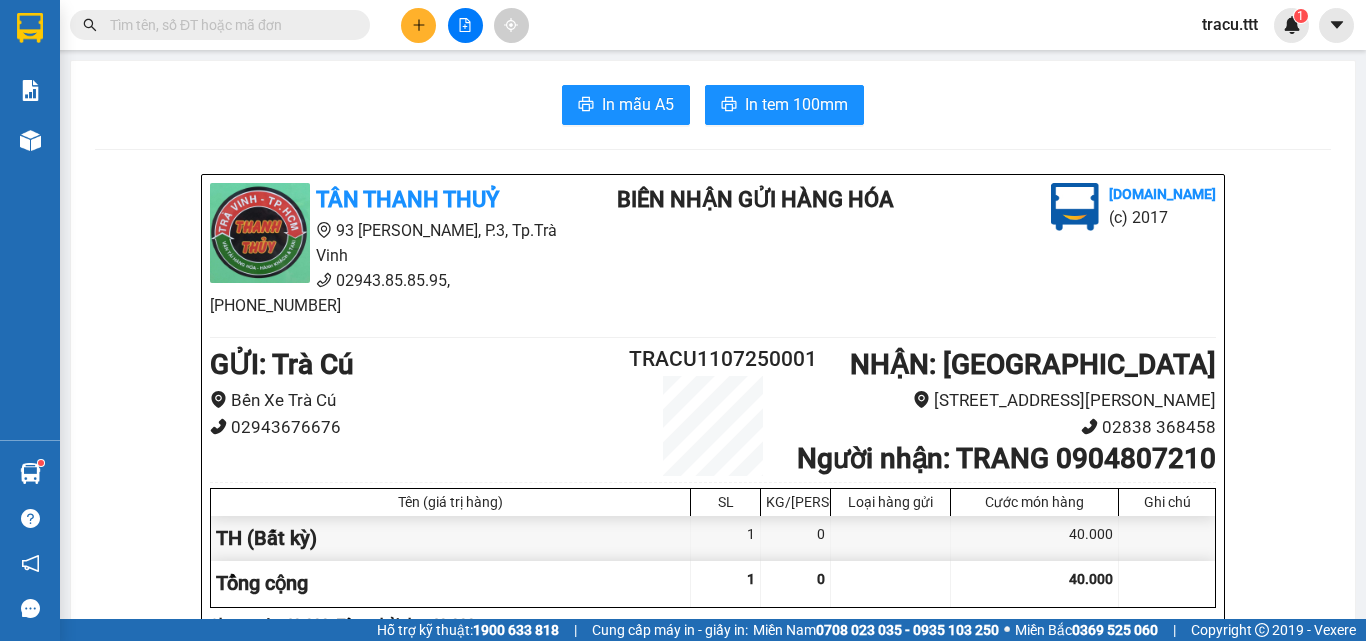 scroll, scrollTop: 0, scrollLeft: 0, axis: both 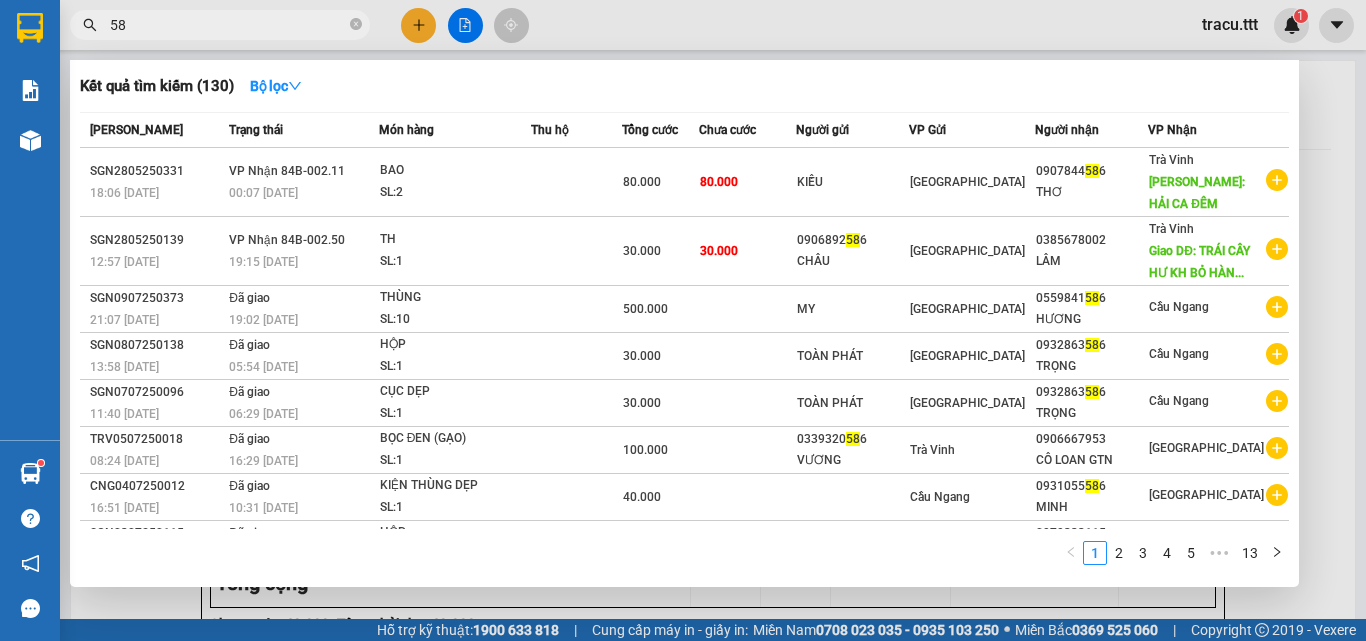 type on "5" 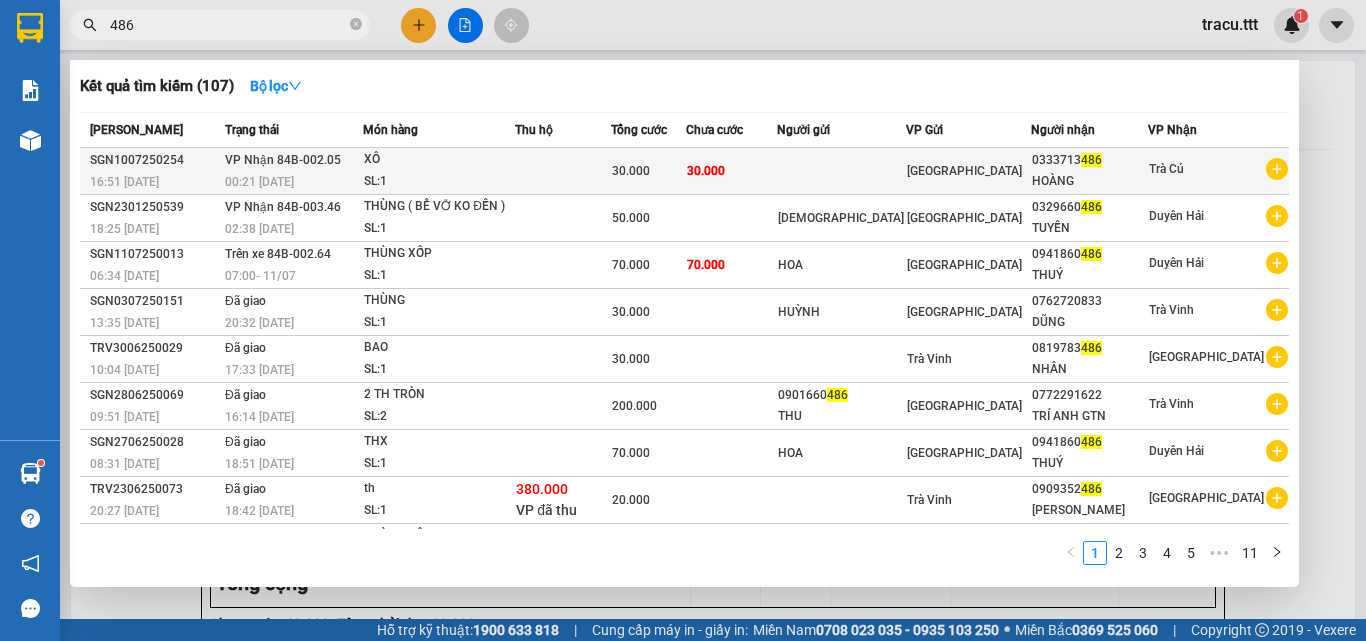 type on "486" 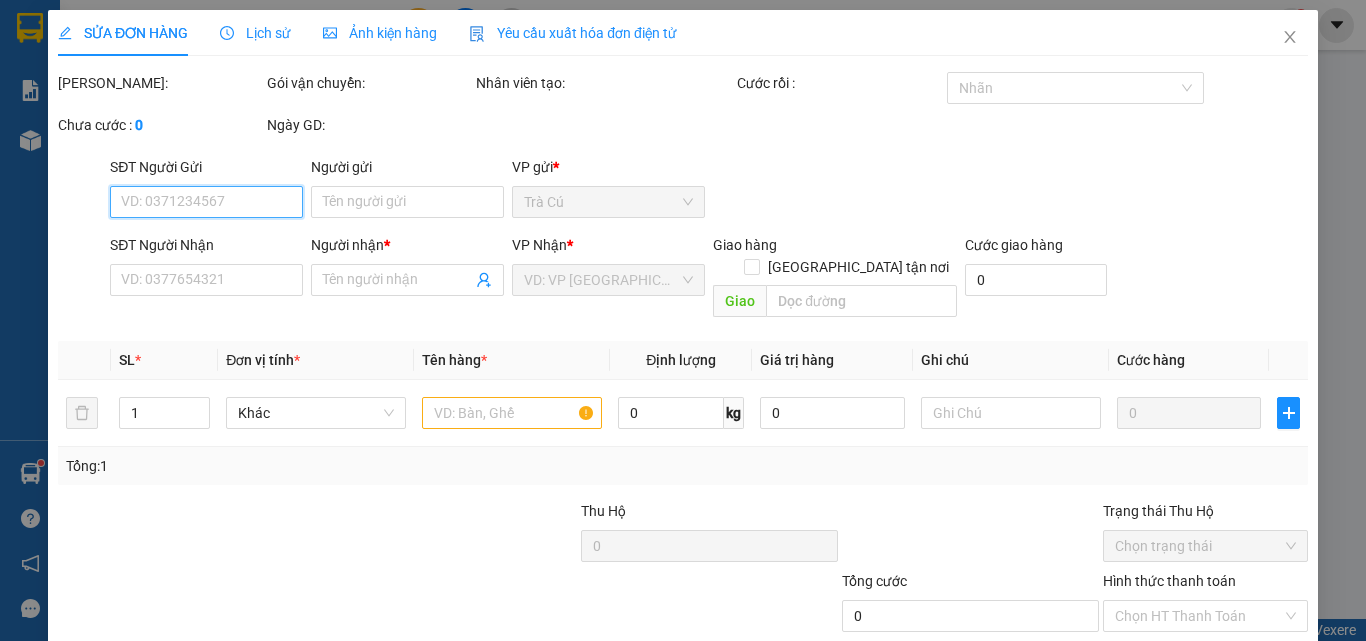 type on "0333713486" 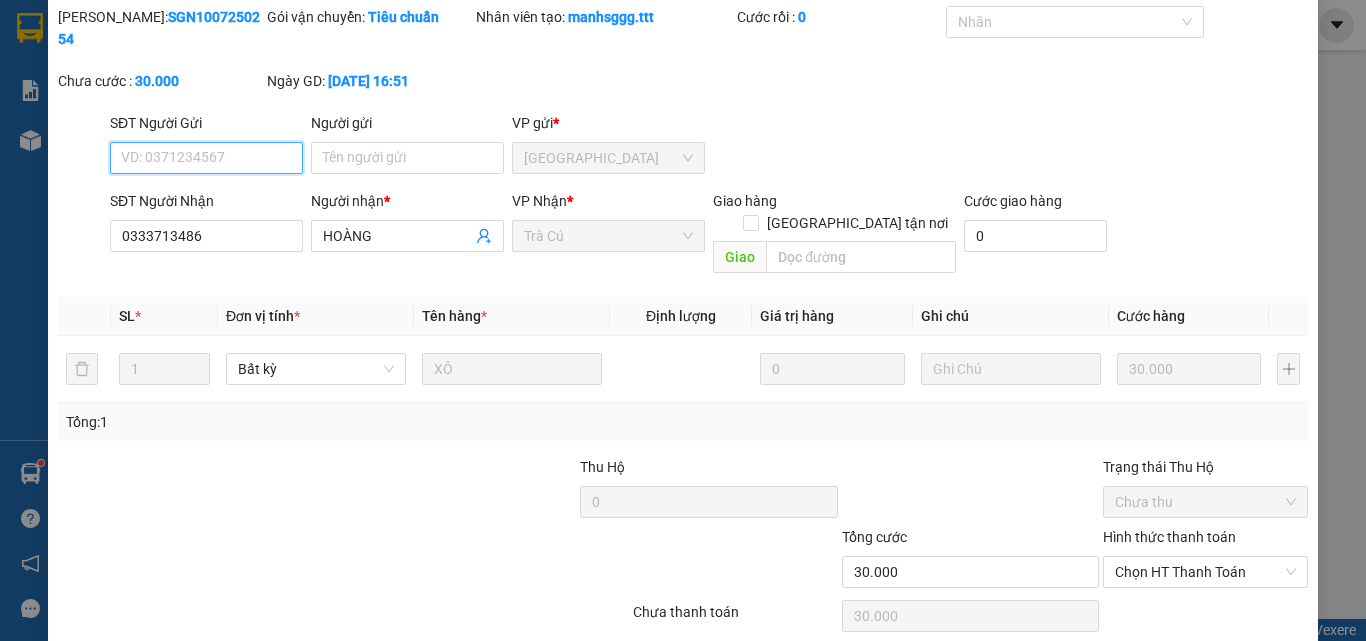 scroll, scrollTop: 103, scrollLeft: 0, axis: vertical 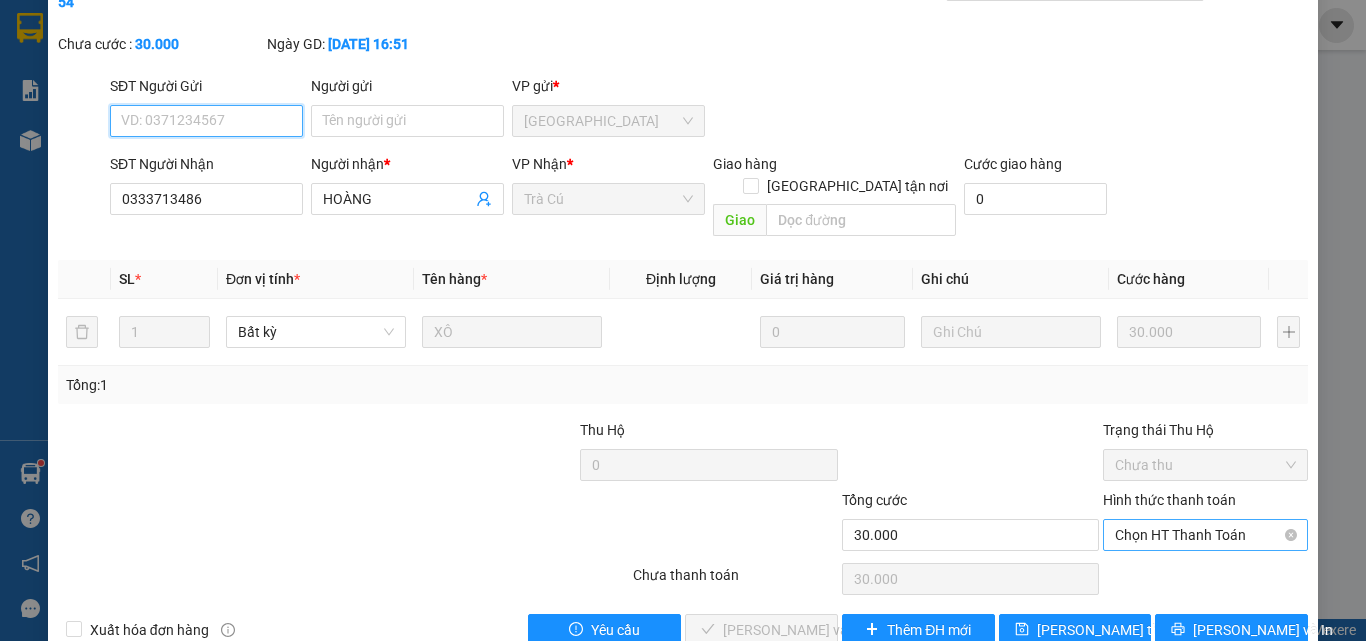 click on "Chọn HT Thanh Toán" at bounding box center (1205, 535) 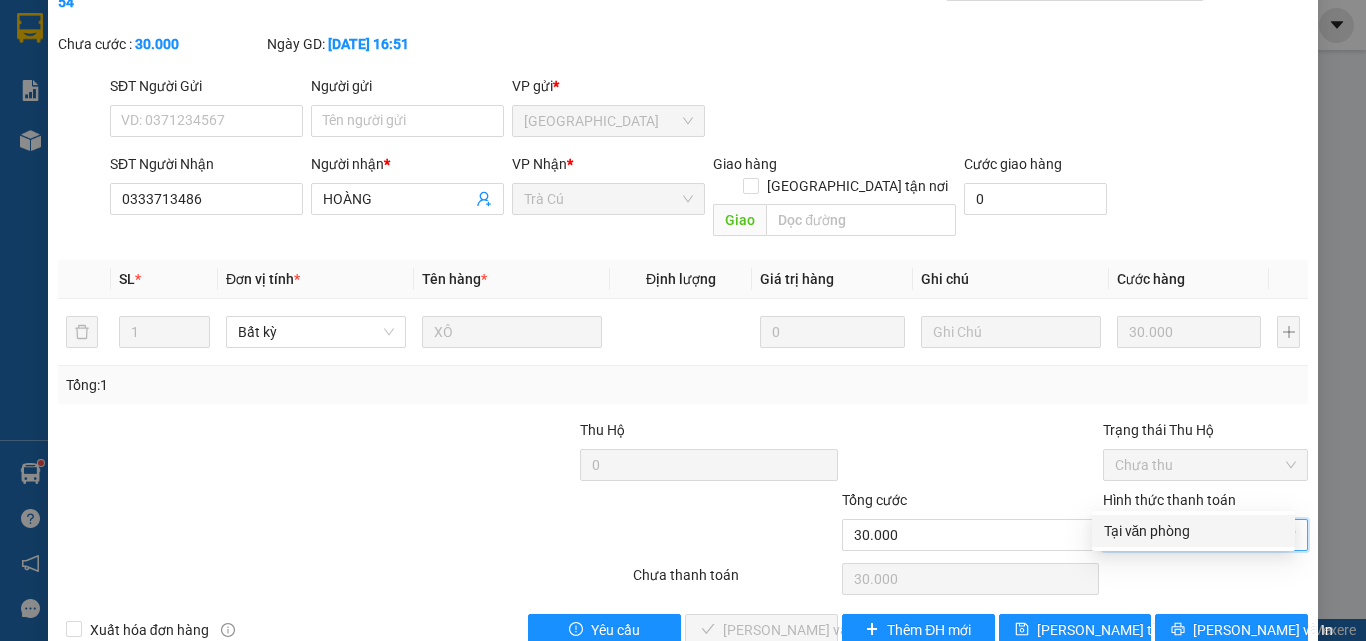 drag, startPoint x: 1210, startPoint y: 527, endPoint x: 1111, endPoint y: 535, distance: 99.32271 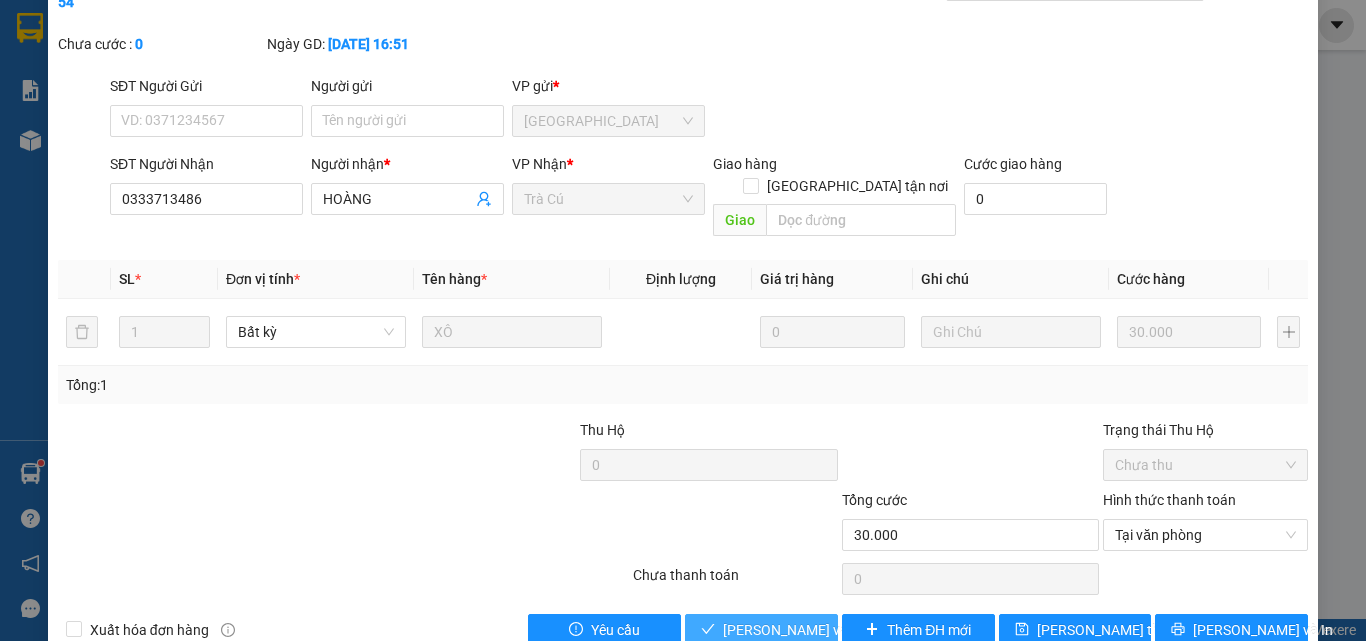 click on "[PERSON_NAME] và Giao hàng" at bounding box center [819, 630] 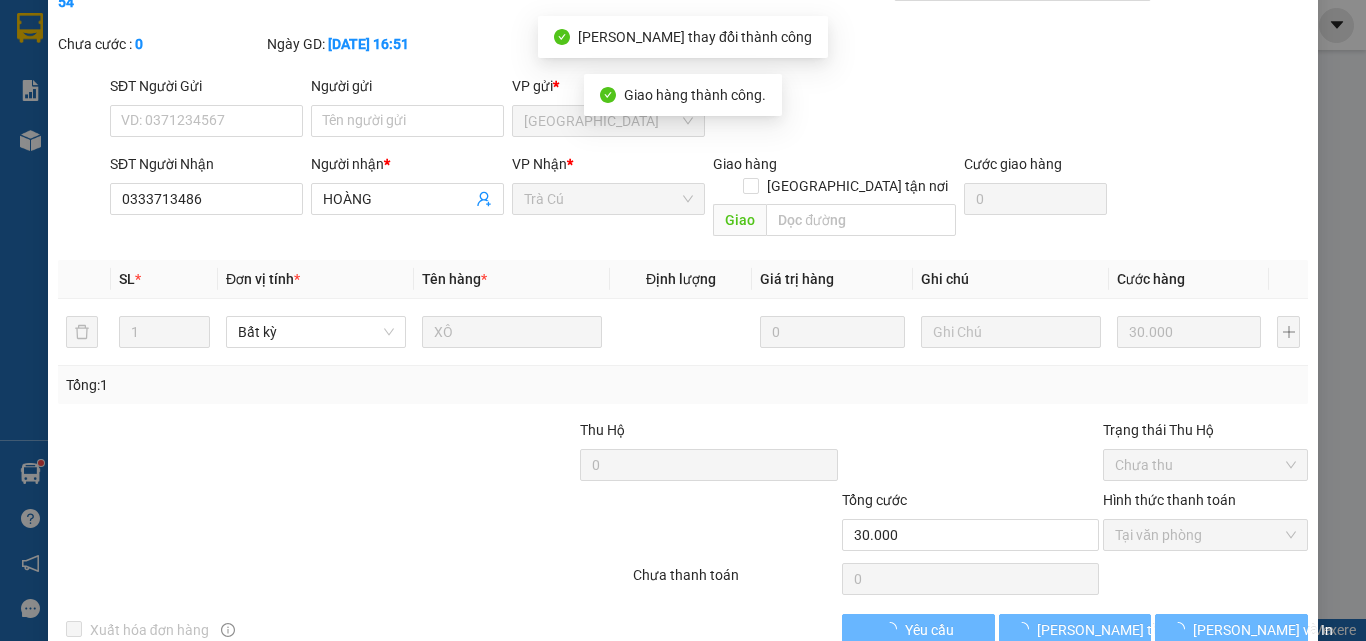 scroll, scrollTop: 0, scrollLeft: 0, axis: both 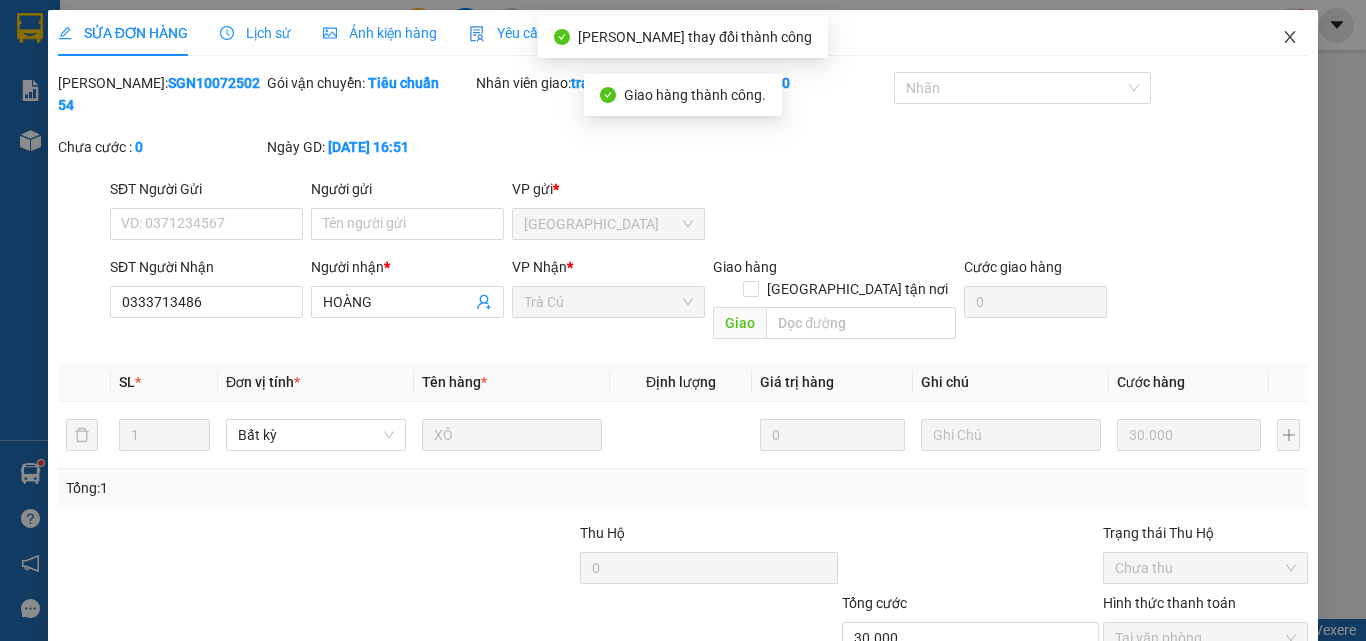 click at bounding box center (1290, 38) 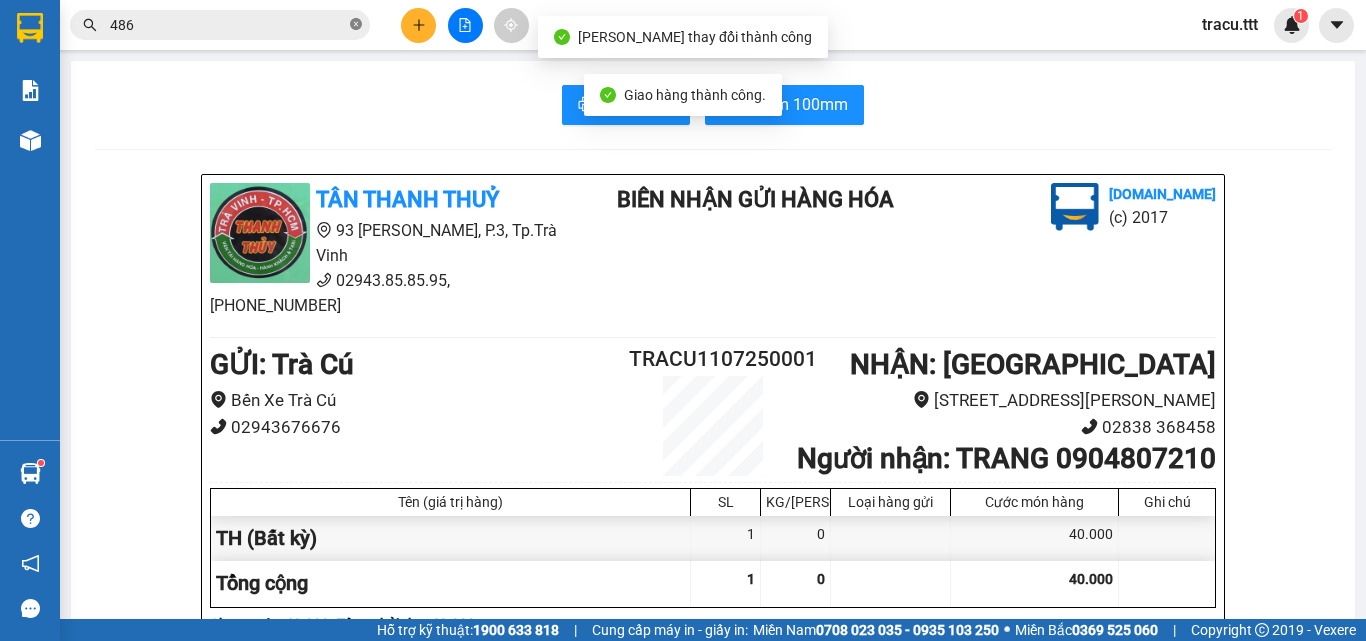 click 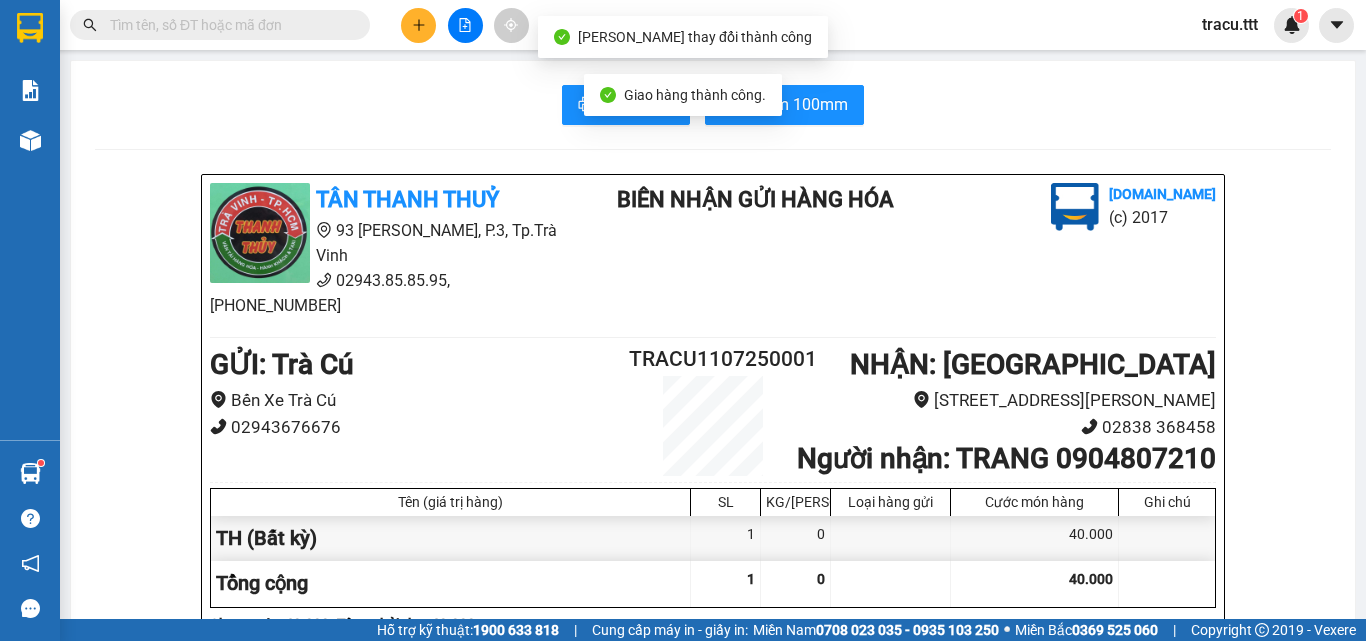 type on "2" 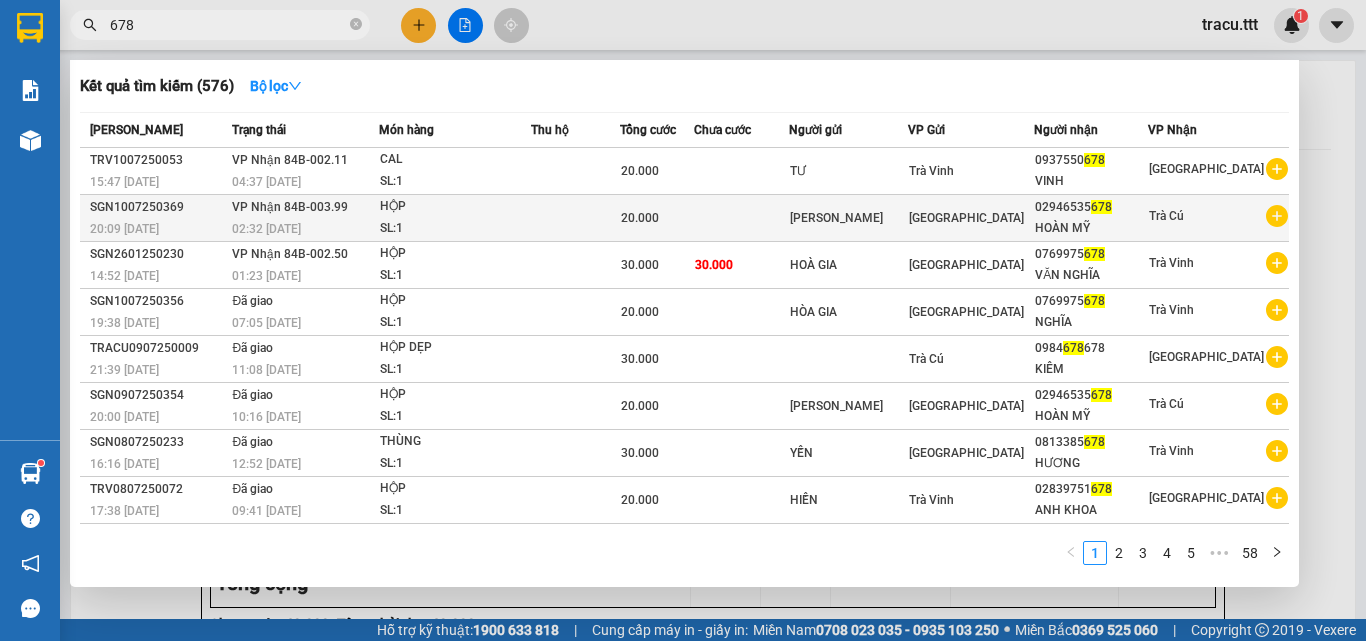 type on "678" 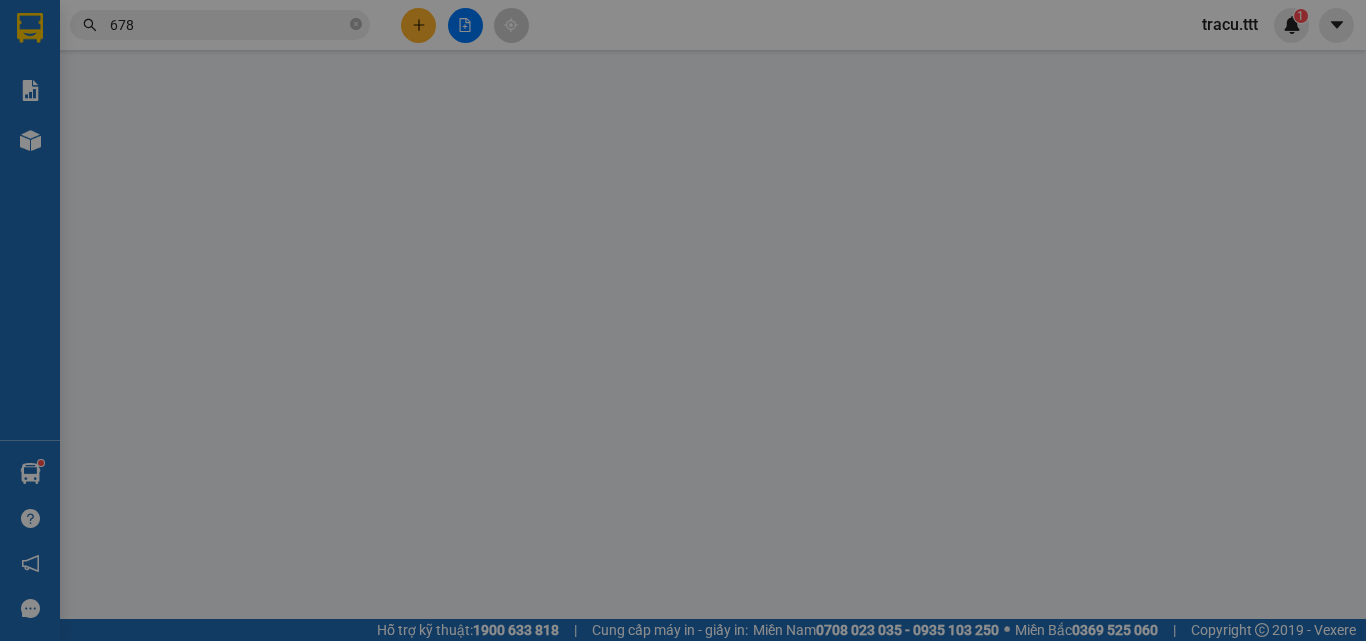 type on "[PERSON_NAME]" 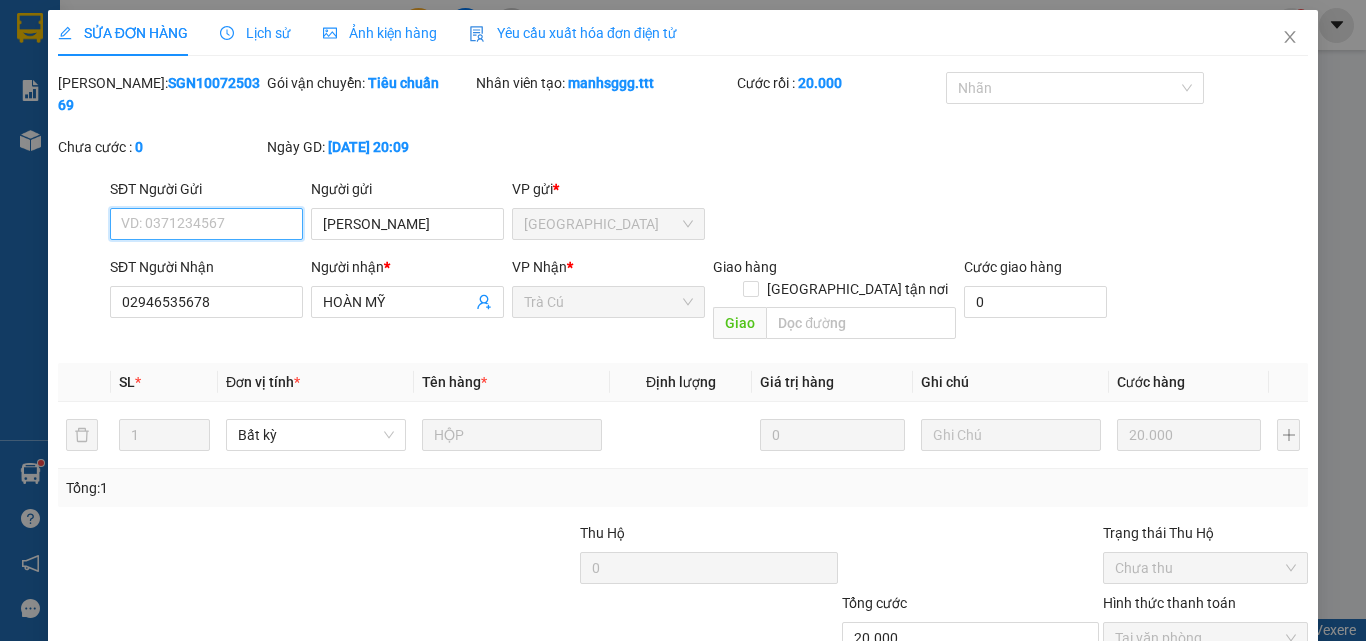 scroll, scrollTop: 103, scrollLeft: 0, axis: vertical 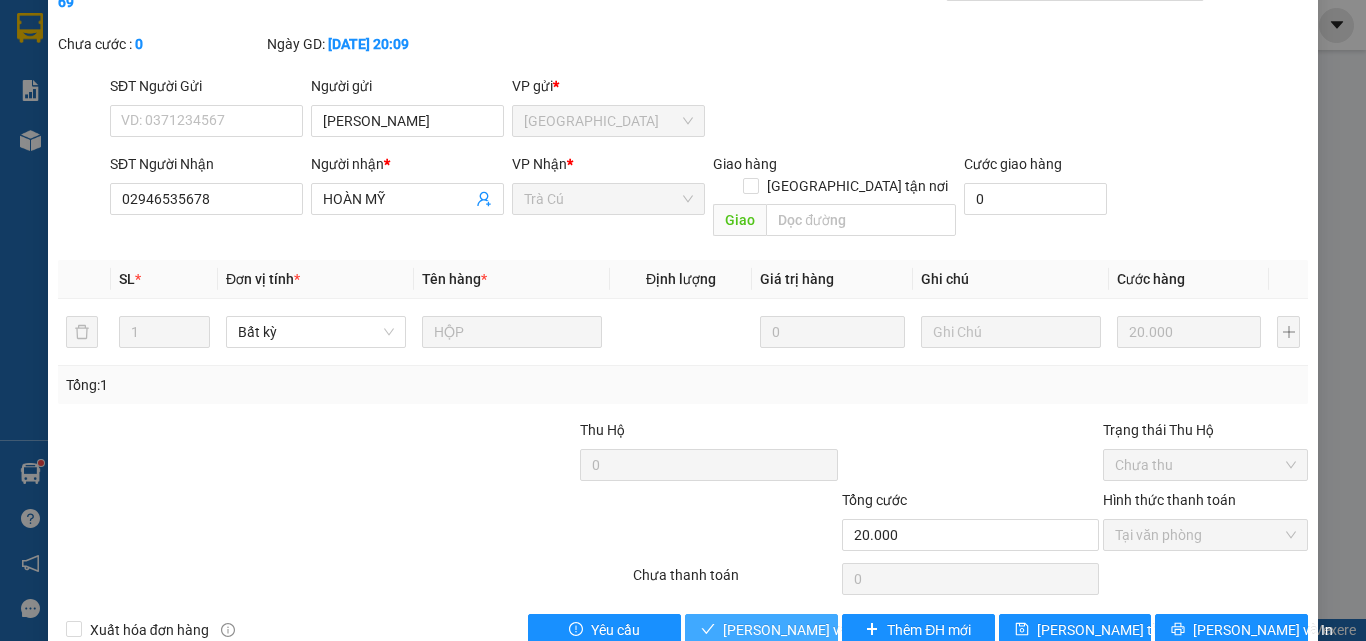 click on "[PERSON_NAME] và Giao hàng" at bounding box center [819, 630] 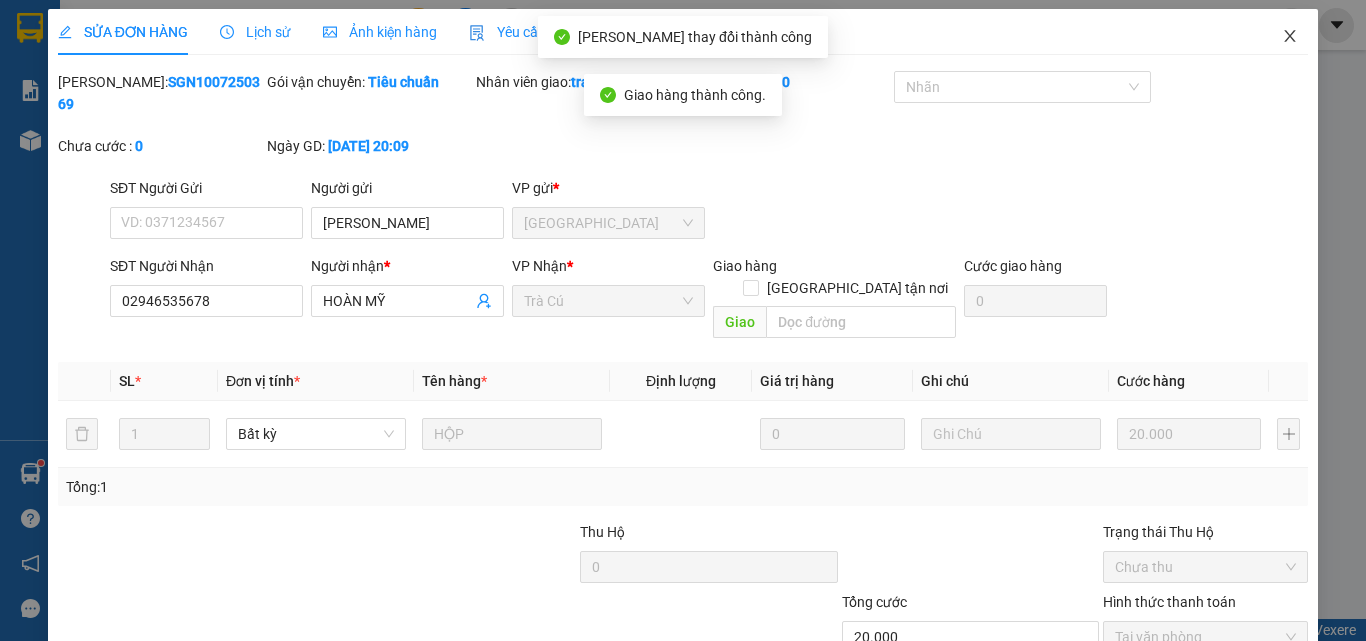 scroll, scrollTop: 0, scrollLeft: 0, axis: both 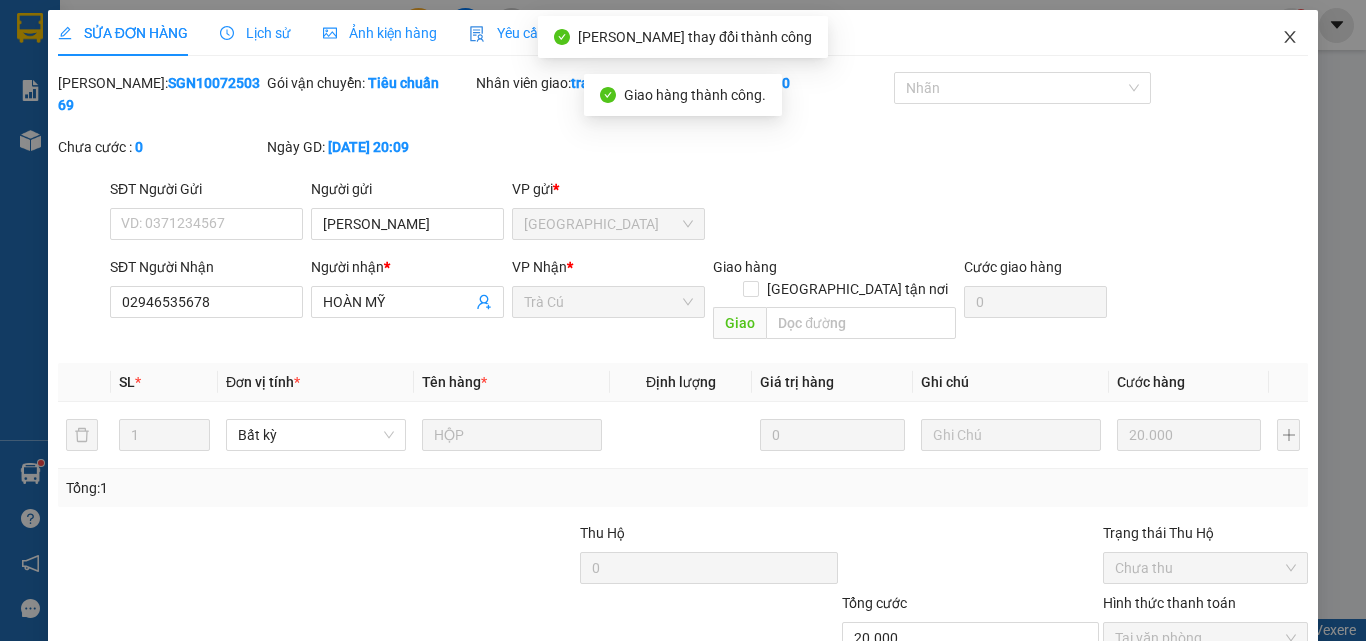 click at bounding box center (1290, 38) 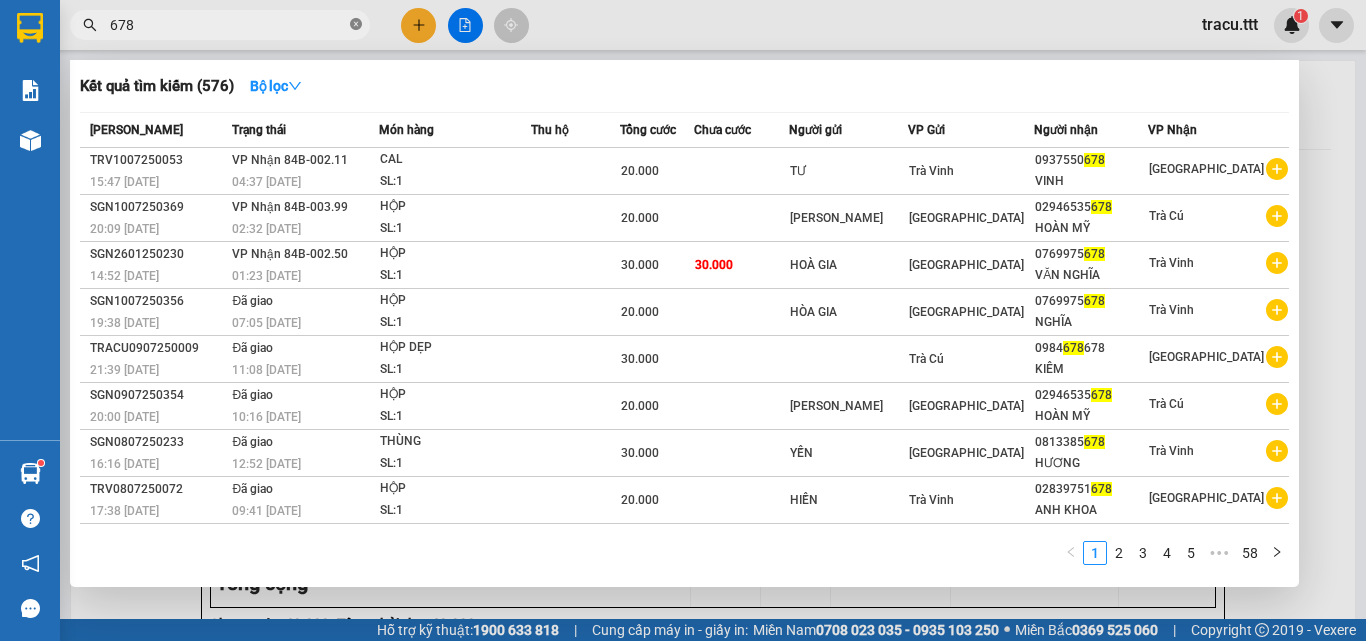 click 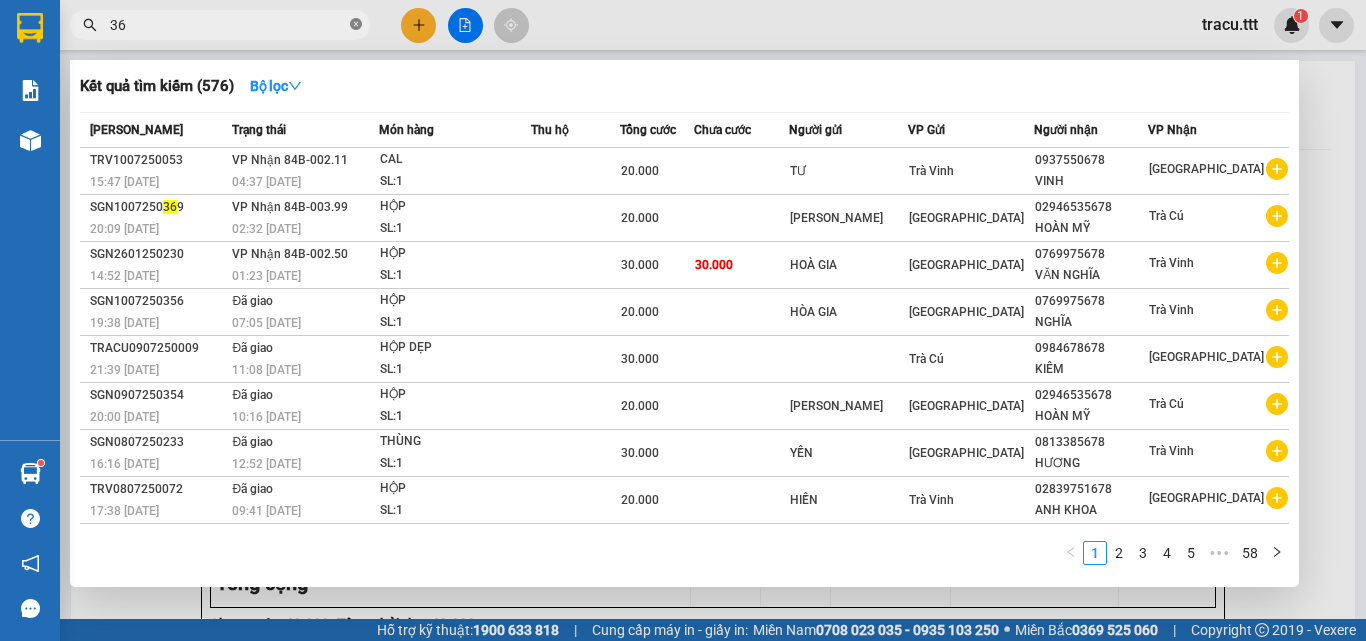 type on "367" 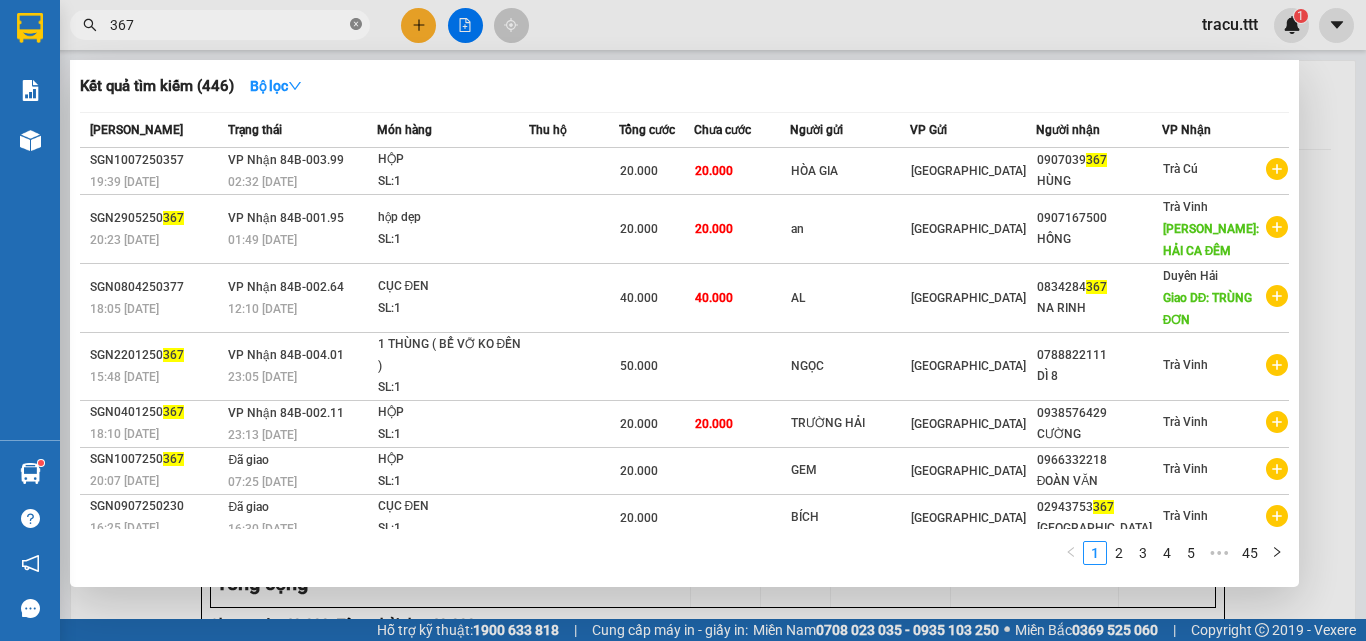 click 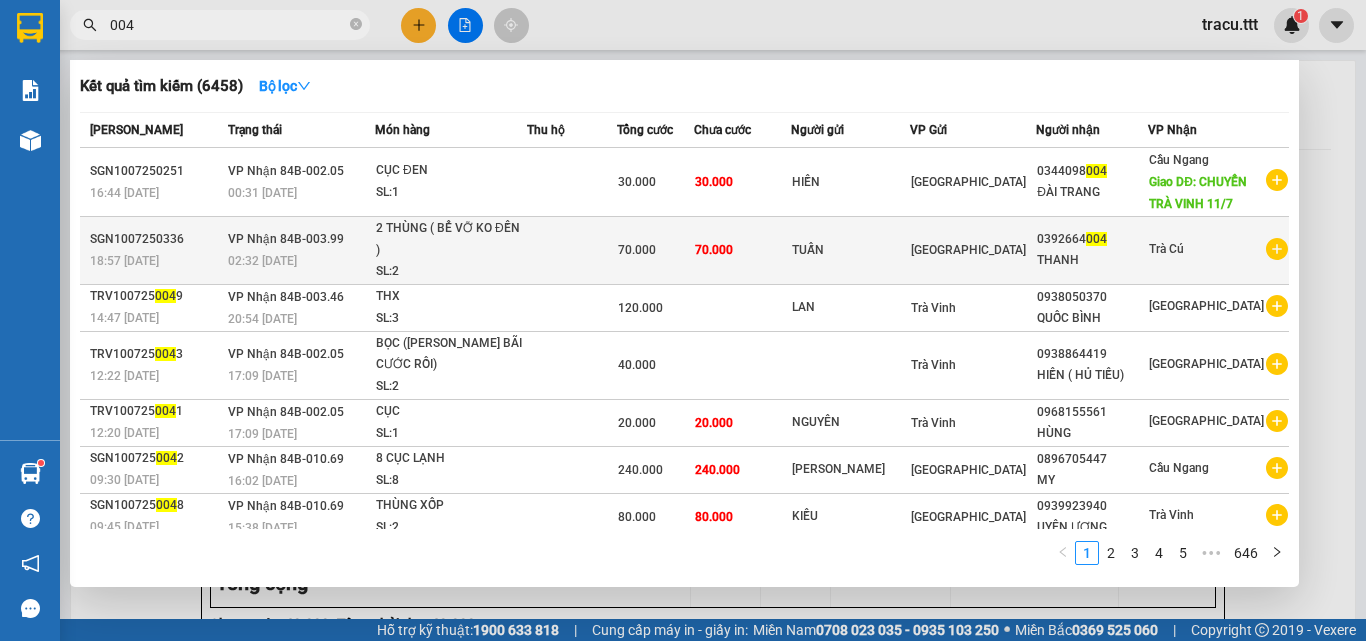 type on "004" 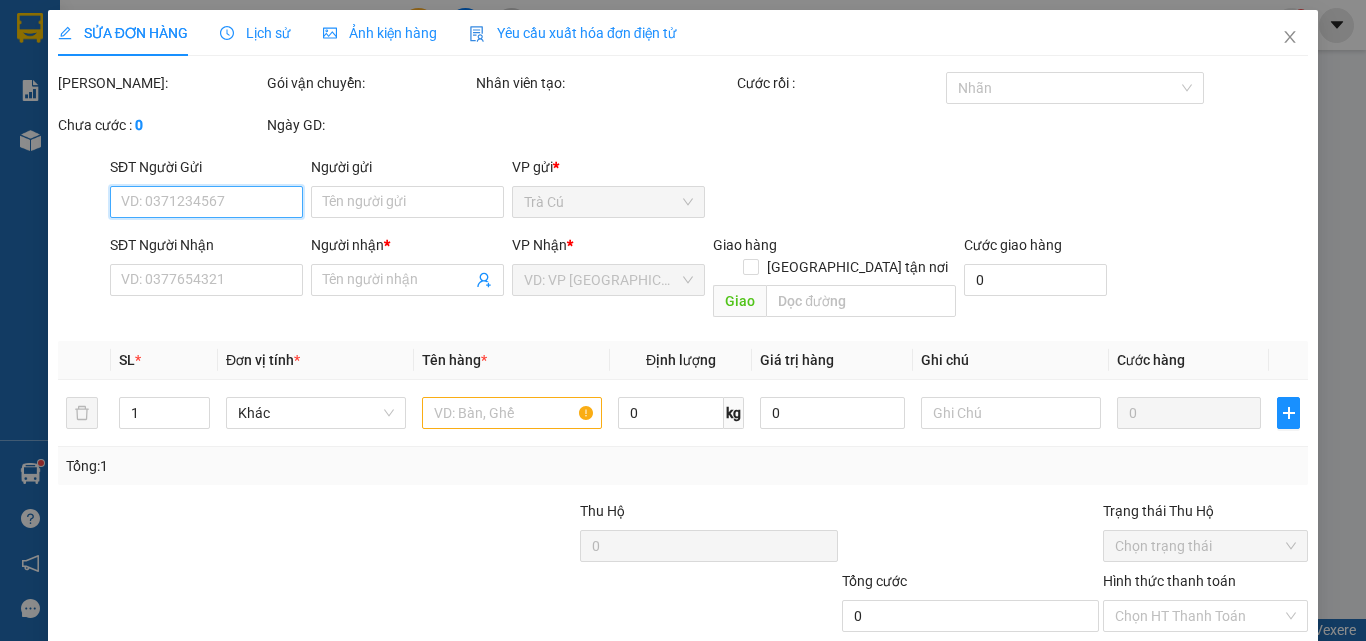 scroll, scrollTop: 103, scrollLeft: 0, axis: vertical 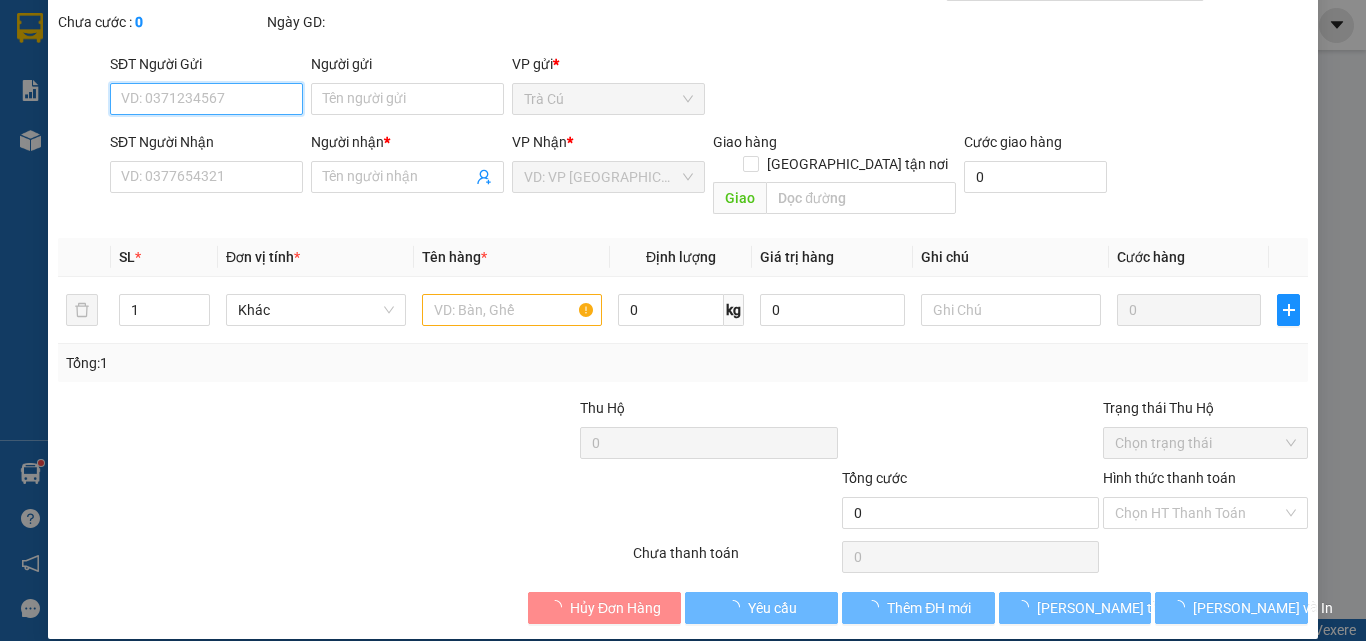 type on "TUẤN" 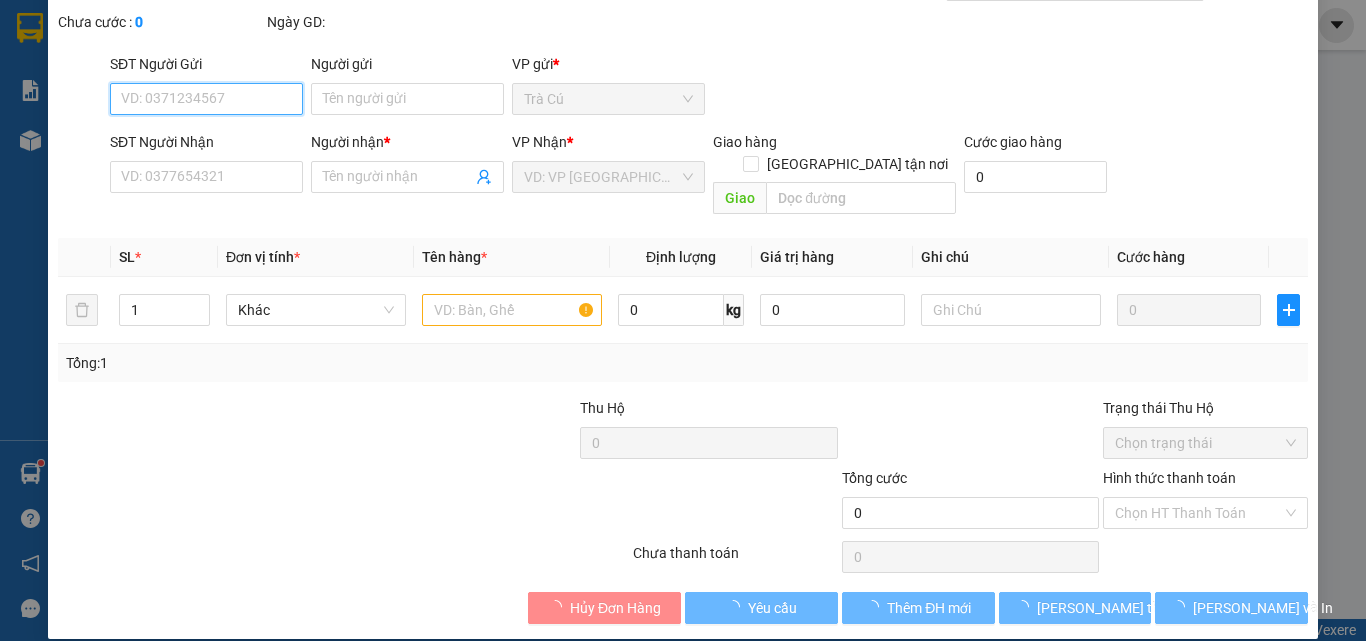 type on "0392664004" 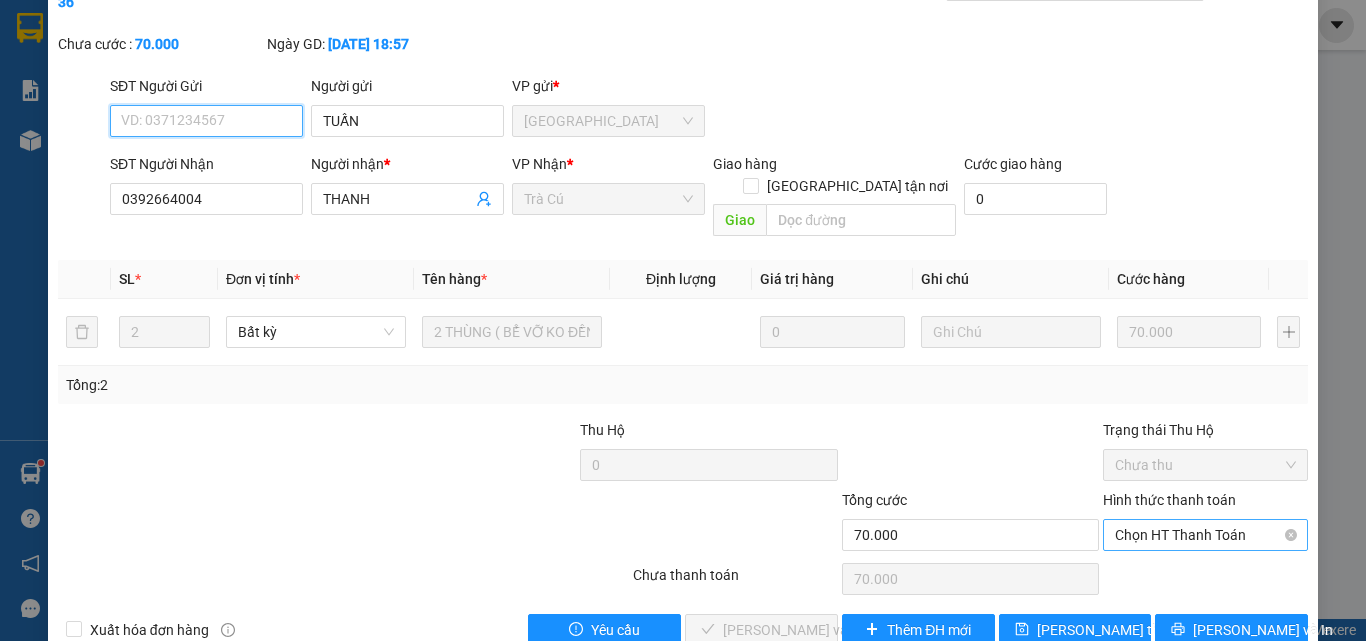 click on "Chọn HT Thanh Toán" at bounding box center [1205, 535] 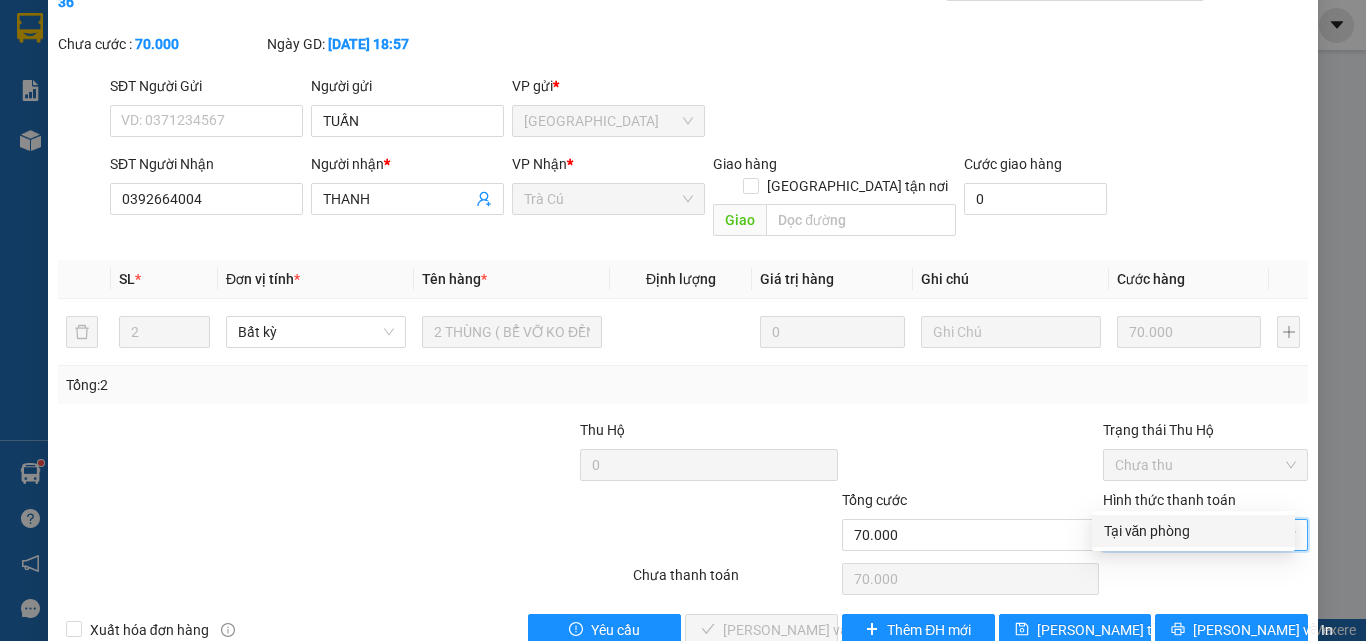 click on "Tại văn phòng" at bounding box center [1193, 531] 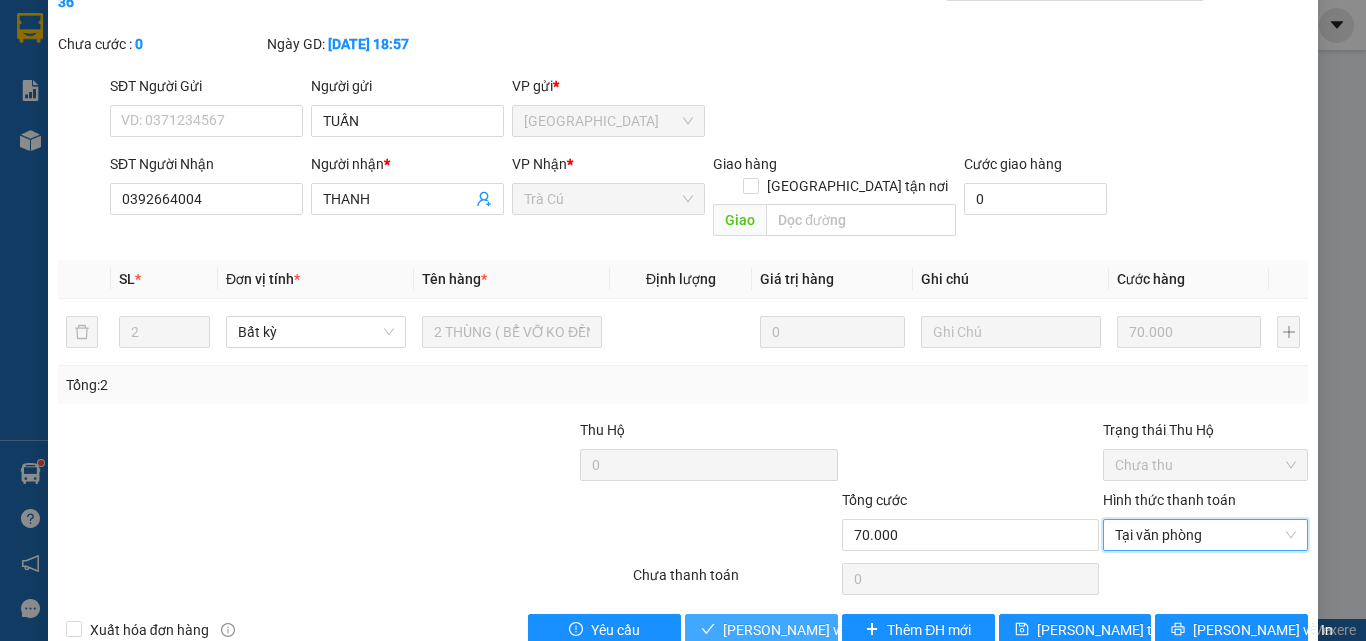 click on "[PERSON_NAME] và Giao hàng" at bounding box center (819, 630) 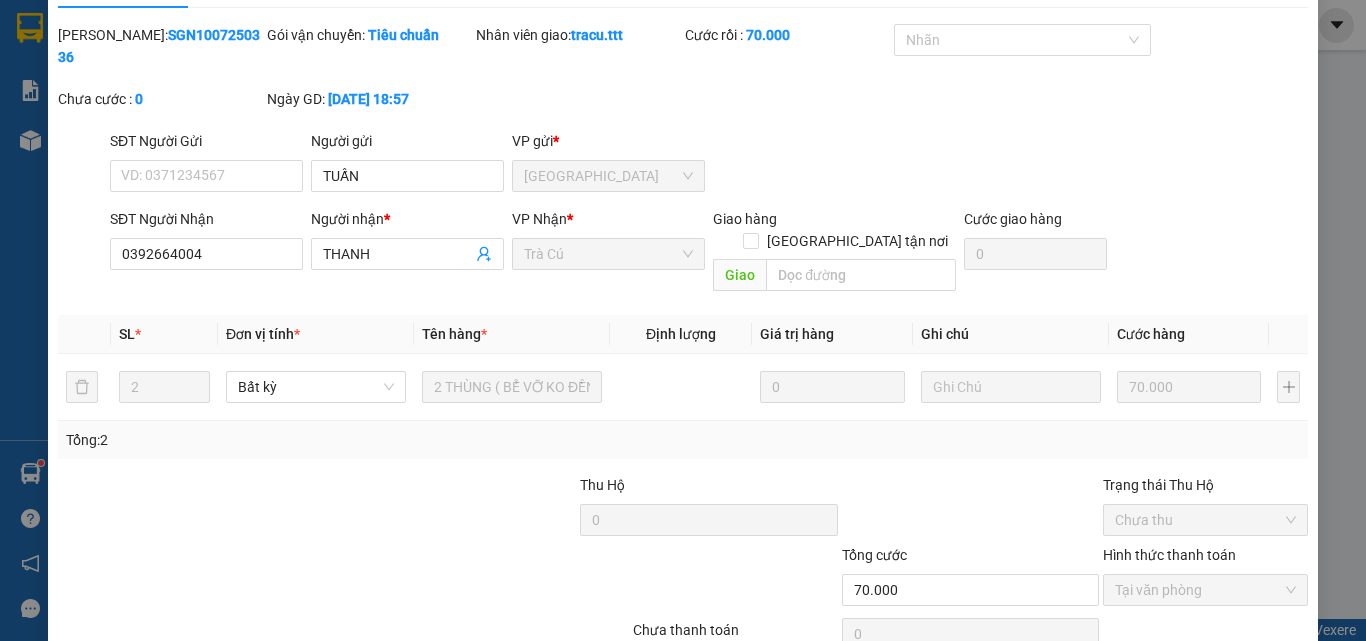 scroll, scrollTop: 0, scrollLeft: 0, axis: both 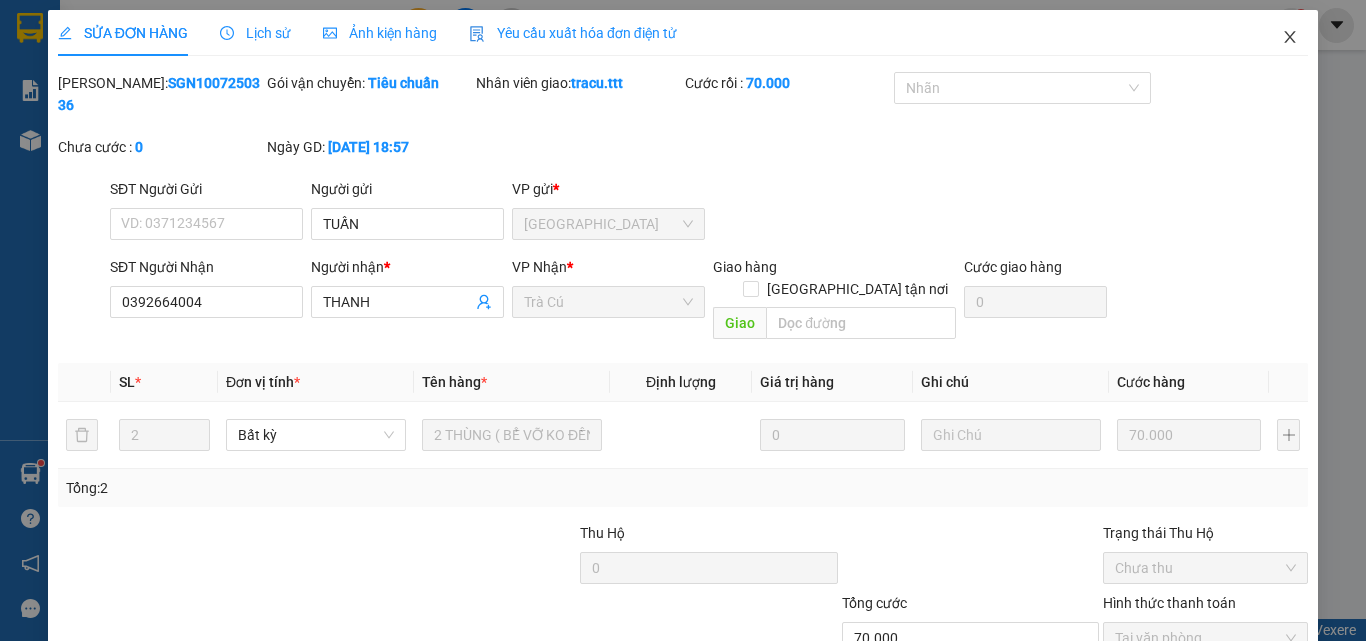 drag, startPoint x: 1272, startPoint y: 44, endPoint x: 1252, endPoint y: 46, distance: 20.09975 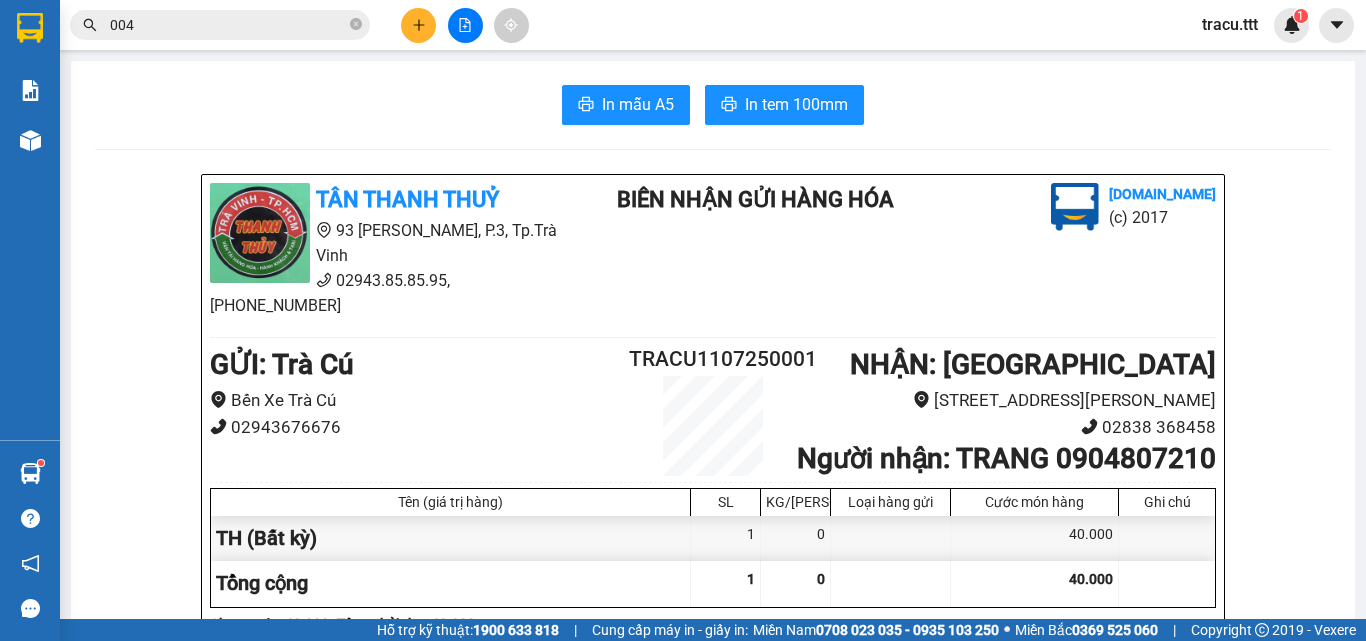 click at bounding box center [356, 25] 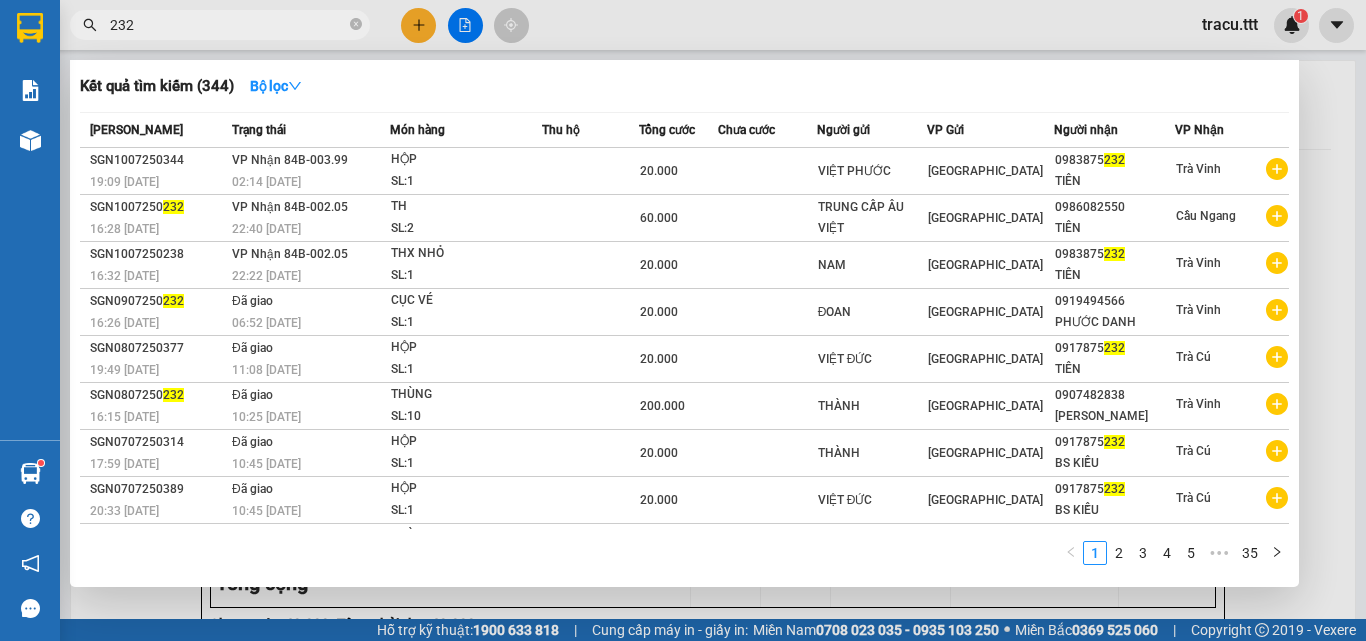 type on "232" 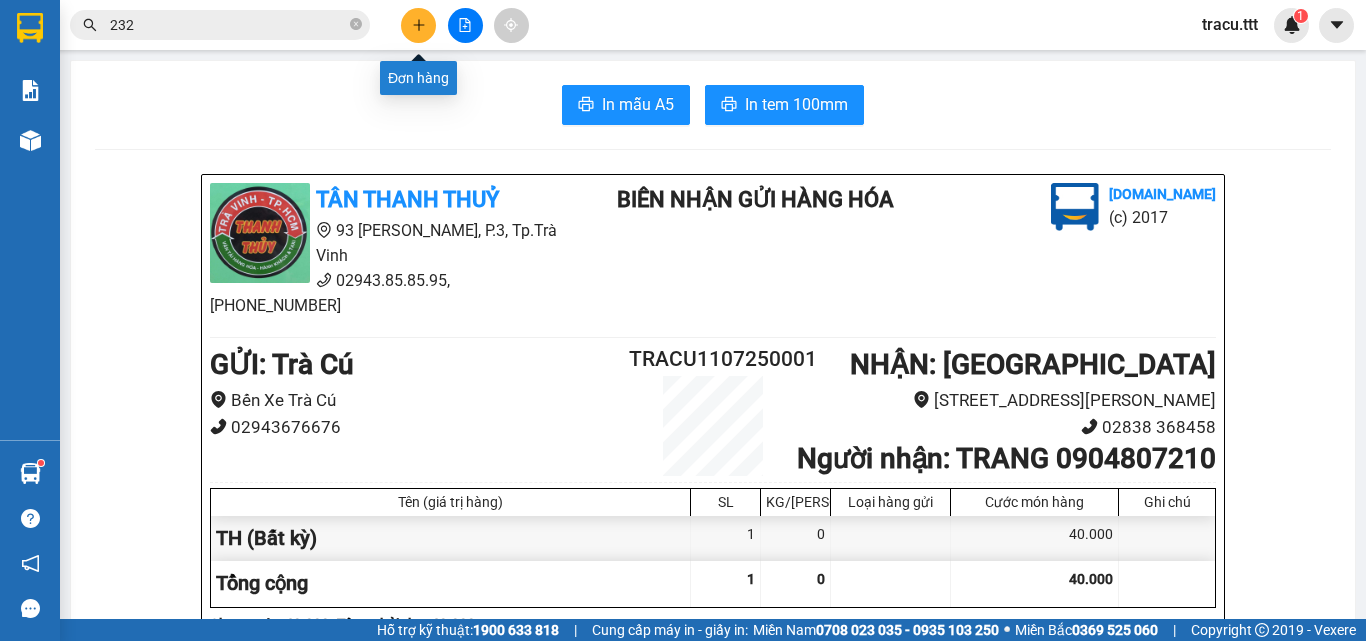 click 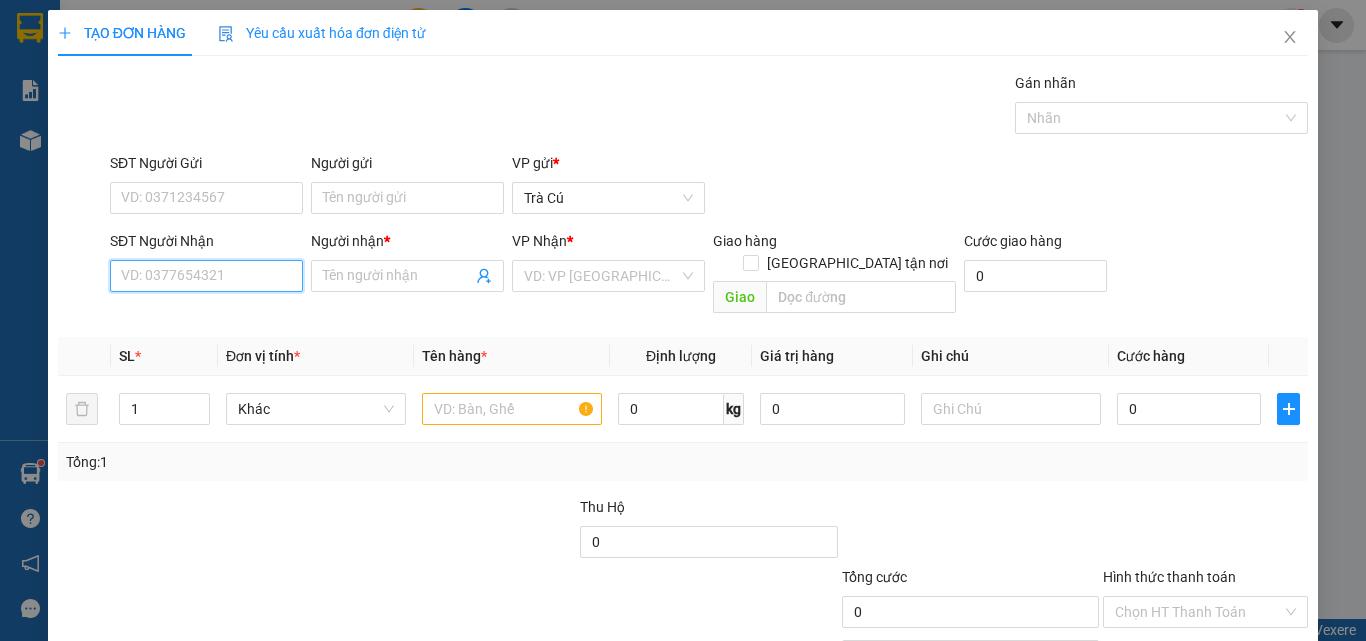 click on "SĐT Người Nhận" at bounding box center (206, 276) 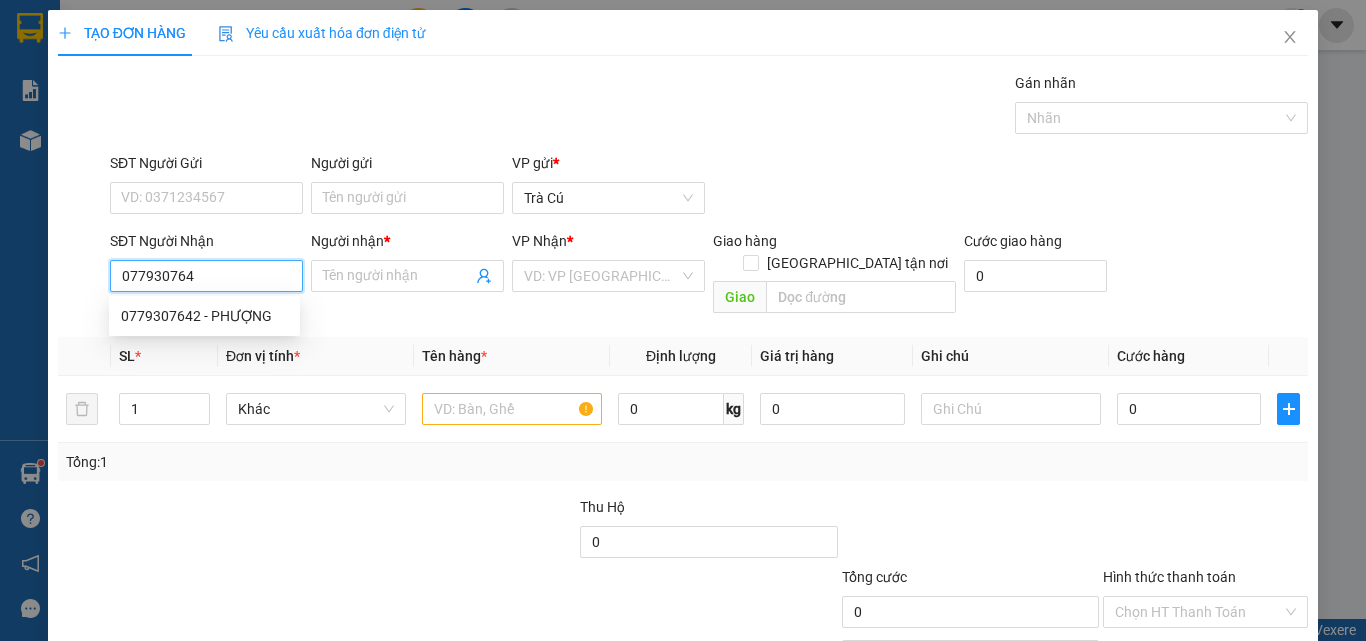type on "0779307642" 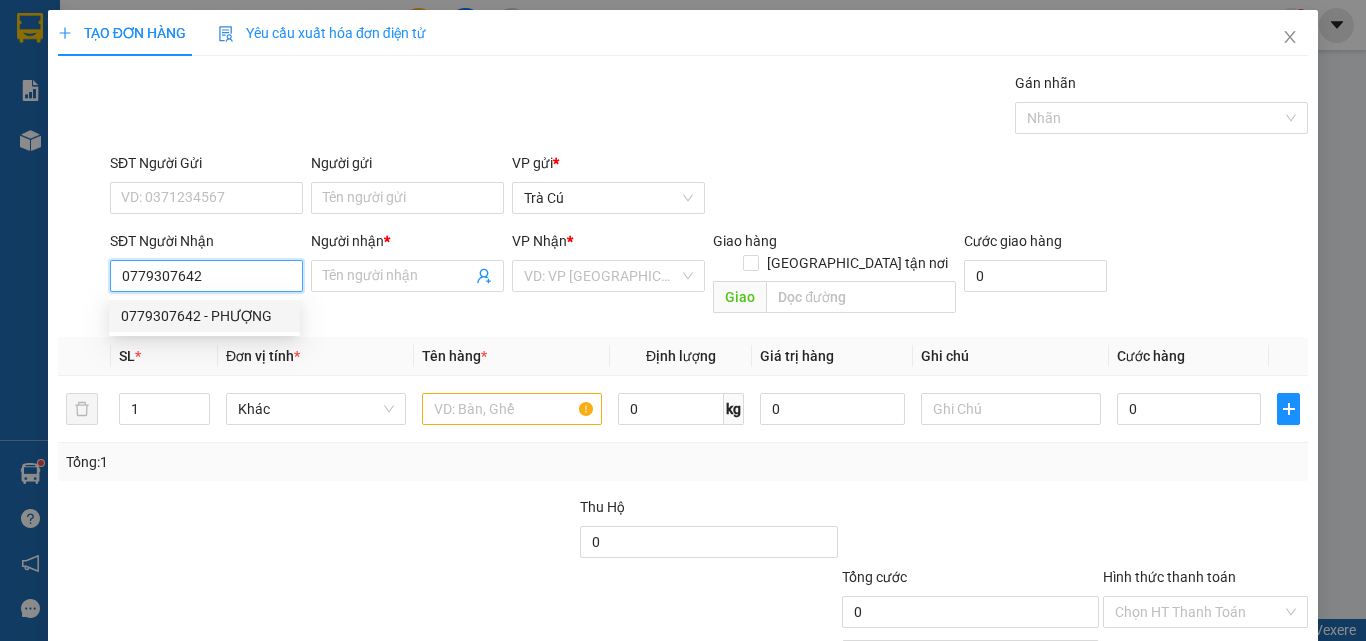 drag, startPoint x: 233, startPoint y: 306, endPoint x: 268, endPoint y: 311, distance: 35.35534 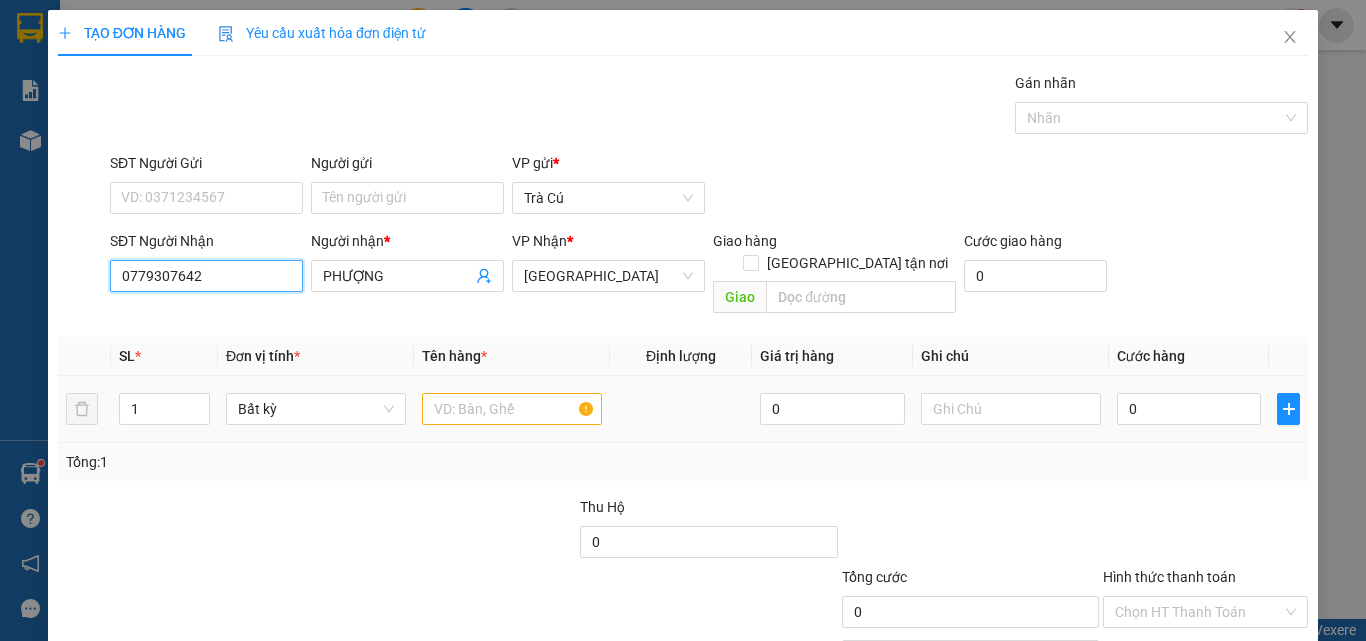 type on "0779307642" 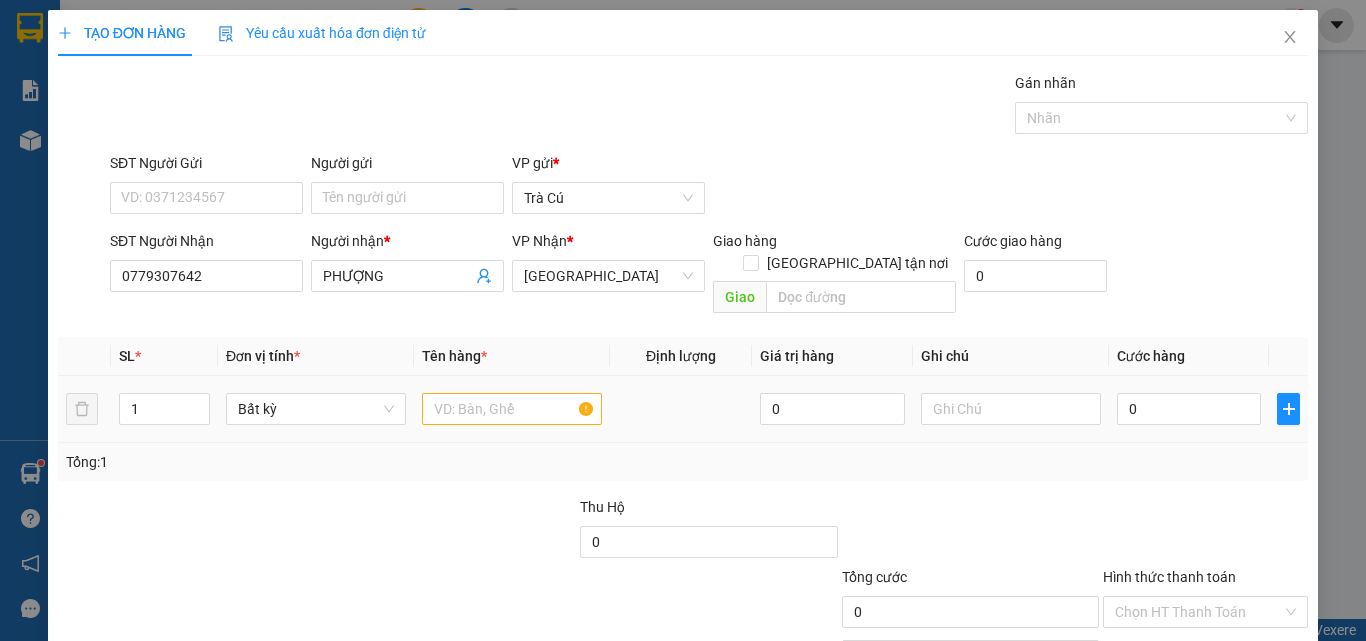 click at bounding box center [512, 409] 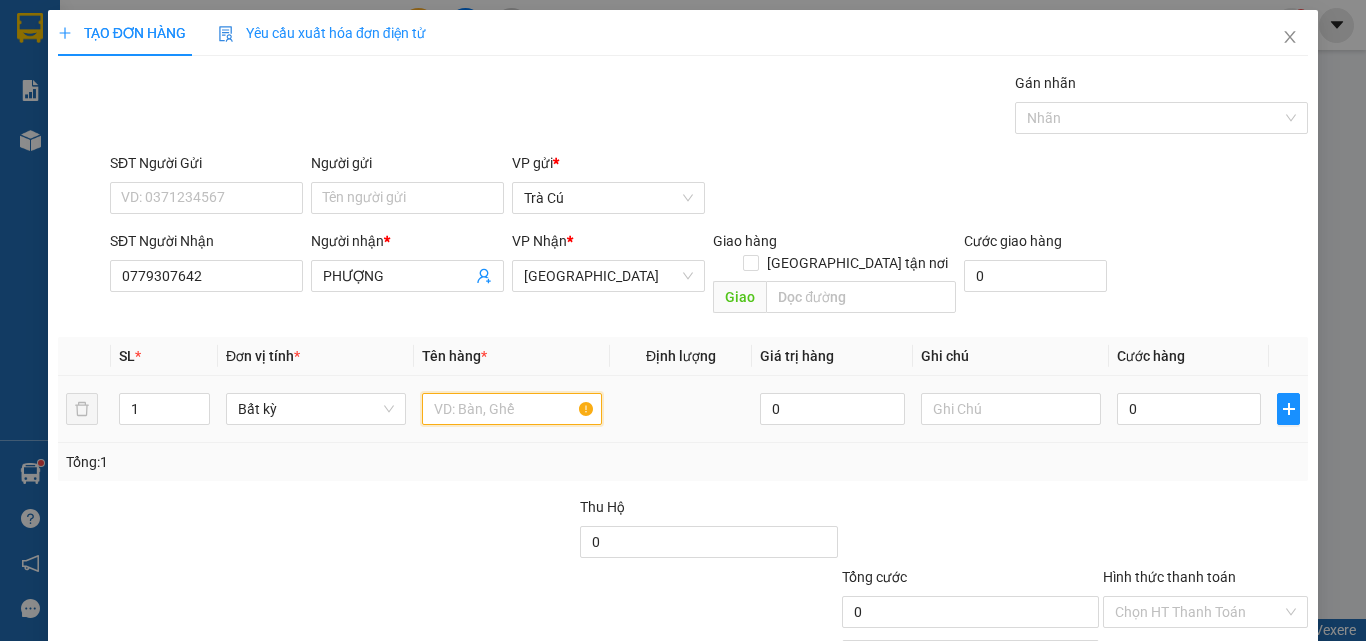 click at bounding box center [512, 409] 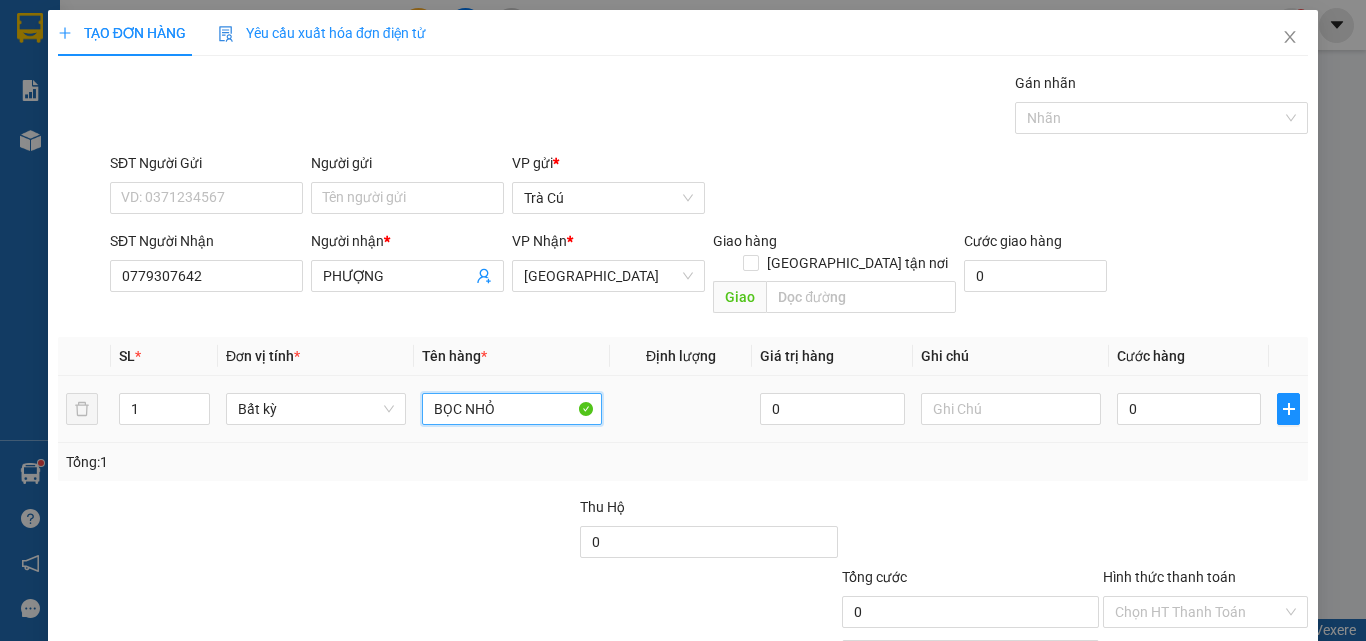 type on "BỌC NHỎ" 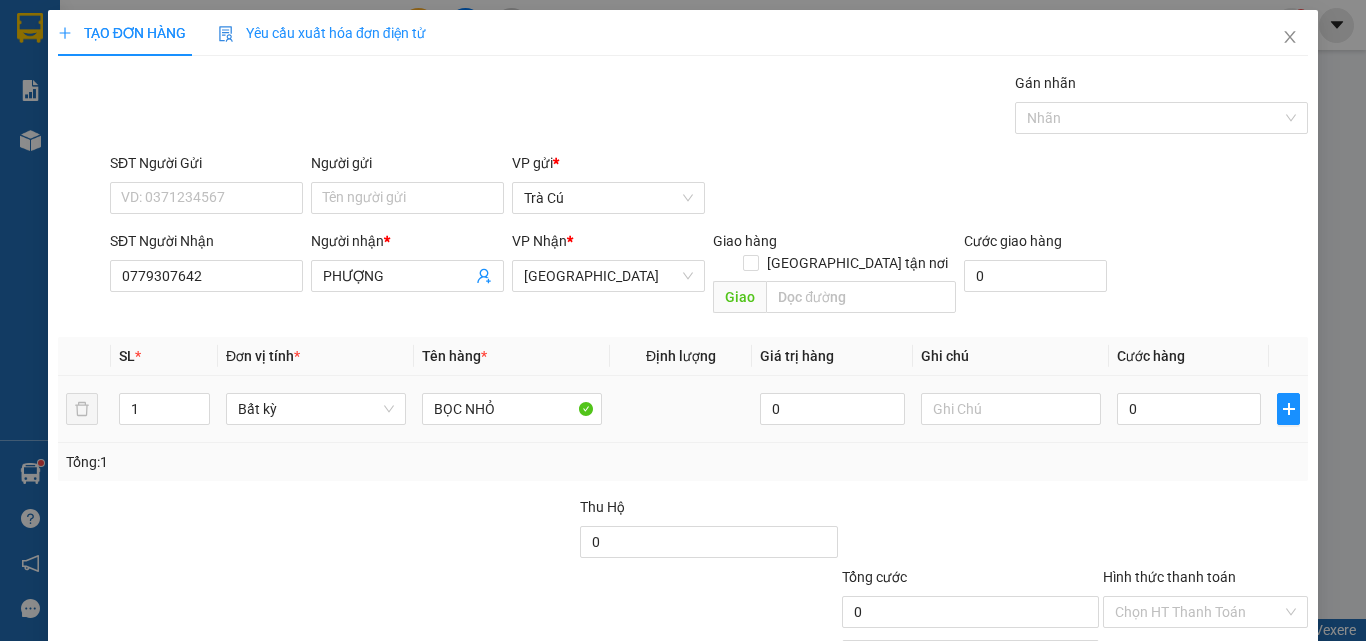 click on "0" at bounding box center [1189, 409] 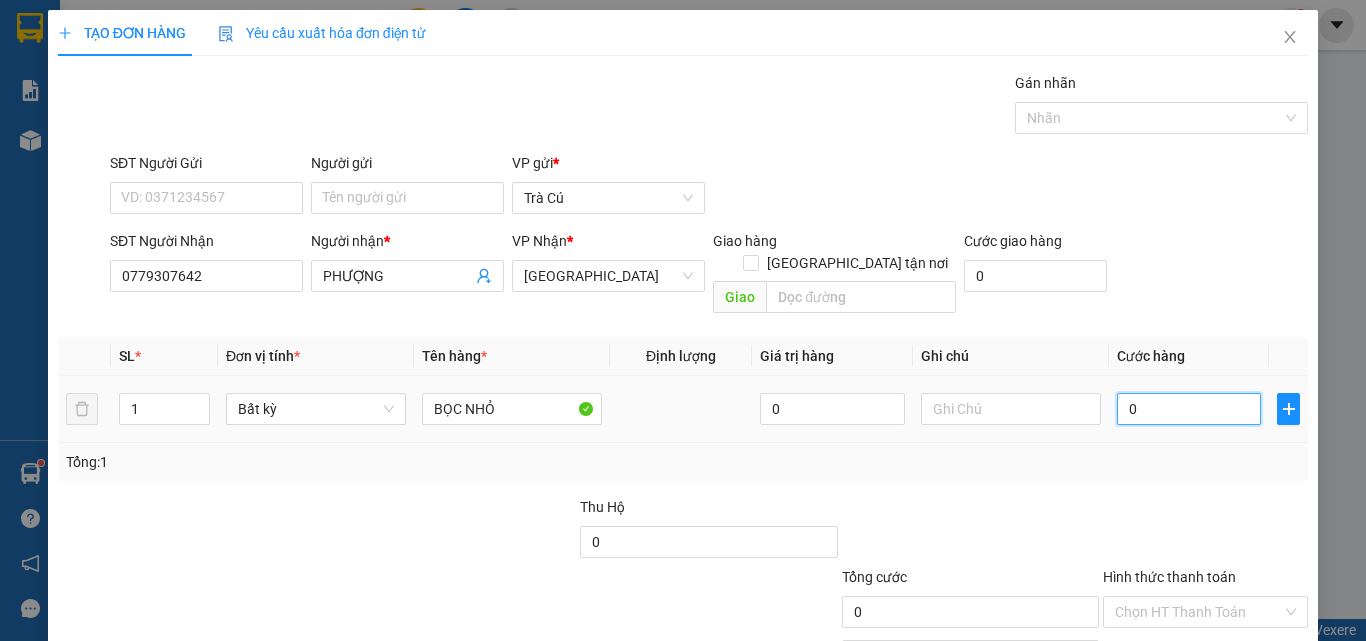 click on "0" at bounding box center (1189, 409) 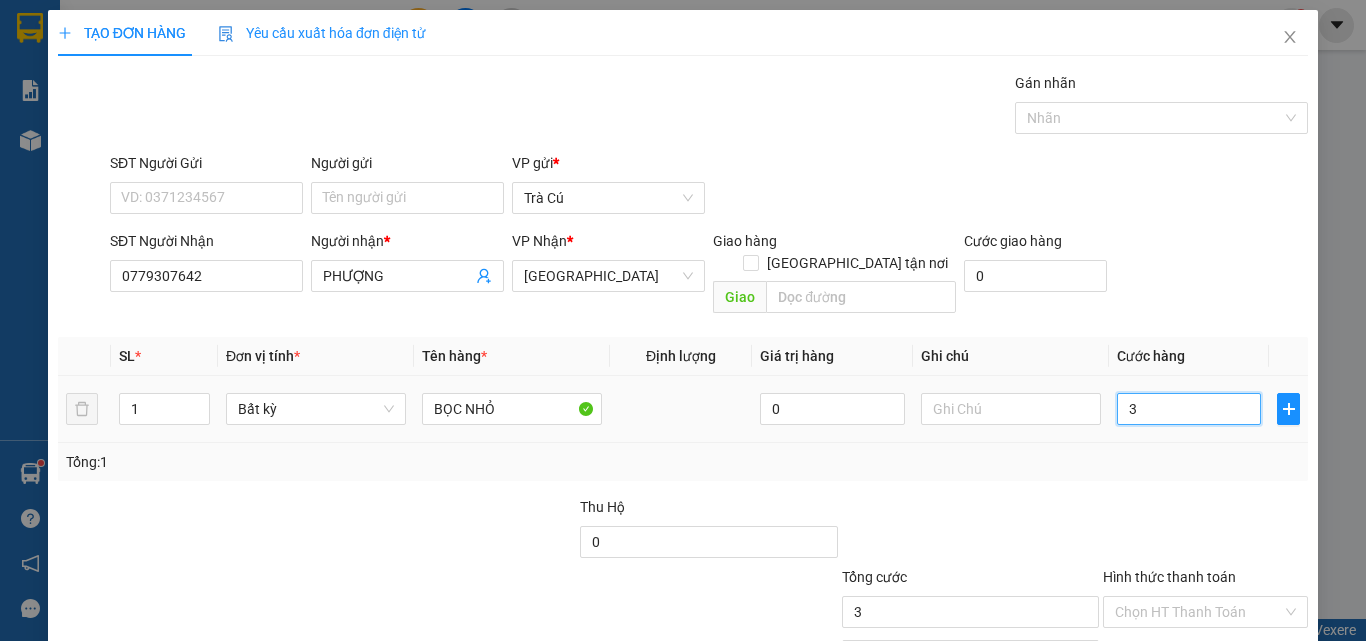 type on "30" 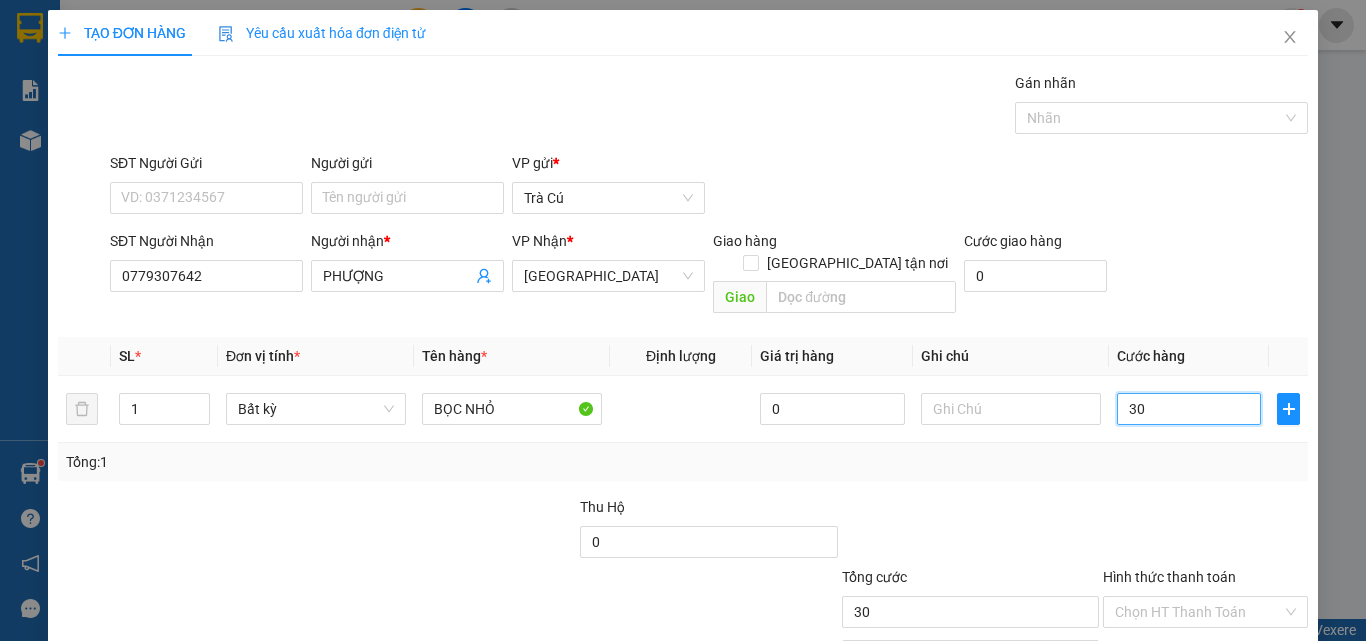 scroll, scrollTop: 99, scrollLeft: 0, axis: vertical 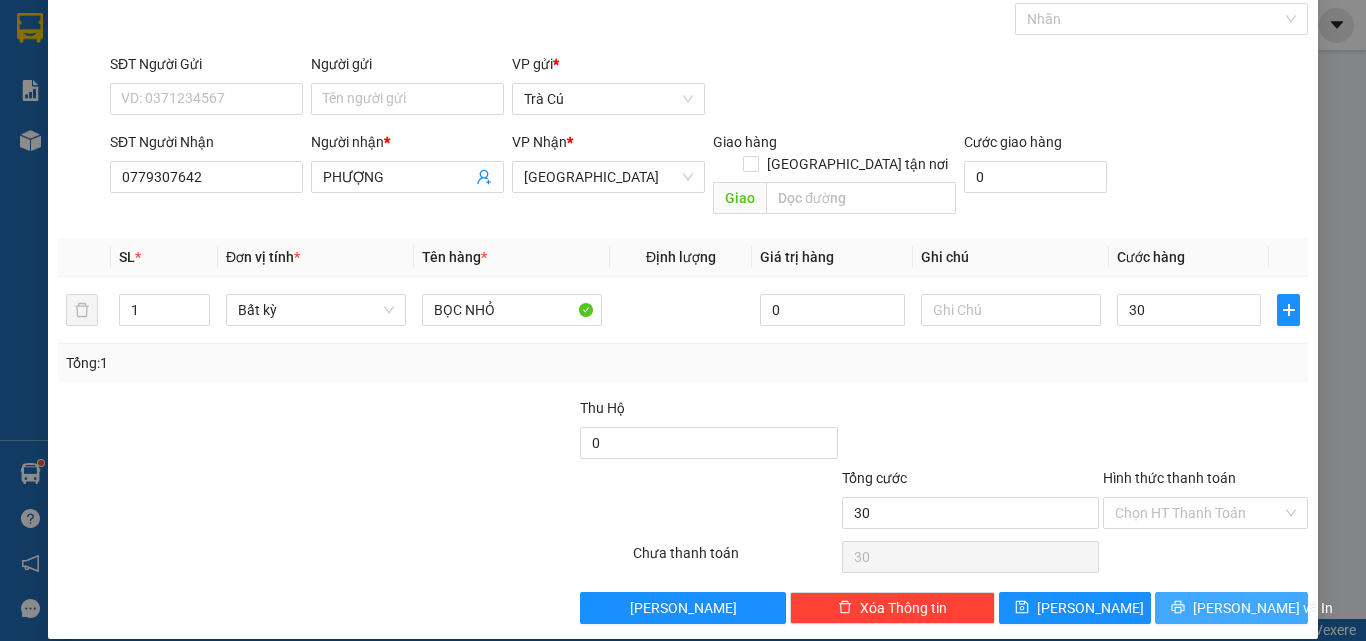 type on "30.000" 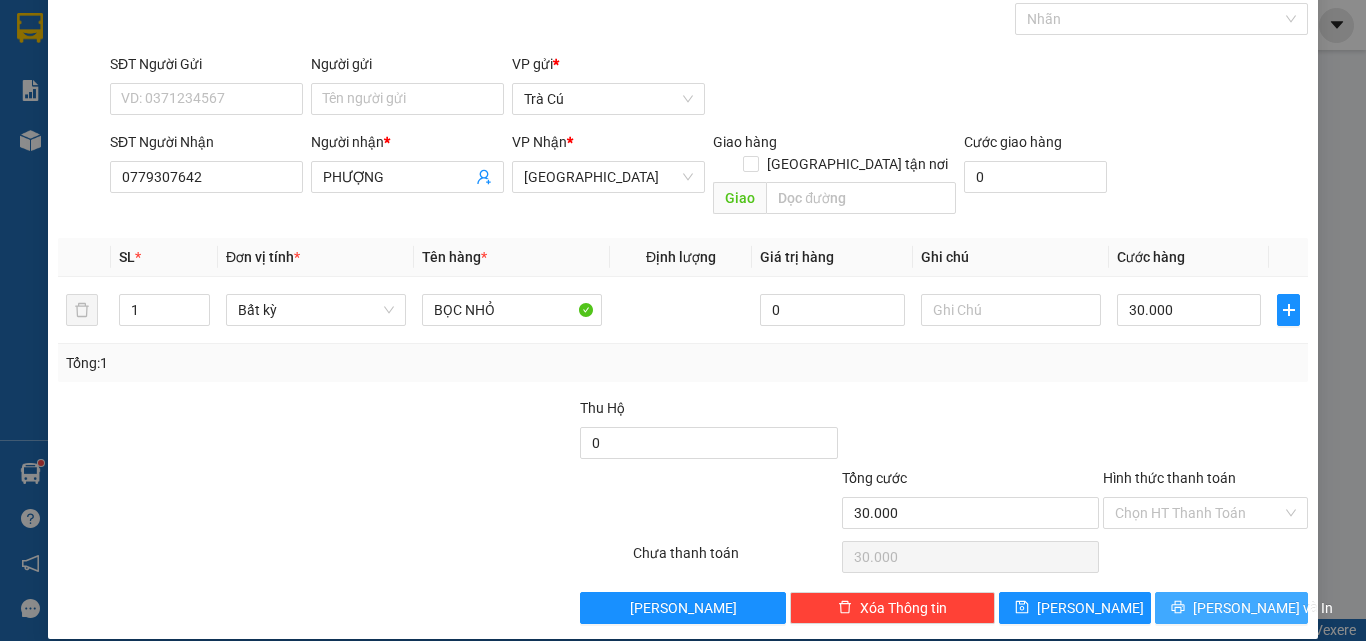 click 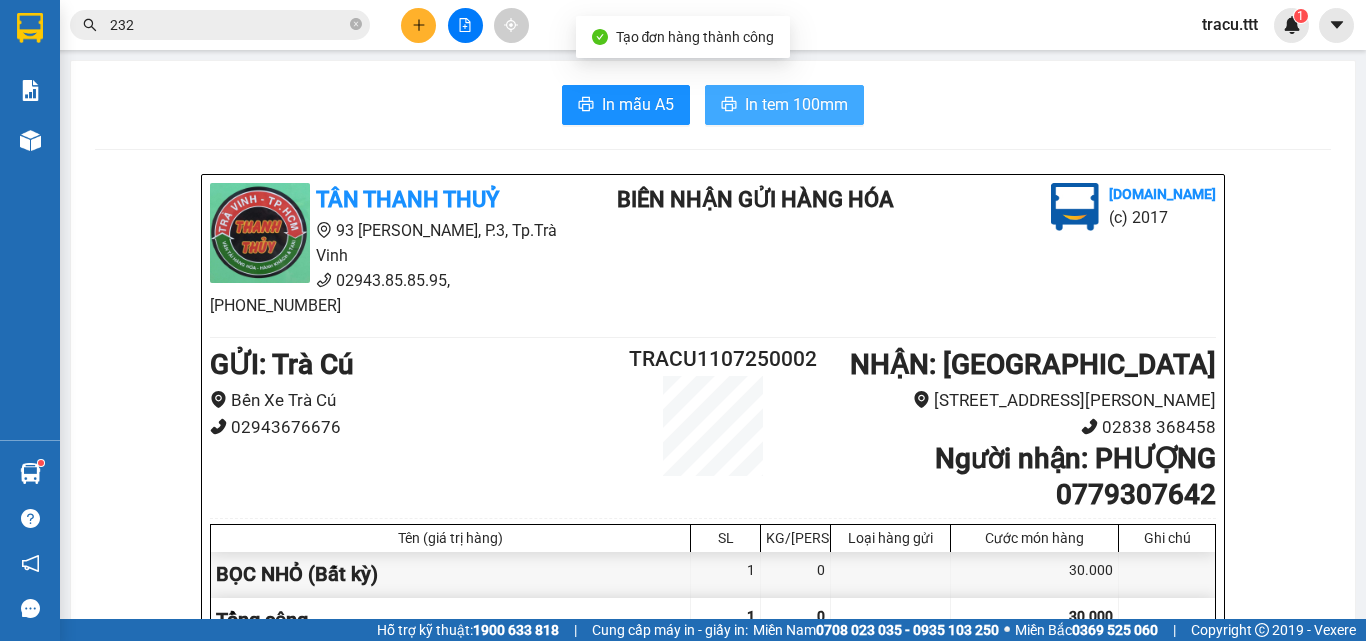 click on "In tem 100mm" at bounding box center [796, 104] 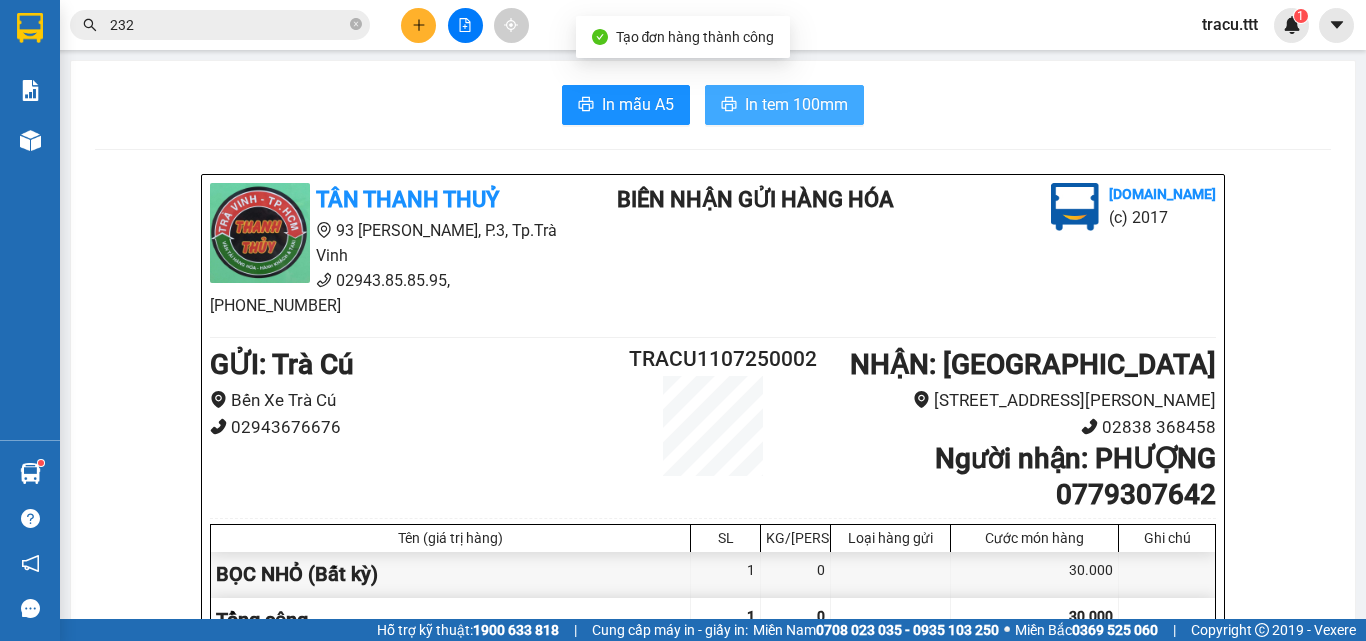 scroll, scrollTop: 0, scrollLeft: 0, axis: both 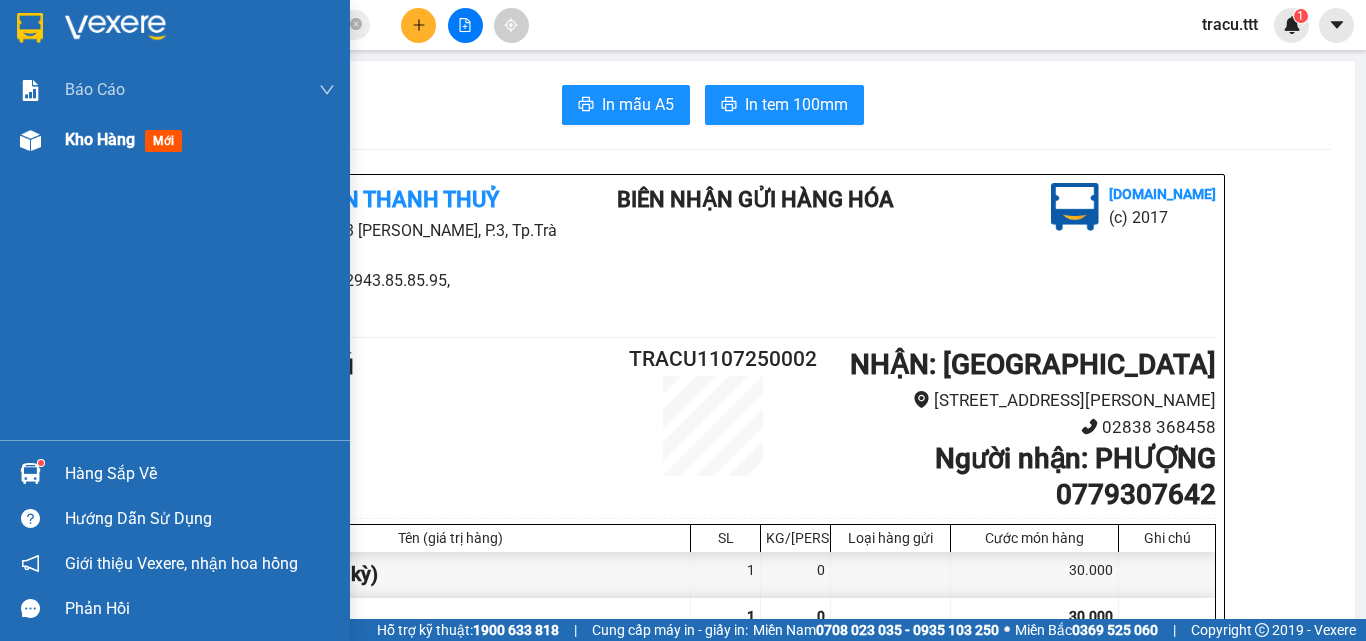 click on "Kho hàng mới" at bounding box center [200, 140] 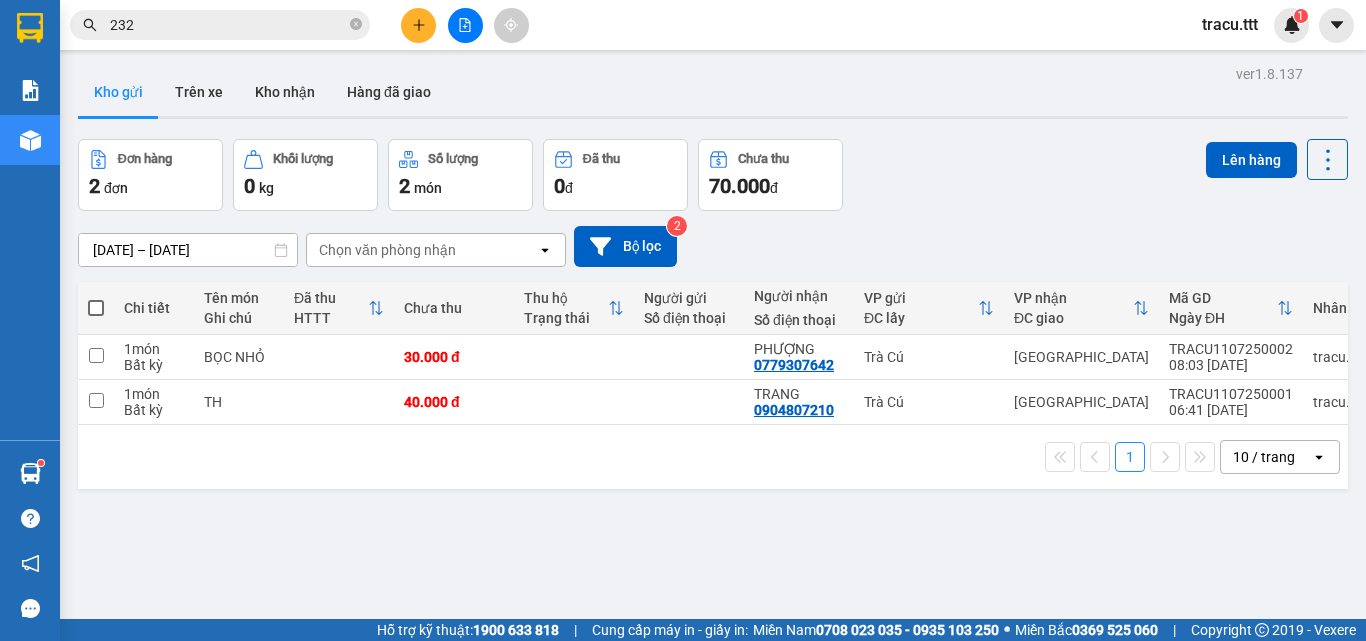 click at bounding box center [96, 308] 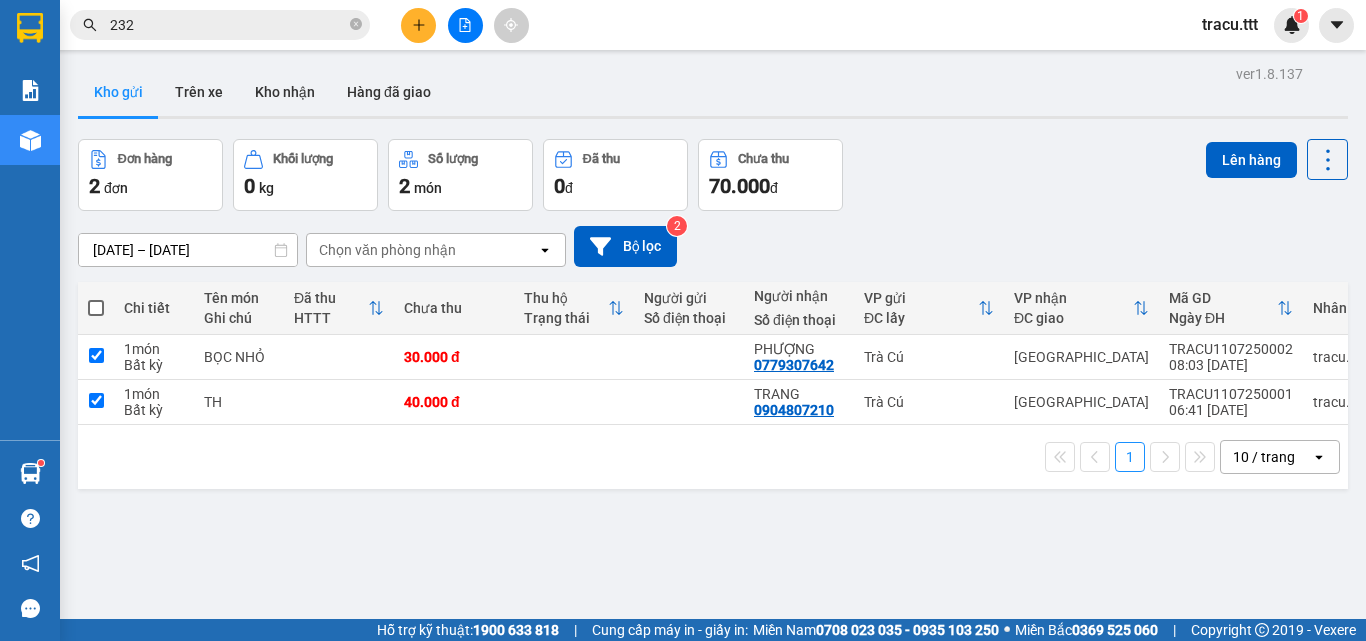 checkbox on "true" 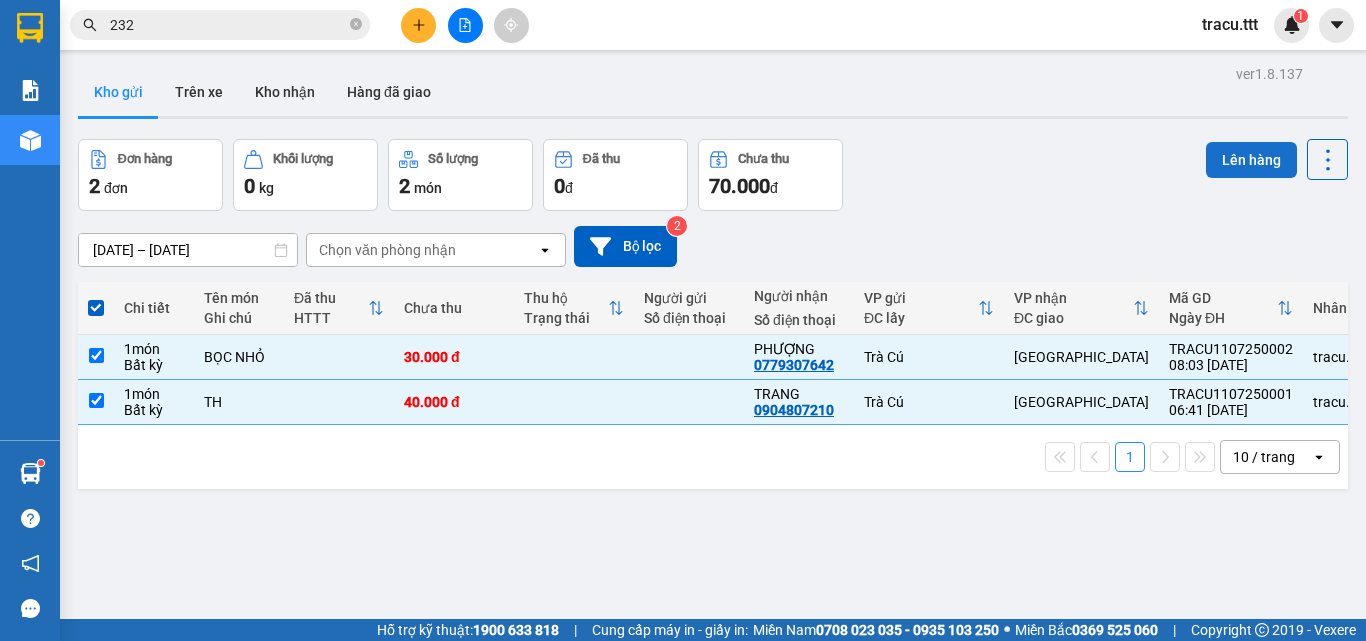 click on "Lên hàng" at bounding box center (1251, 160) 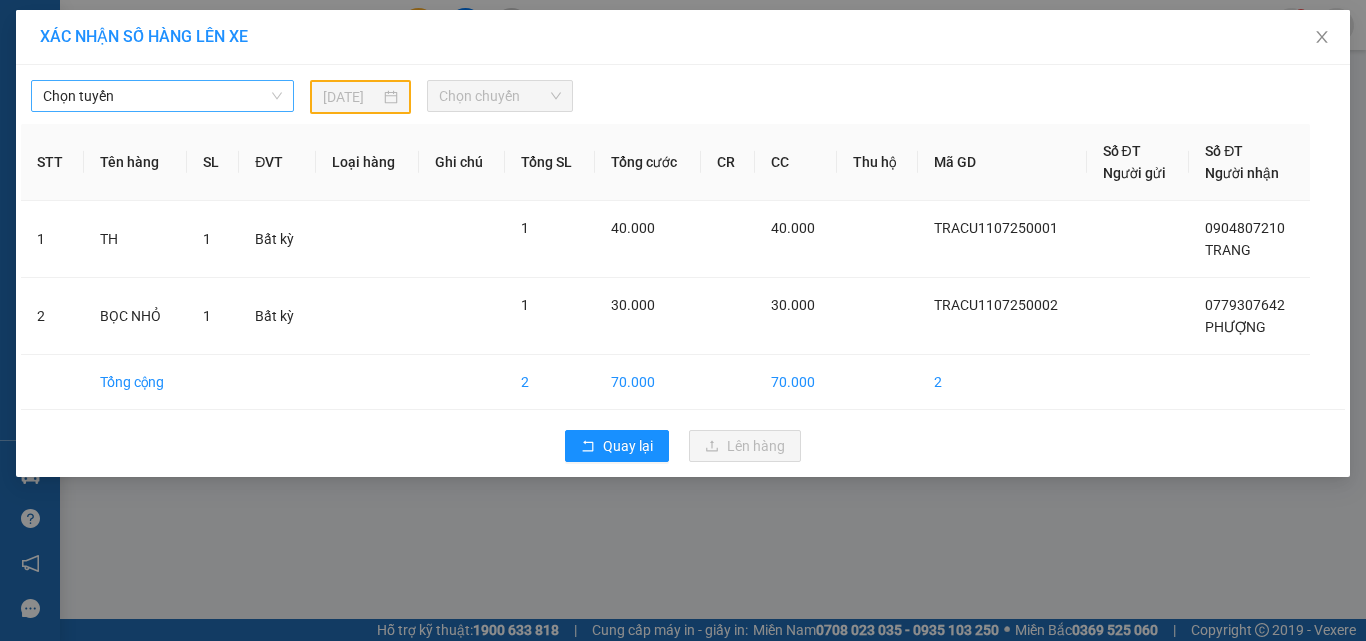 click on "Chọn tuyến" at bounding box center [162, 96] 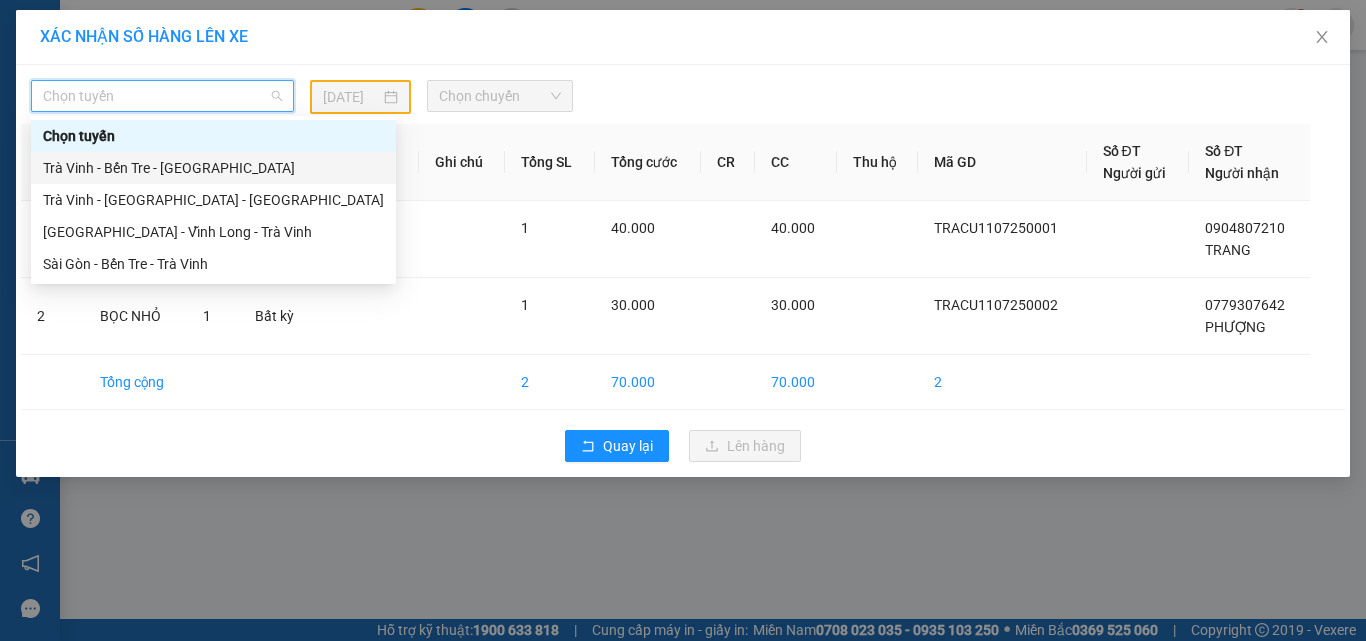 click on "Trà Vinh - Bến Tre - [GEOGRAPHIC_DATA]" at bounding box center (213, 168) 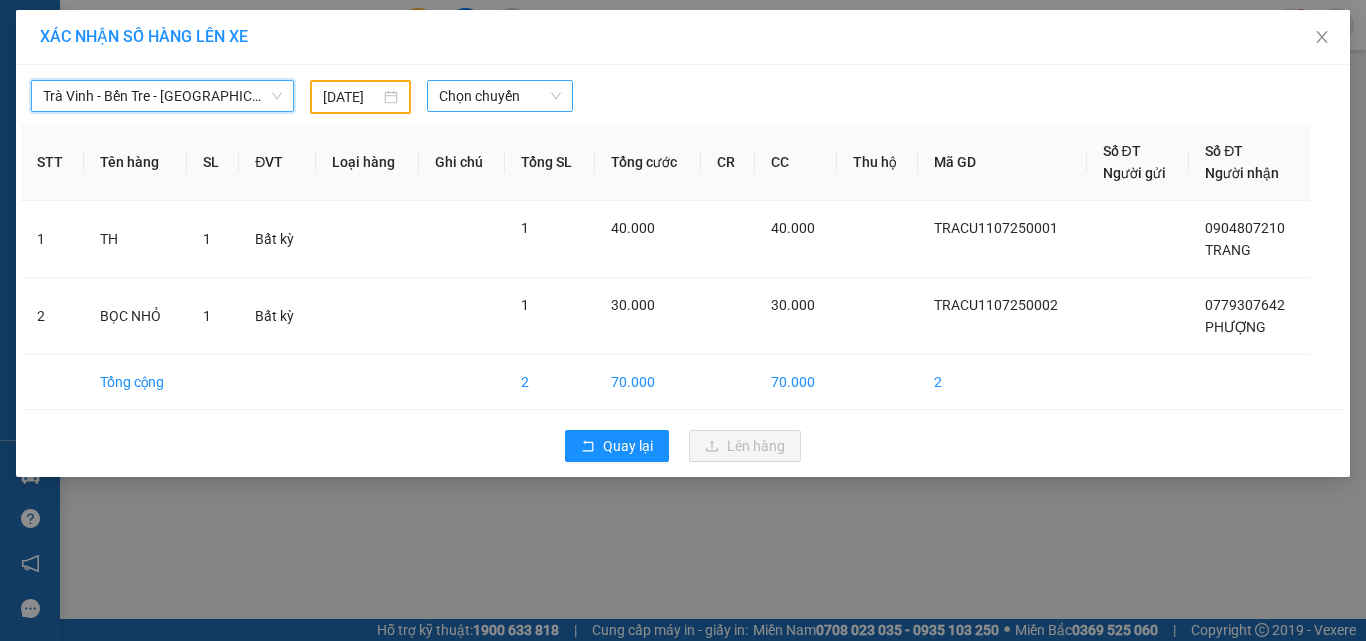 click on "Chọn chuyến" at bounding box center [500, 96] 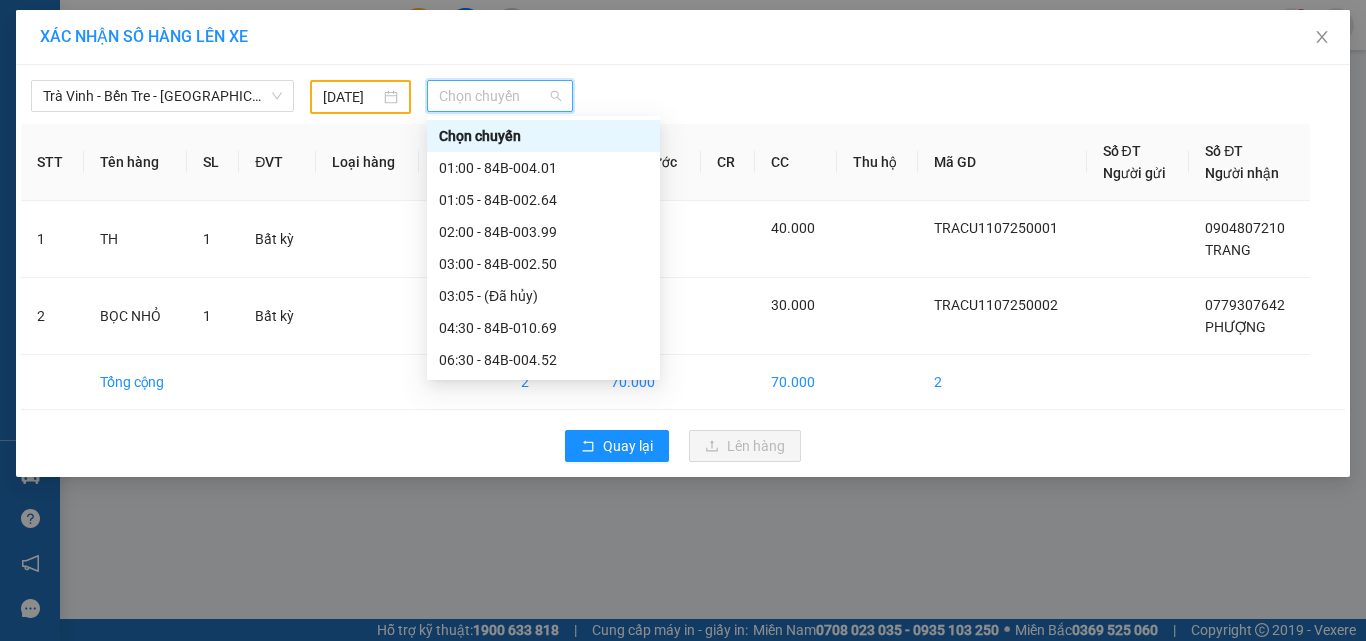 click on "[DATE]" at bounding box center (360, 97) 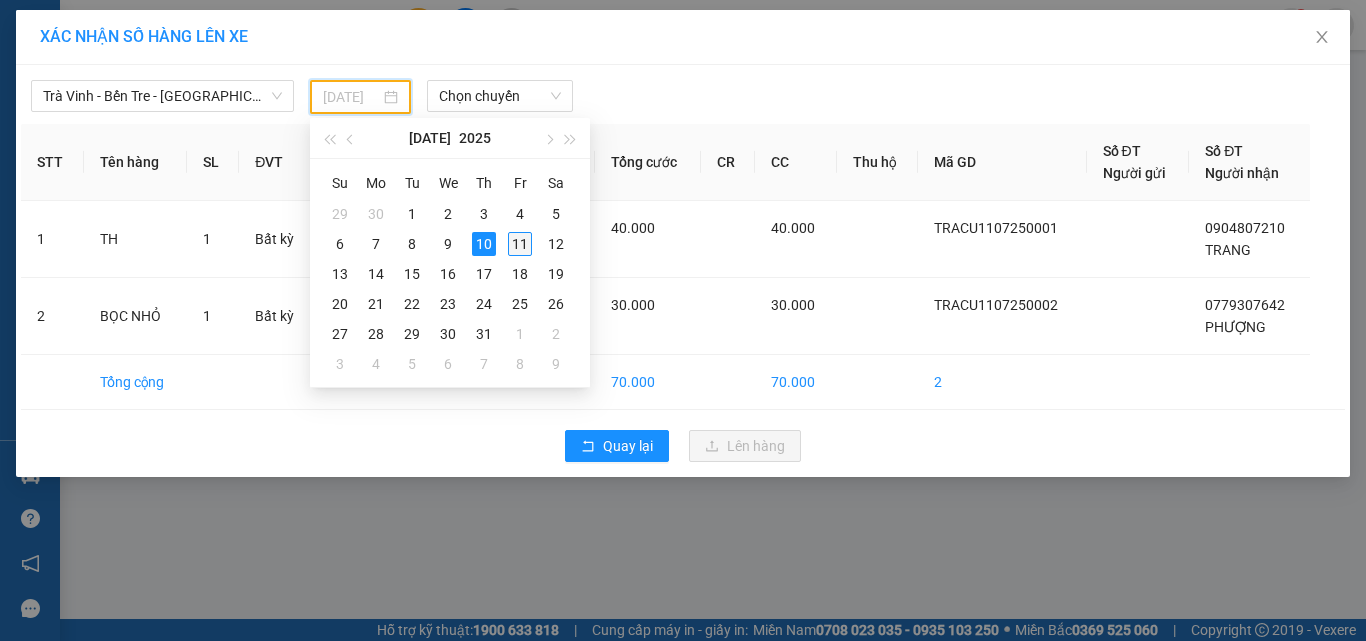 click on "11" at bounding box center [520, 244] 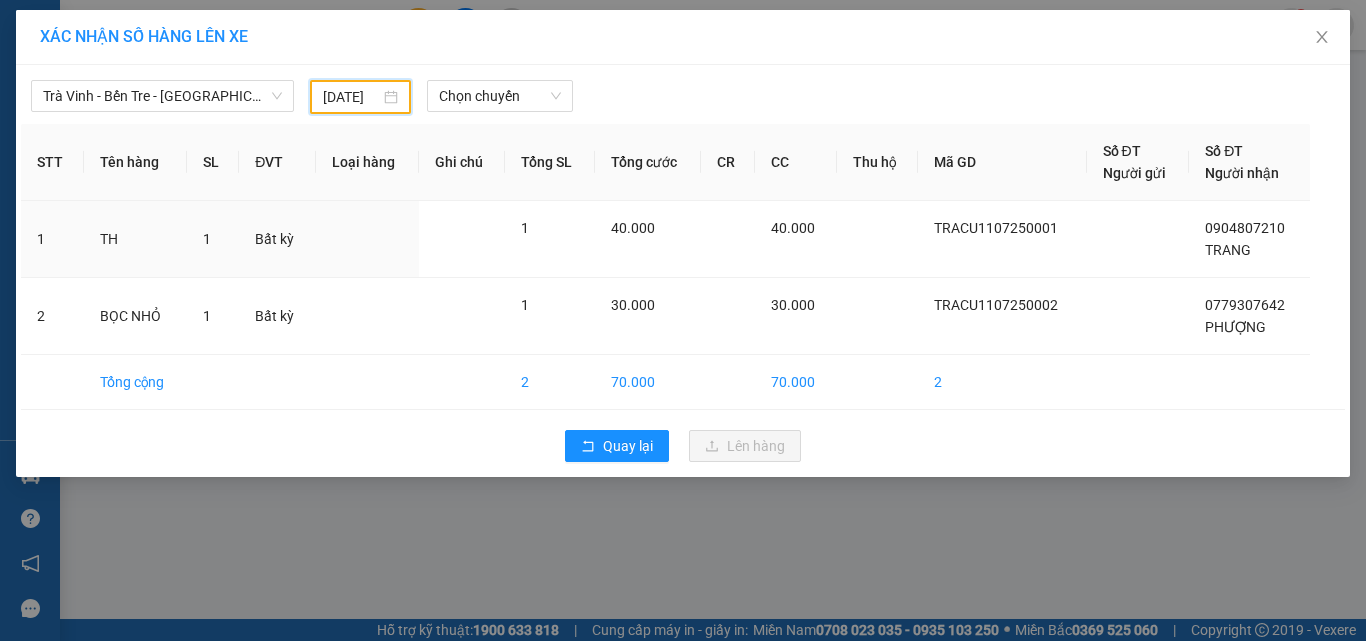 type on "[DATE]" 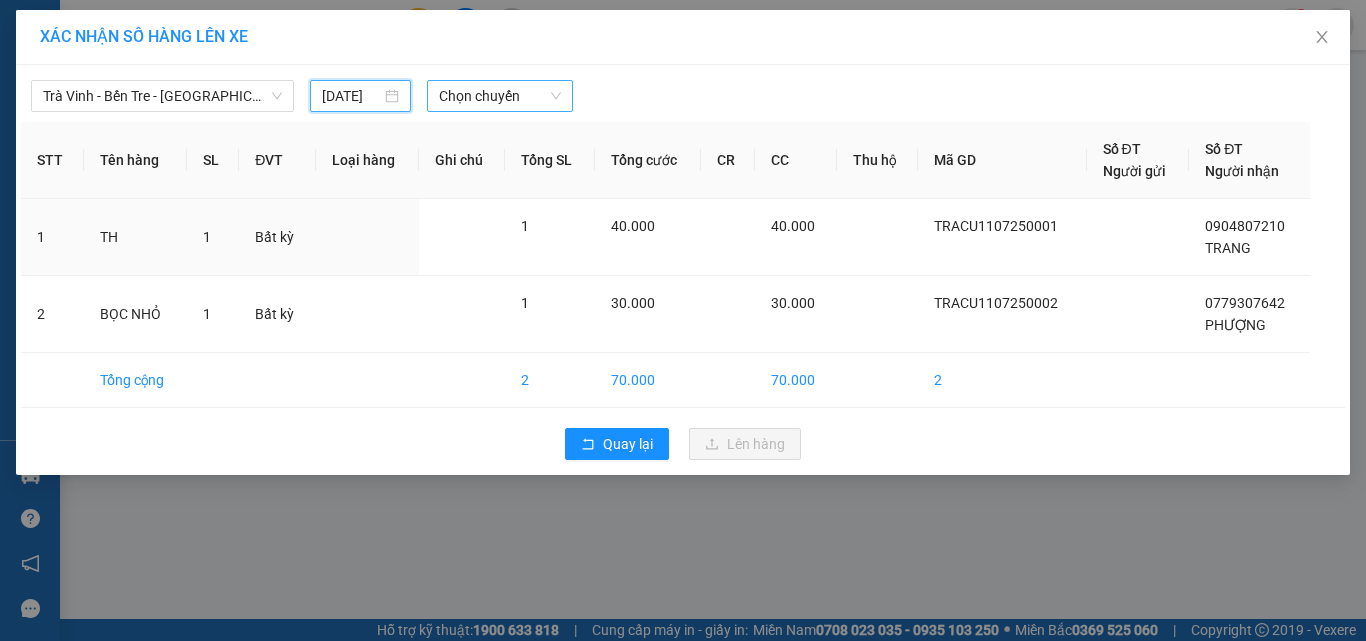 drag, startPoint x: 471, startPoint y: 96, endPoint x: 489, endPoint y: 83, distance: 22.203604 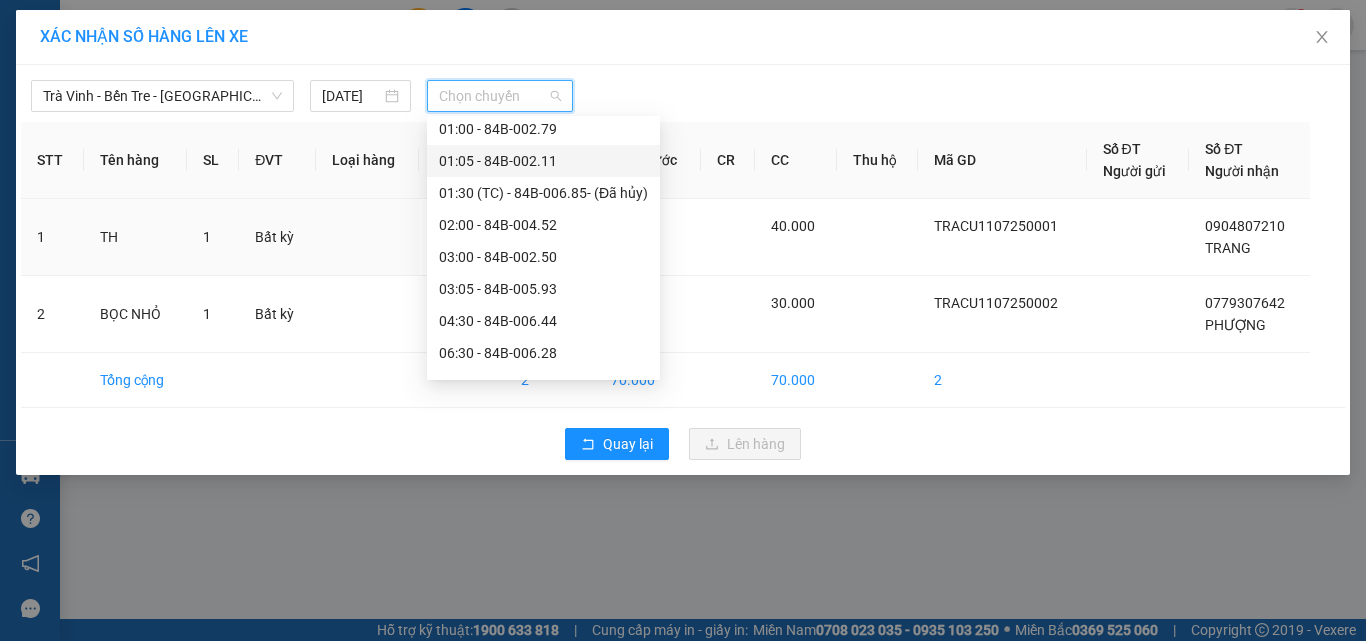 scroll, scrollTop: 200, scrollLeft: 0, axis: vertical 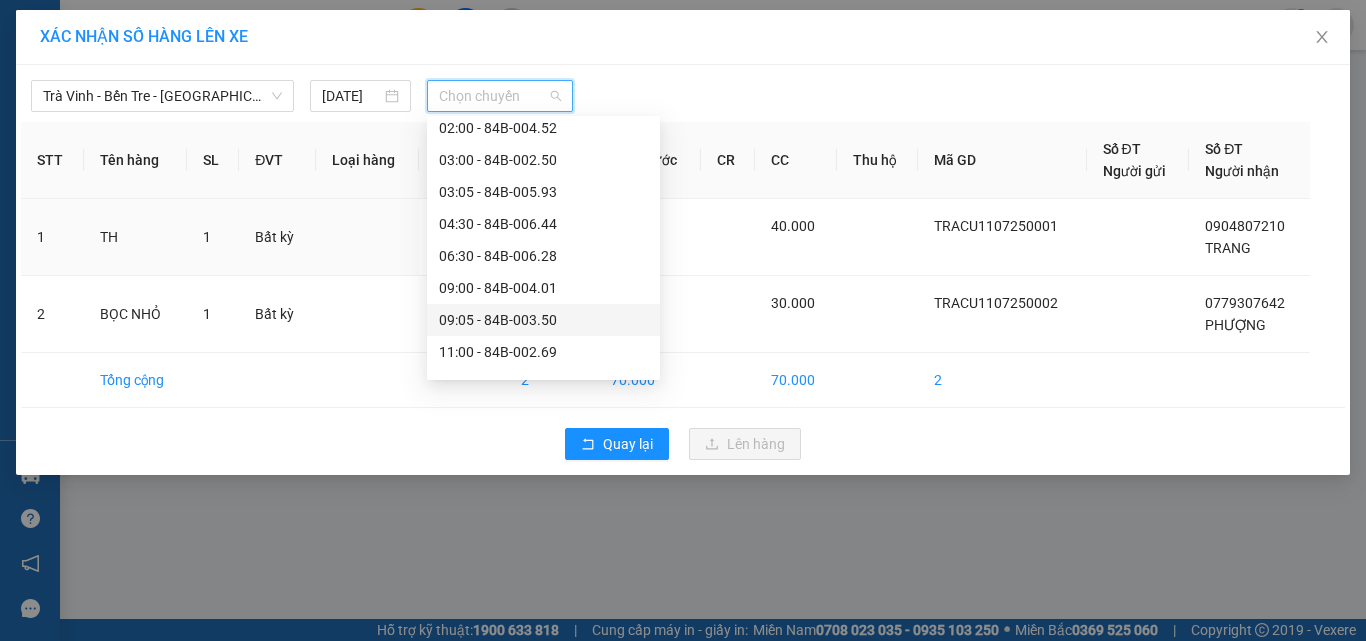 click on "09:05     - 84B-003.50" at bounding box center [543, 320] 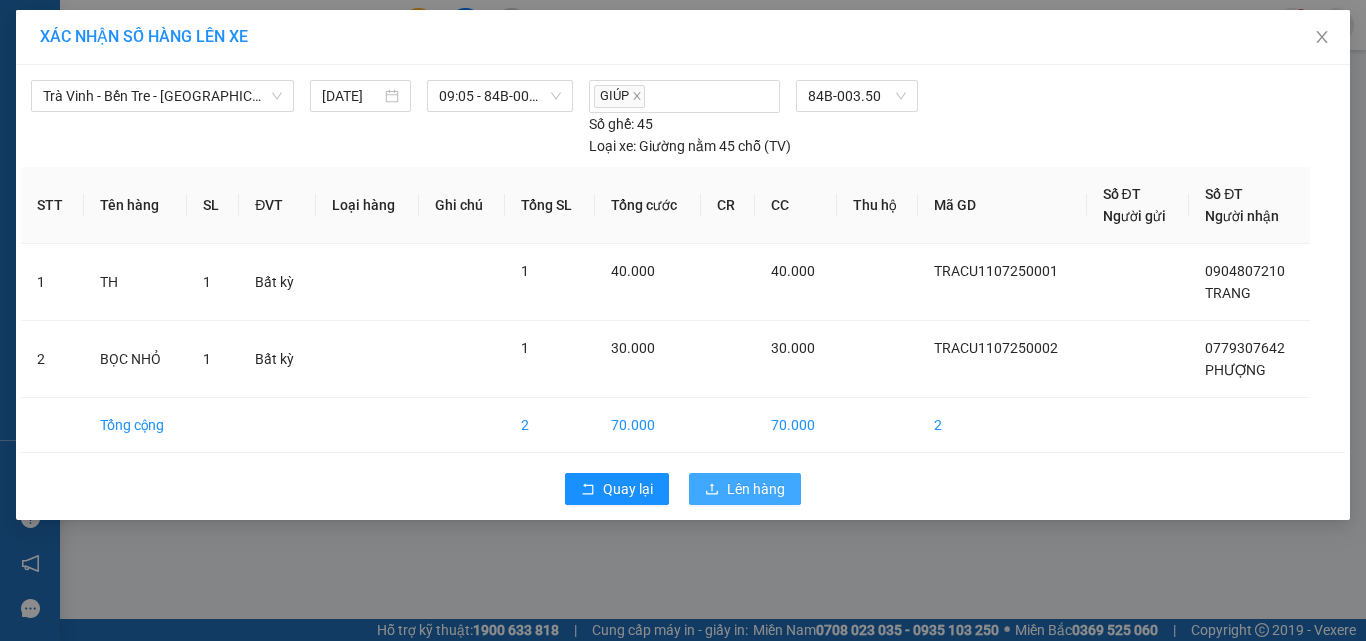 click on "Lên hàng" at bounding box center [745, 489] 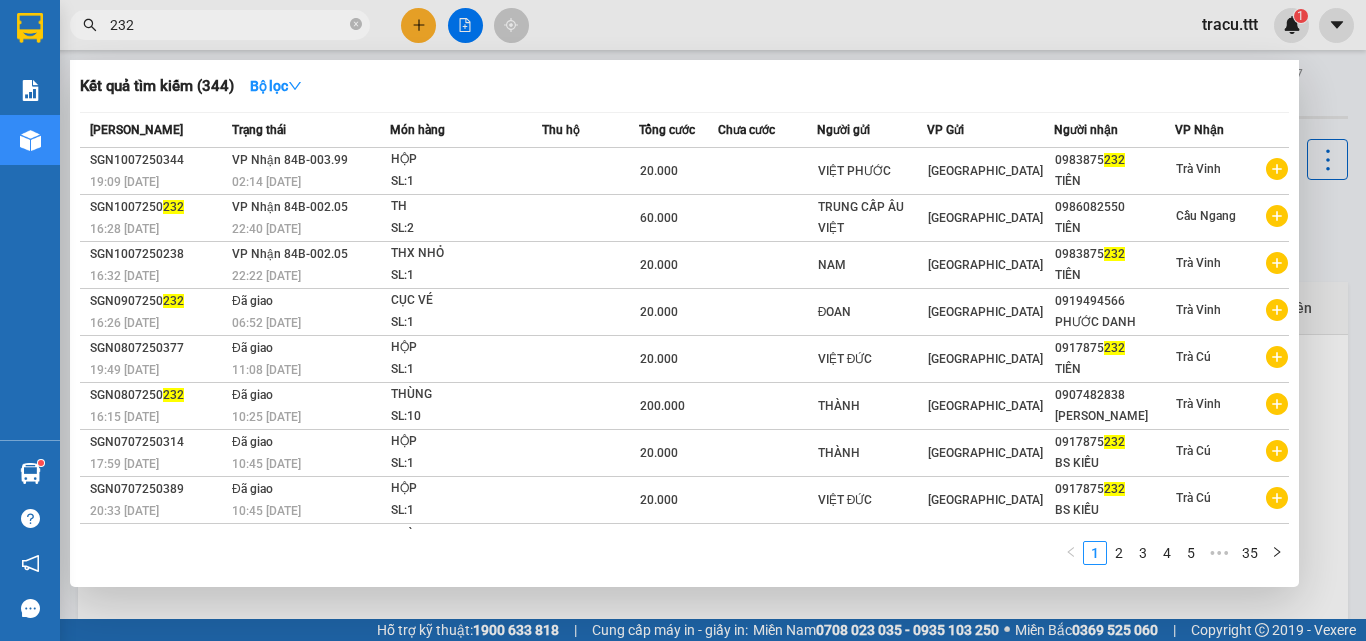 click on "232" at bounding box center [220, 25] 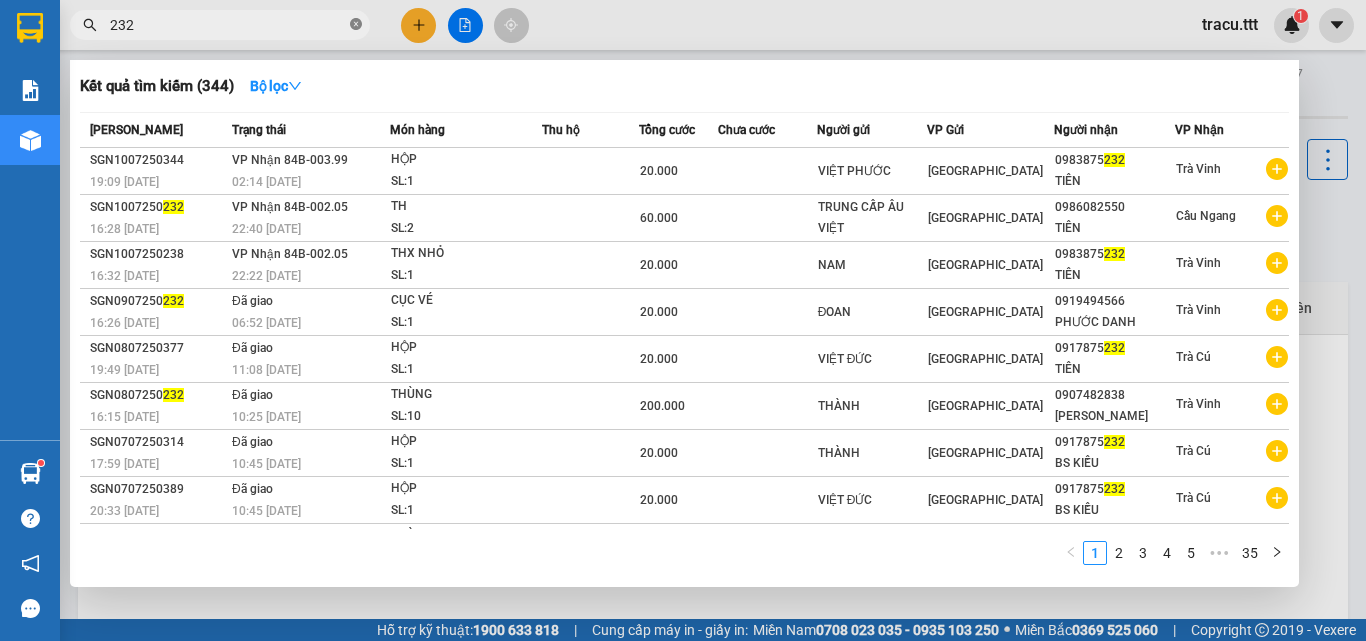 click 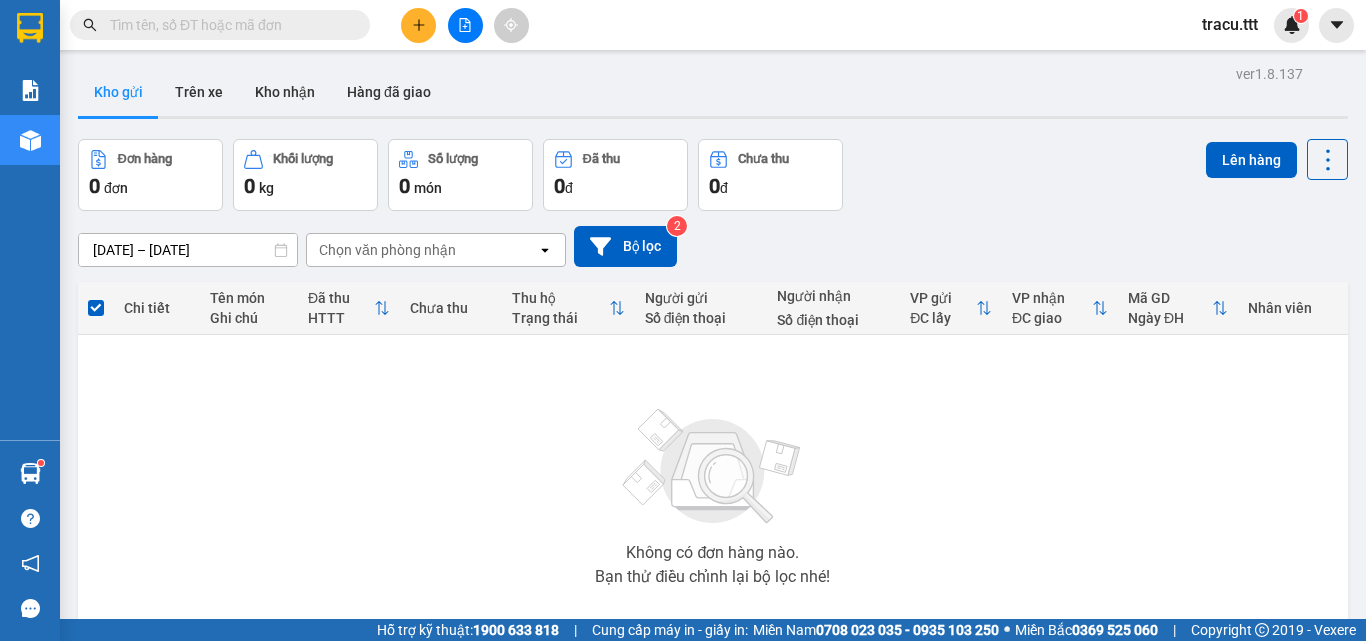 click 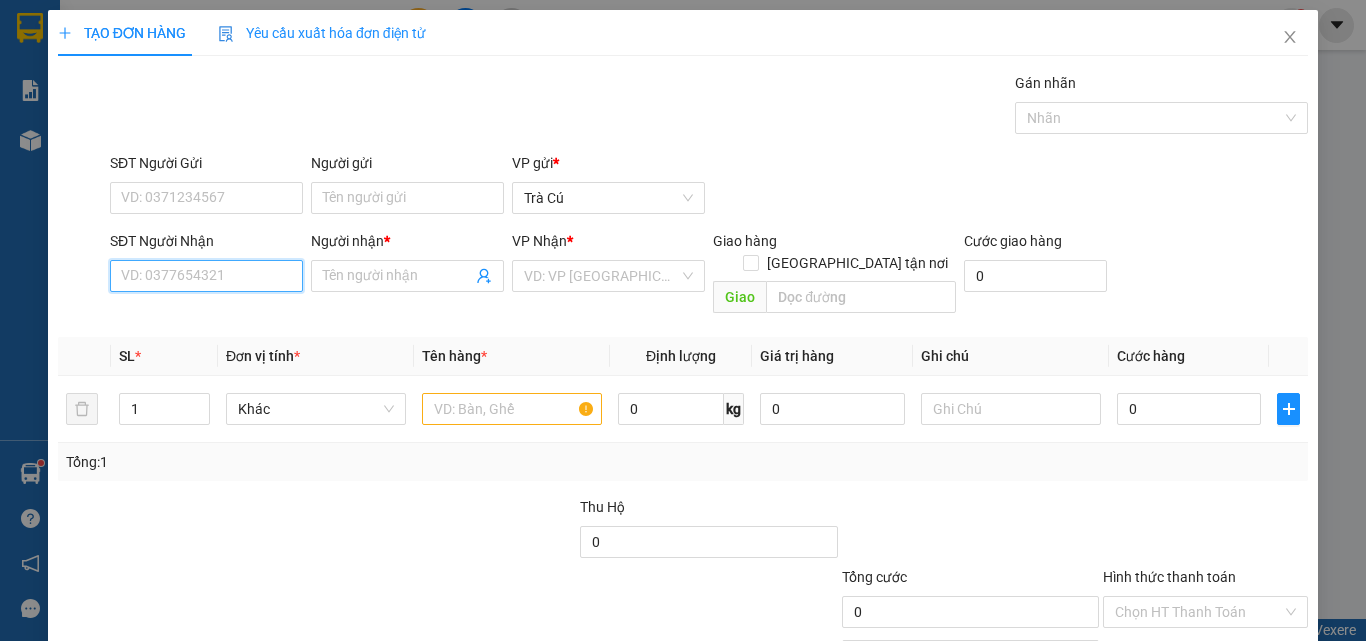 click on "SĐT Người Nhận" at bounding box center (206, 276) 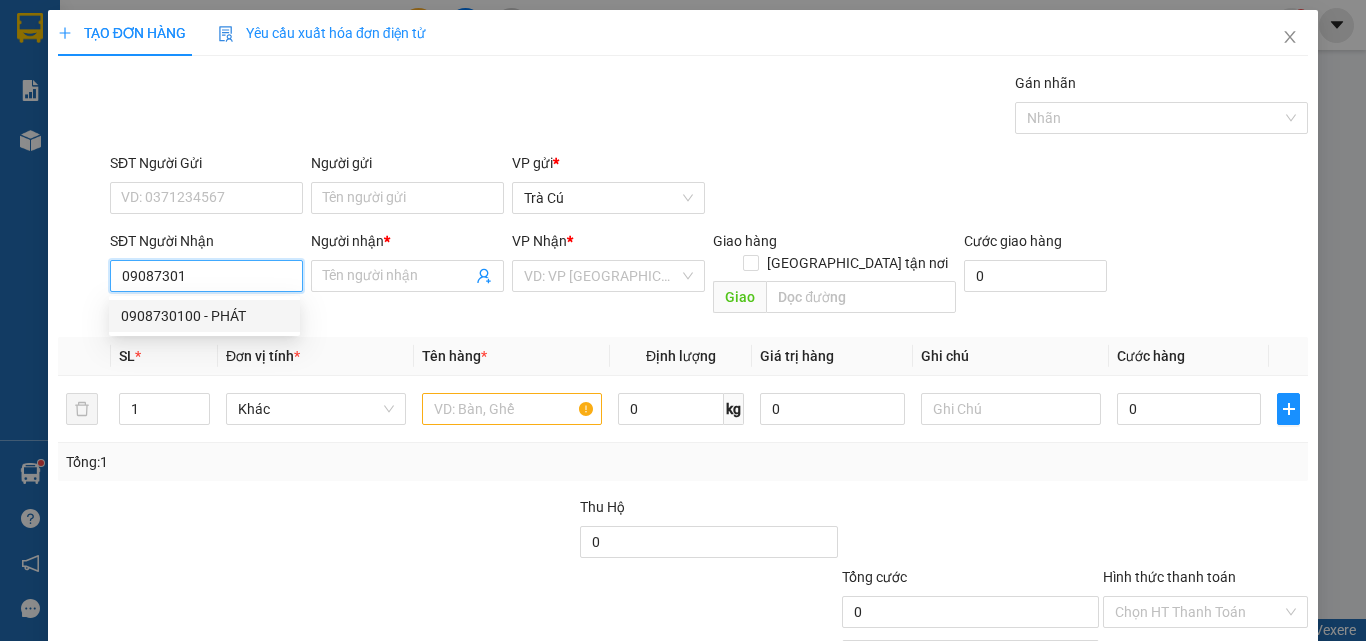 click on "0908730100 - PHÁT" at bounding box center (204, 316) 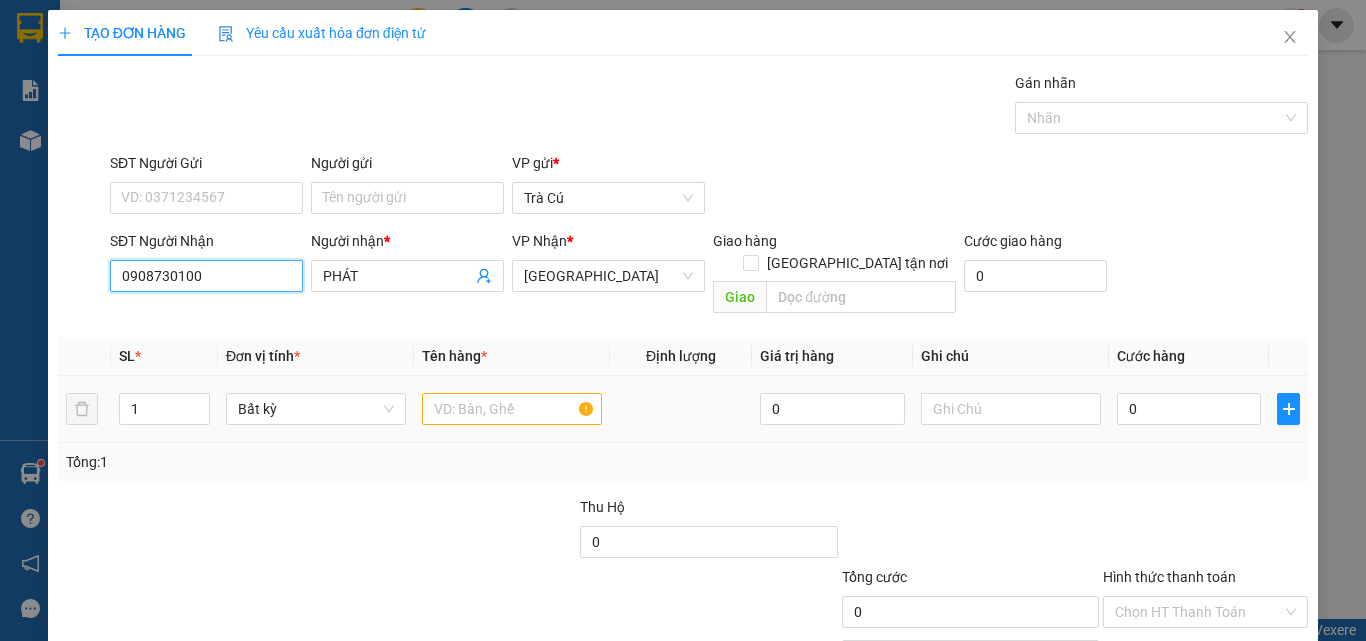 type on "0908730100" 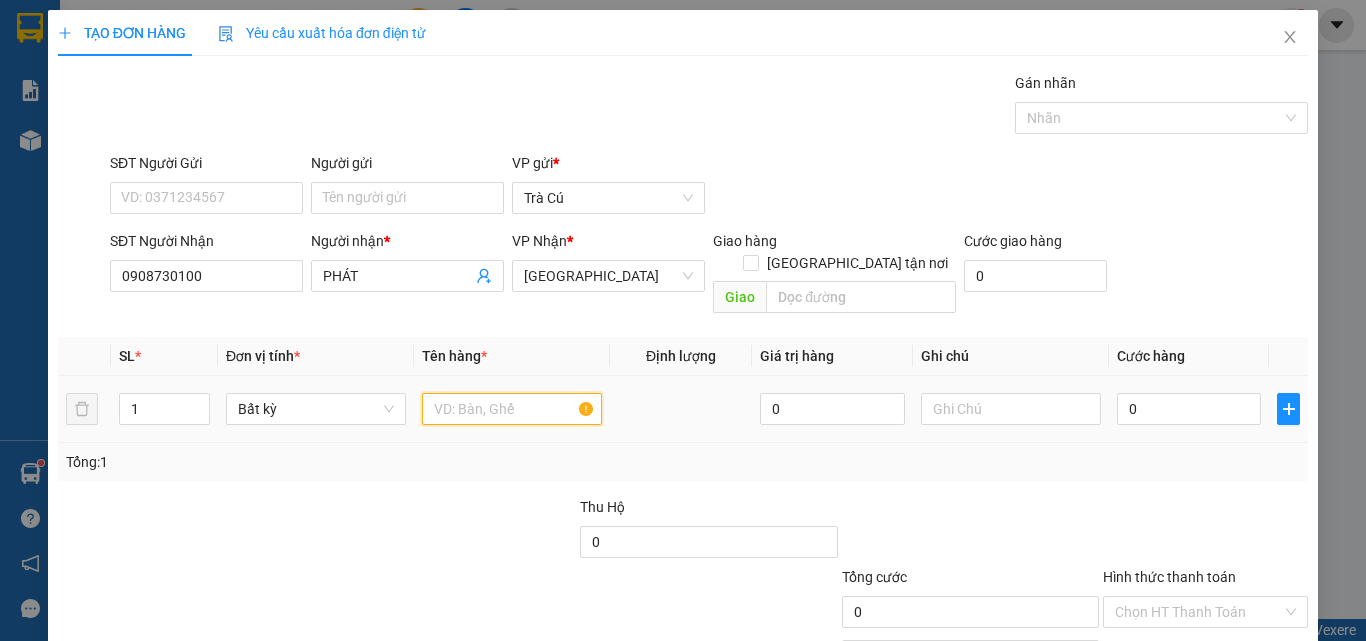 click at bounding box center (512, 409) 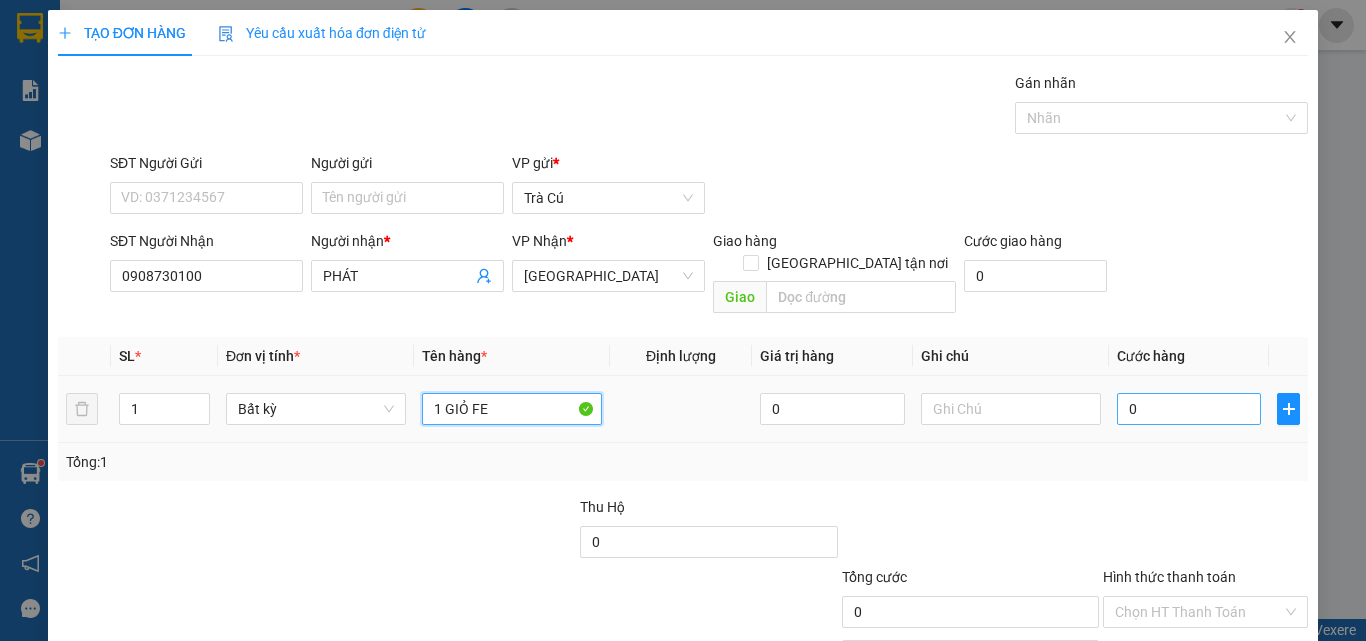 type on "1 GIỎ FE" 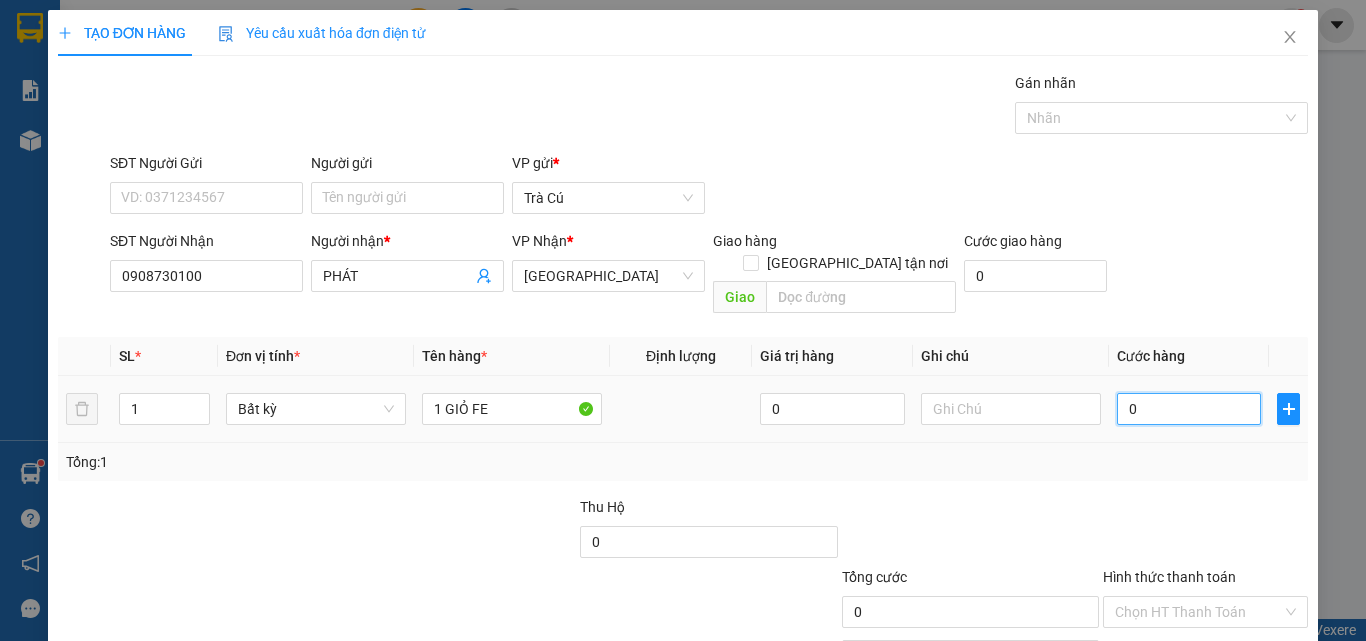 click on "0" at bounding box center [1189, 409] 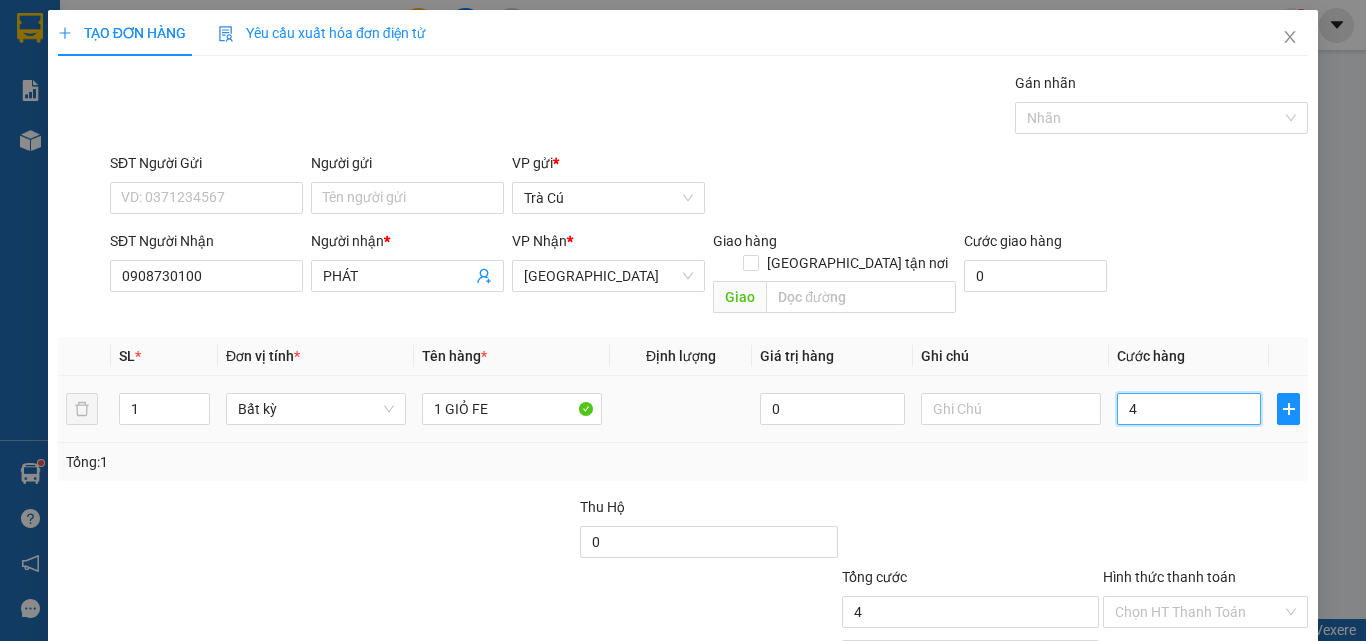 type on "40" 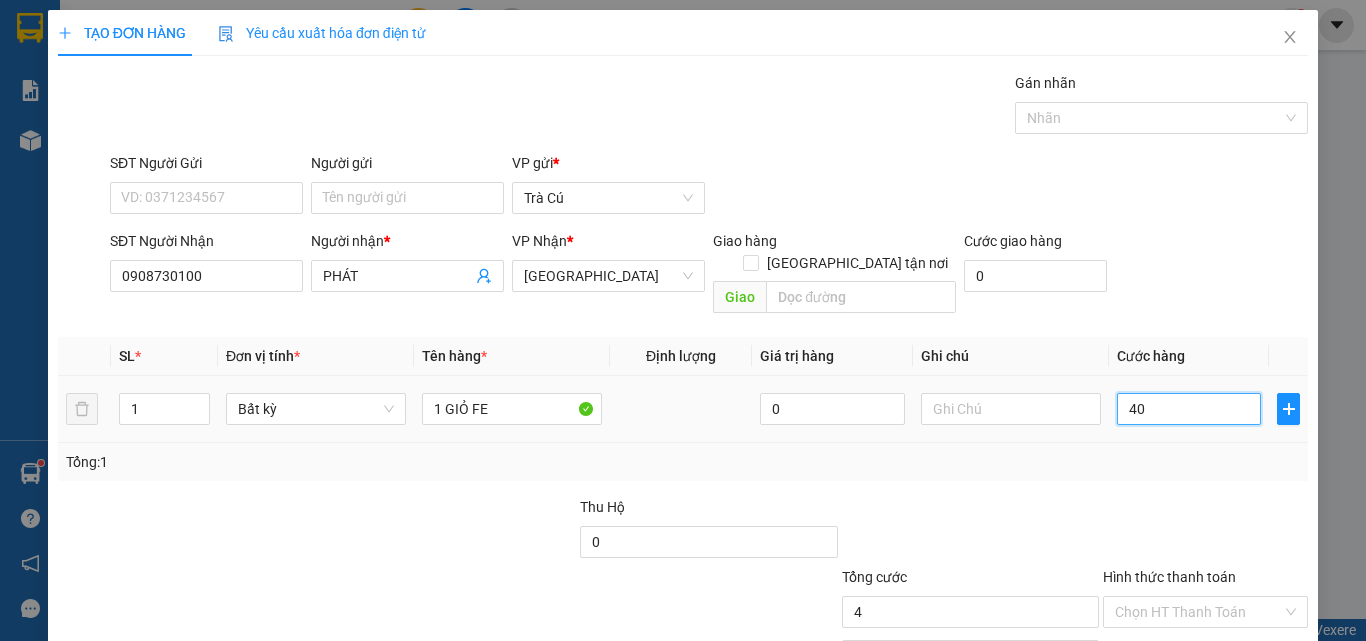 type on "40" 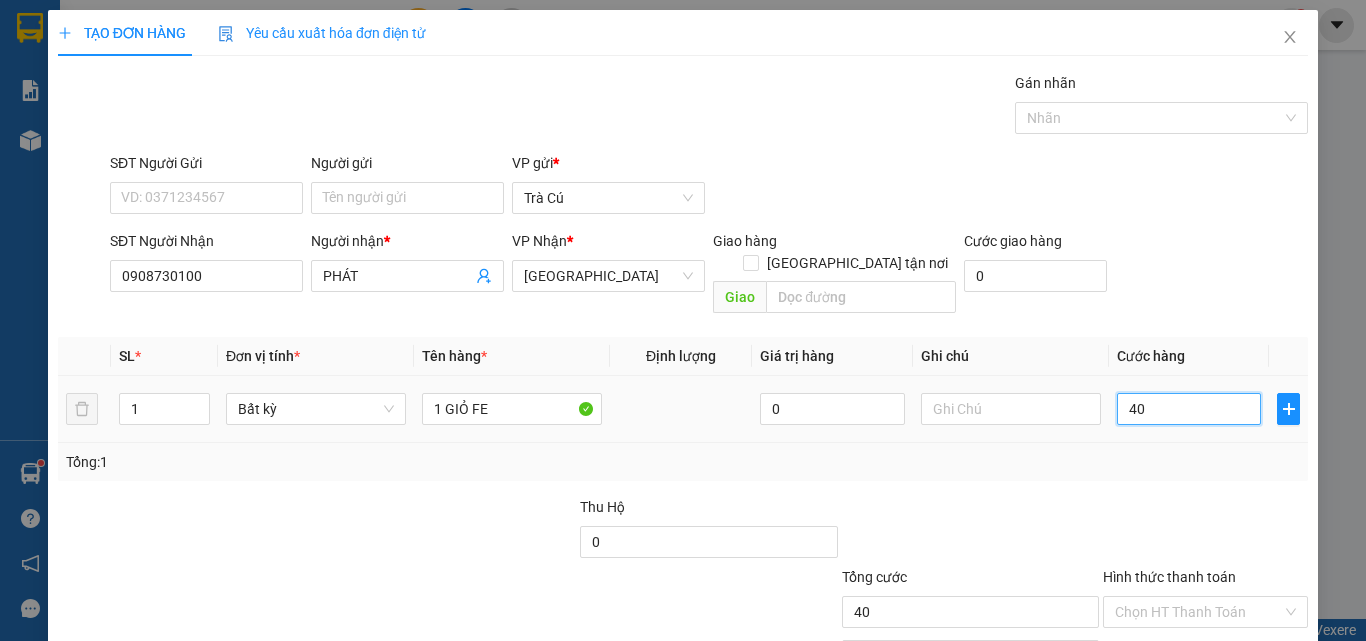 scroll, scrollTop: 99, scrollLeft: 0, axis: vertical 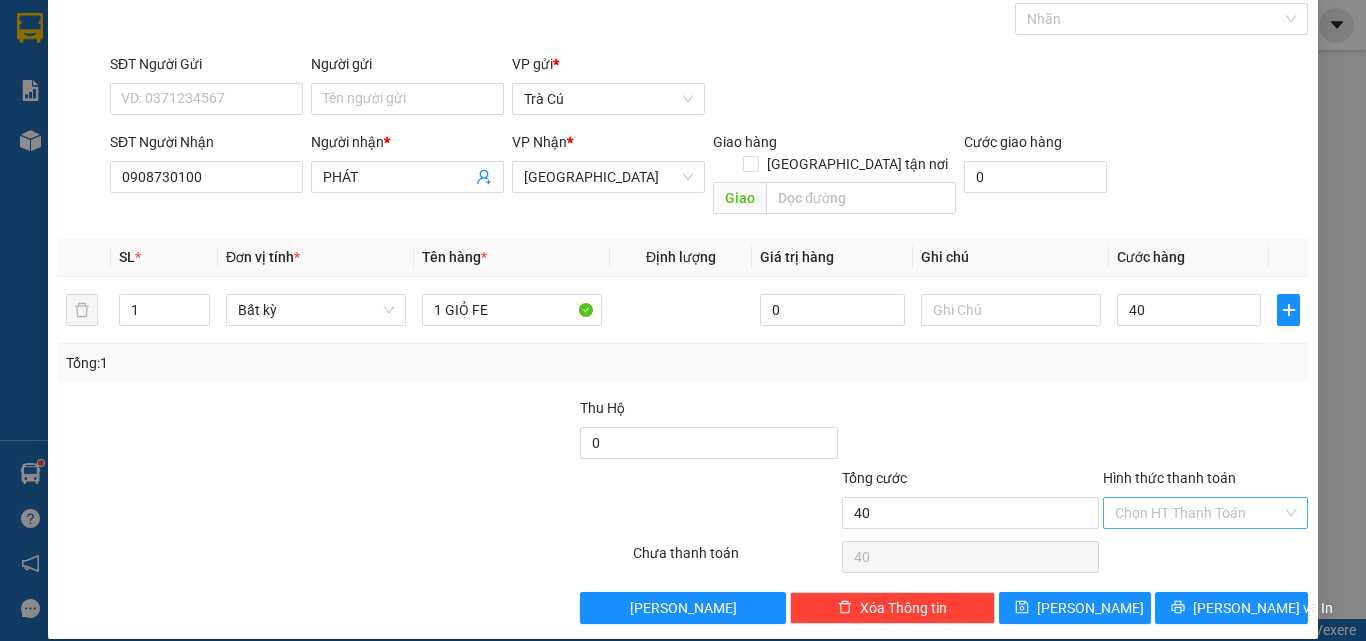 click on "Hình thức thanh toán" at bounding box center (1198, 513) 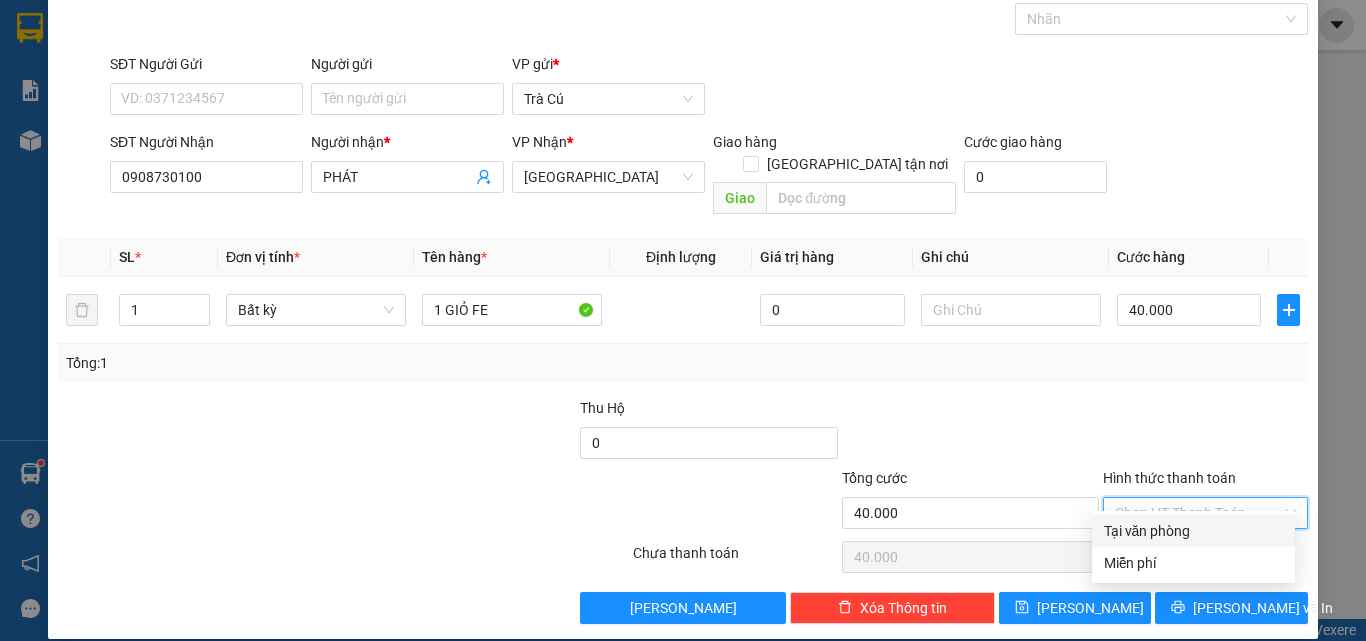 click on "Tại văn phòng" at bounding box center (1193, 531) 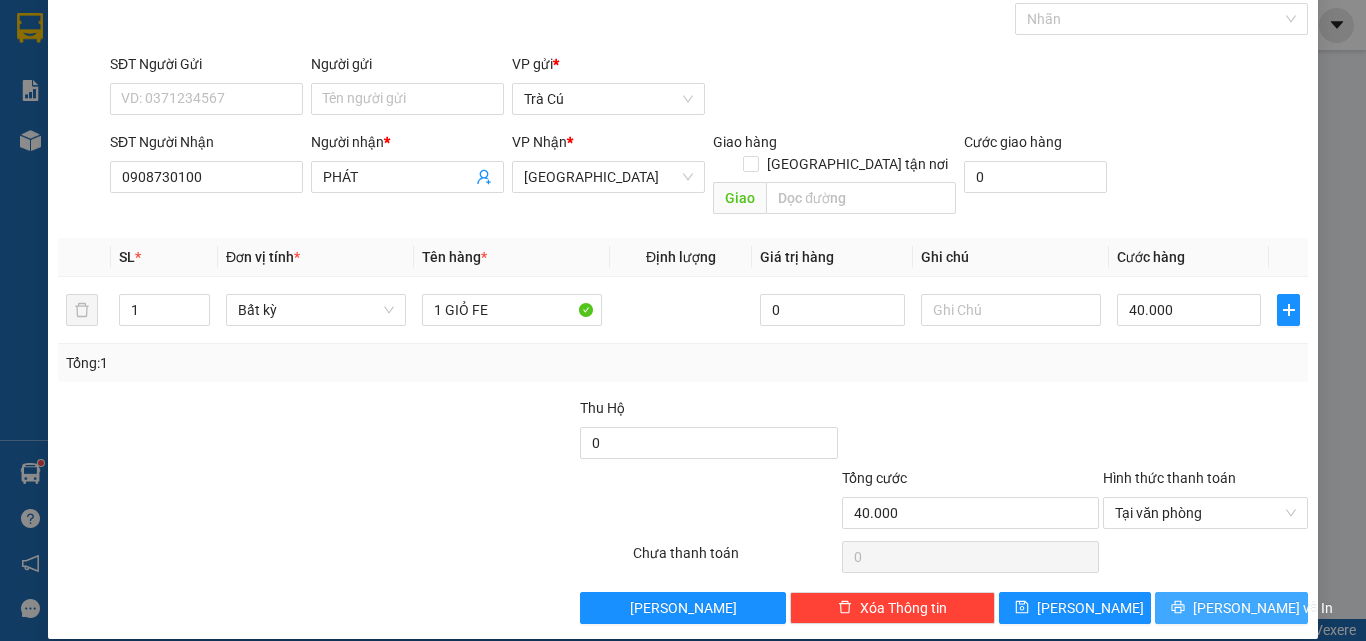 click on "[PERSON_NAME] và In" at bounding box center [1263, 608] 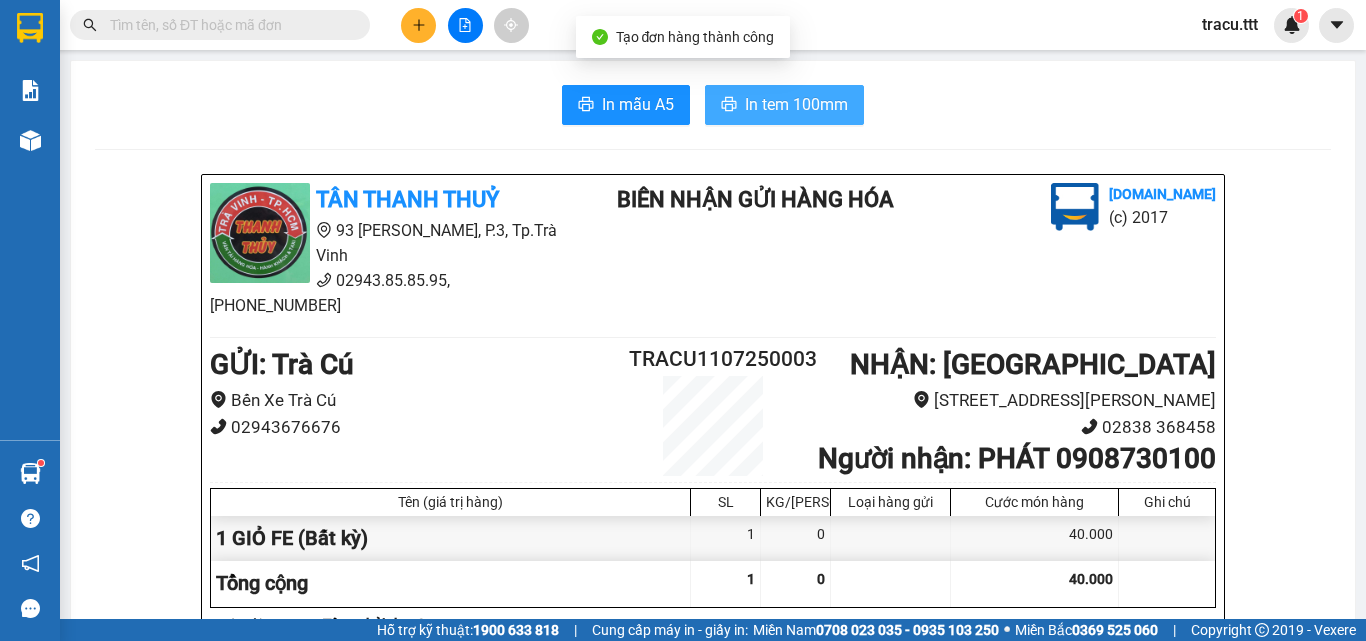 click on "In tem 100mm" at bounding box center [796, 104] 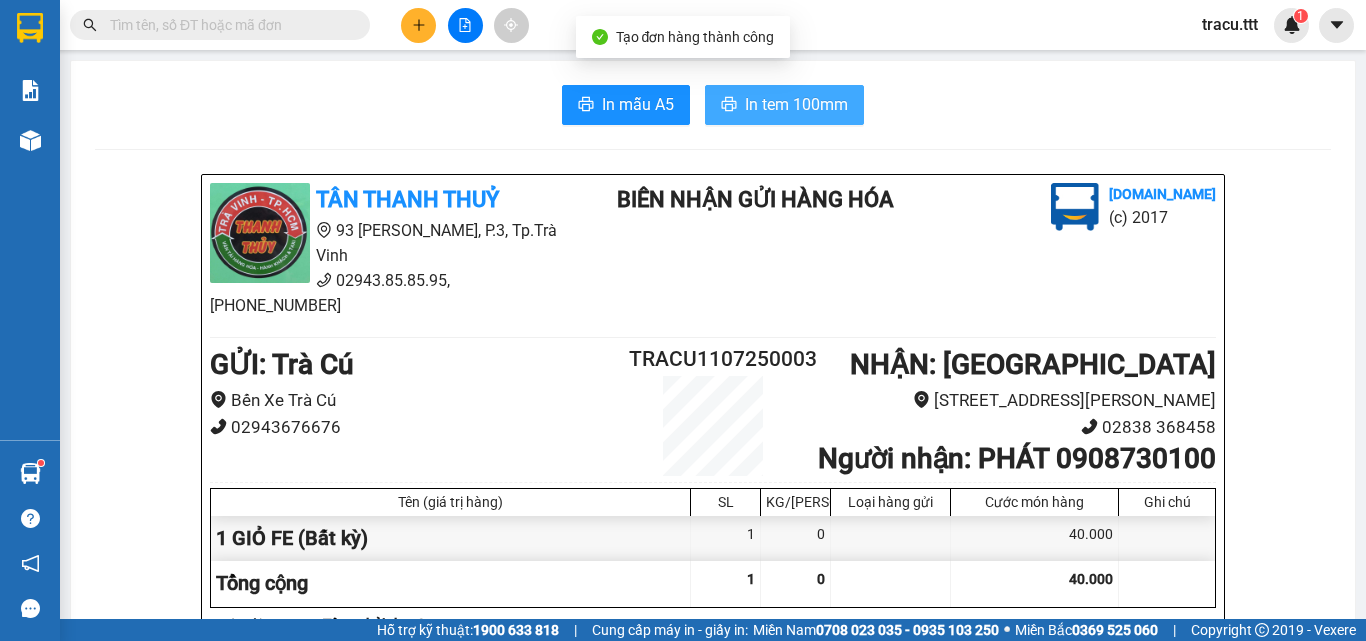 scroll, scrollTop: 0, scrollLeft: 0, axis: both 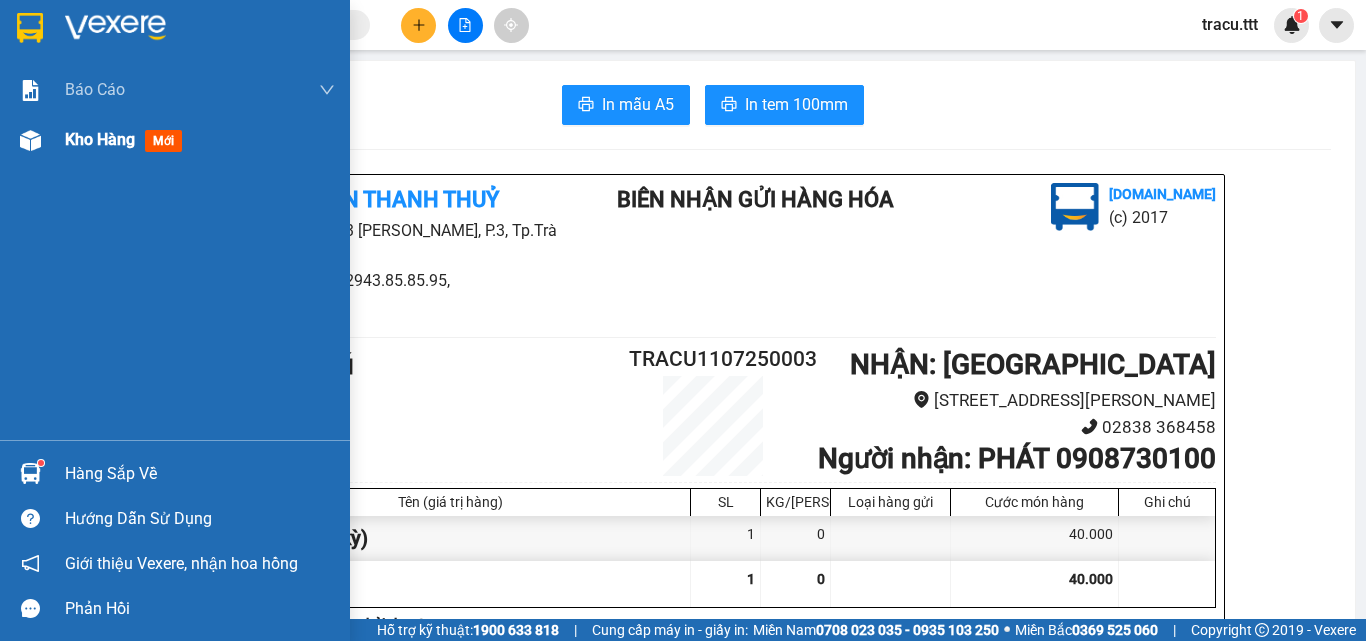 drag, startPoint x: 79, startPoint y: 147, endPoint x: 122, endPoint y: 156, distance: 43.931767 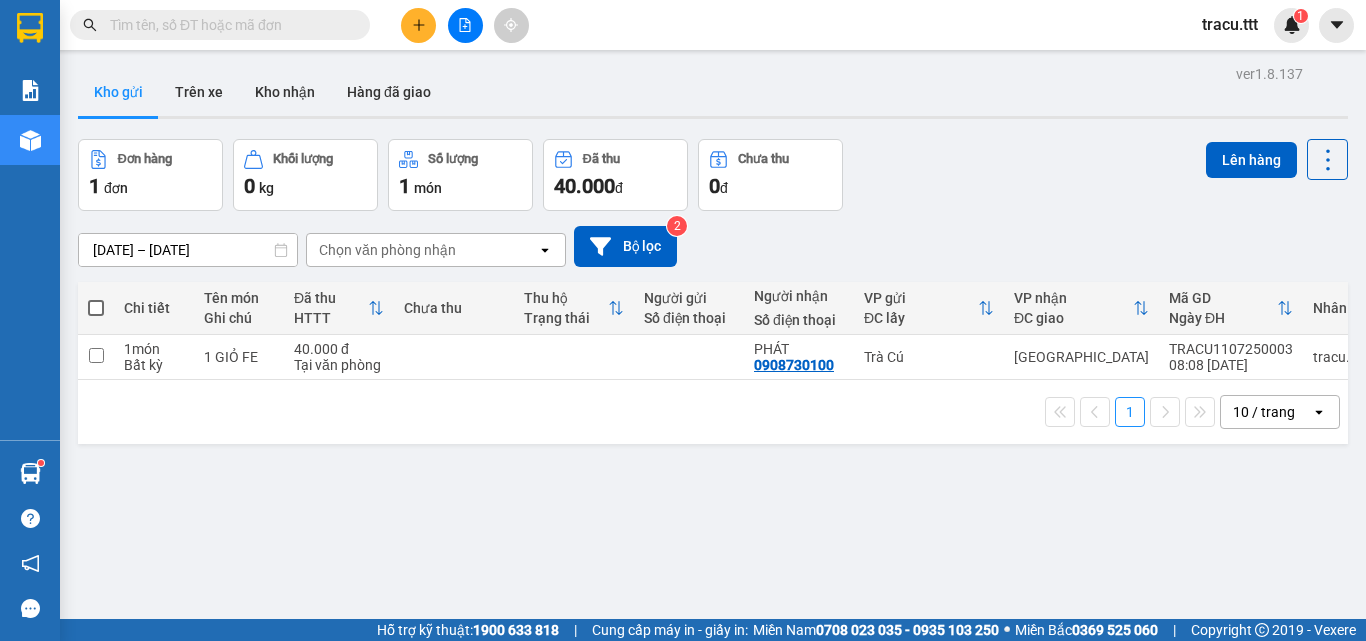 click at bounding box center (96, 308) 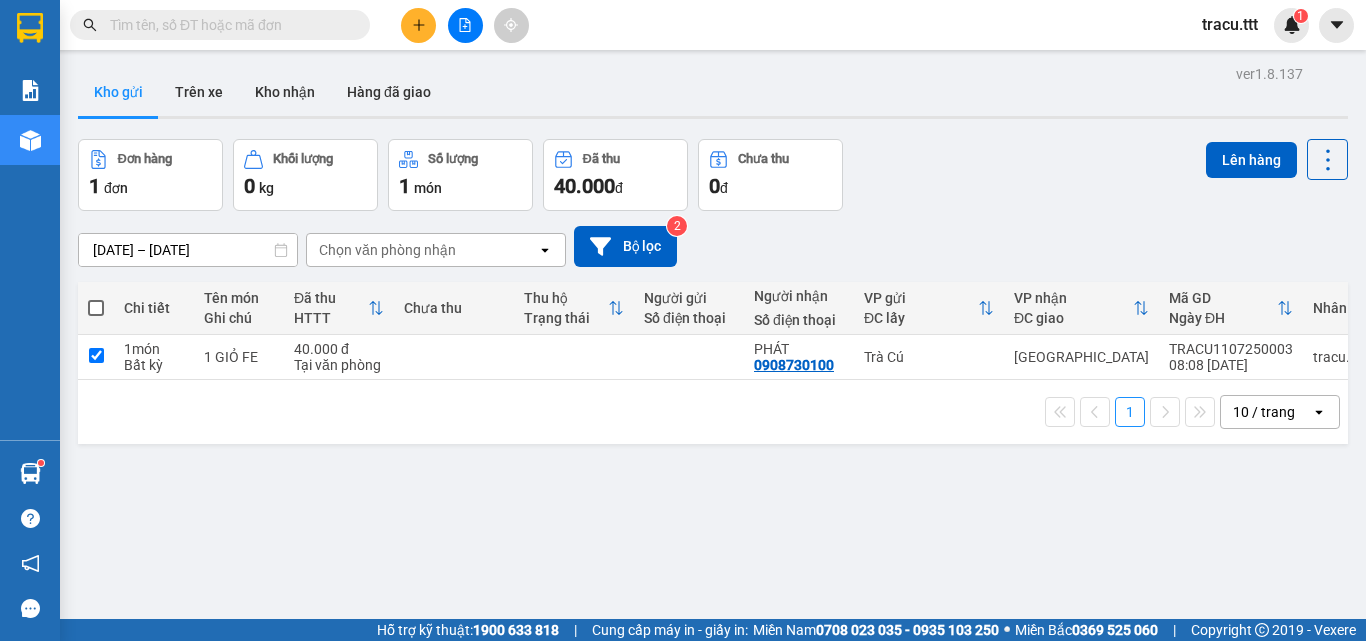 checkbox on "true" 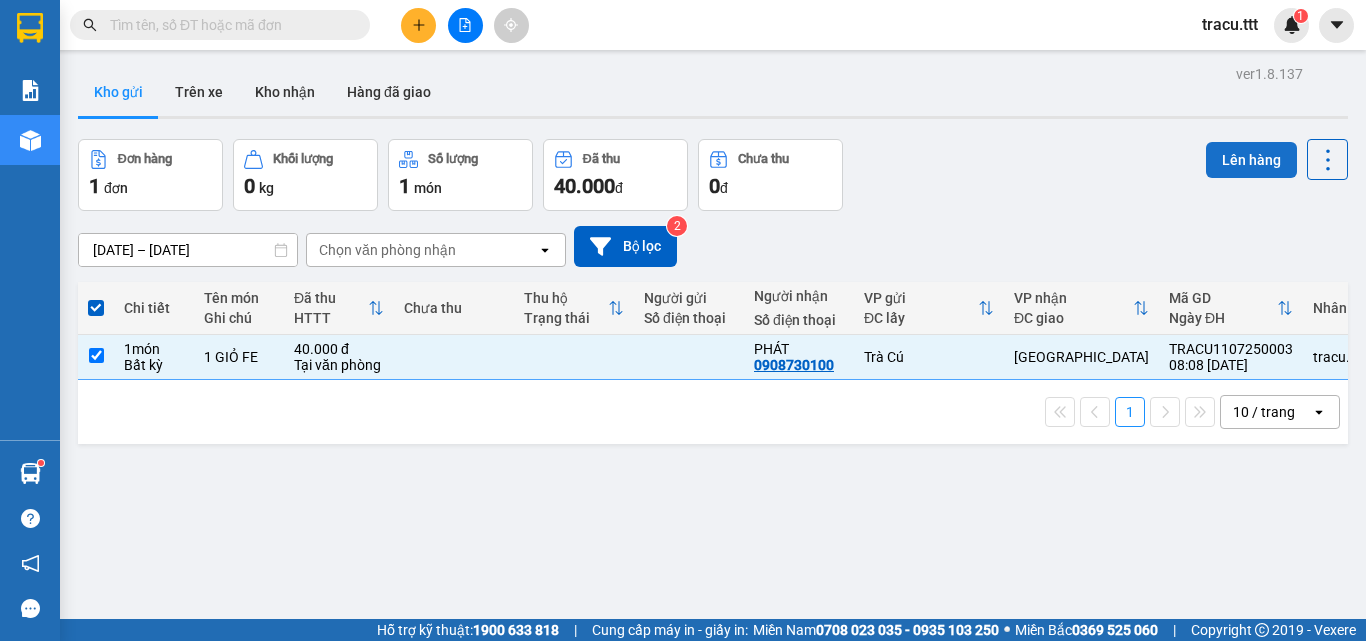 click on "Lên hàng" at bounding box center [1251, 160] 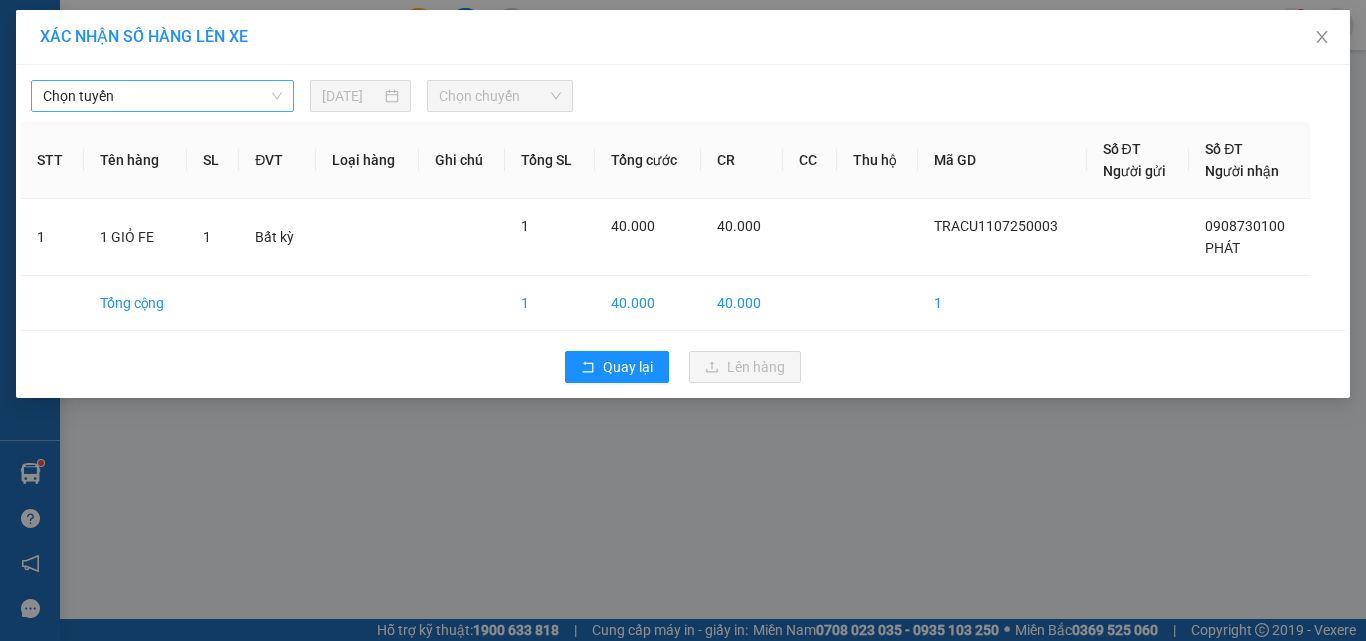 click on "Chọn tuyến" at bounding box center (162, 96) 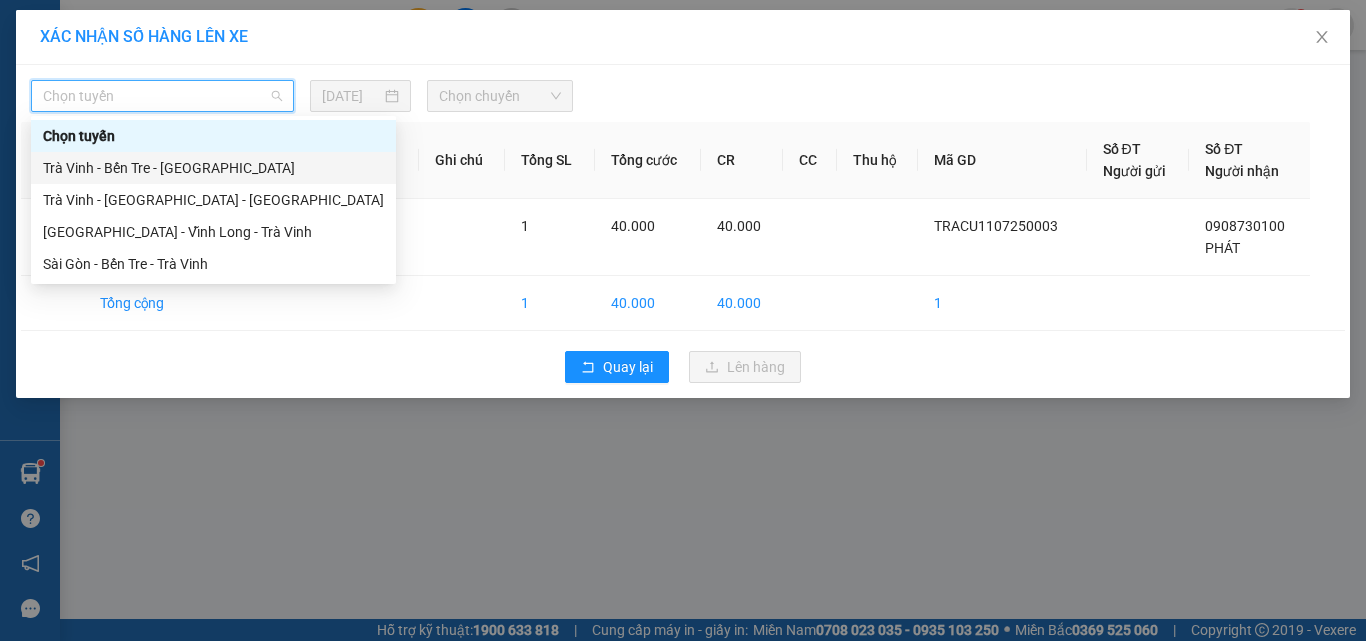 click on "Trà Vinh - Bến Tre - [GEOGRAPHIC_DATA]" at bounding box center [213, 168] 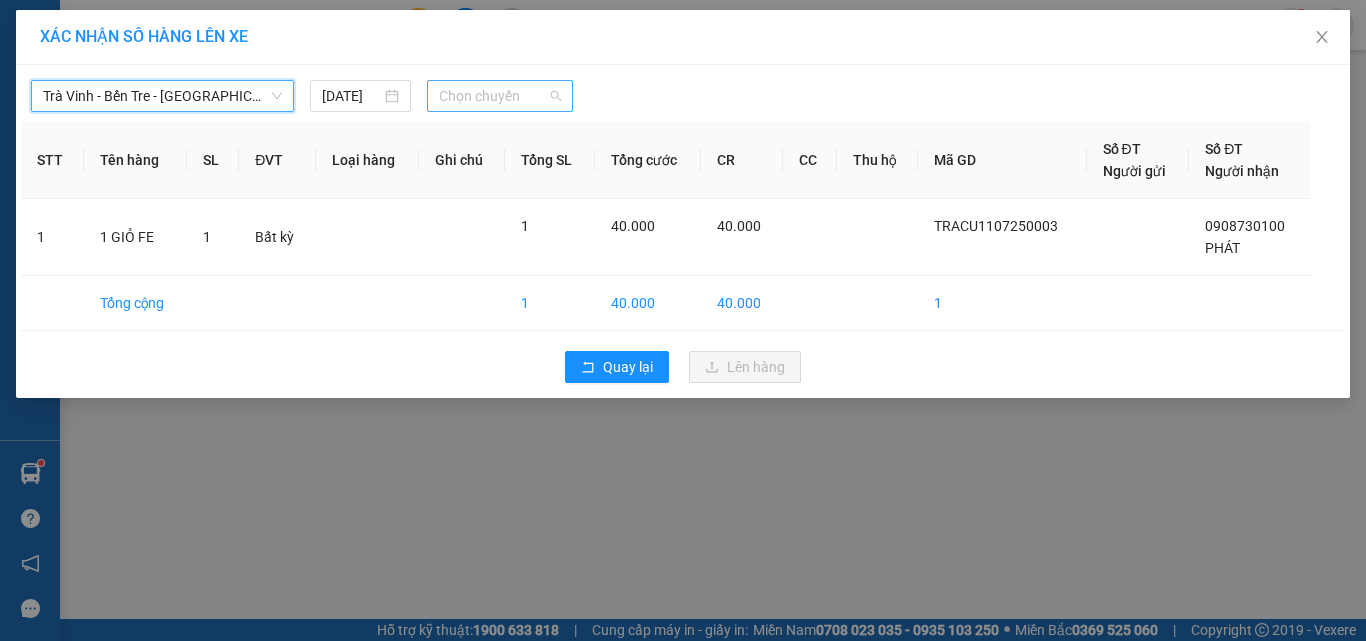 click on "Chọn chuyến" at bounding box center [500, 96] 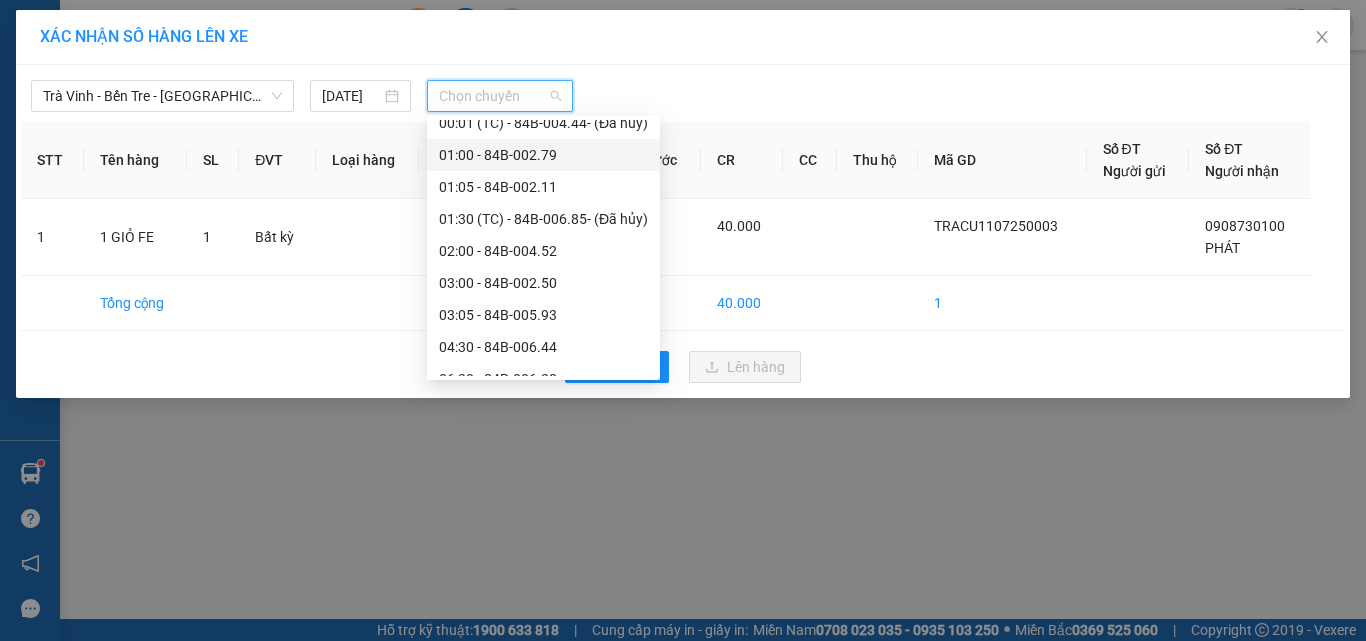 scroll, scrollTop: 200, scrollLeft: 0, axis: vertical 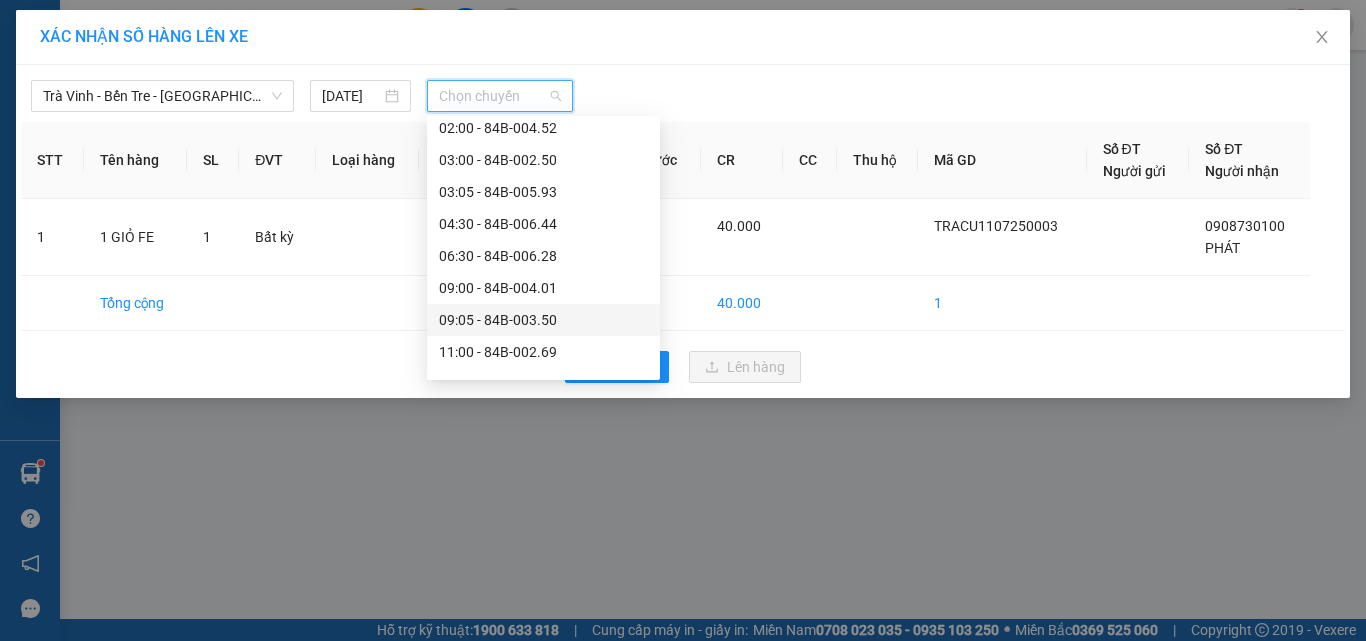 click on "09:05     - 84B-003.50" at bounding box center (543, 320) 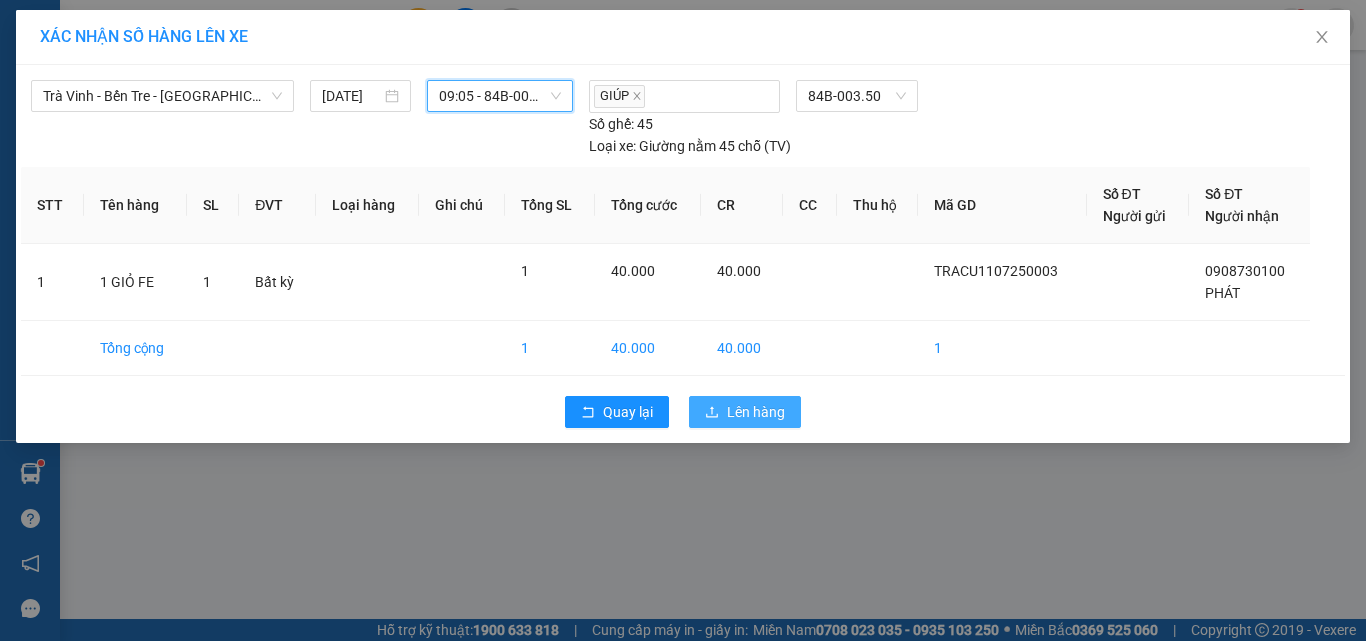 click on "Lên hàng" at bounding box center (756, 412) 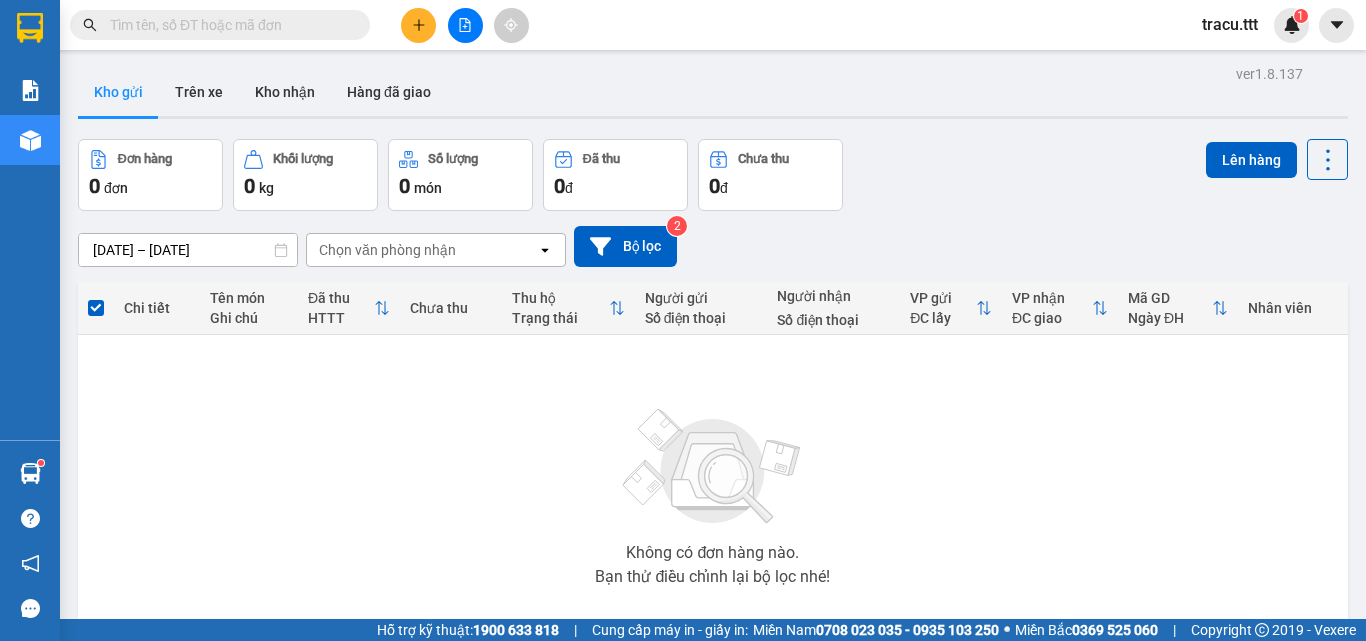 drag, startPoint x: 184, startPoint y: 35, endPoint x: 199, endPoint y: 21, distance: 20.518284 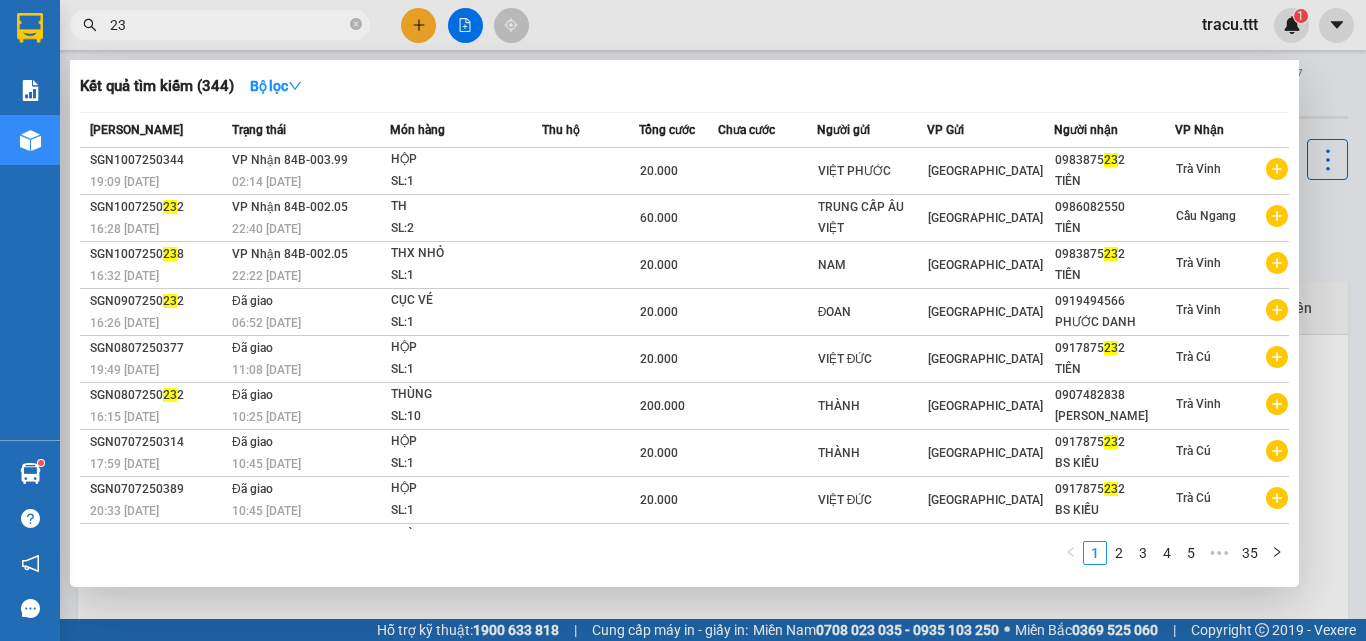 type on "2" 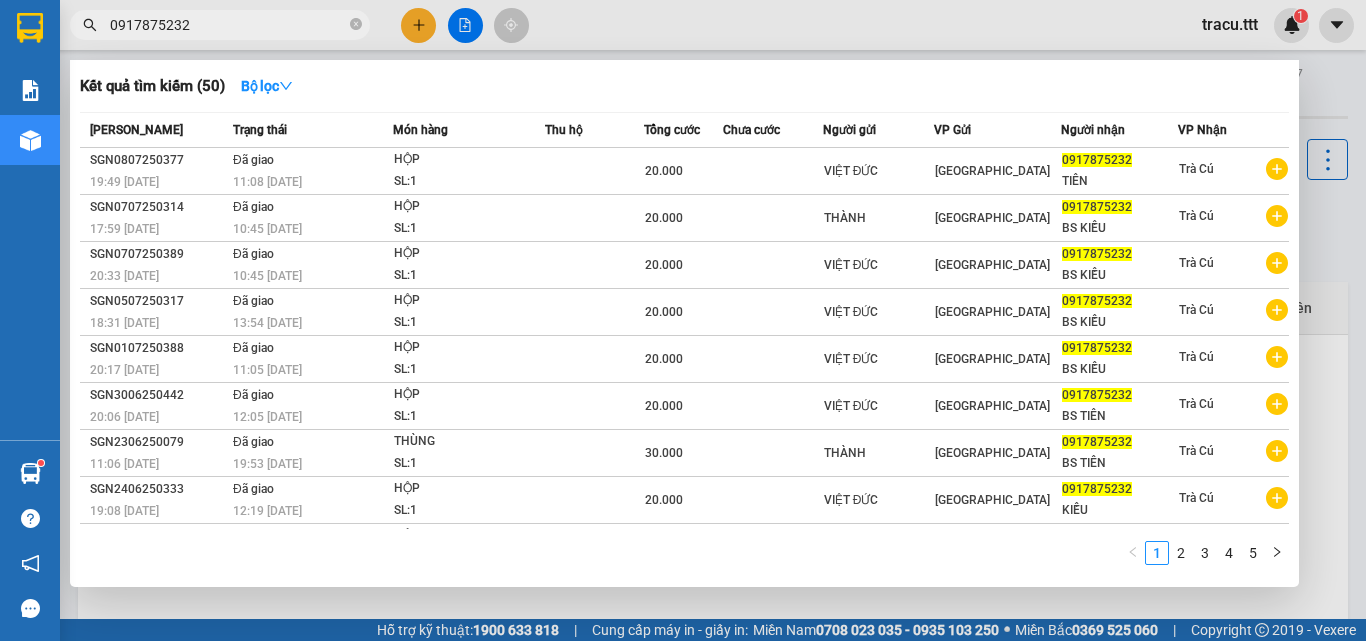 type on "0917875232" 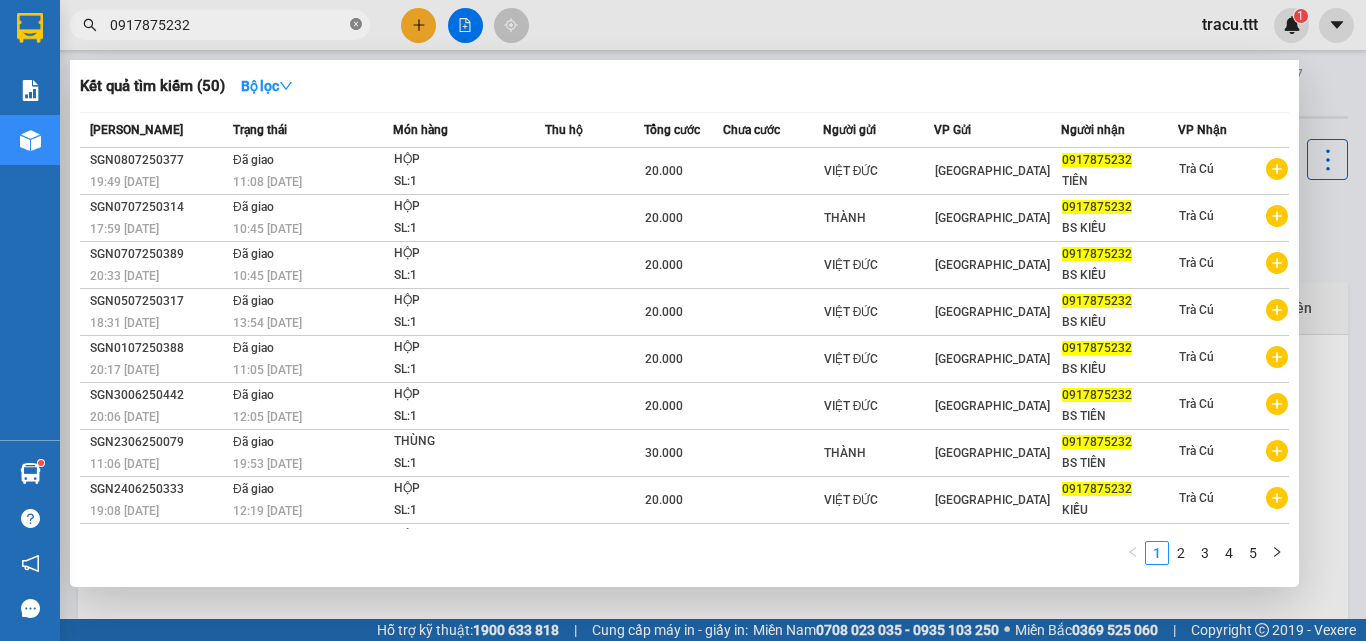 click at bounding box center (356, 25) 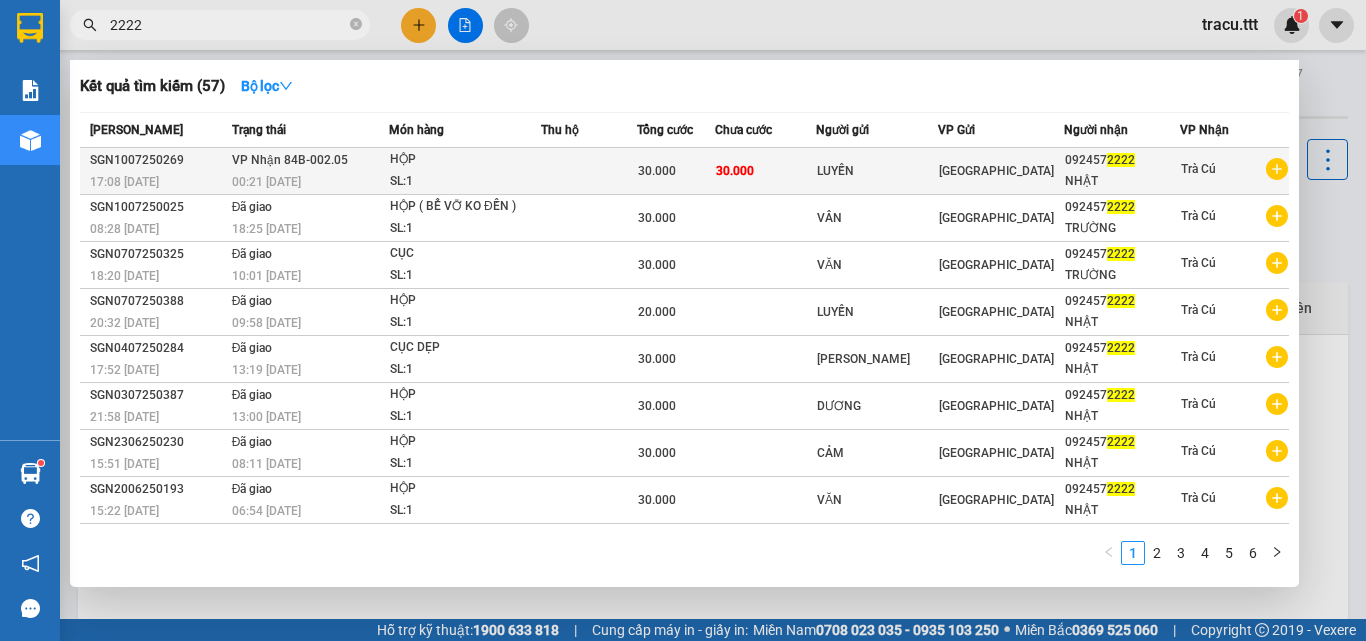 type on "2222" 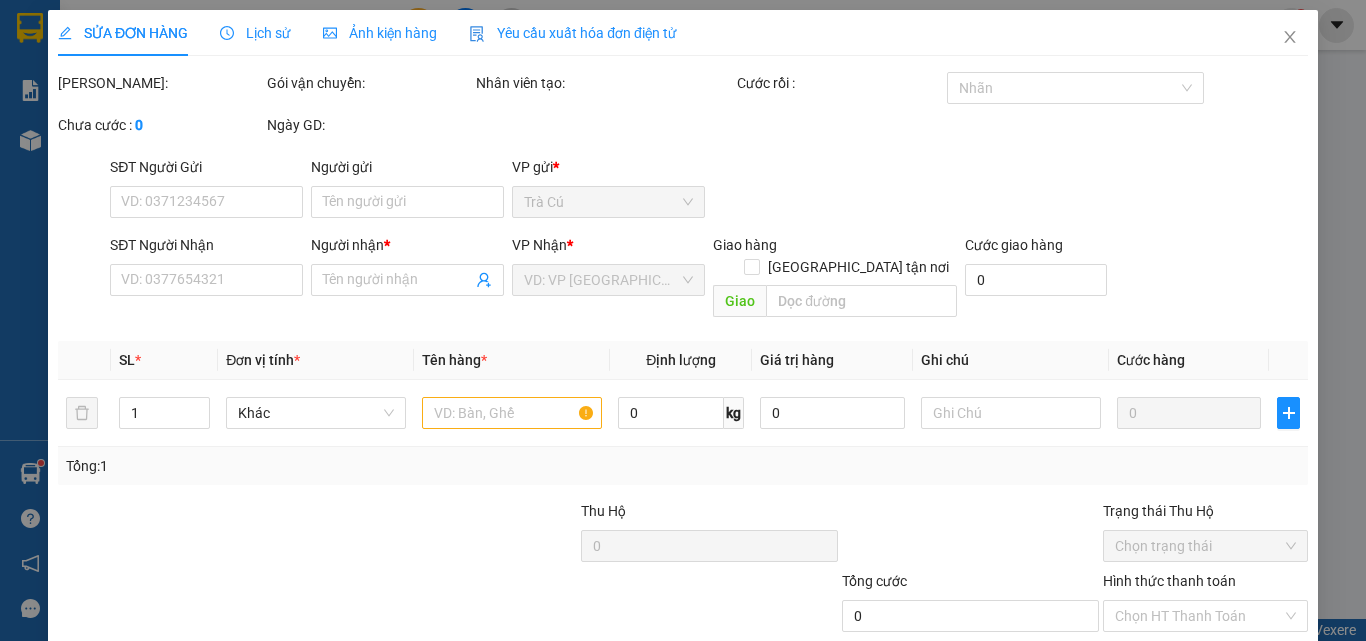 type on "LUYẾN" 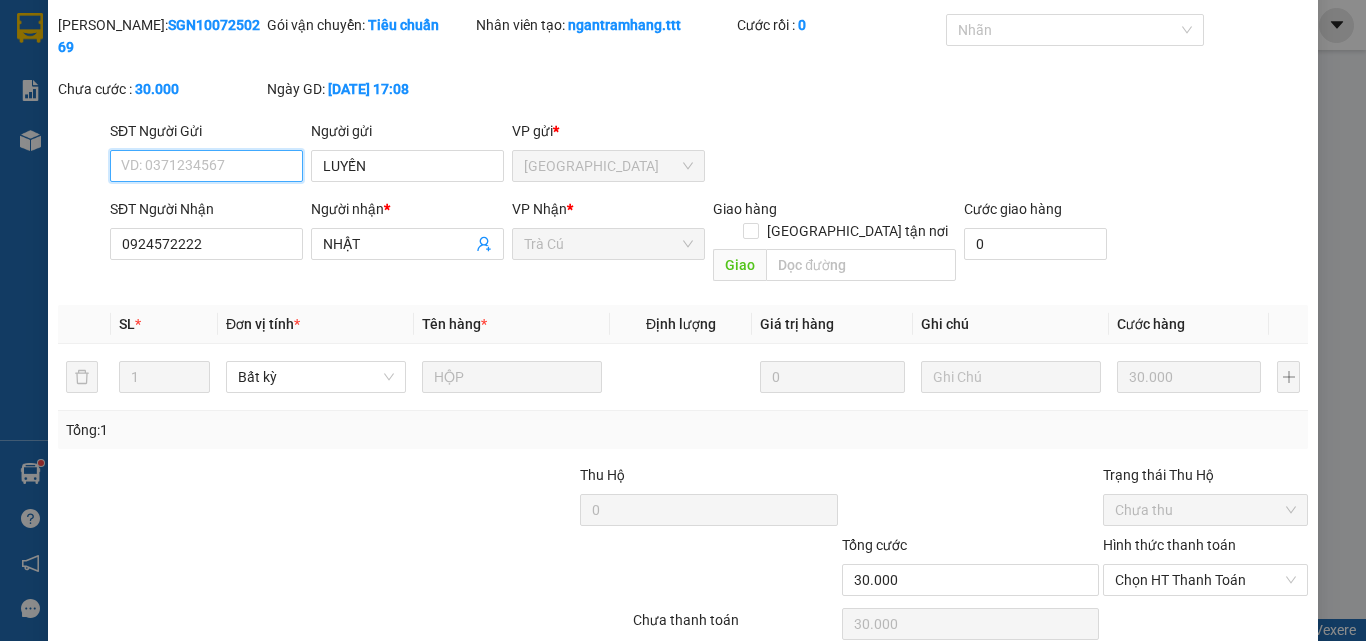 scroll, scrollTop: 103, scrollLeft: 0, axis: vertical 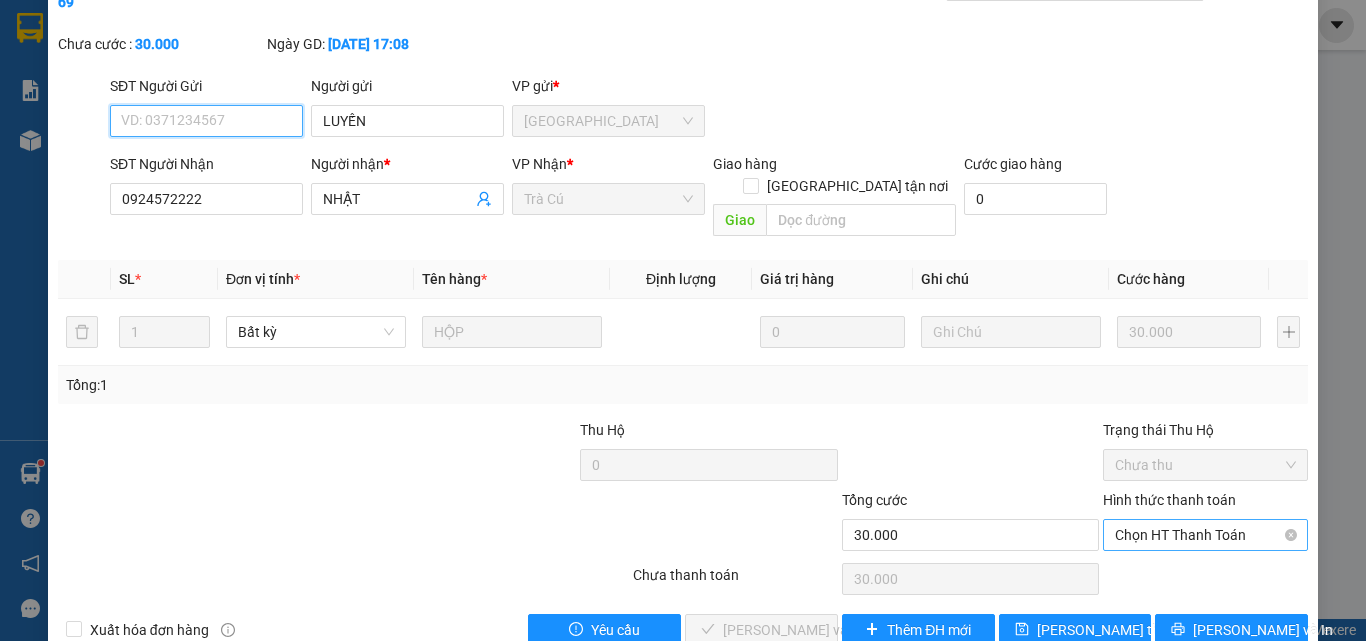 click on "Chọn HT Thanh Toán" at bounding box center (1205, 535) 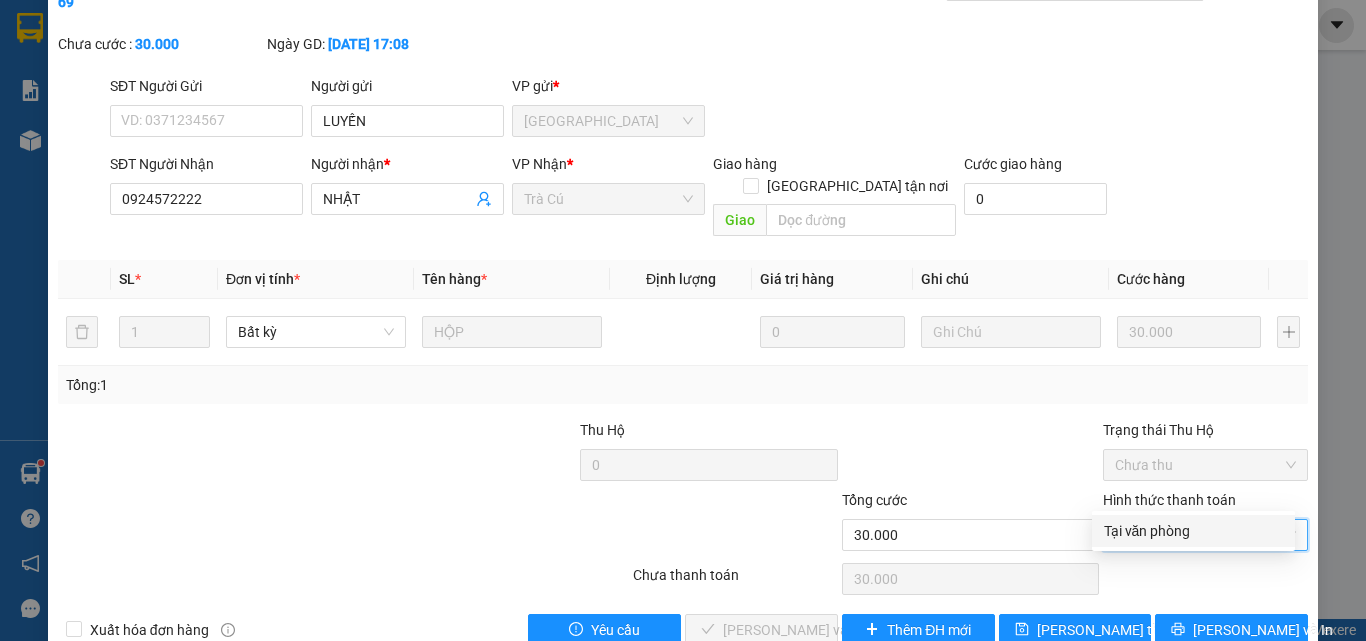 click on "Tại văn phòng" at bounding box center (1193, 531) 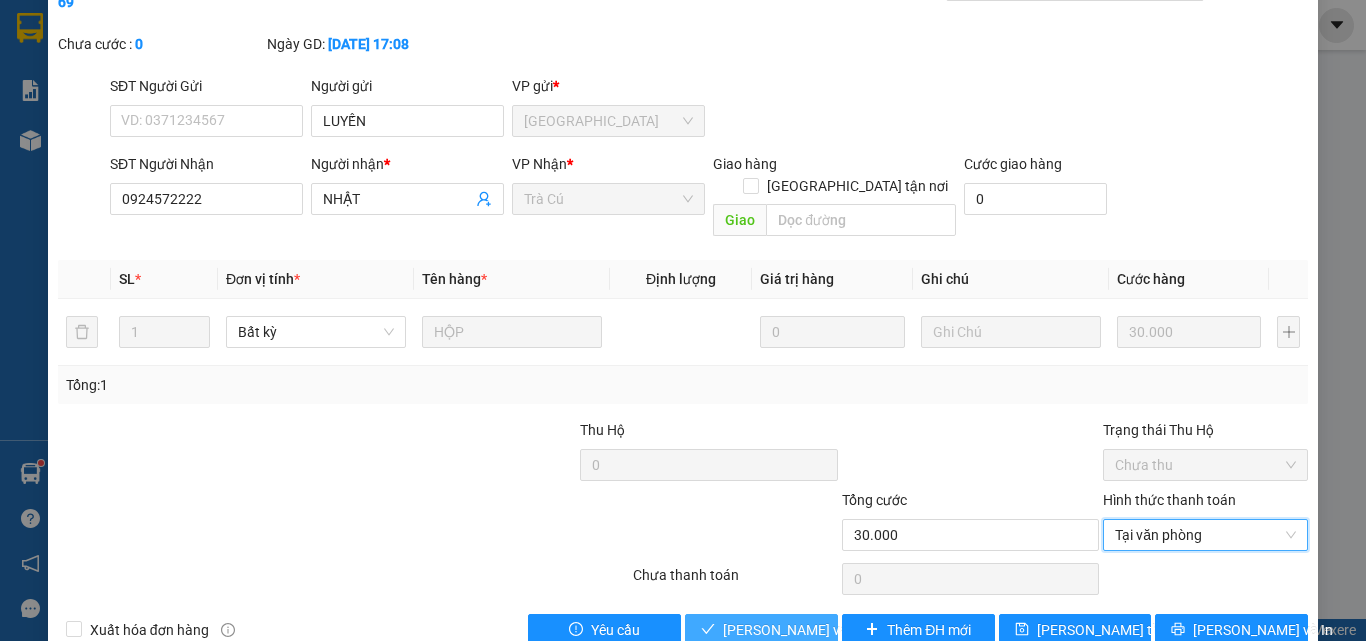 drag, startPoint x: 787, startPoint y: 582, endPoint x: 856, endPoint y: 527, distance: 88.23831 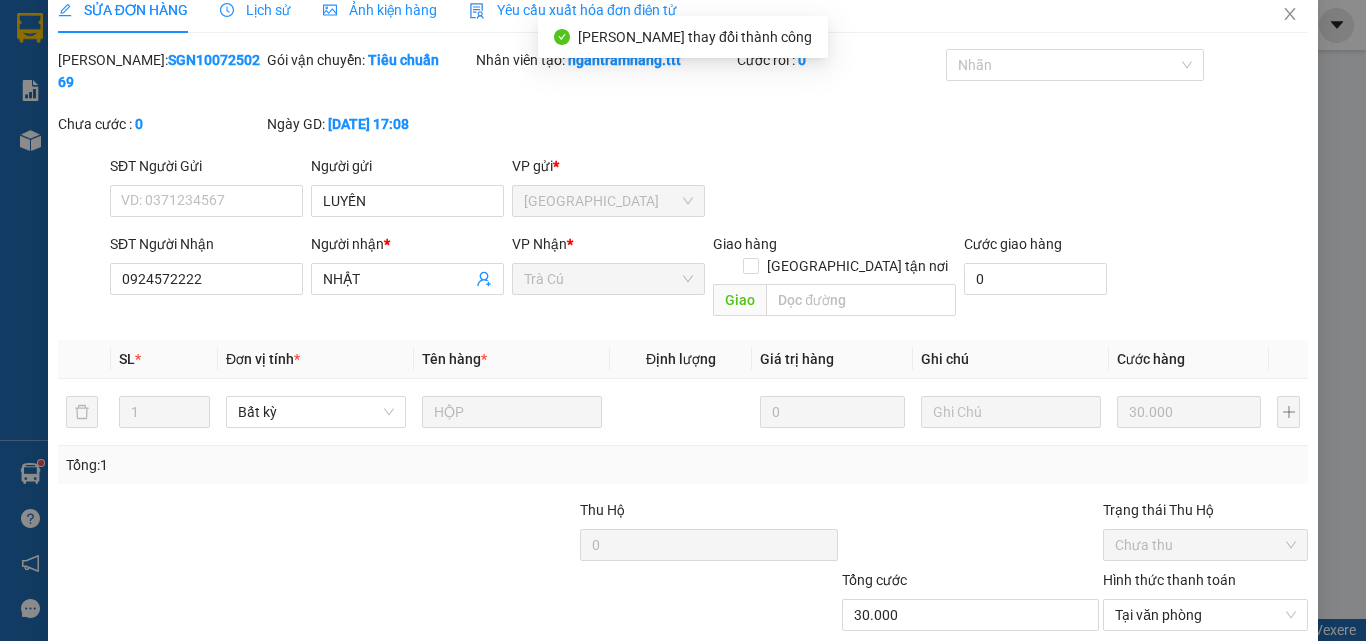 scroll, scrollTop: 0, scrollLeft: 0, axis: both 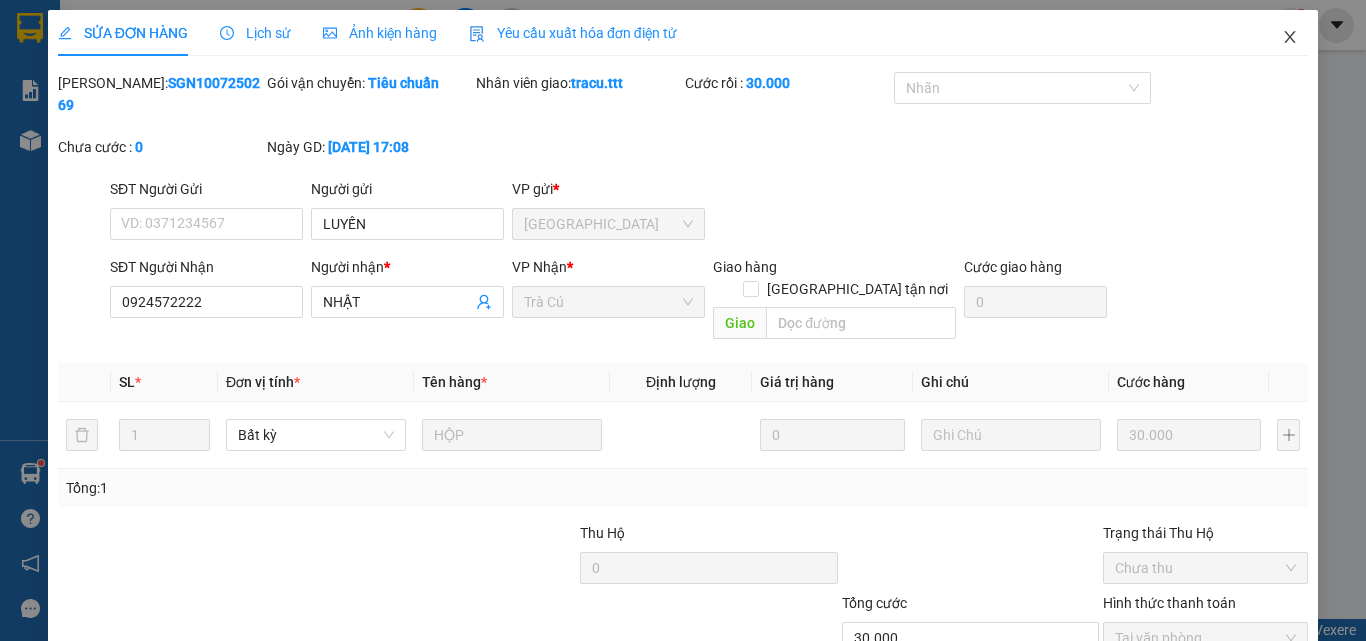 click 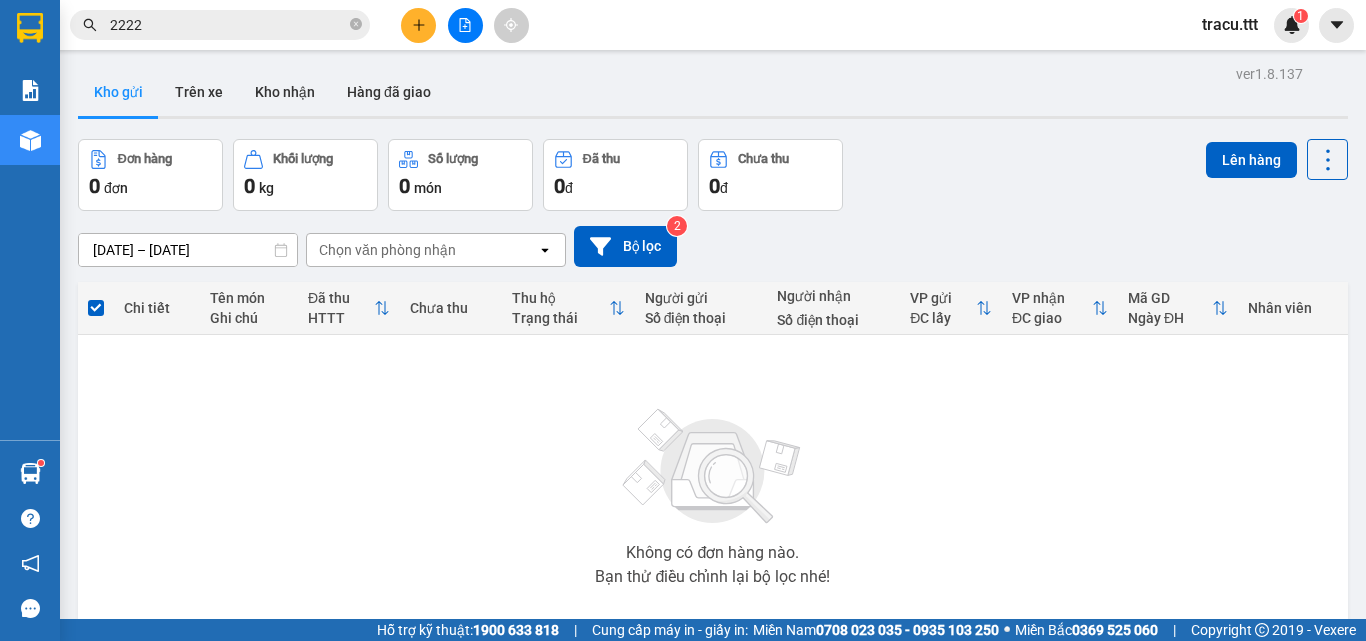 click on "Số lượng 0 món" at bounding box center (460, 175) 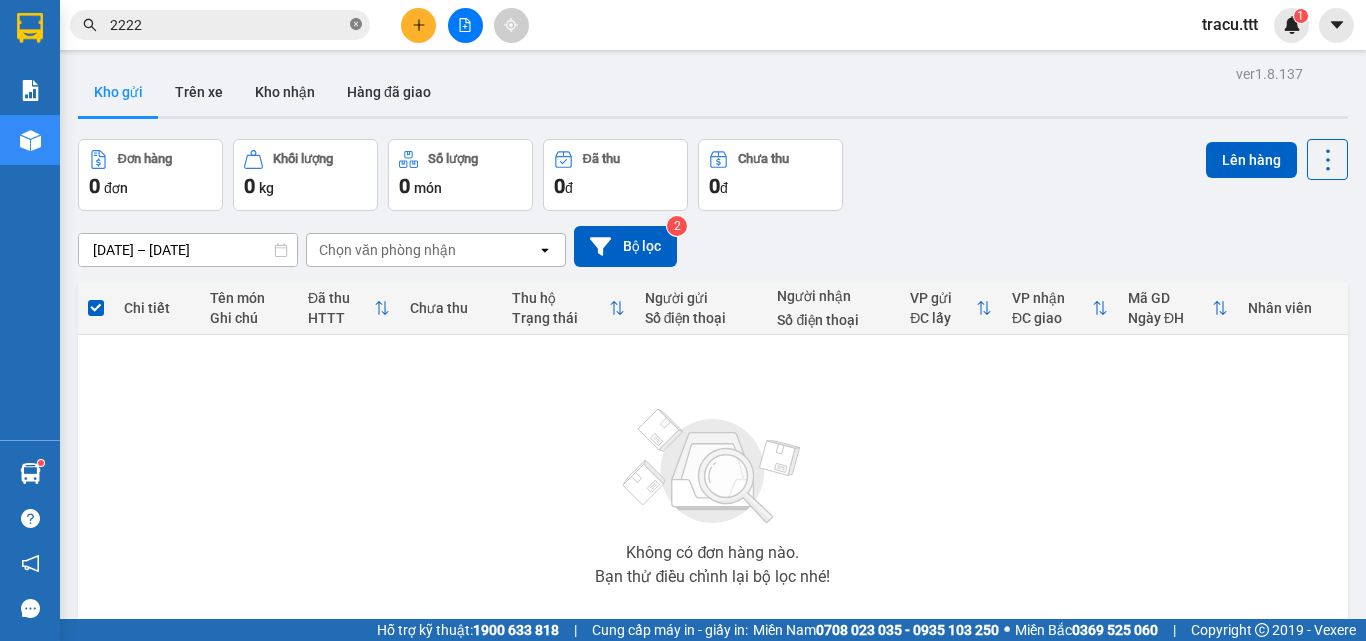click 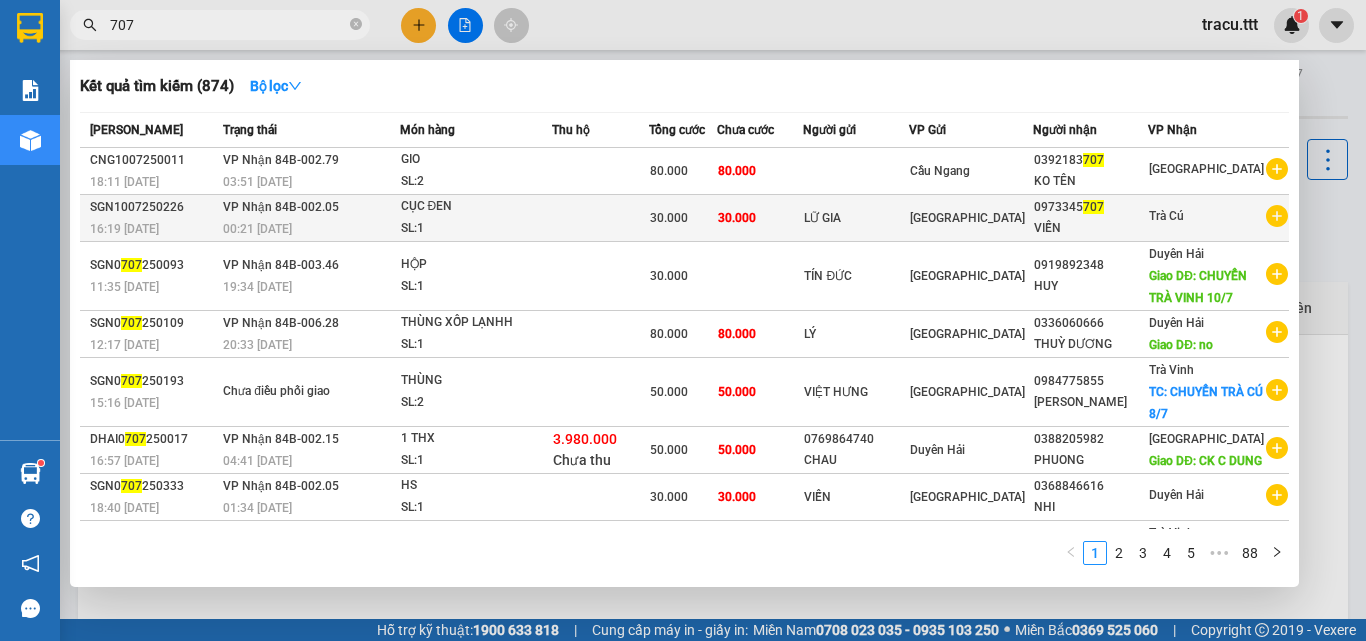 type on "707" 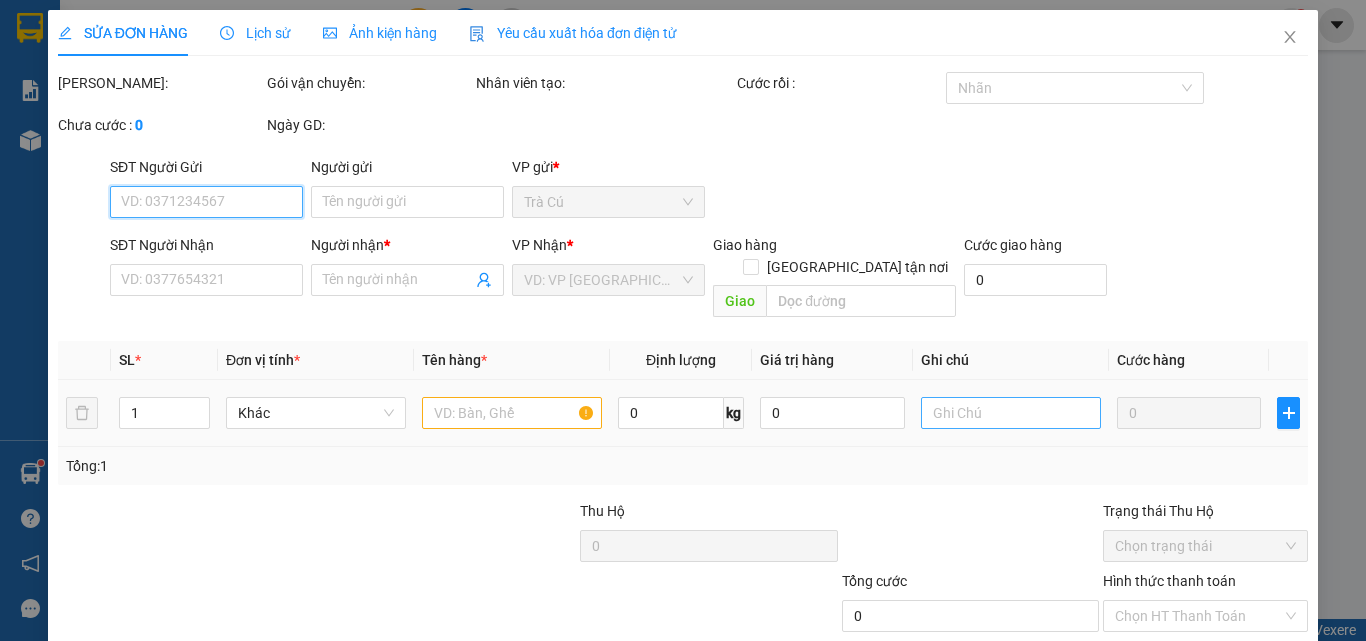 type on "LỮ GIA" 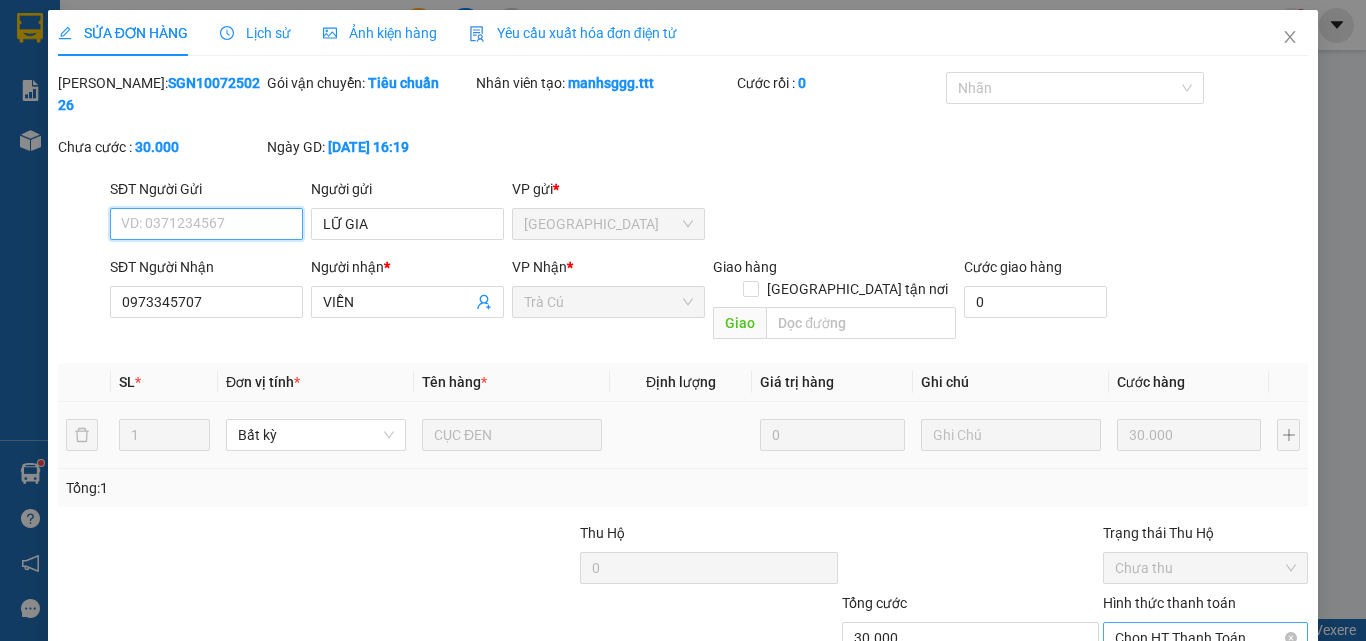 scroll, scrollTop: 103, scrollLeft: 0, axis: vertical 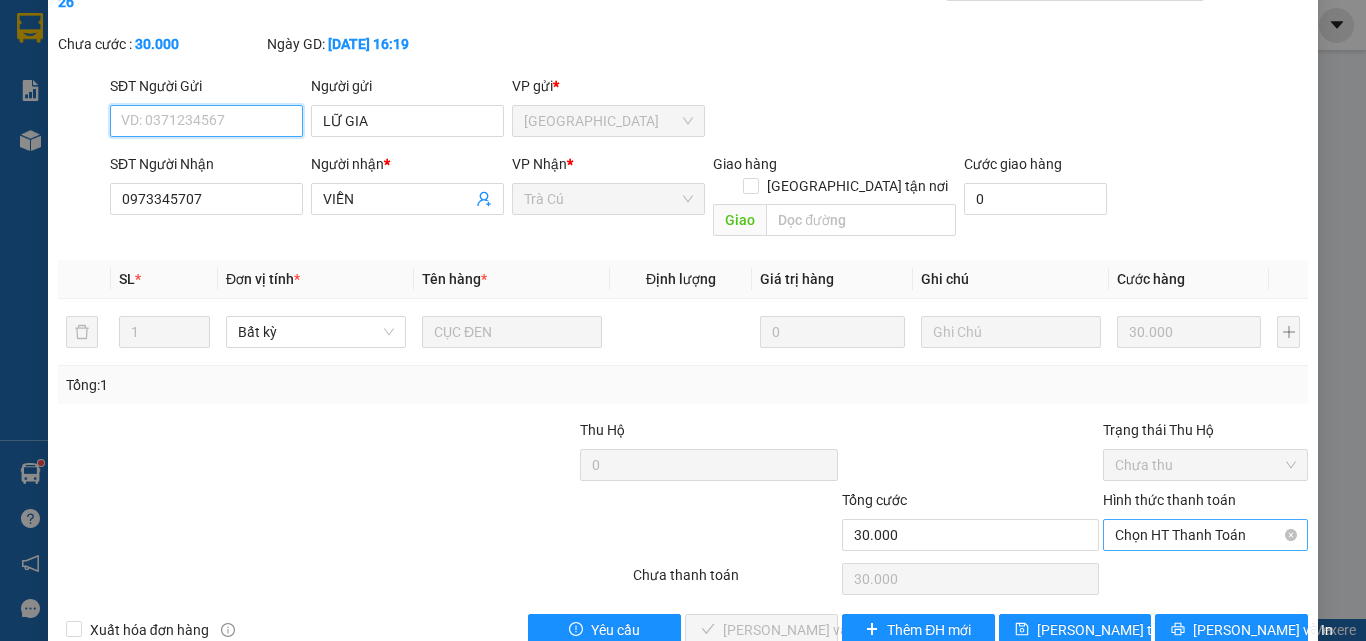 click on "Chọn HT Thanh Toán" at bounding box center [1205, 535] 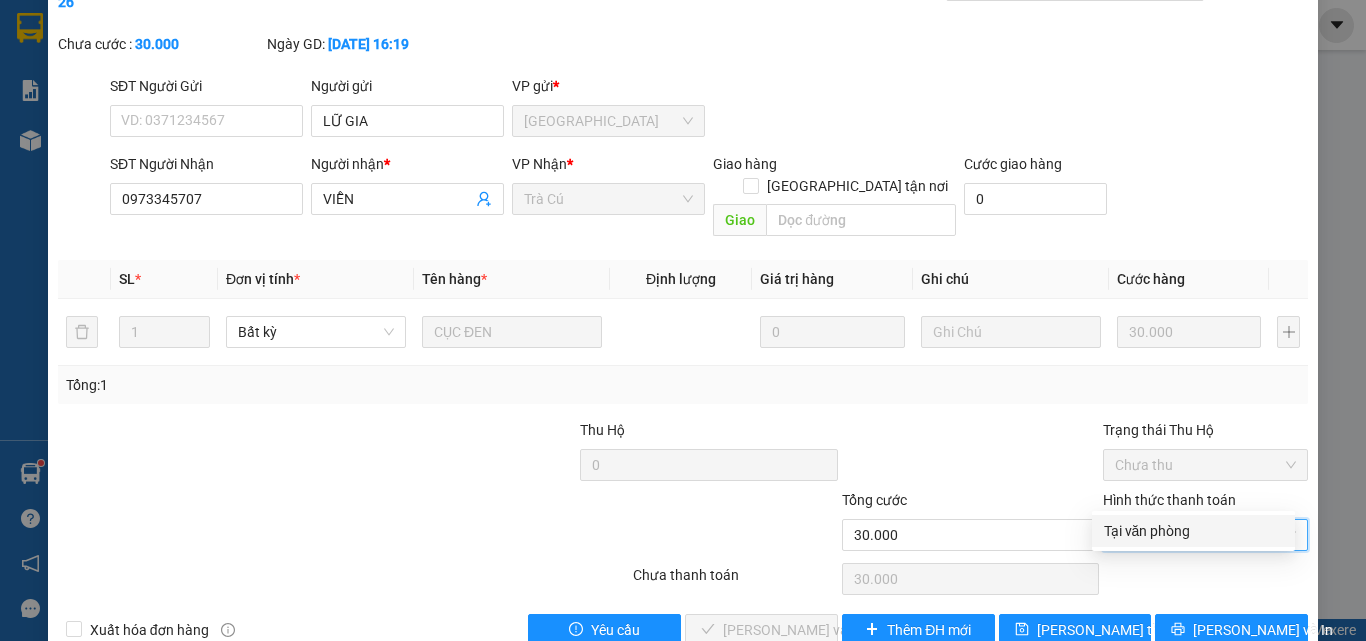 click on "Tại văn phòng" at bounding box center (1193, 531) 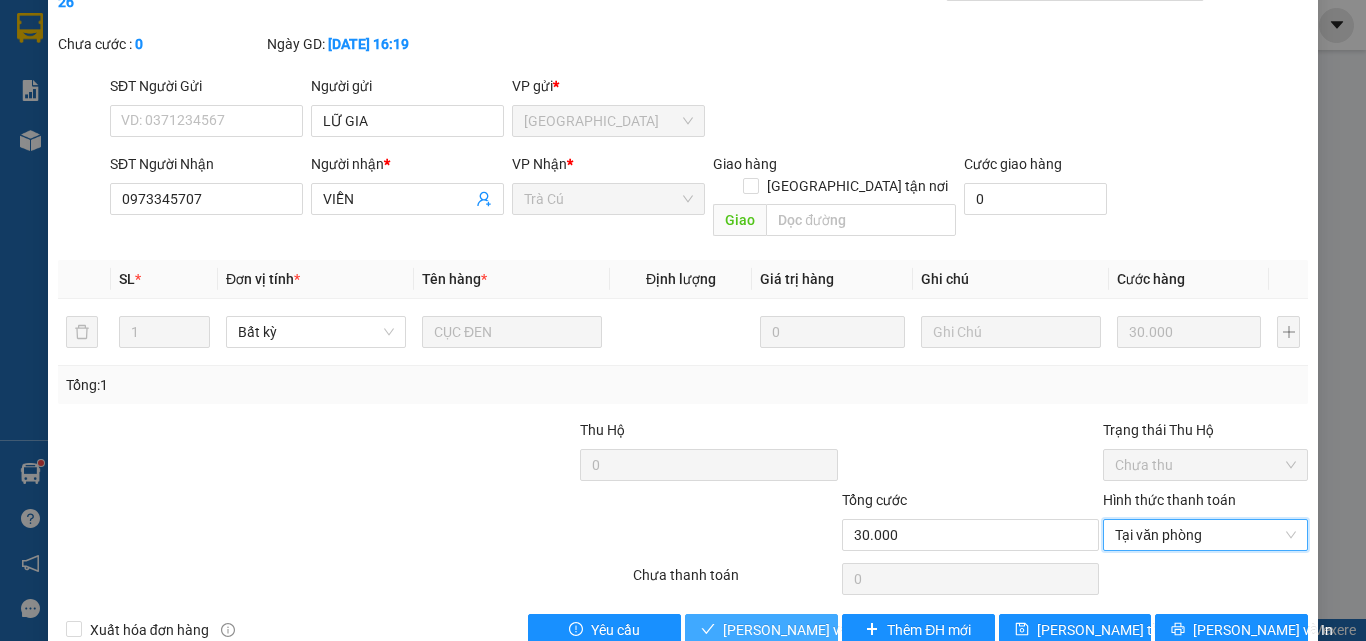 click on "[PERSON_NAME] và Giao hàng" at bounding box center [819, 630] 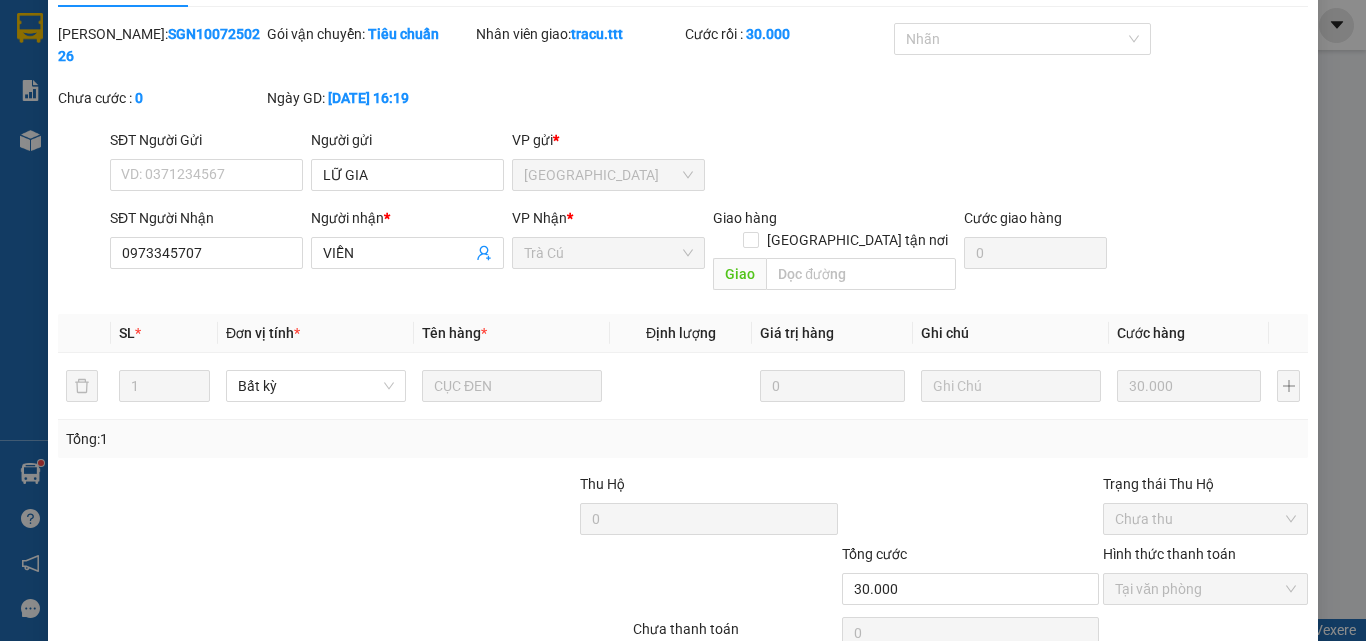 scroll, scrollTop: 0, scrollLeft: 0, axis: both 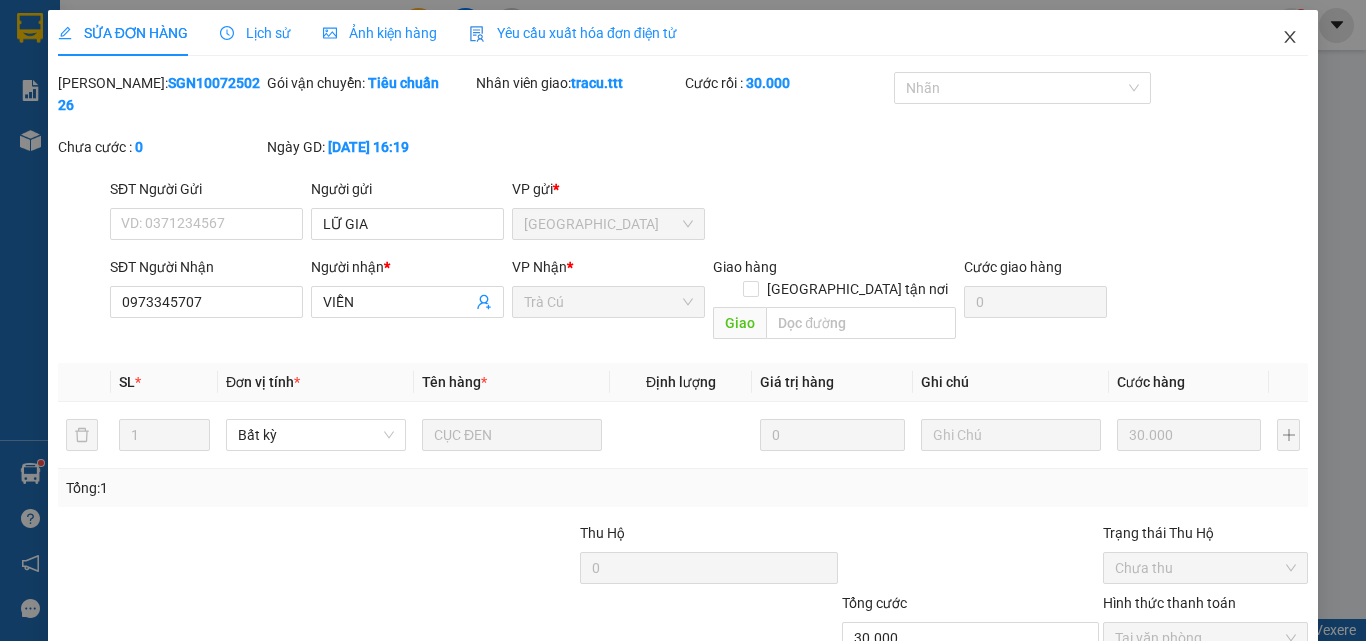 click at bounding box center [1290, 38] 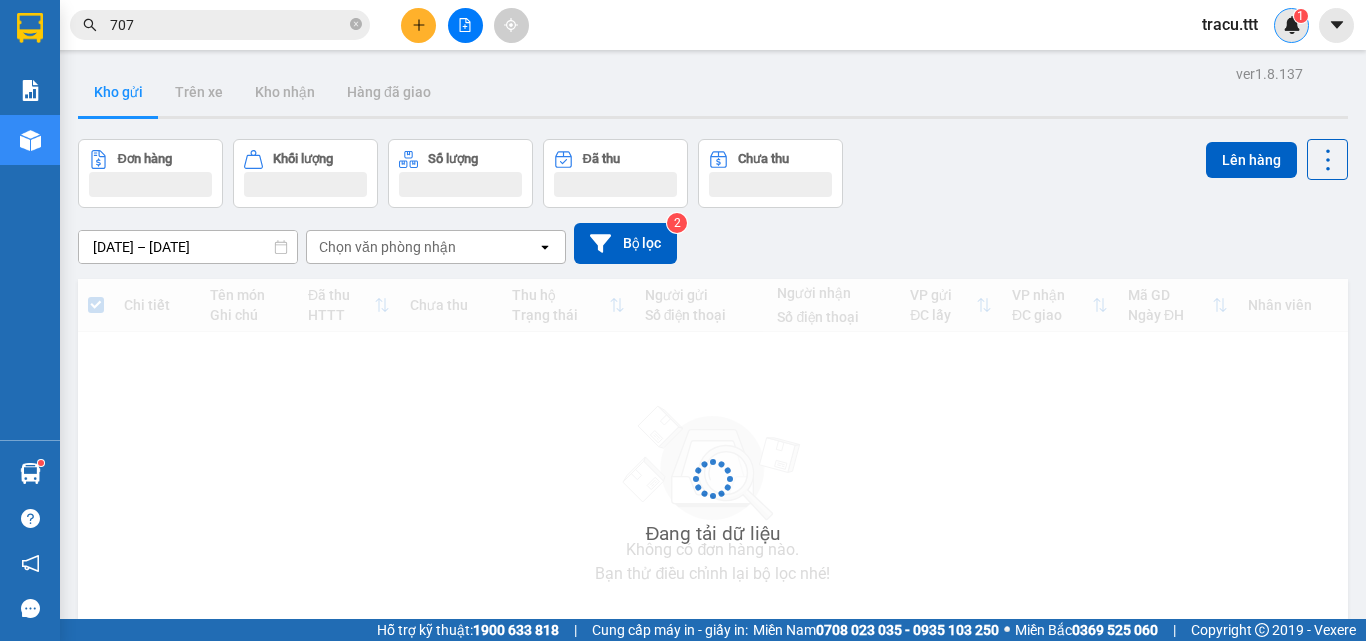 click on "1" at bounding box center [1291, 25] 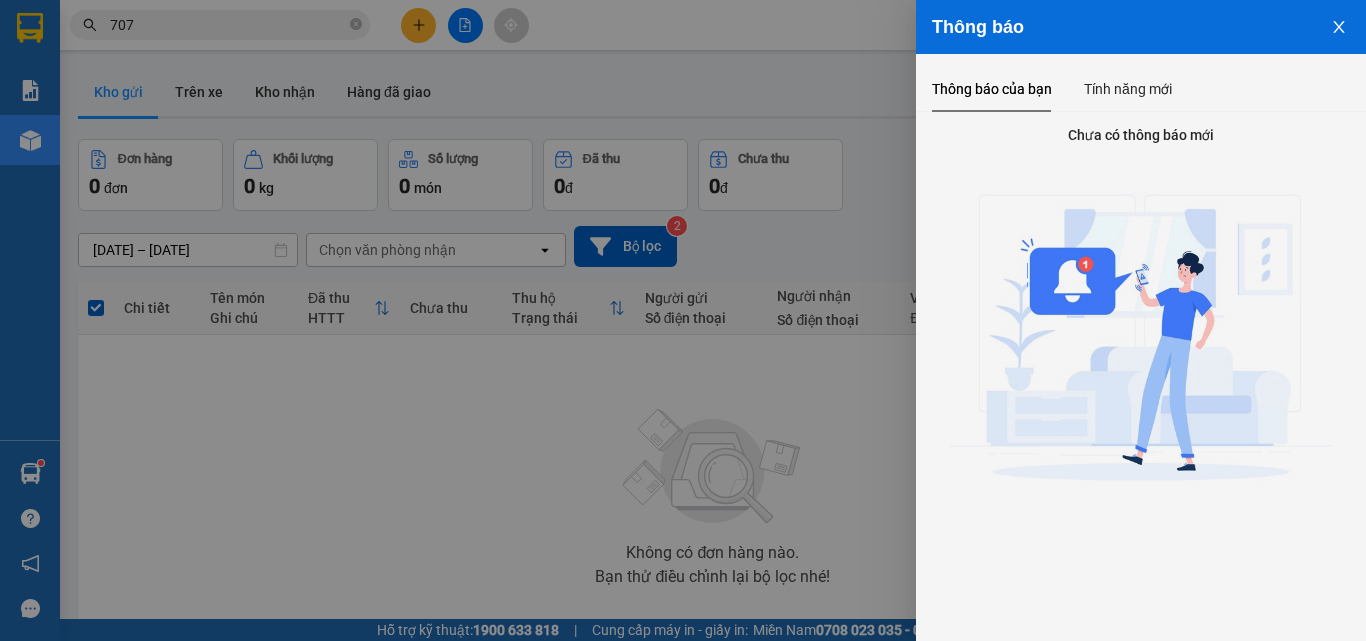 click at bounding box center (683, 320) 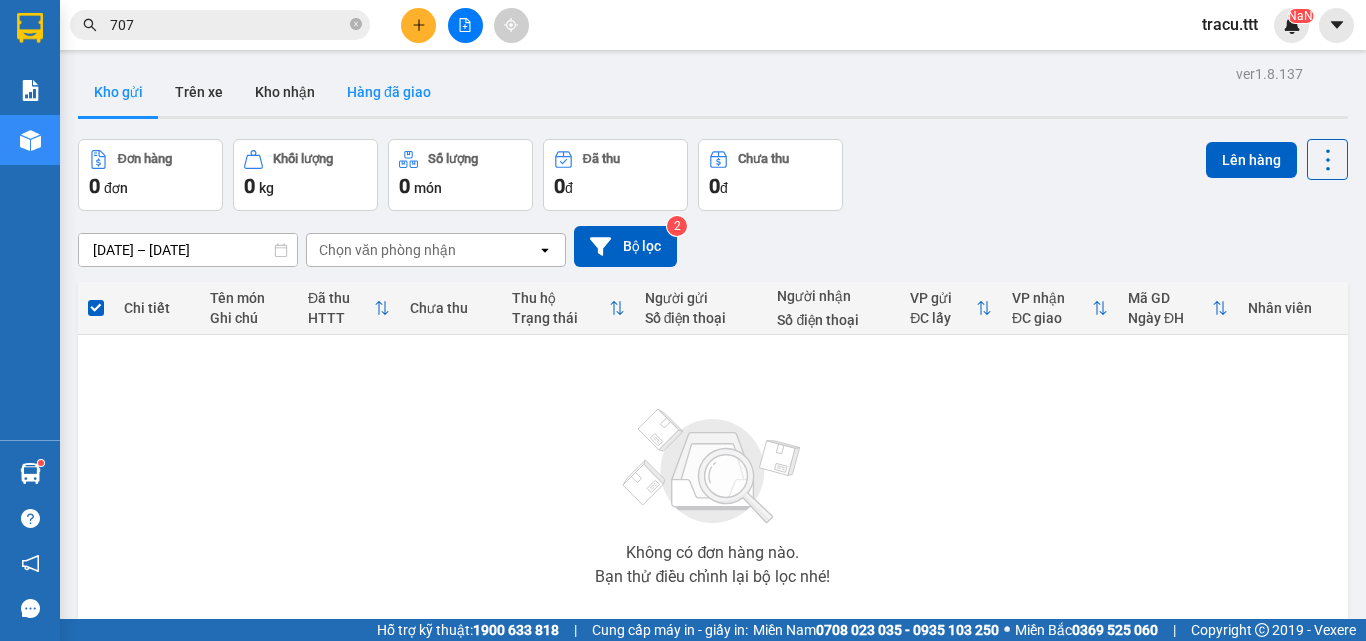 drag, startPoint x: 402, startPoint y: 76, endPoint x: 393, endPoint y: 65, distance: 14.21267 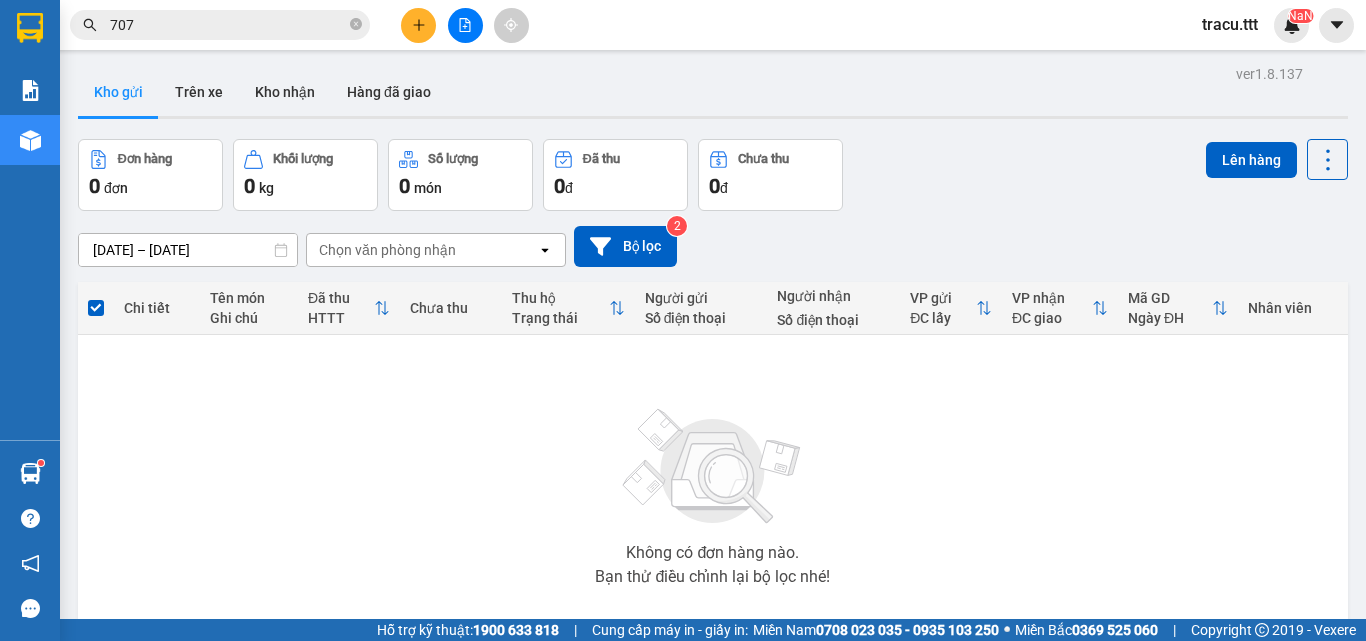 click on "Hàng đã giao" at bounding box center (389, 92) 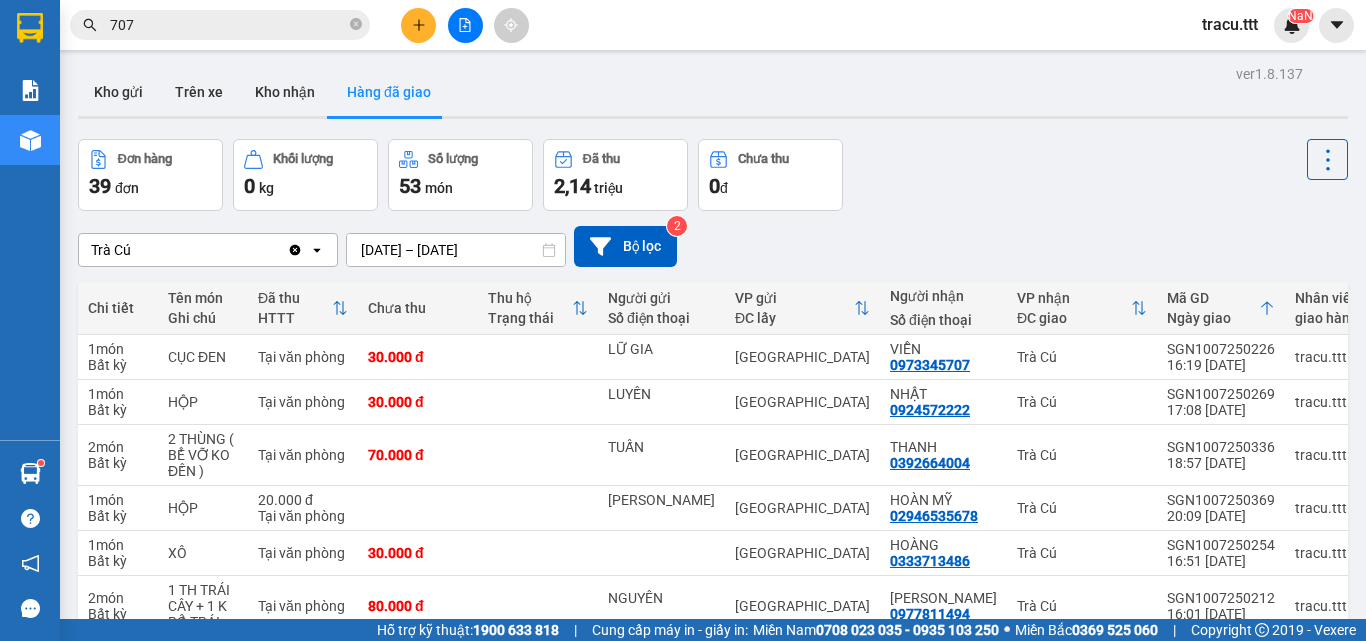 scroll, scrollTop: 100, scrollLeft: 0, axis: vertical 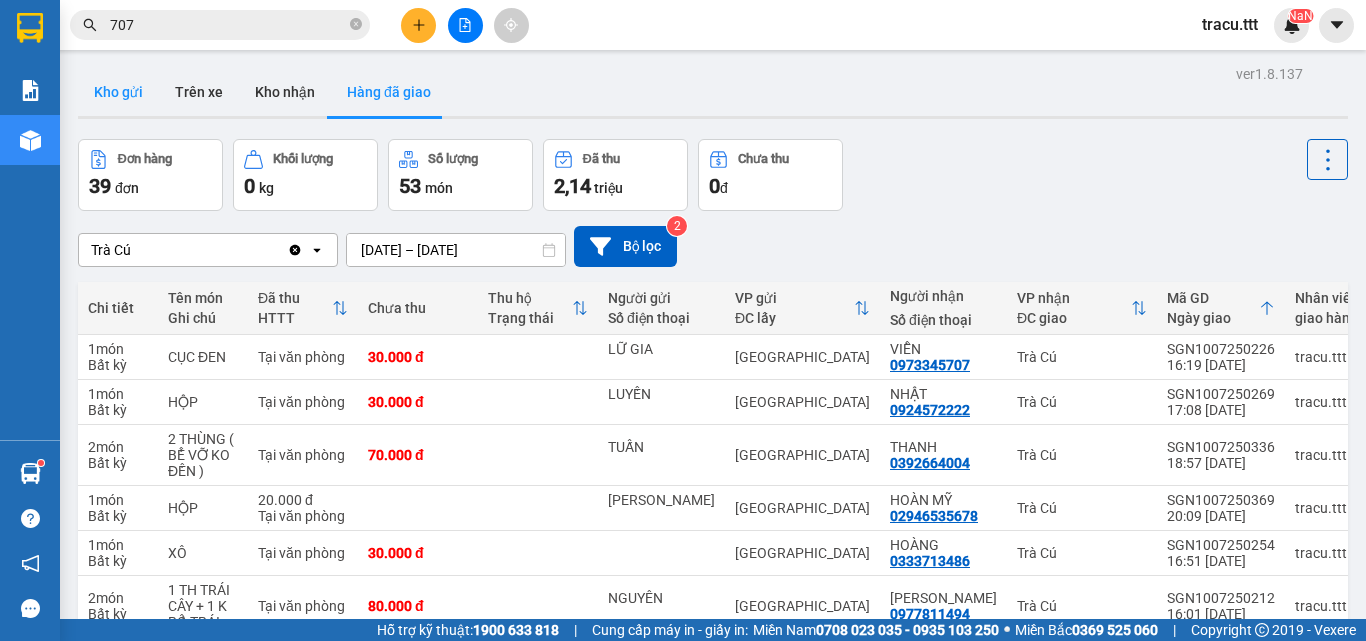 click on "Kho gửi" at bounding box center (118, 92) 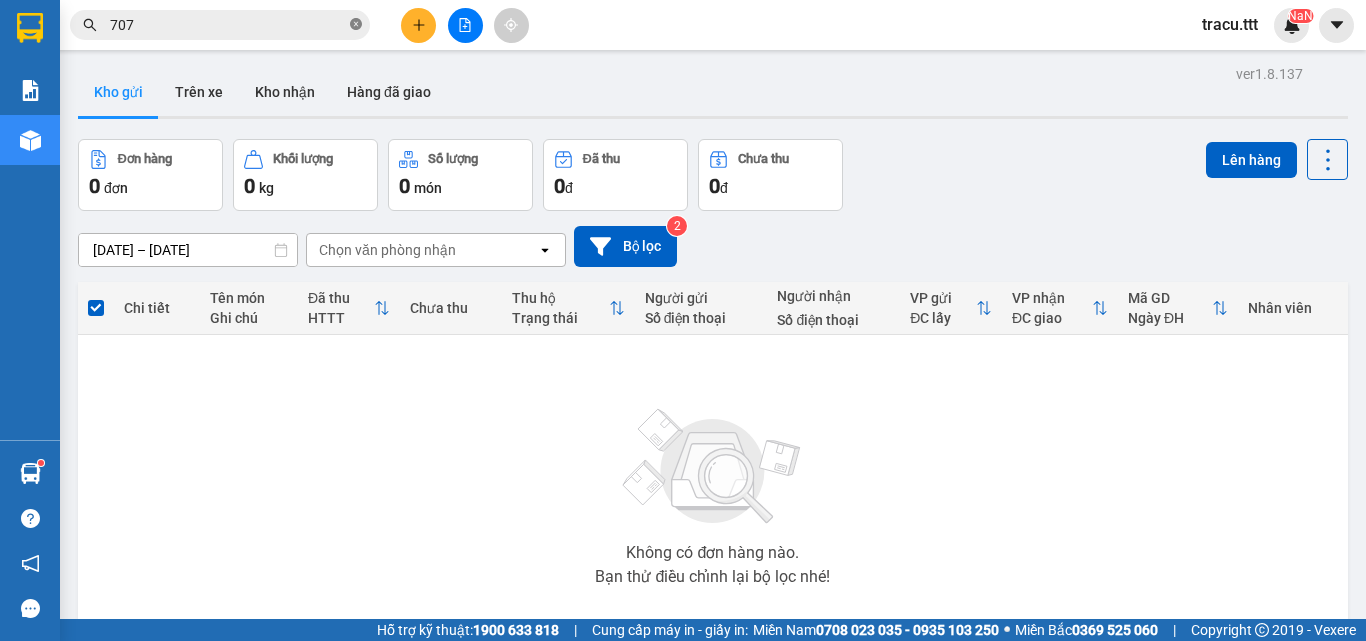click 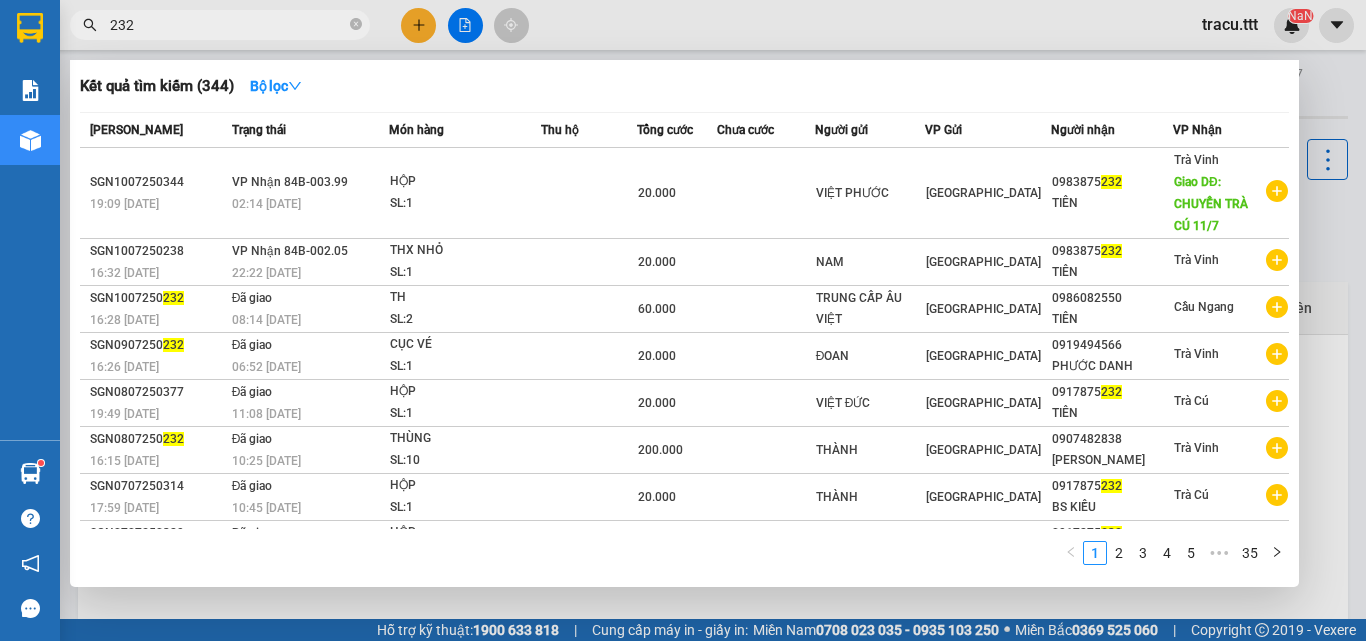 type on "232" 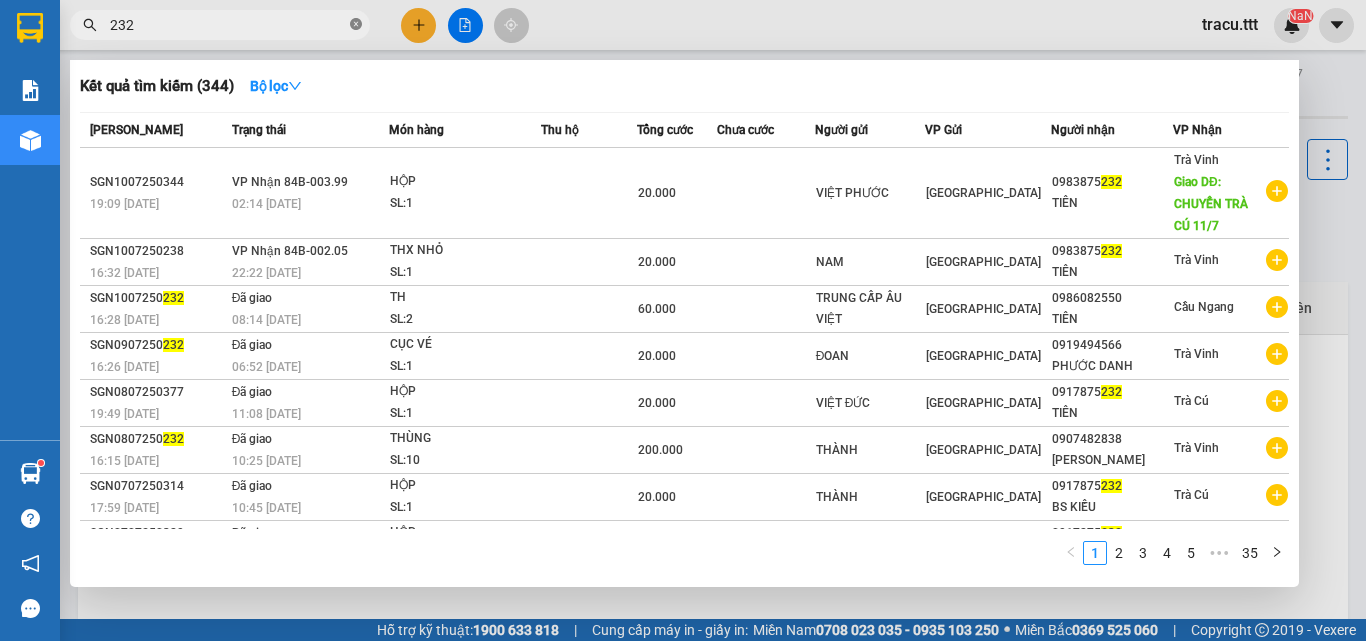 click 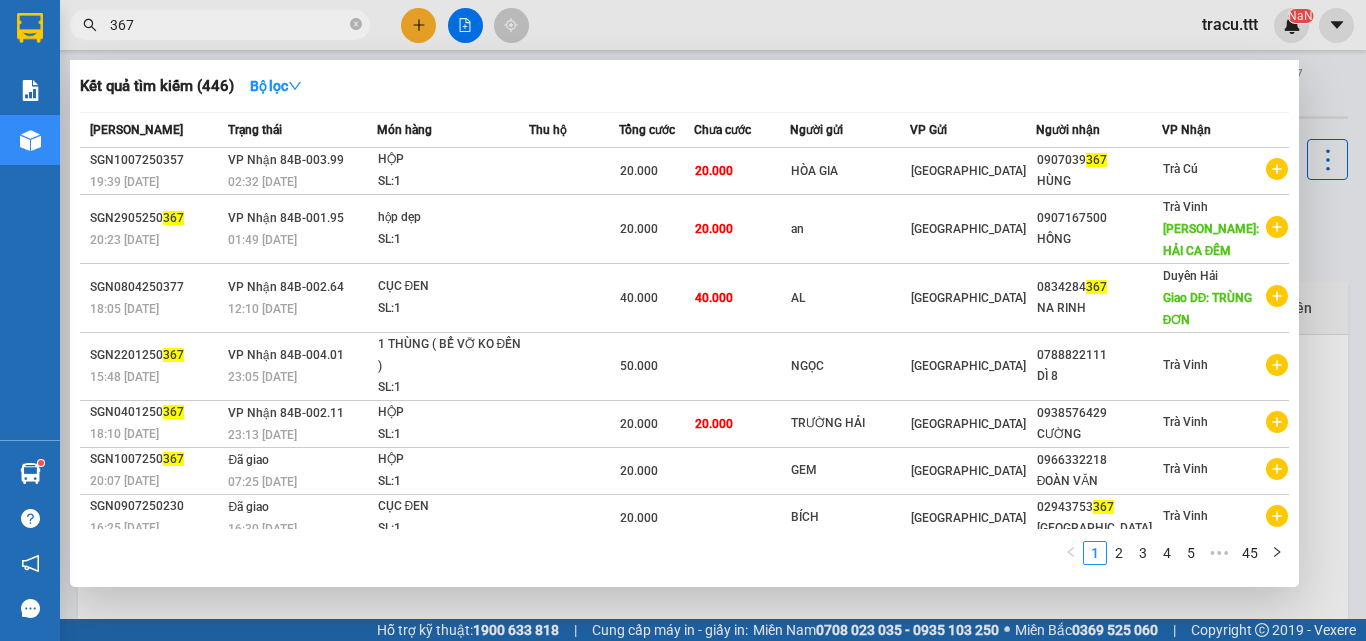 type on "367" 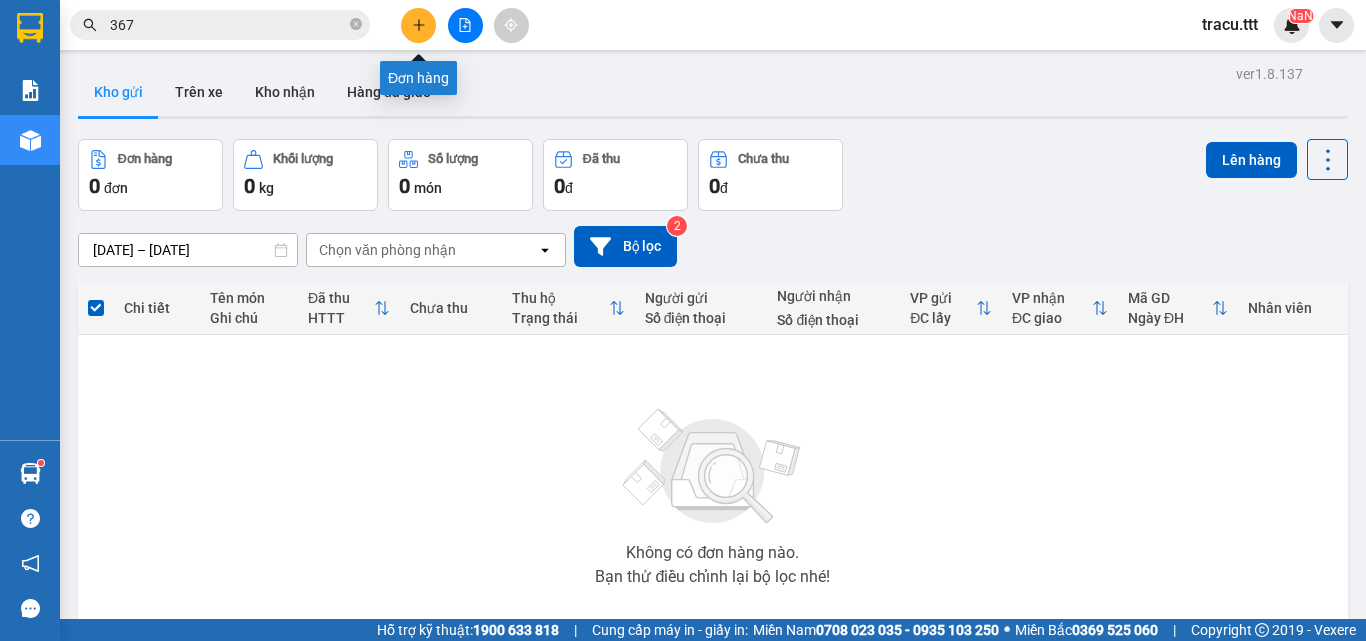 click at bounding box center [418, 25] 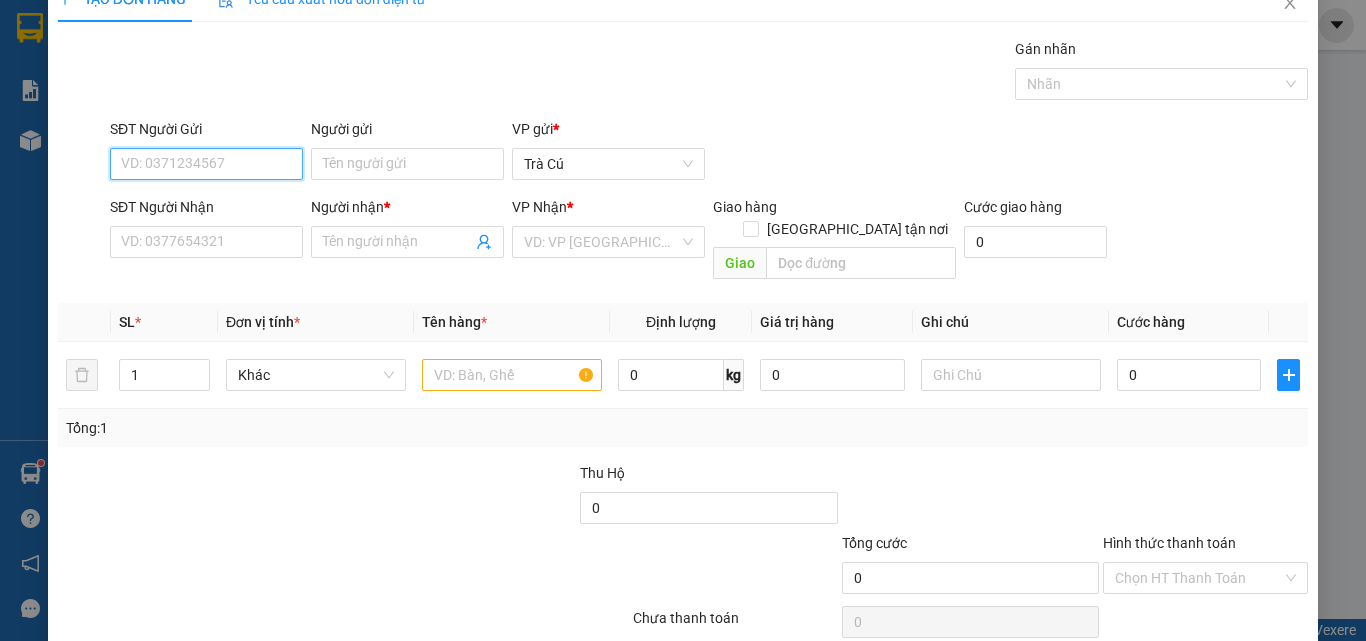 scroll, scrollTop: 0, scrollLeft: 0, axis: both 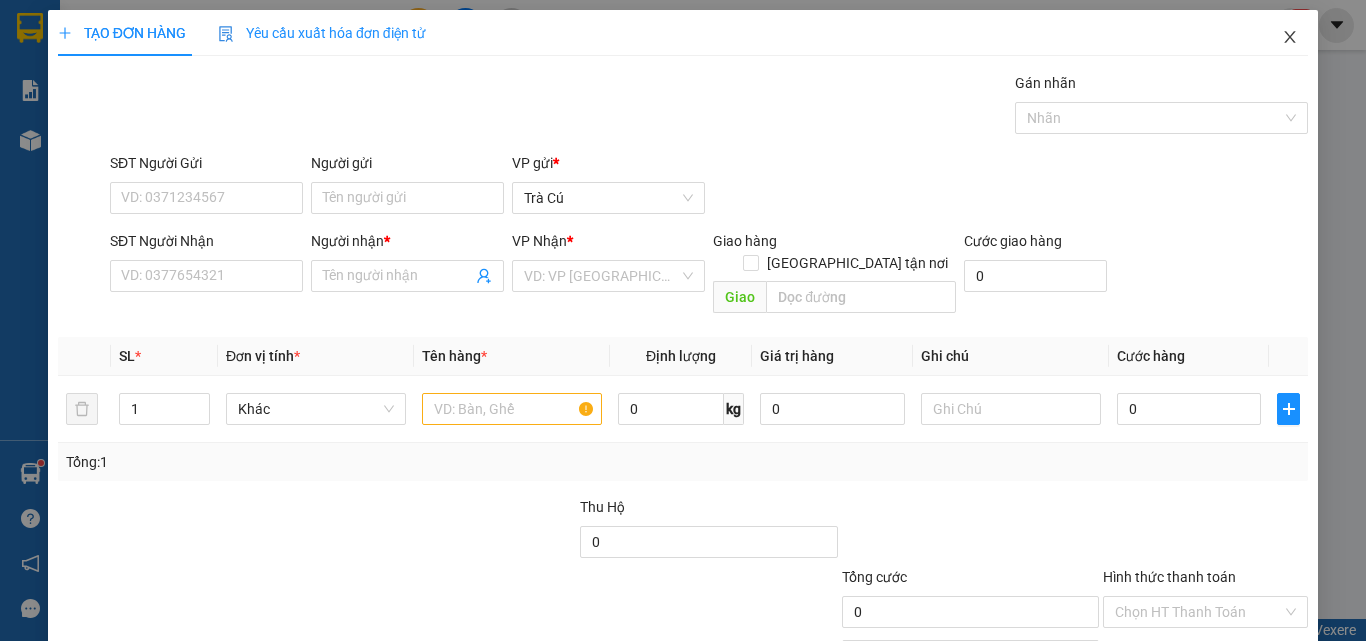 click 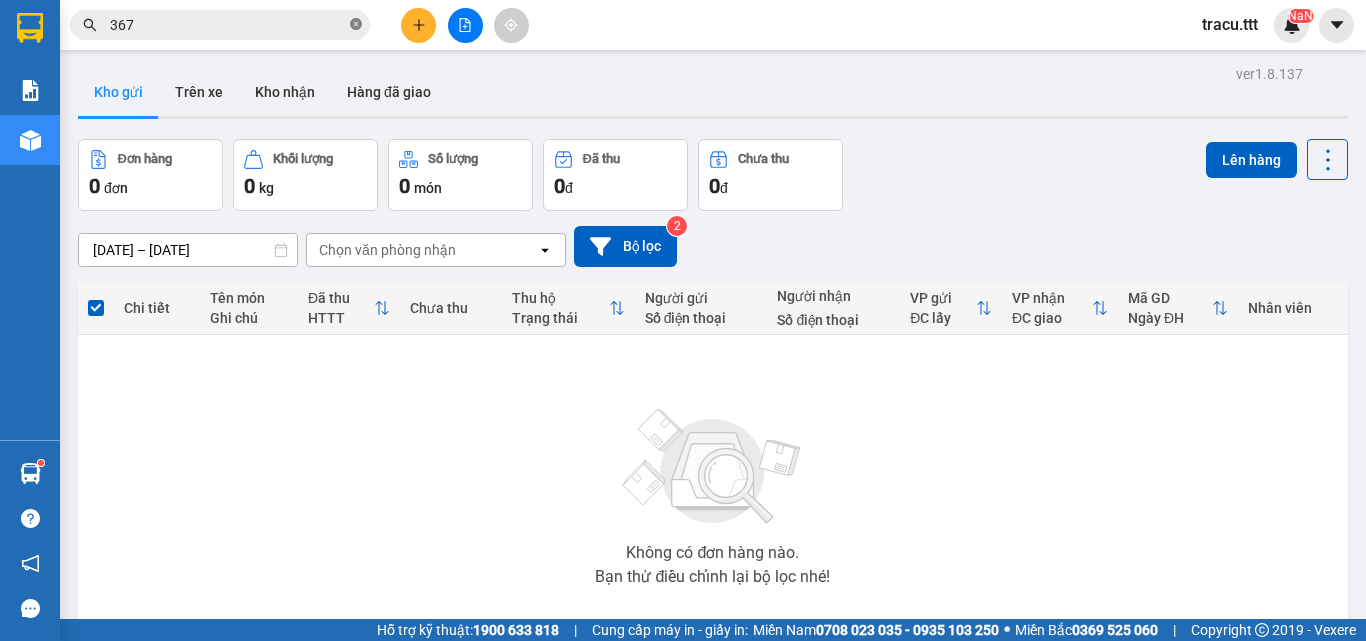 click 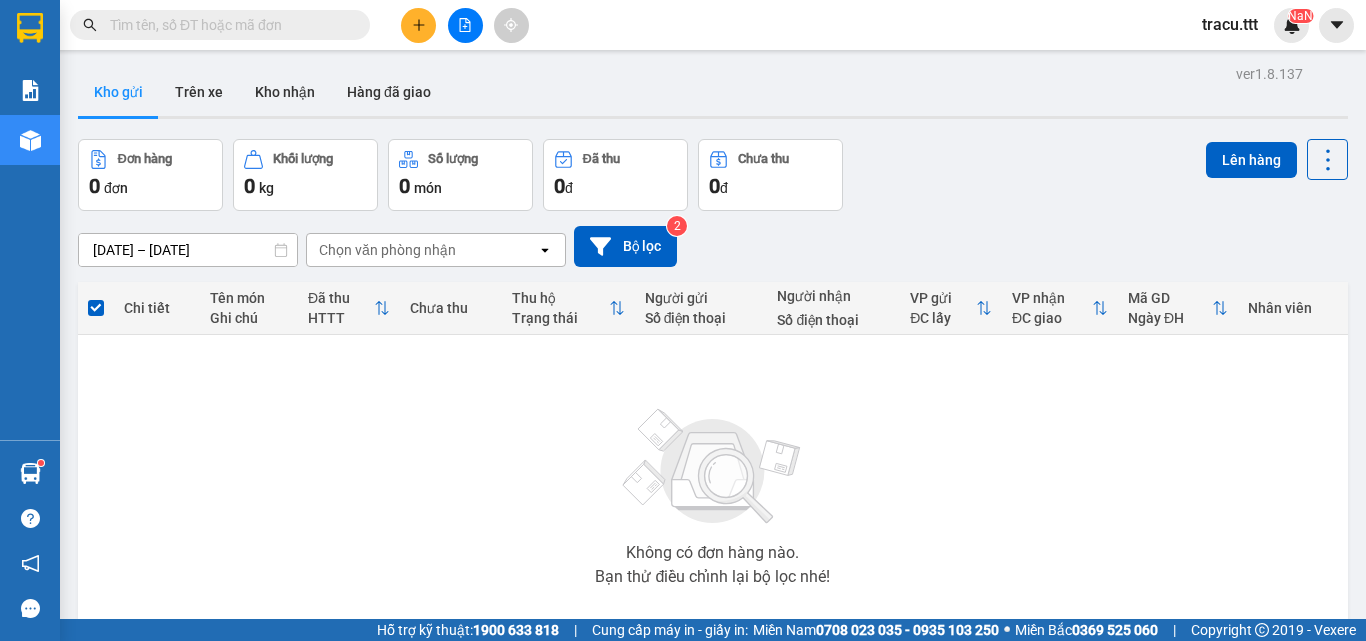 click at bounding box center (228, 25) 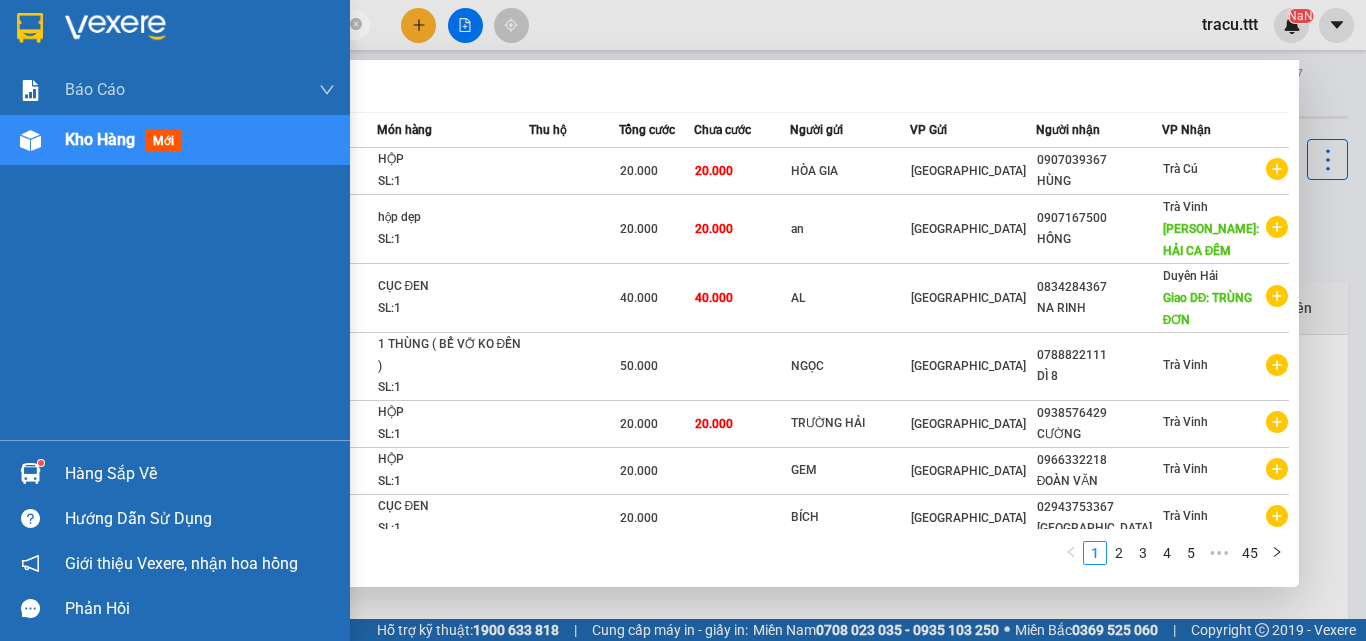 type on "988" 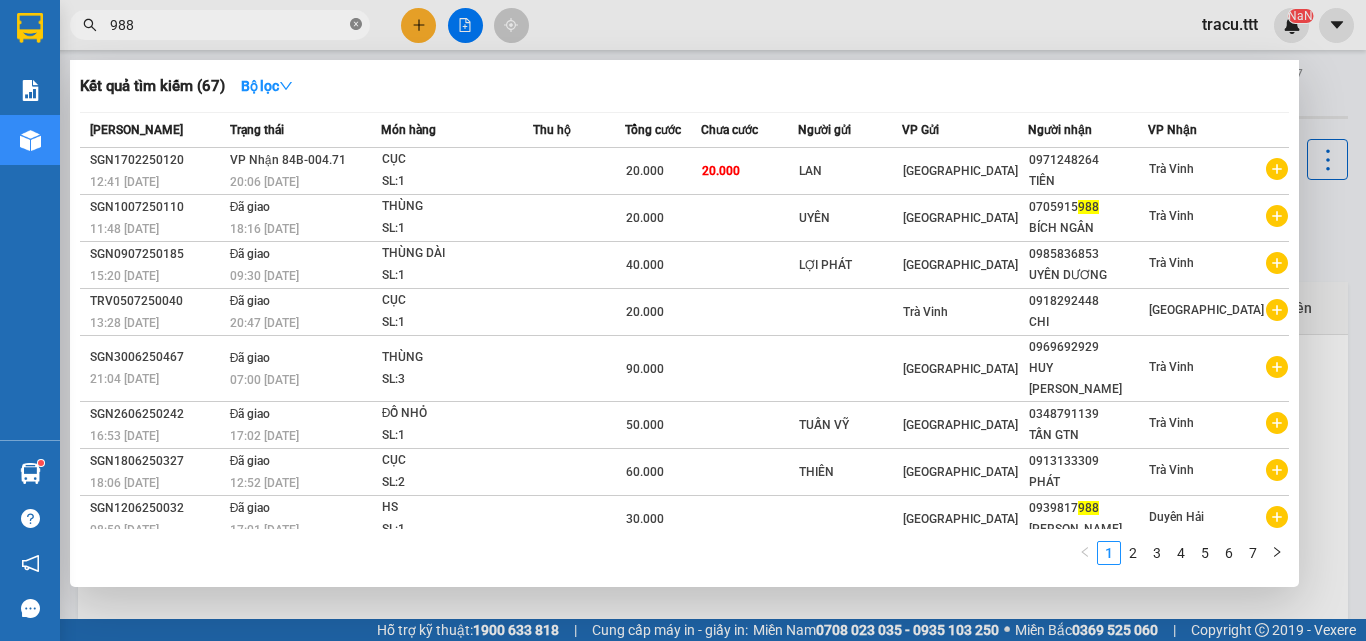 click 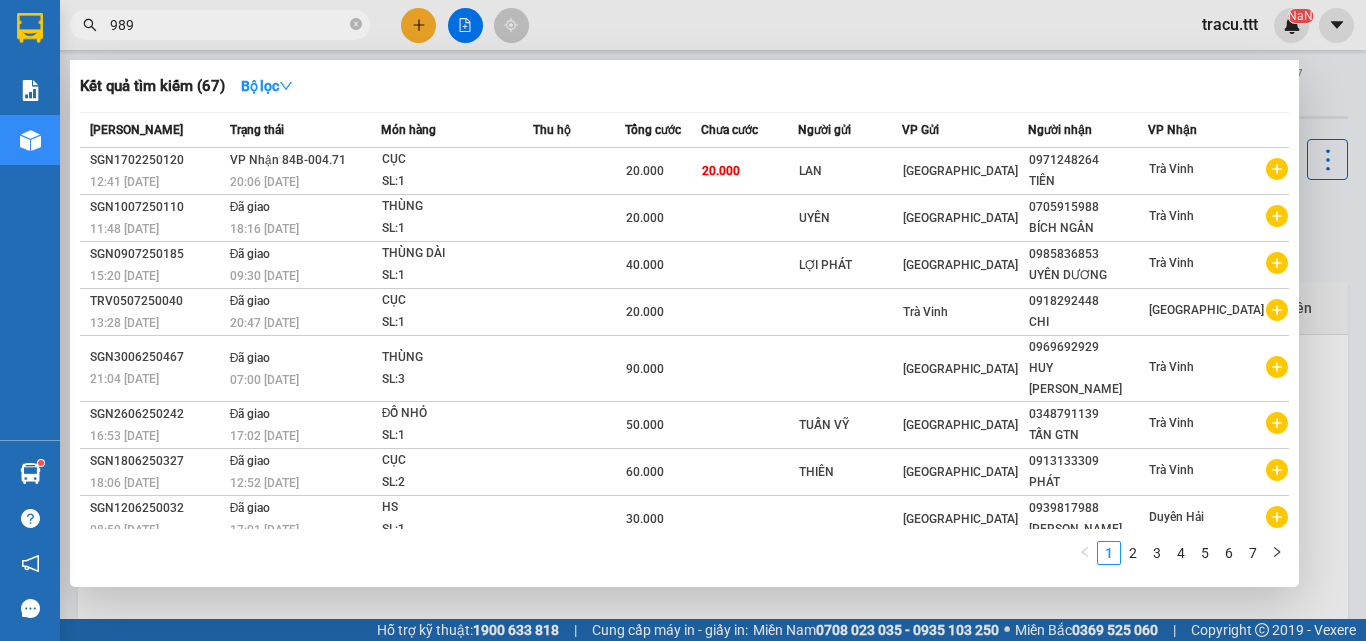 type on "9898" 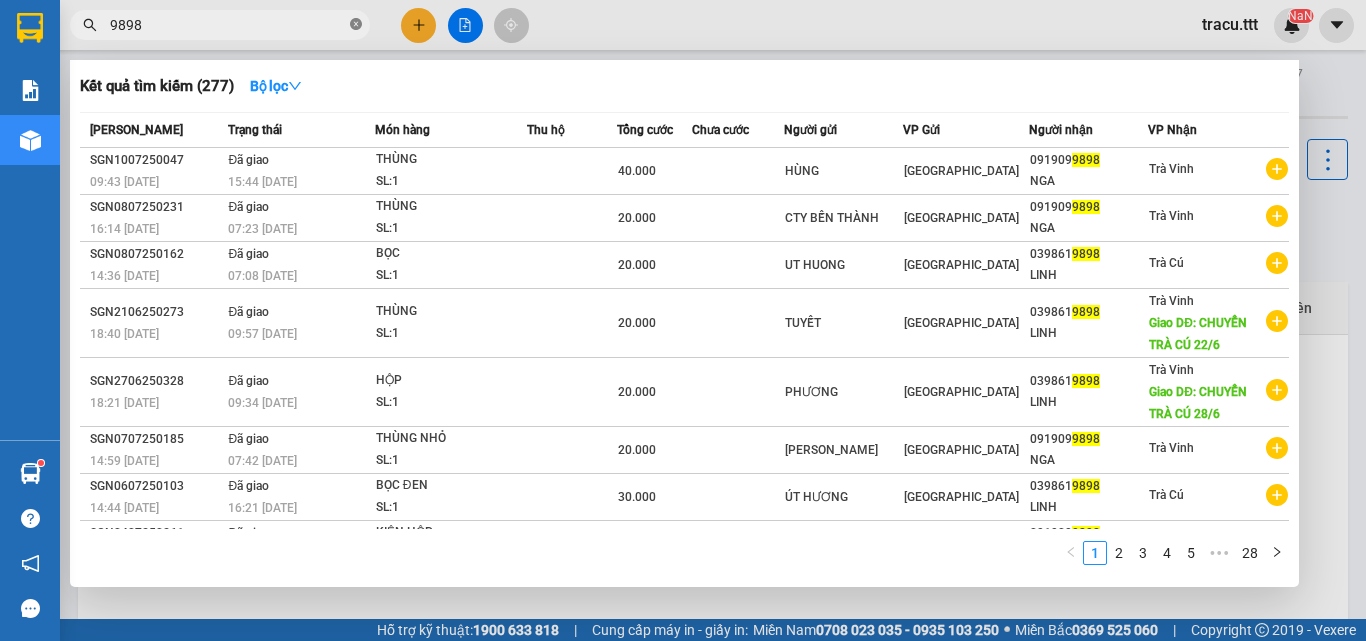 click 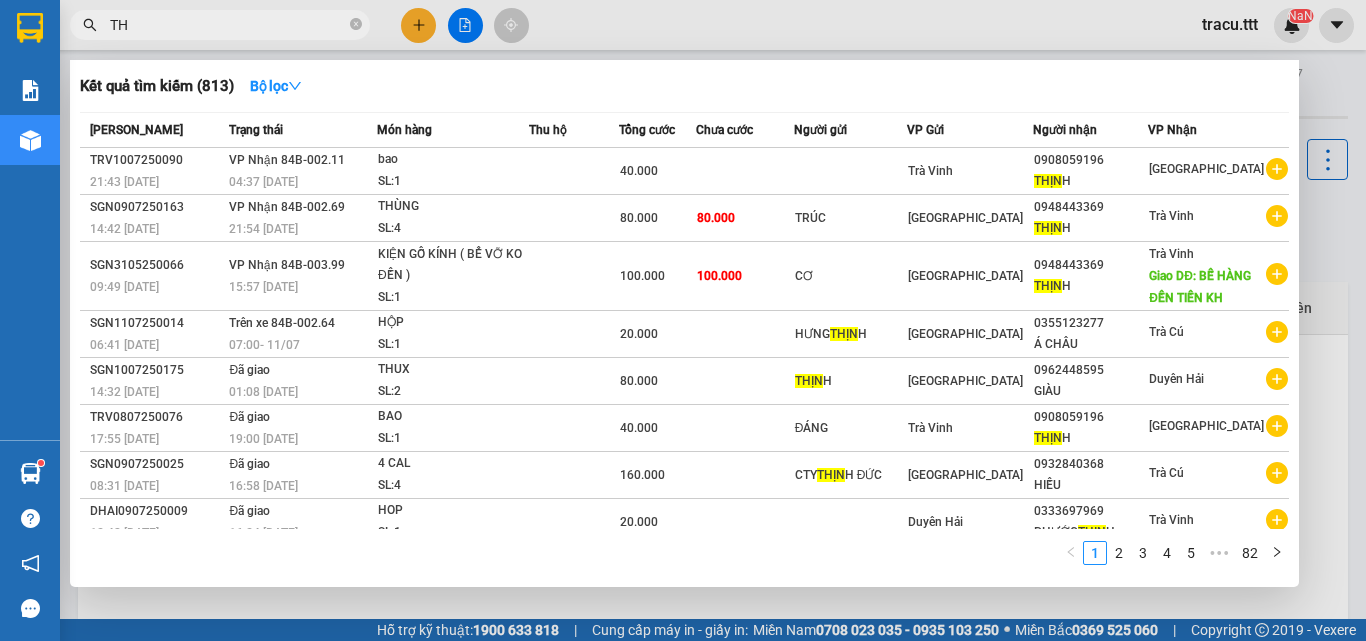 type on "T" 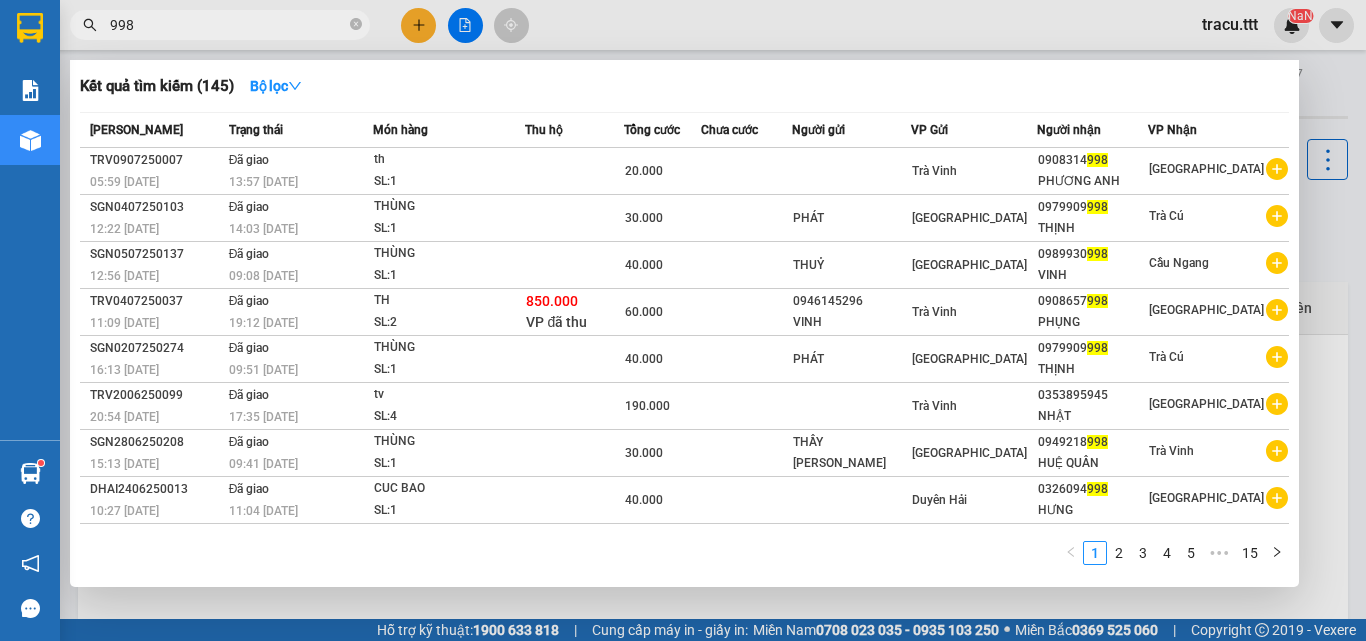 click at bounding box center [683, 320] 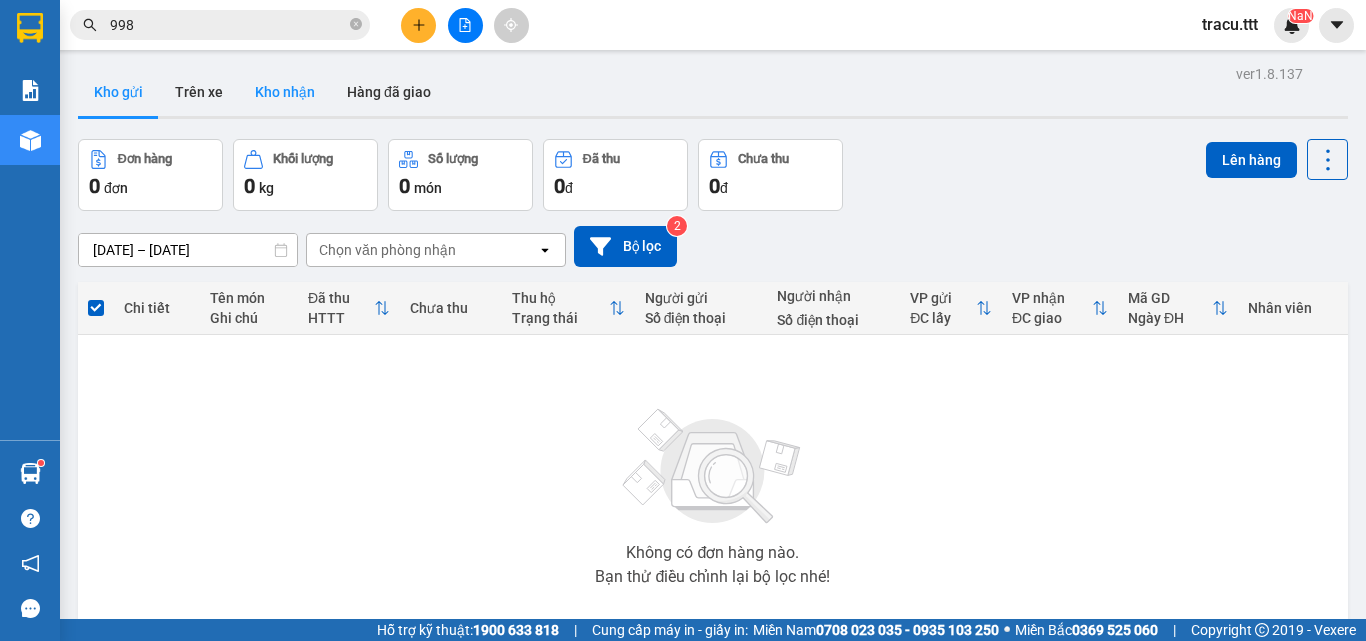 click on "Kho nhận" at bounding box center (285, 92) 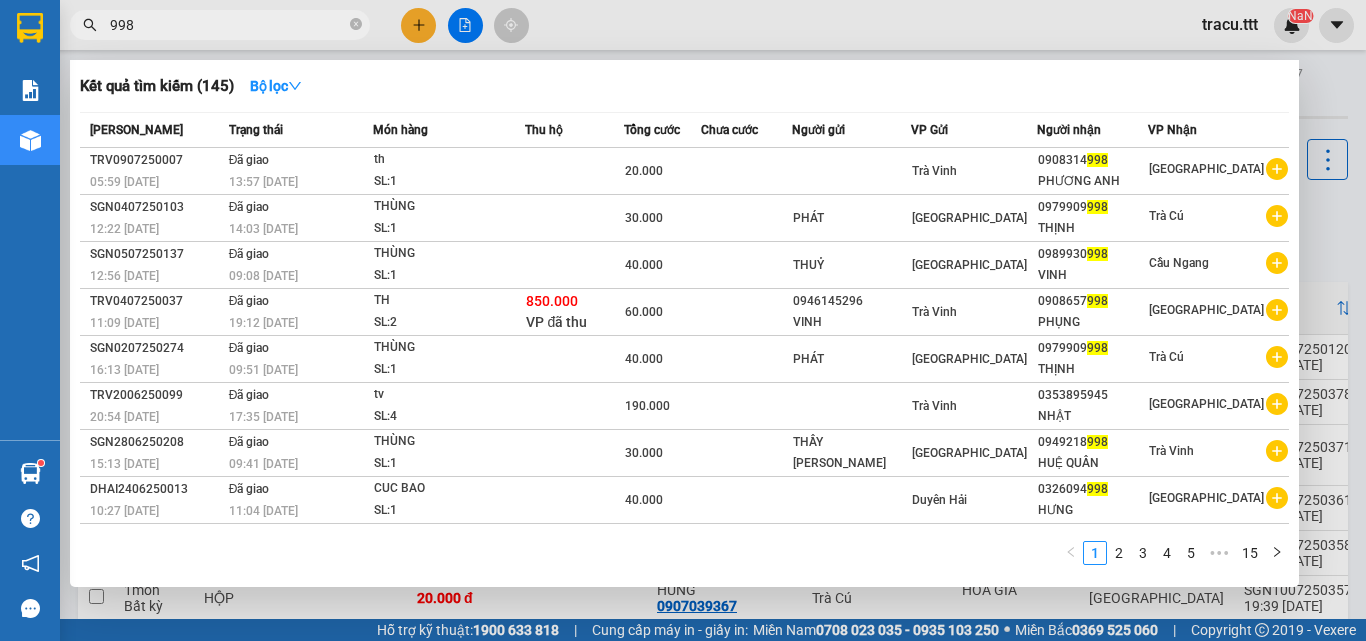 click on "998" at bounding box center (228, 25) 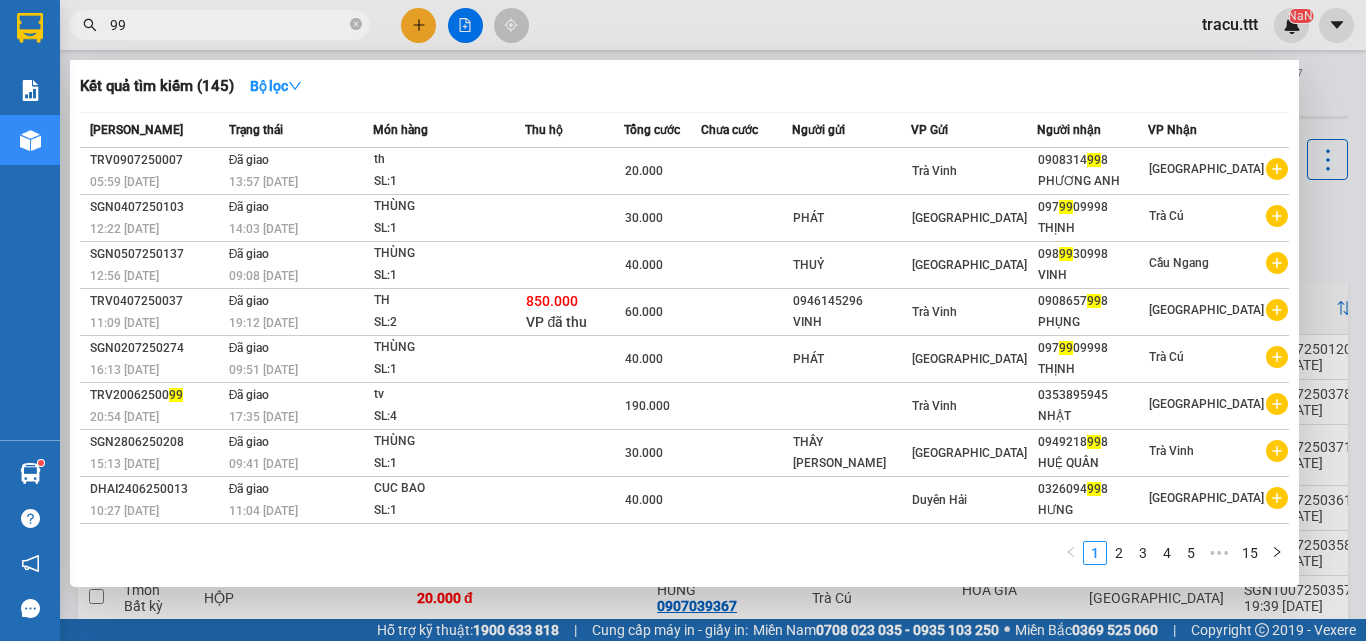 type on "9" 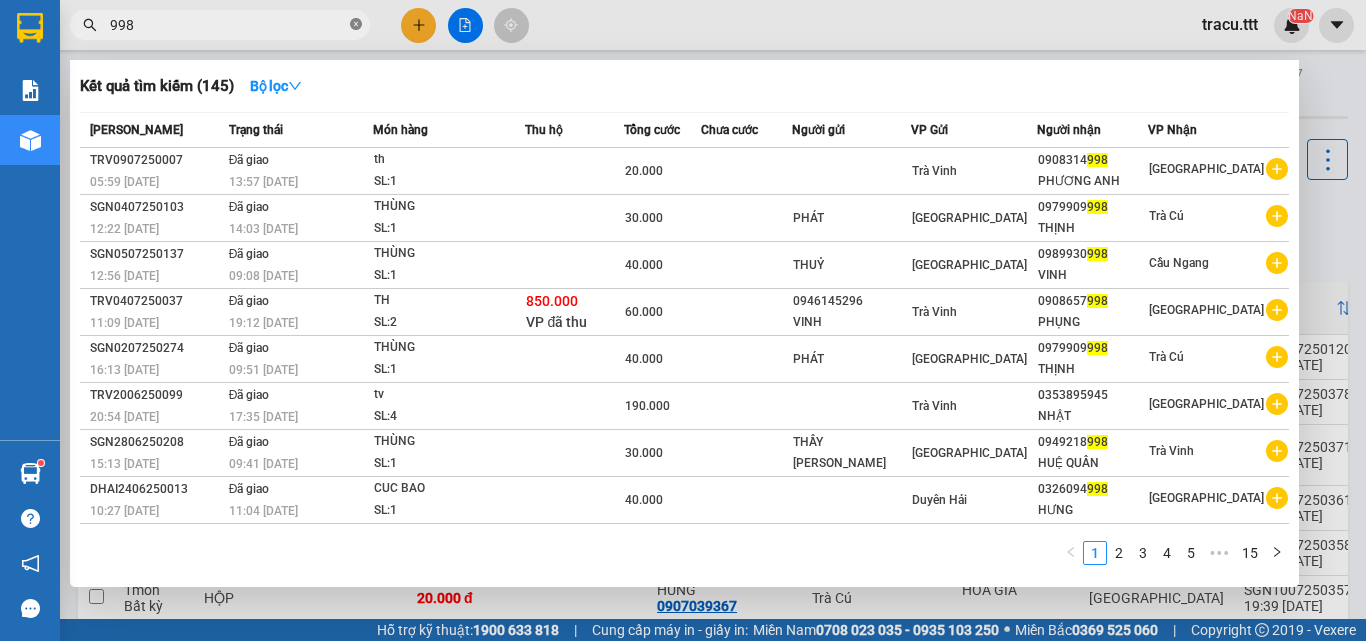 click at bounding box center (356, 25) 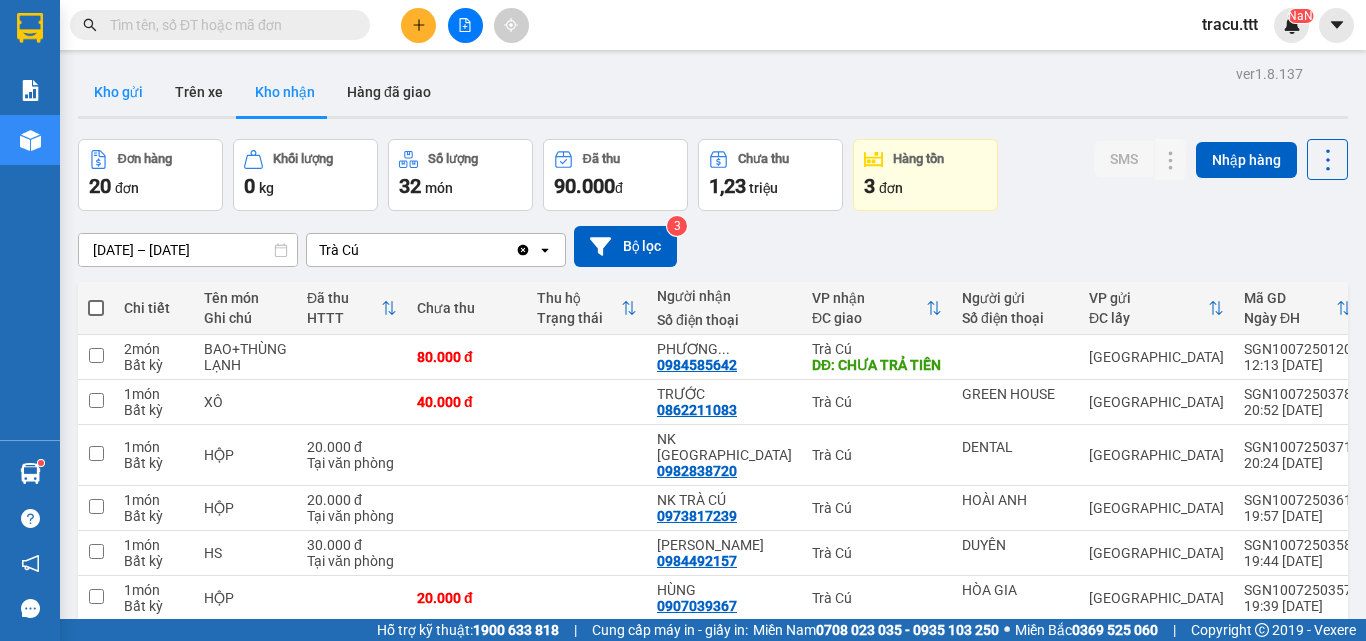 click on "Kho gửi" at bounding box center (118, 92) 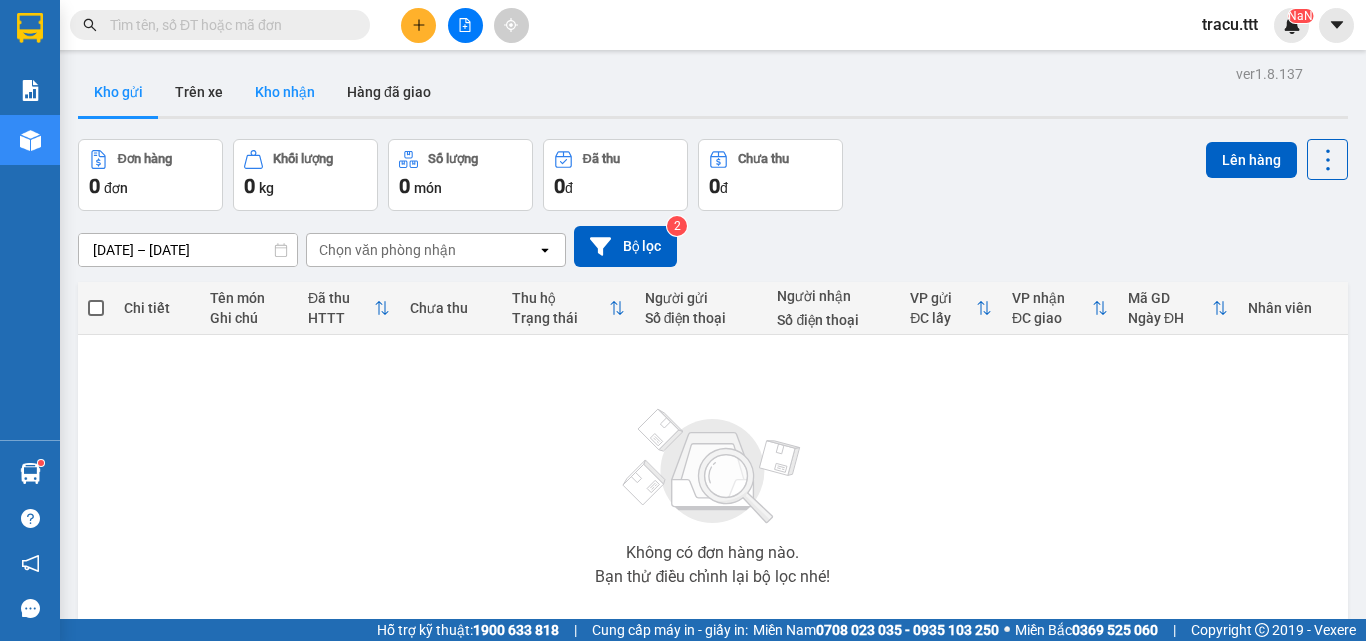 click on "Kho nhận" at bounding box center (285, 92) 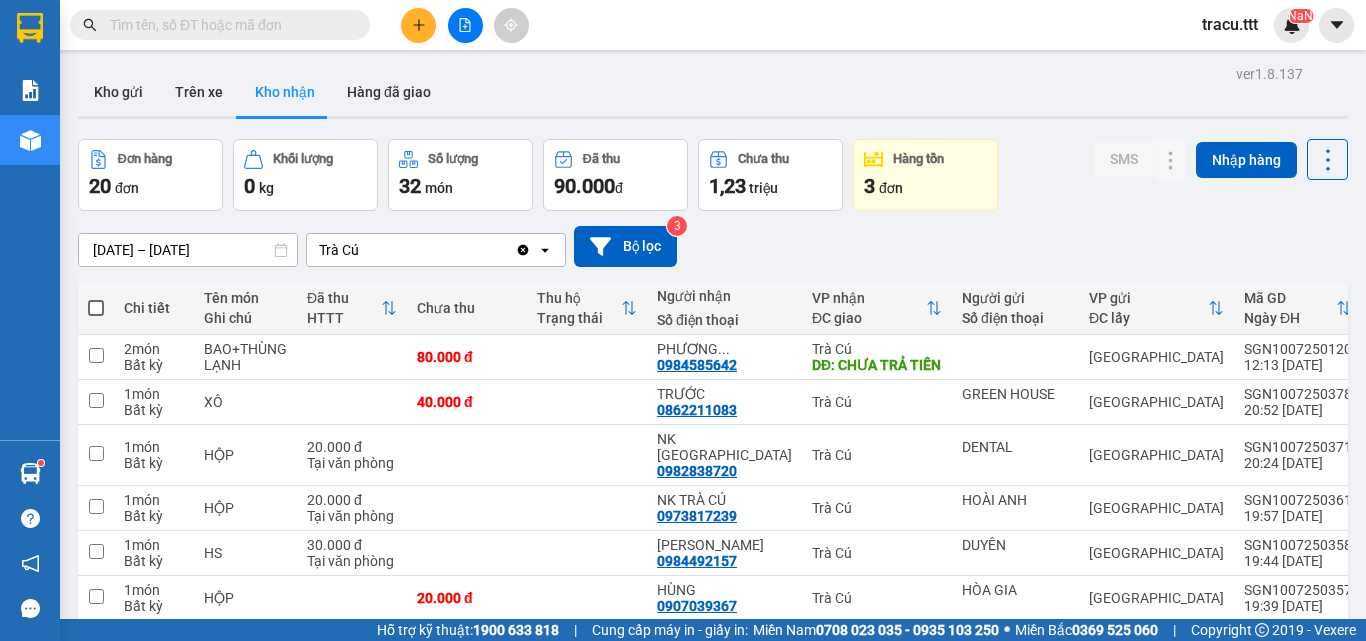click at bounding box center (228, 25) 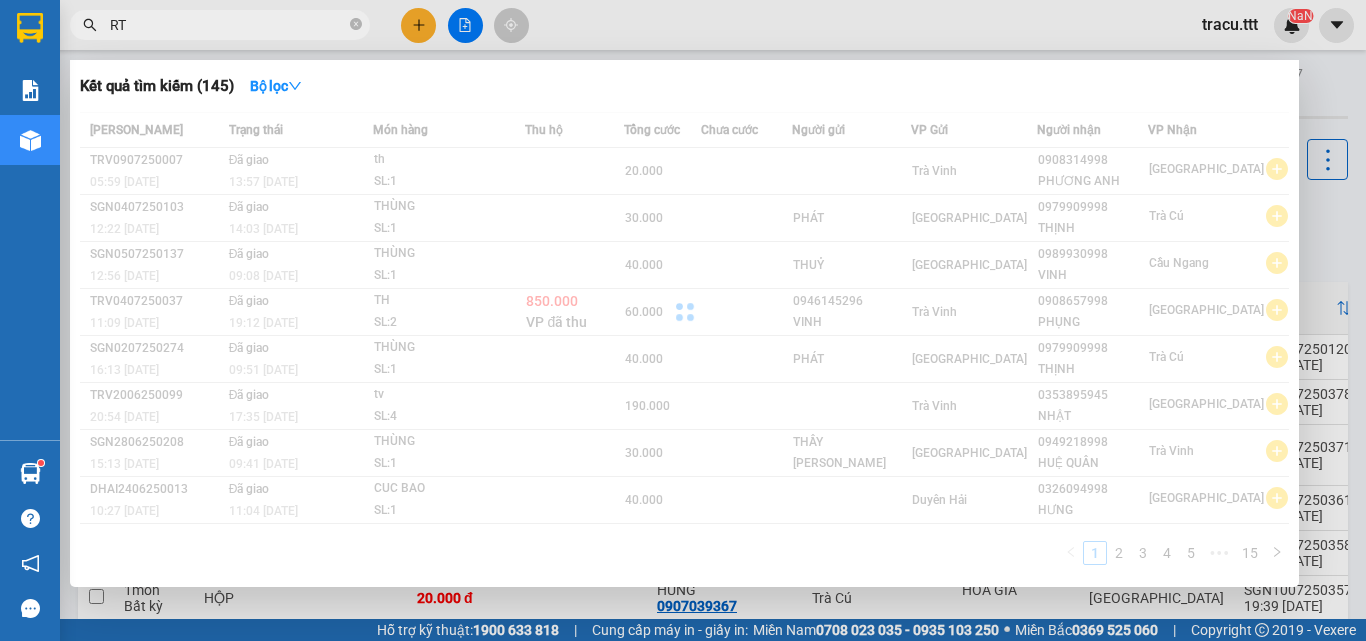 type on "R" 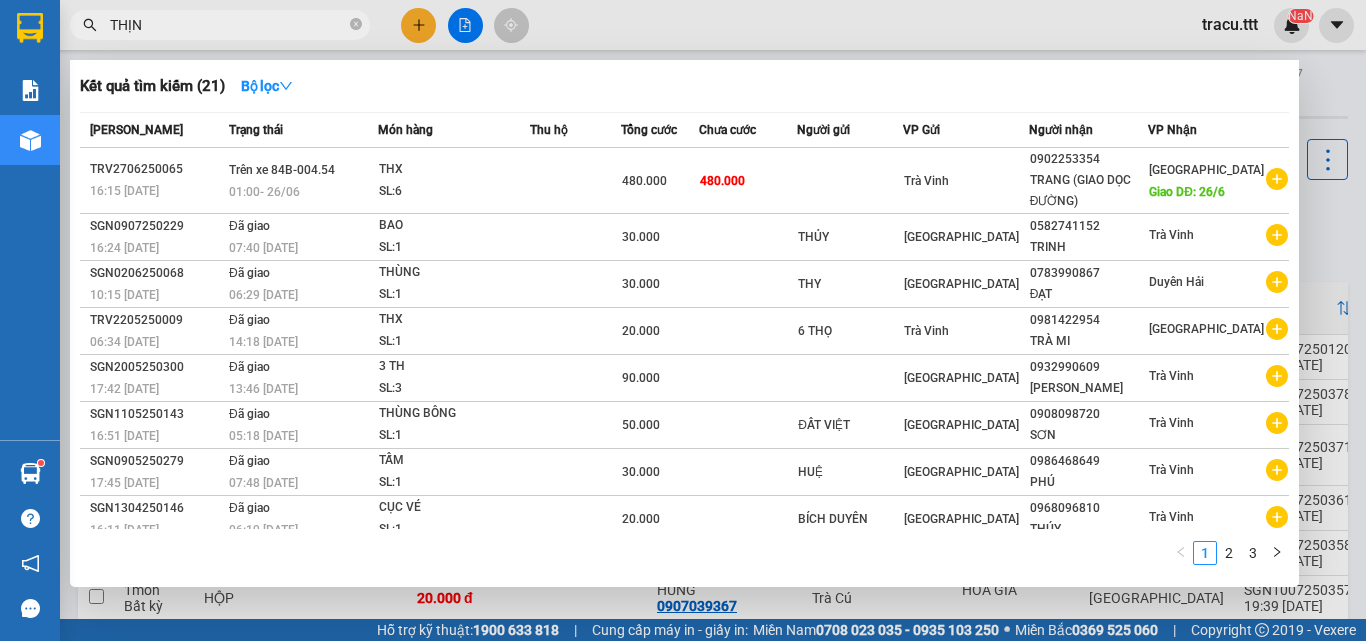 type on "THỊNH" 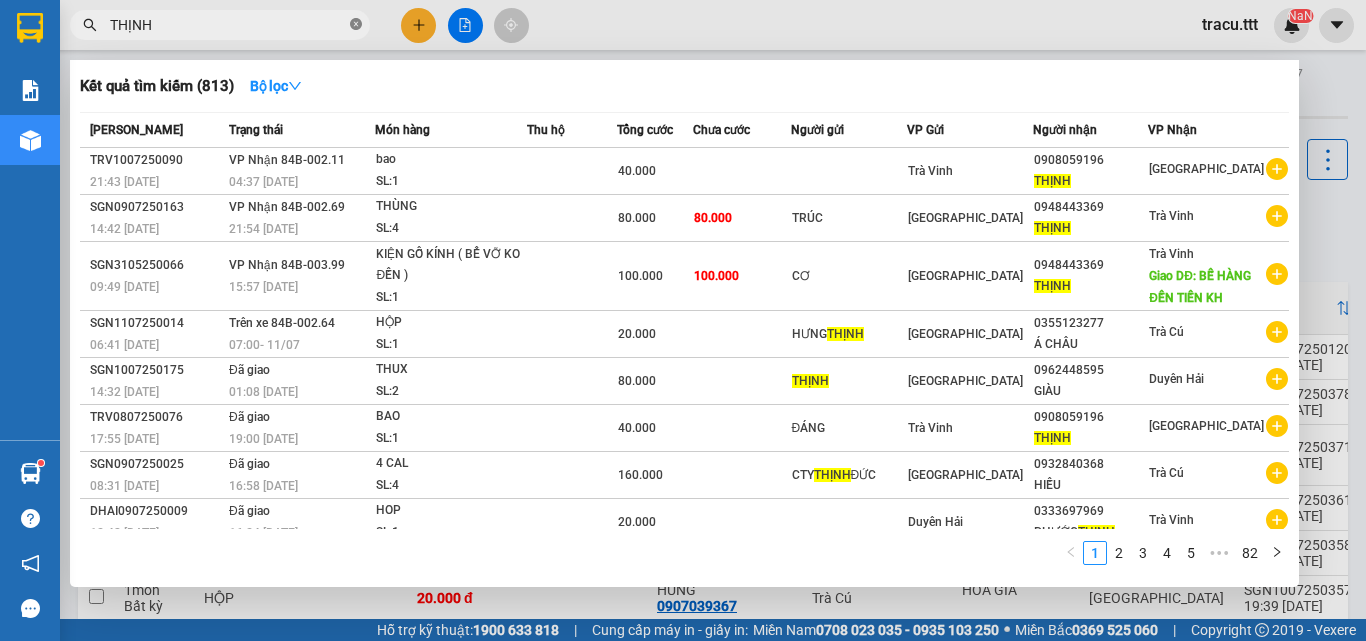 click 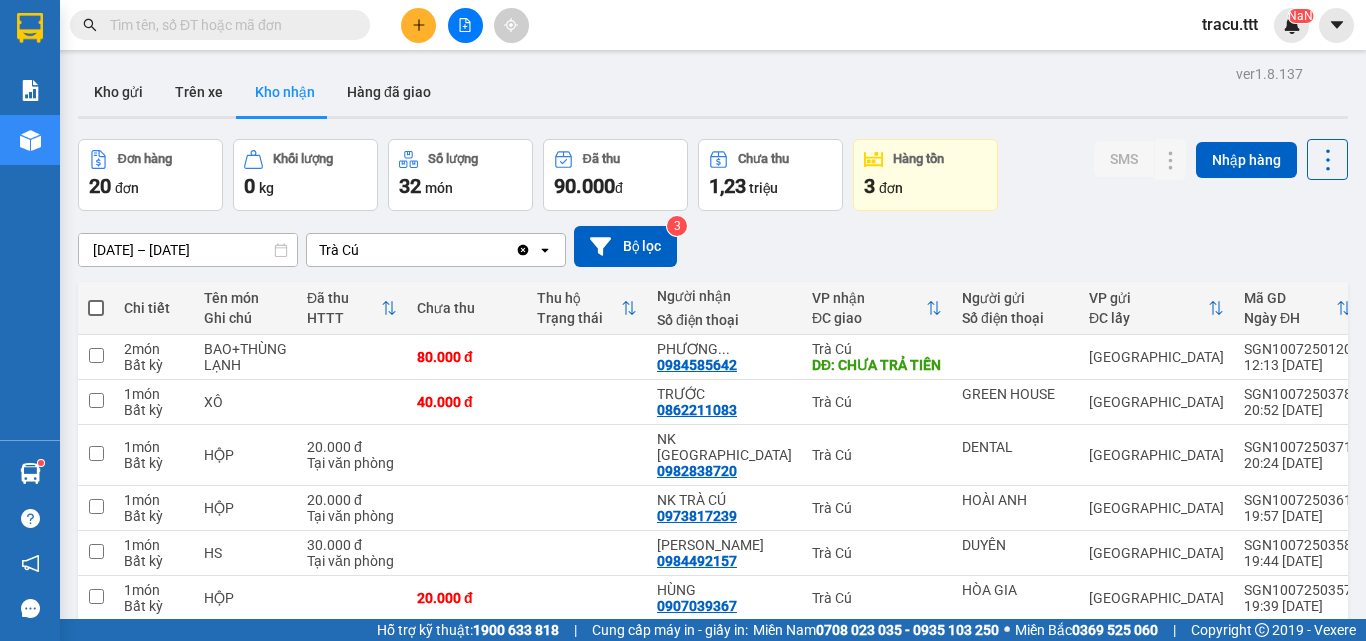 click on "Kết quả tìm kiếm ( 813 )  Bộ lọc  Mã ĐH Trạng thái Món hàng Thu hộ Tổng cước Chưa cước Người gửi VP Gửi Người nhận VP Nhận TRV1007250090 21:43 [DATE] VP Nhận   84B-002.11 04:37 [DATE] bao SL:  1 40.000 Trà Vinh 0908059196 THỊNH [GEOGRAPHIC_DATA] SGN0907250163 14:42 [DATE] VP Nhận   84B-002.69 21:54 [DATE] THÙNG SL:  4 80.000 80.000 TRÚC [GEOGRAPHIC_DATA] 0948443369 THỊNH  [GEOGRAPHIC_DATA] 09:49 [DATE] VP Nhận   84B-003.99 15:57 [DATE] KIỆN GỖ KÍNH ( BỂ VỠ KO ĐỀN ) SL:  1 100.000 100.000 CƠ [GEOGRAPHIC_DATA] 0948443369 THỊNH  Trà Vinh Giao DĐ: BỄ HÀNG ĐỀN TIỀN KH SGN1107250014 06:41 [DATE] Trên xe   84B-002.64 07:00  [DATE] HỘP SL:  1 20.000 HƯNG THỊNH [GEOGRAPHIC_DATA] 0355123277 [GEOGRAPHIC_DATA] 14:32 [DATE] Đã giao   01:08 [DATE] THUX SL:  2 80.000 THỊNH [GEOGRAPHIC_DATA] 0962448595 [GEOGRAPHIC_DATA] 17:55 [DATE] Đã giao   19:00 [DATE] BAO SL:  1 40.000 ĐÁNG Trà Vinh 0908059196 THỊNH [GEOGRAPHIC_DATA]   SL:" at bounding box center (683, 25) 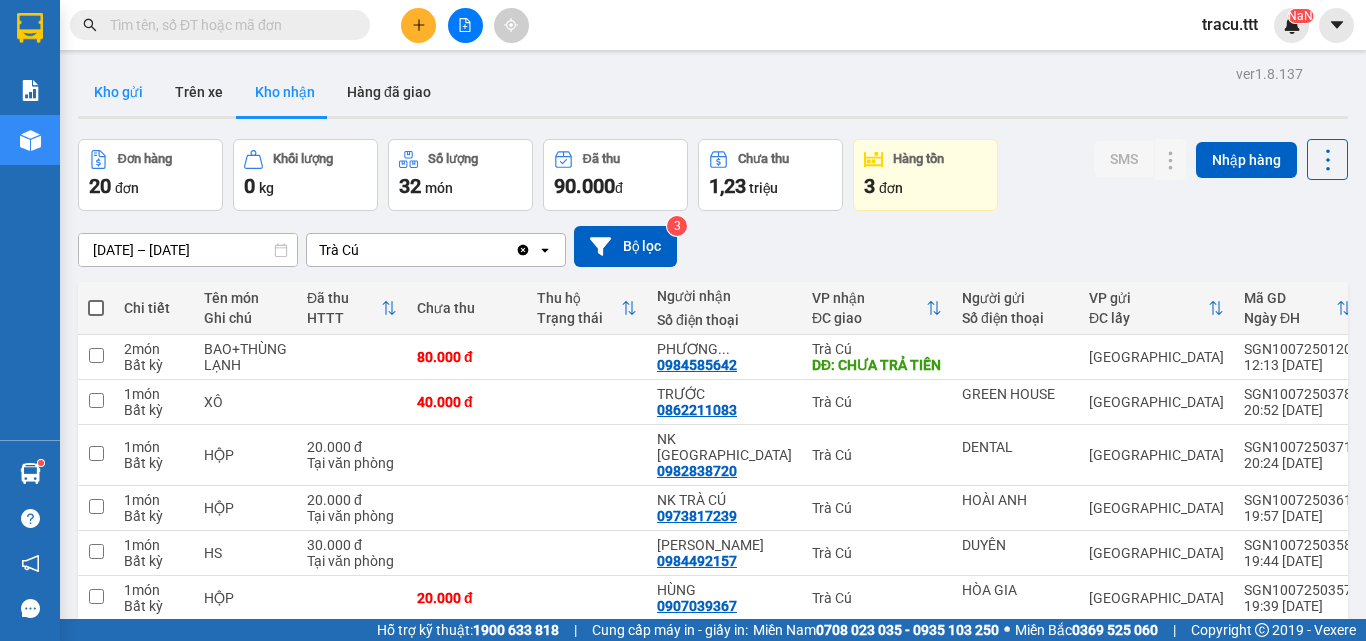 click on "Kho gửi" at bounding box center [118, 92] 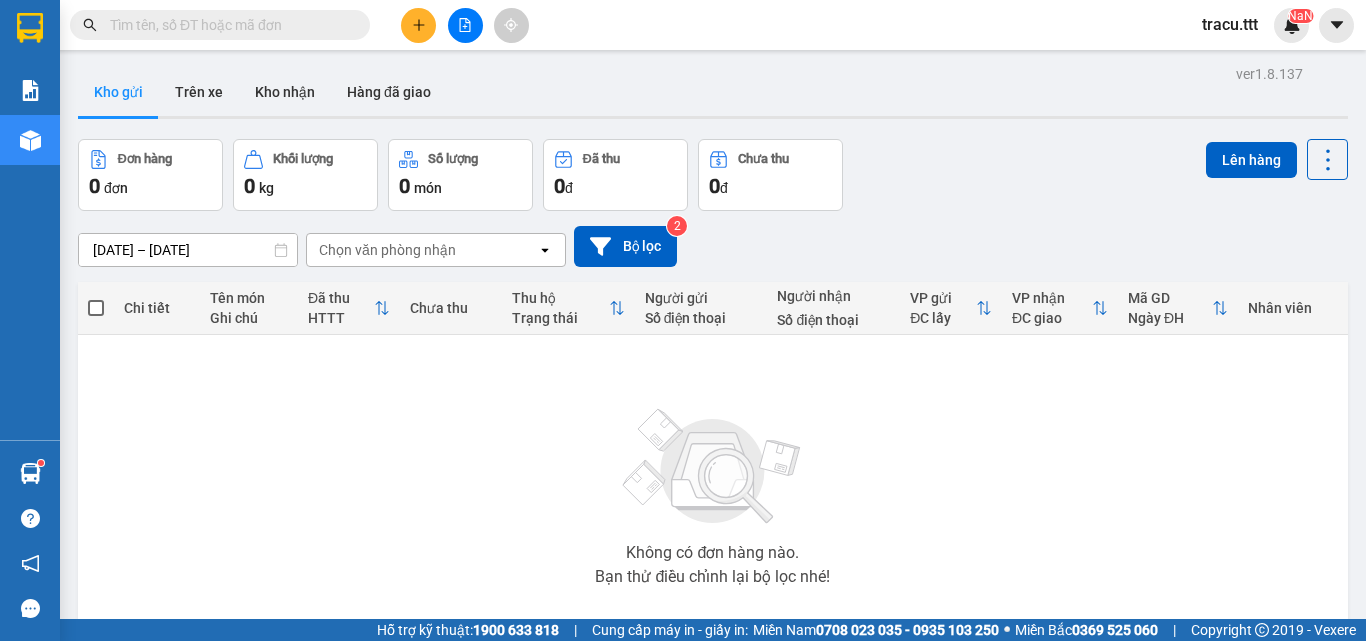 click at bounding box center [228, 25] 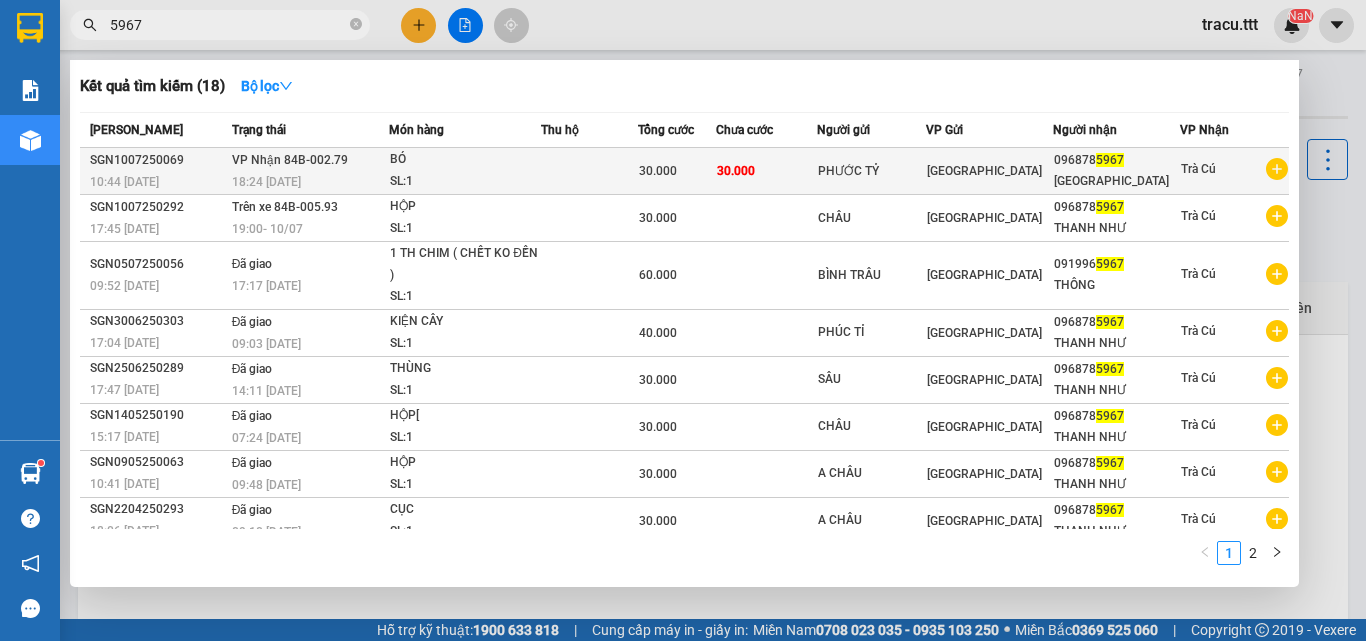 type on "5967" 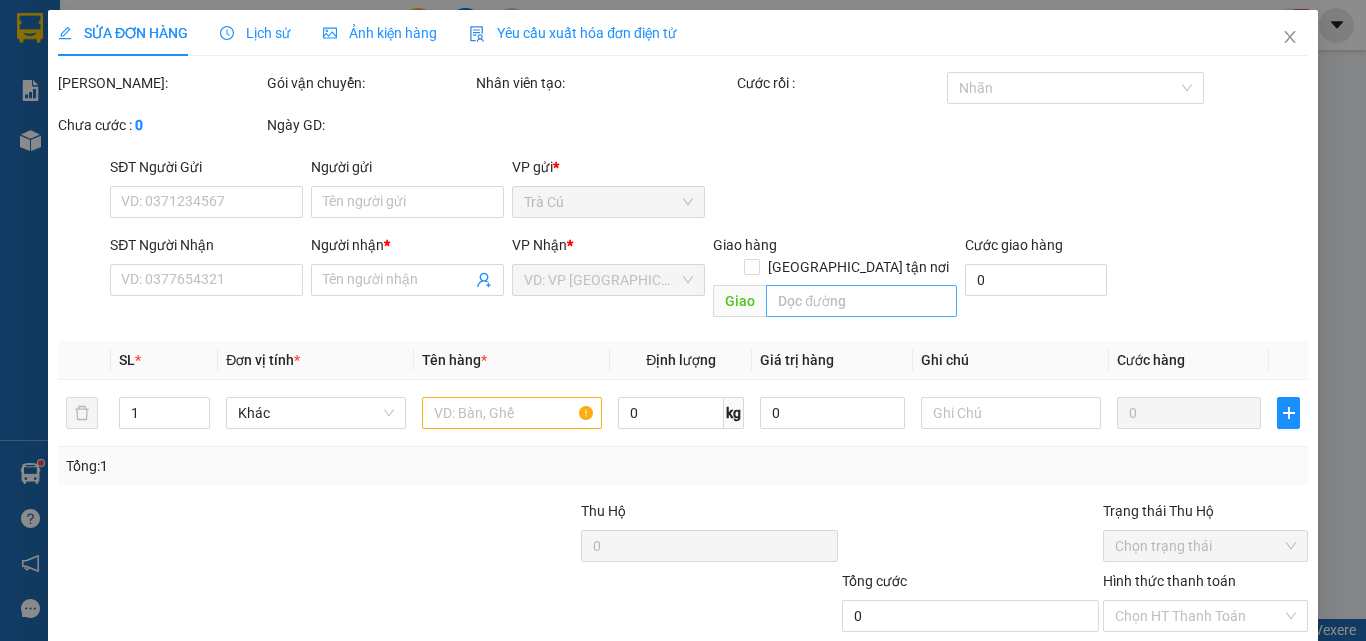 type on "PHƯỚC TỶ" 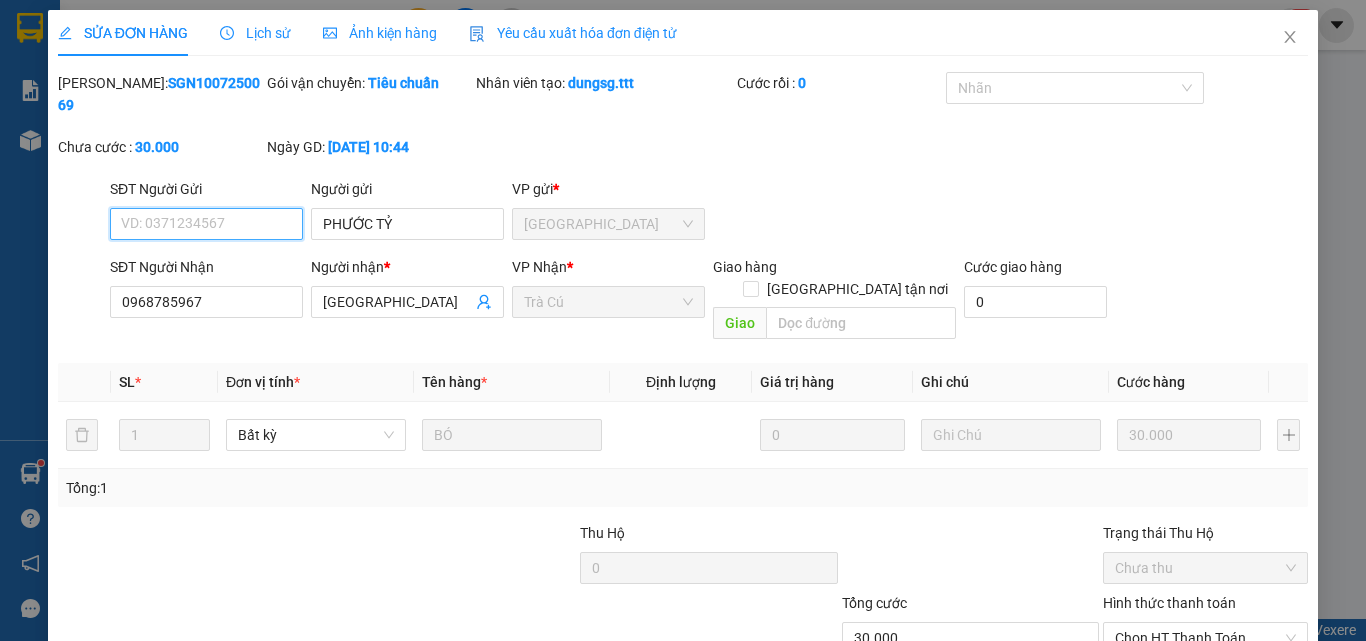 scroll, scrollTop: 103, scrollLeft: 0, axis: vertical 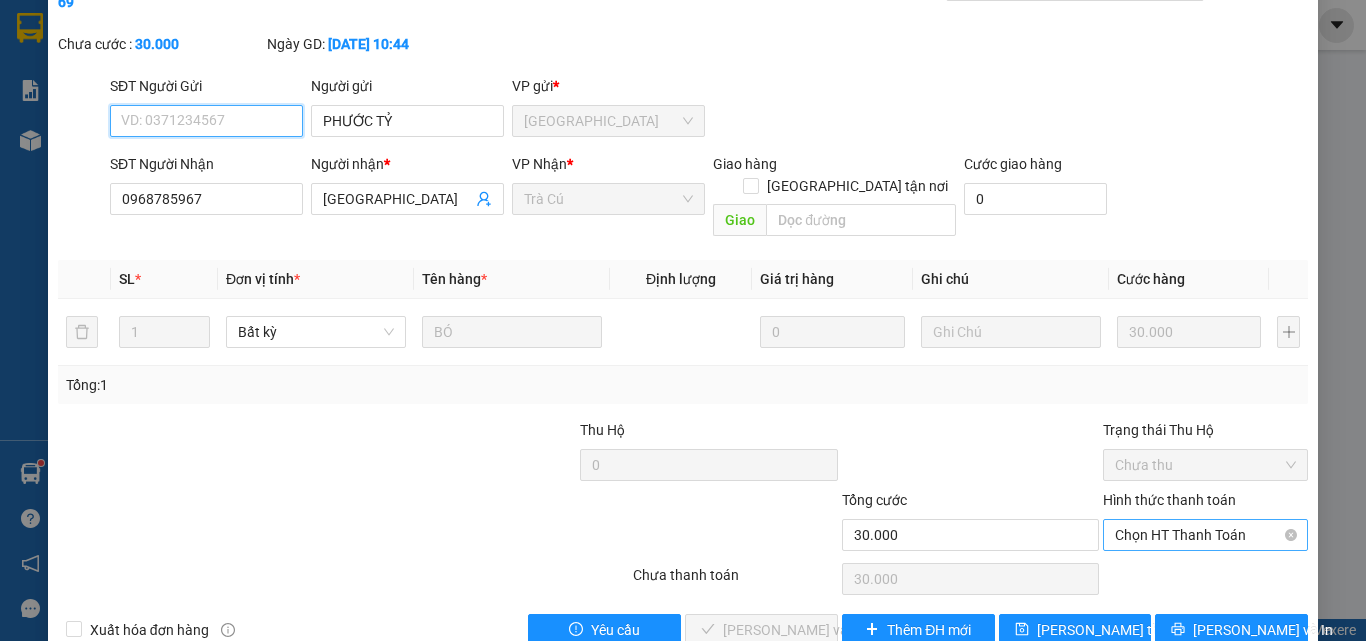 click on "Chọn HT Thanh Toán" at bounding box center [1205, 535] 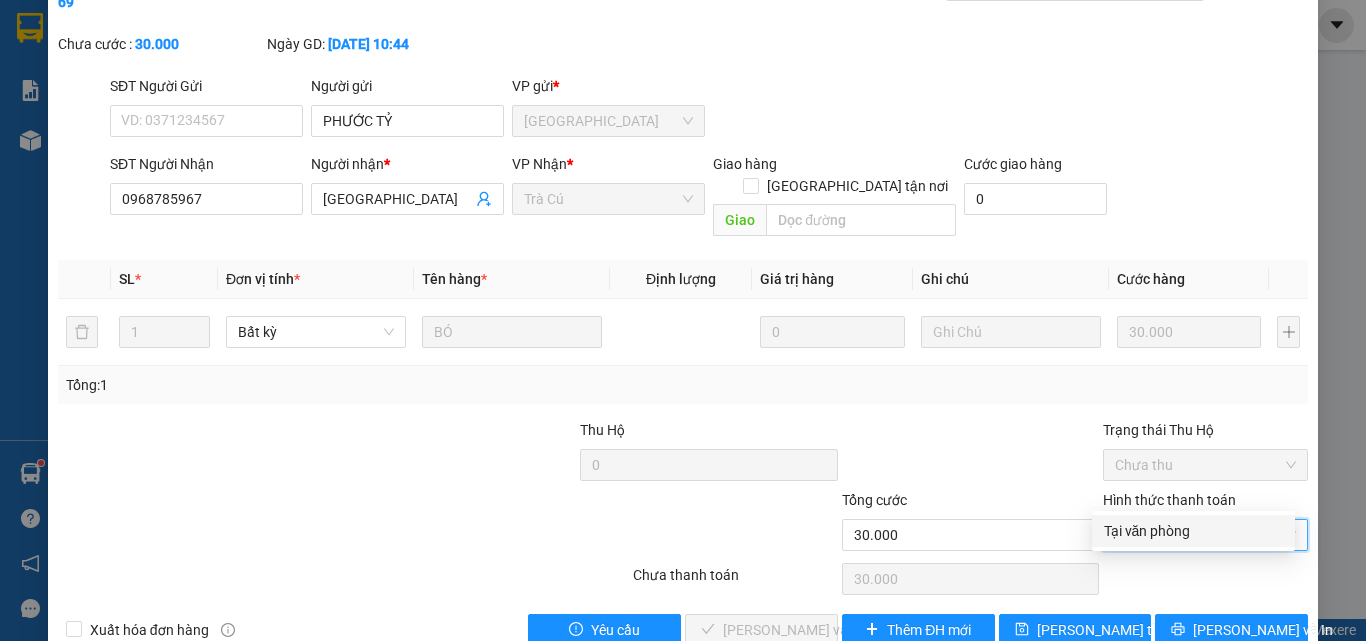 click on "Tại văn phòng" at bounding box center [1193, 531] 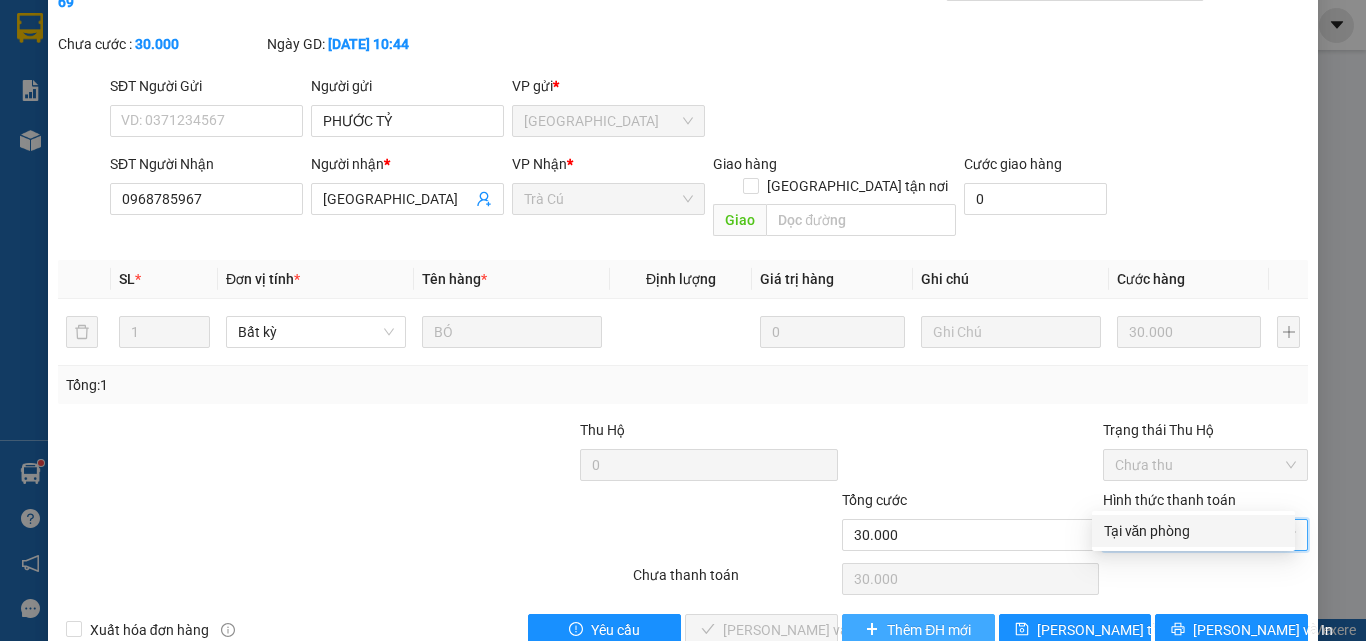 type on "0" 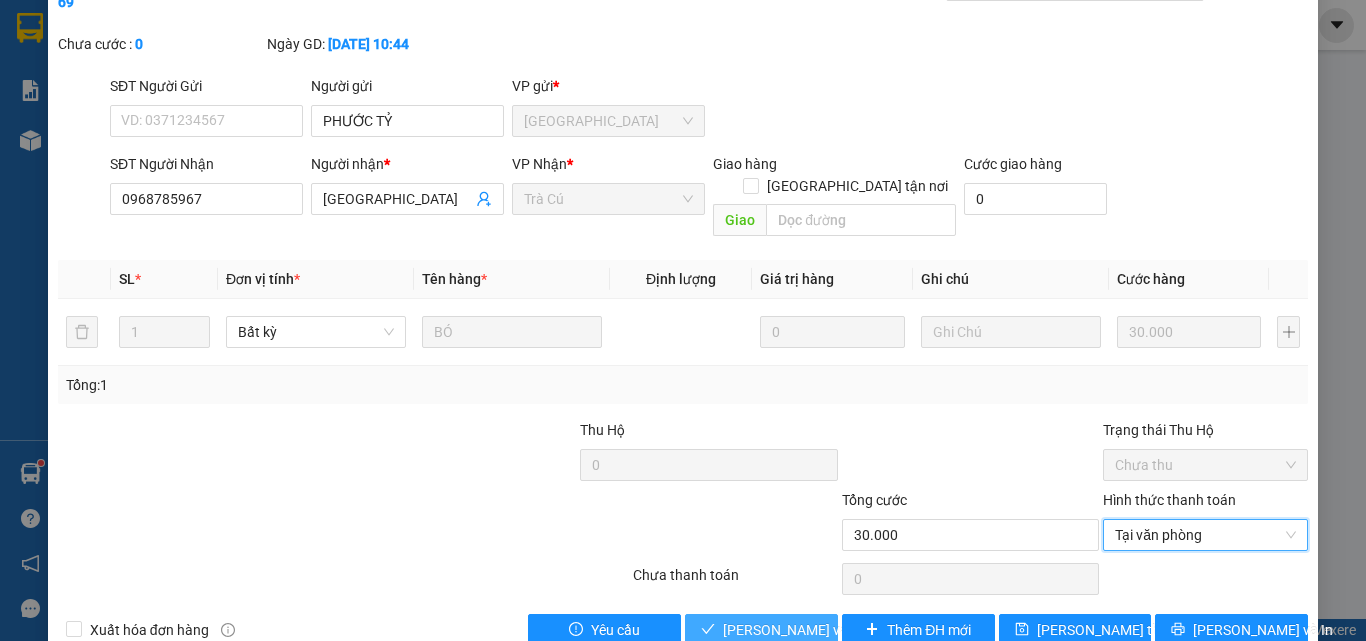 click on "[PERSON_NAME] và Giao hàng" at bounding box center [819, 630] 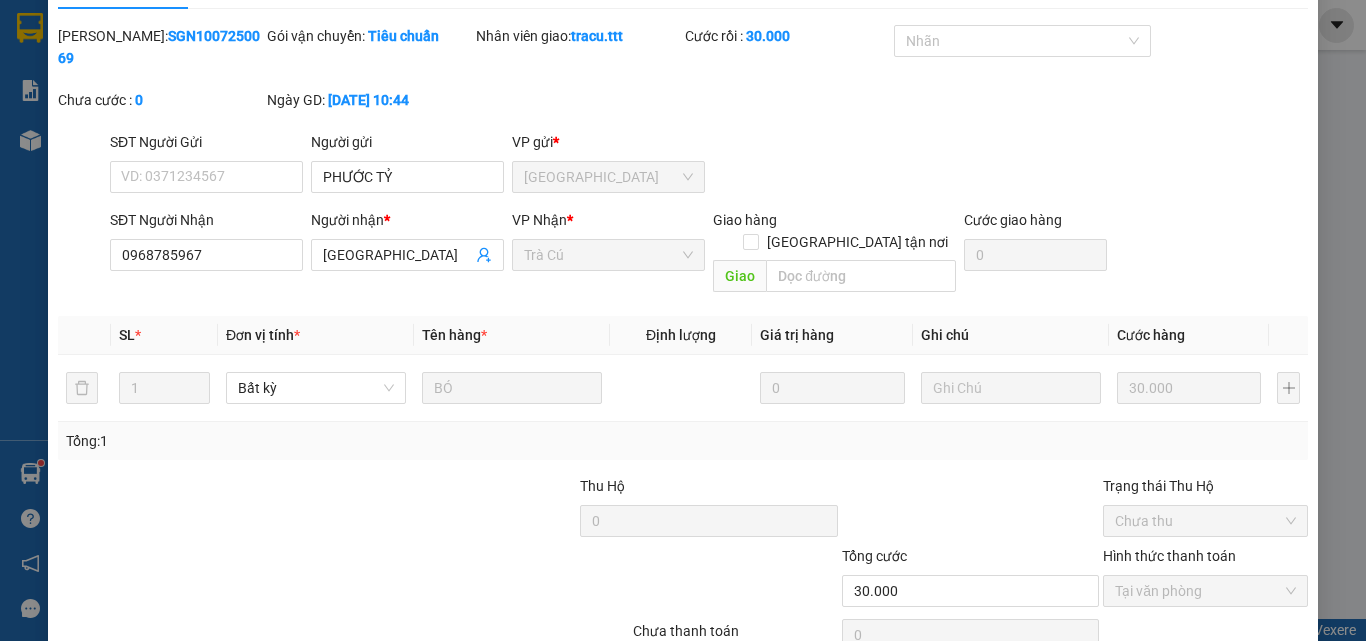 scroll, scrollTop: 0, scrollLeft: 0, axis: both 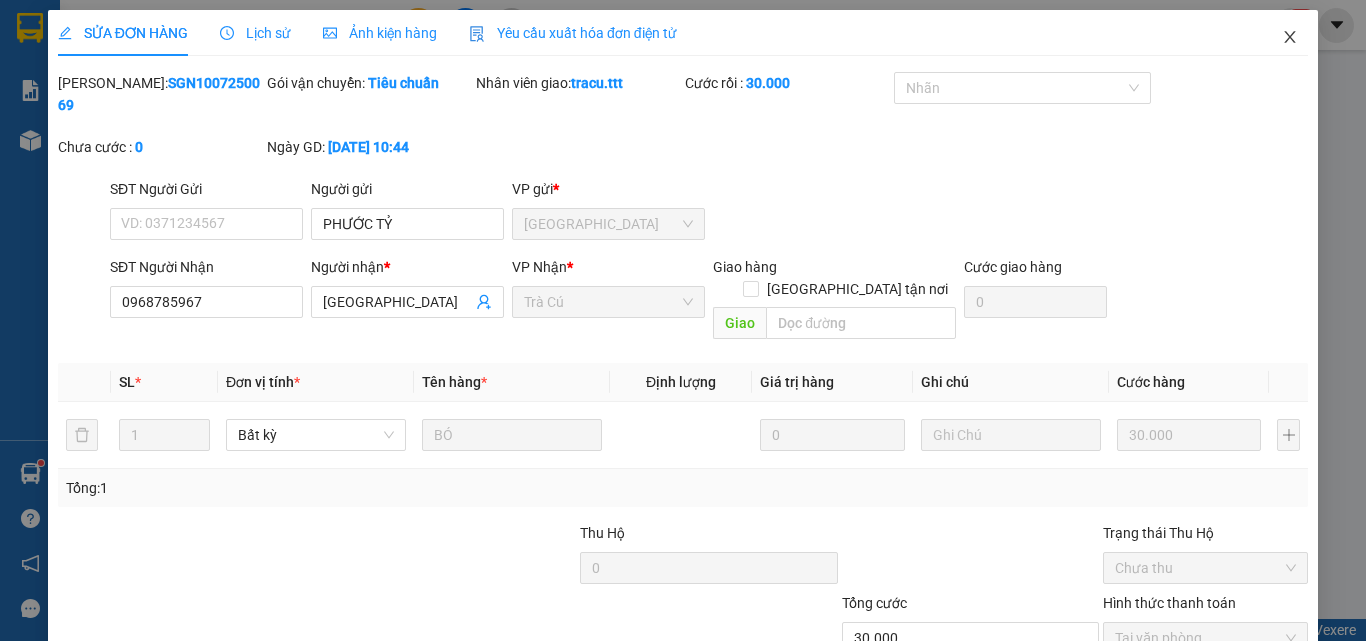 click 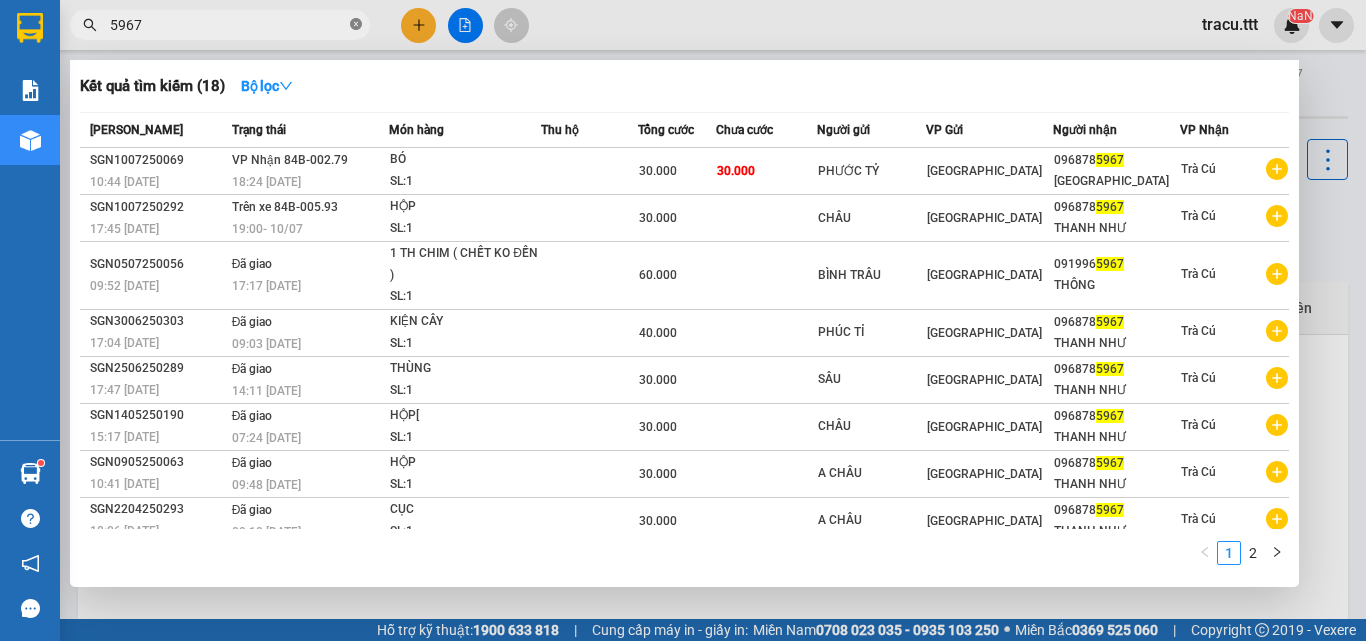 click 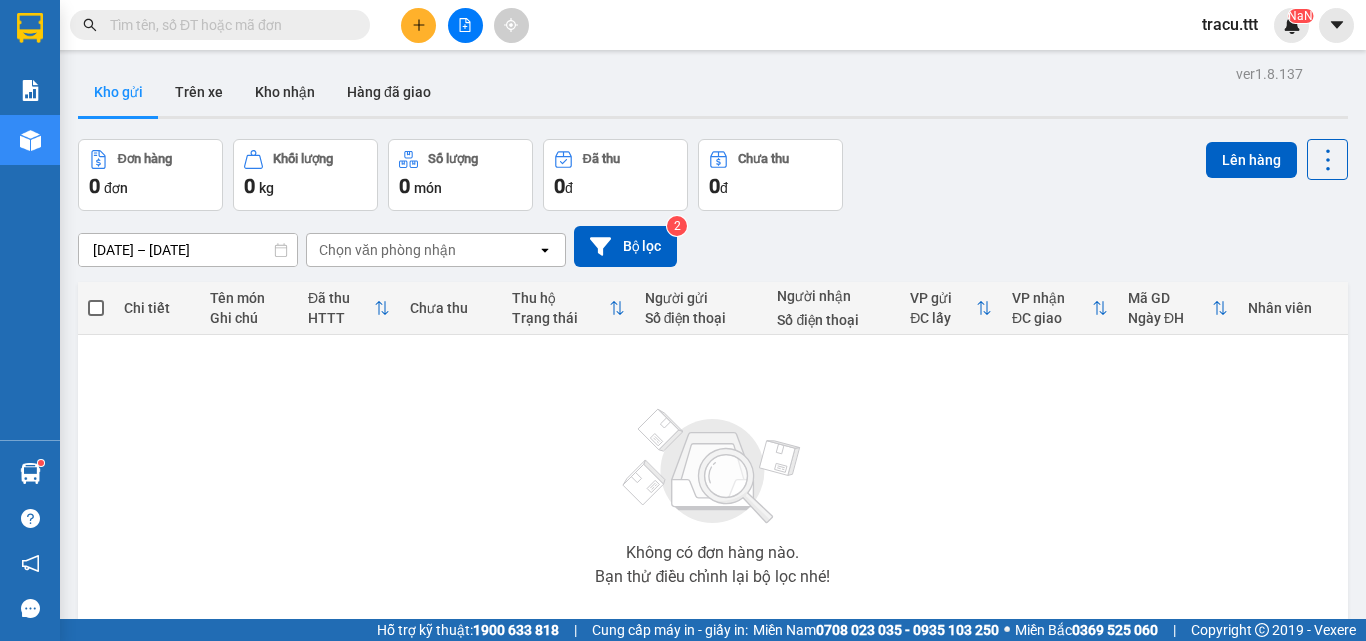 click on "Kho gửi Trên xe Kho nhận Hàng đã giao" at bounding box center [713, 94] 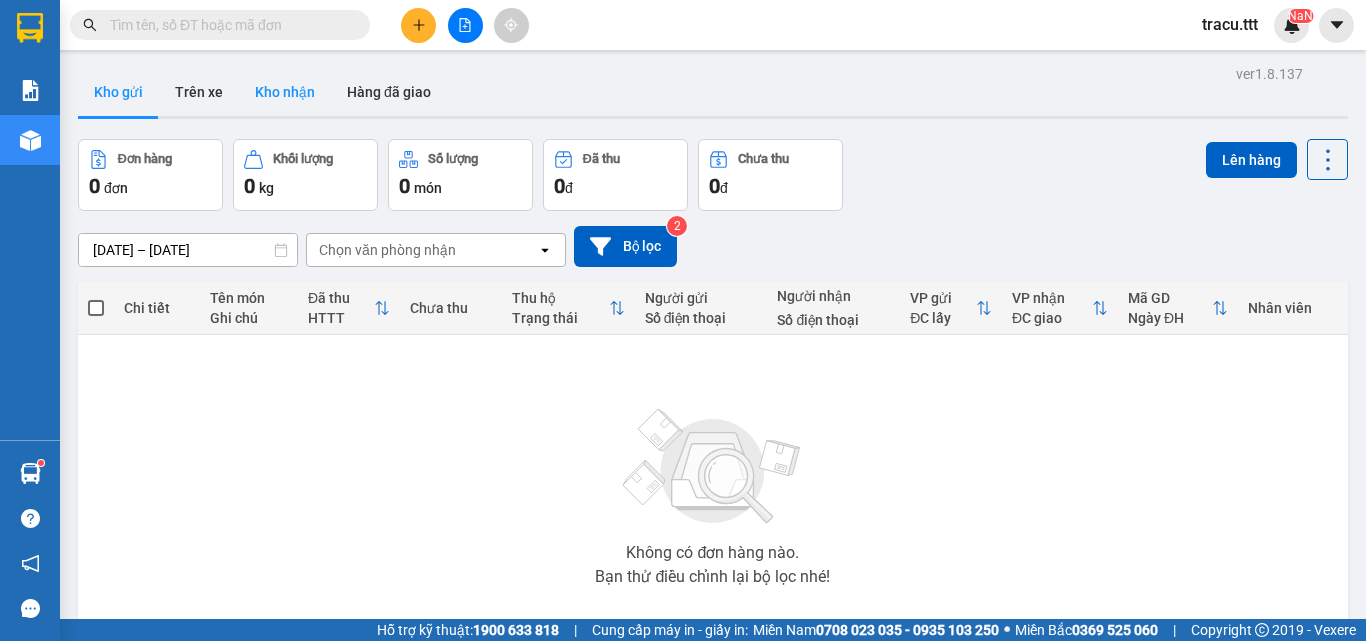 click on "Kho nhận" at bounding box center [285, 92] 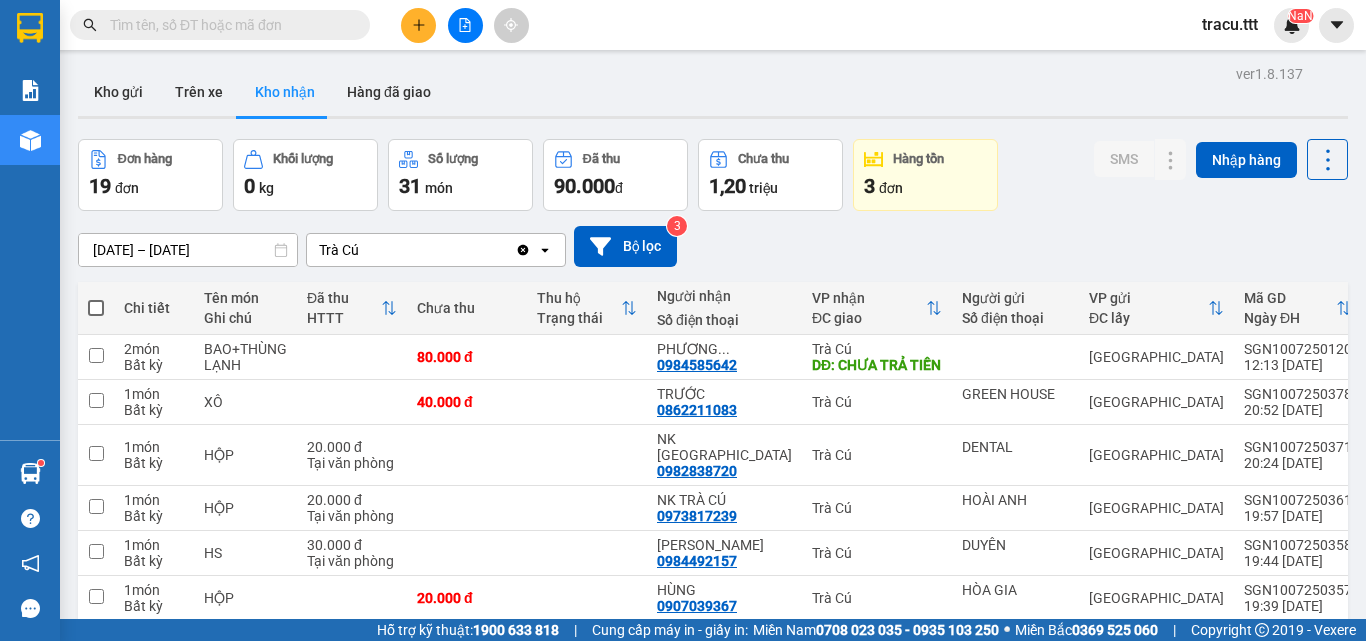 click at bounding box center [228, 25] 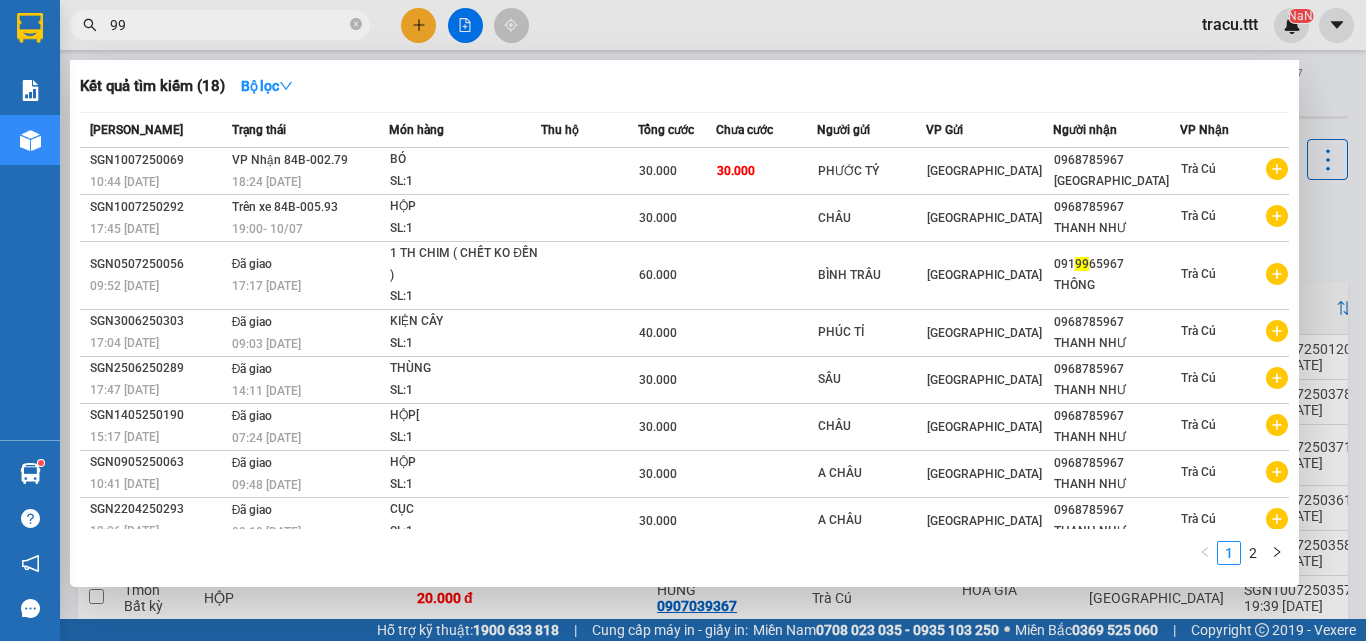 type on "998" 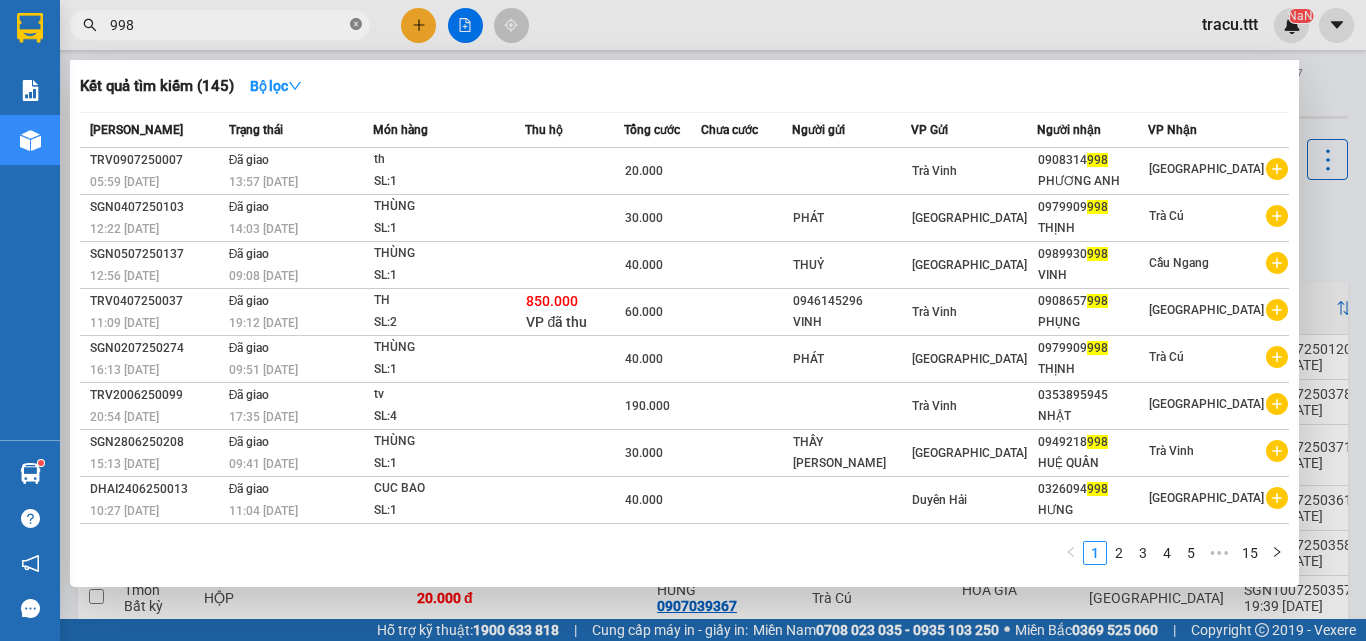 click 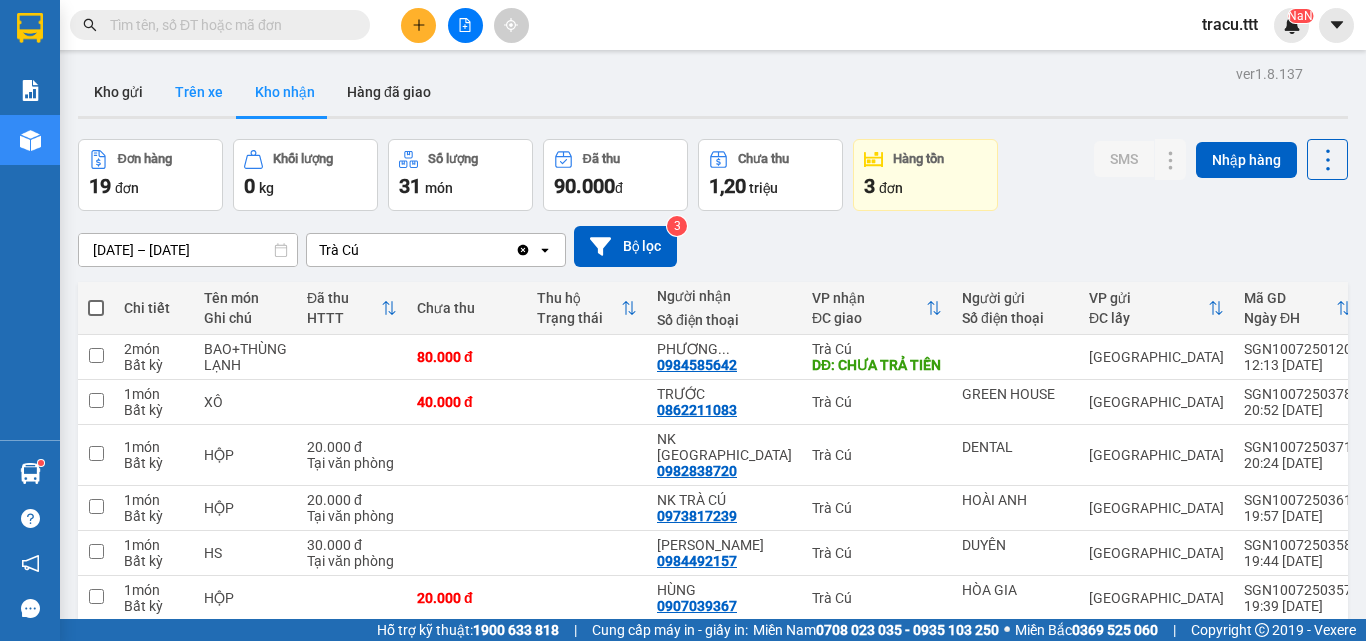 click on "Trên xe" at bounding box center [199, 92] 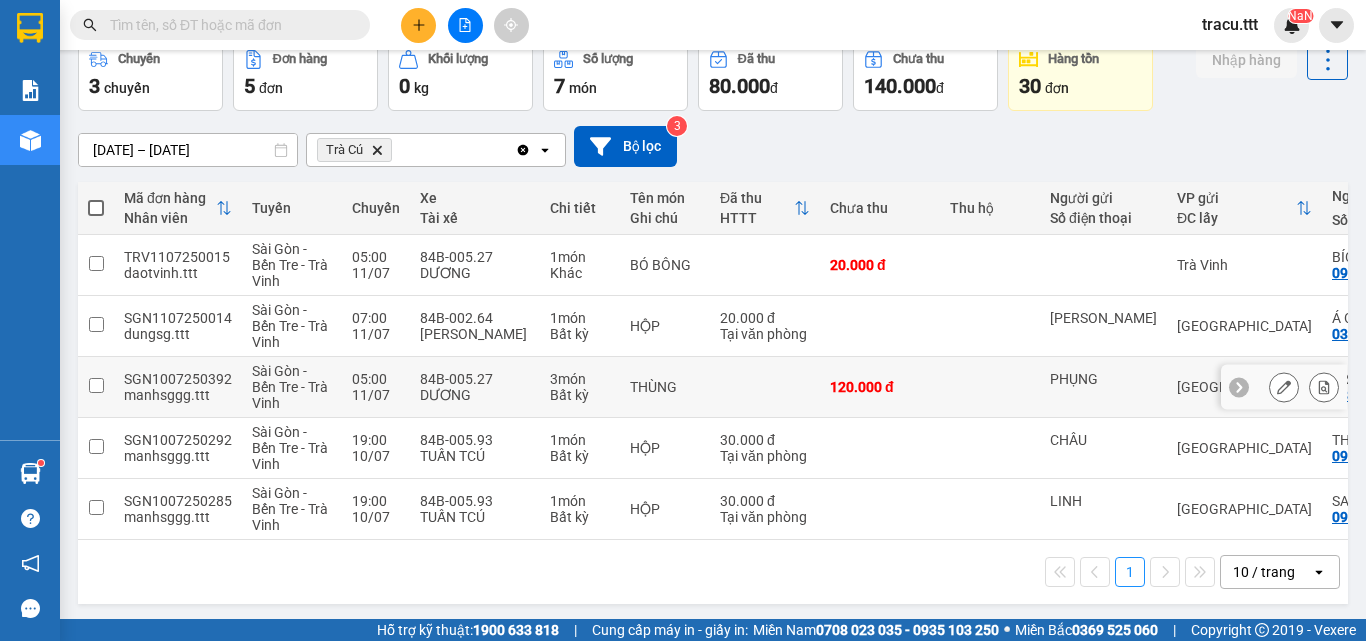 scroll, scrollTop: 111, scrollLeft: 0, axis: vertical 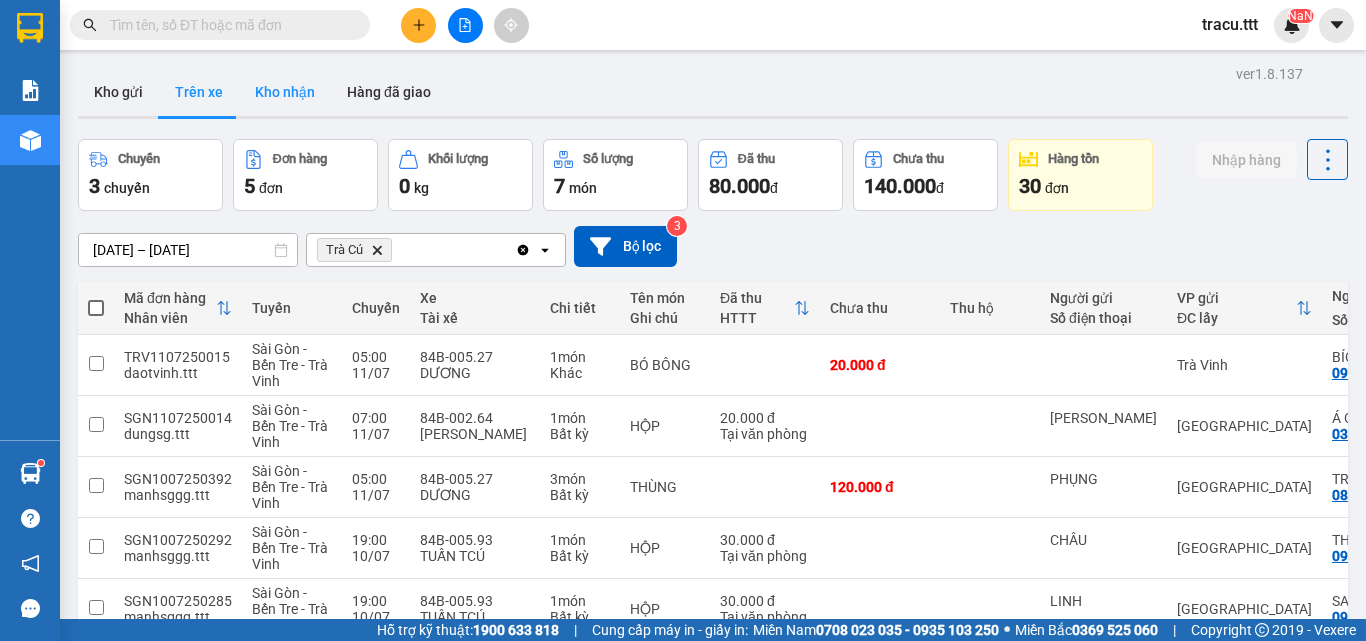 click on "Kho nhận" at bounding box center (285, 92) 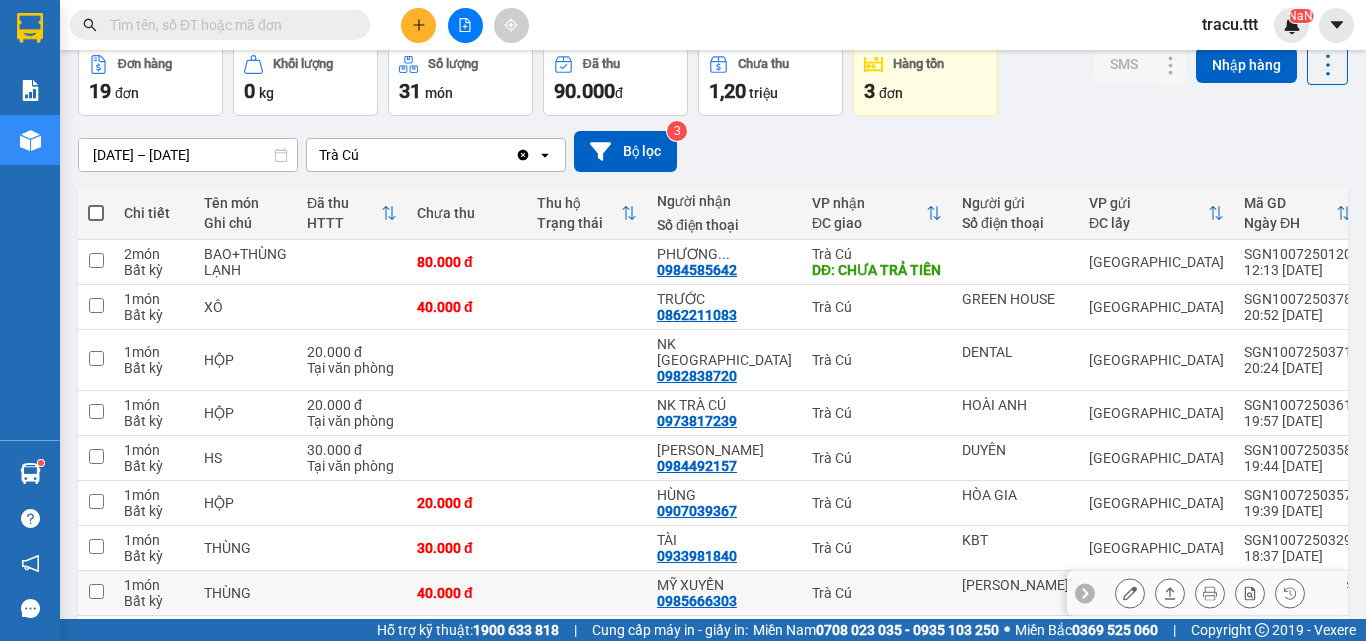 scroll, scrollTop: 288, scrollLeft: 0, axis: vertical 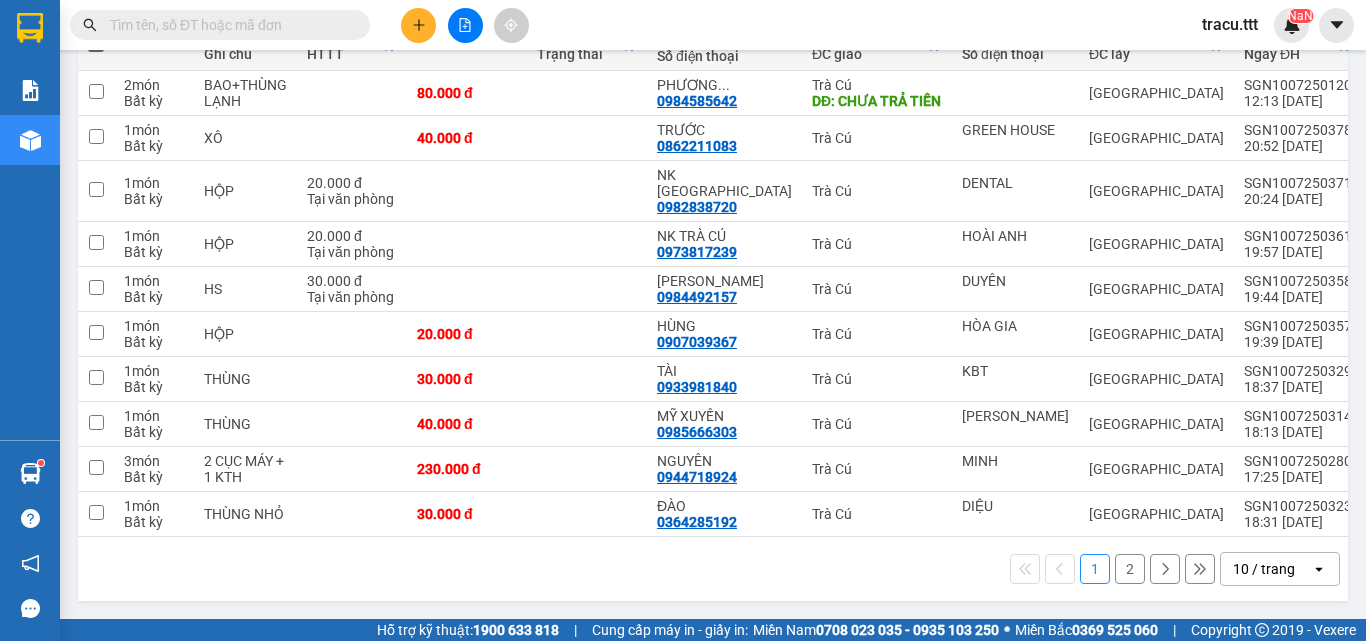 click on "2" at bounding box center (1130, 569) 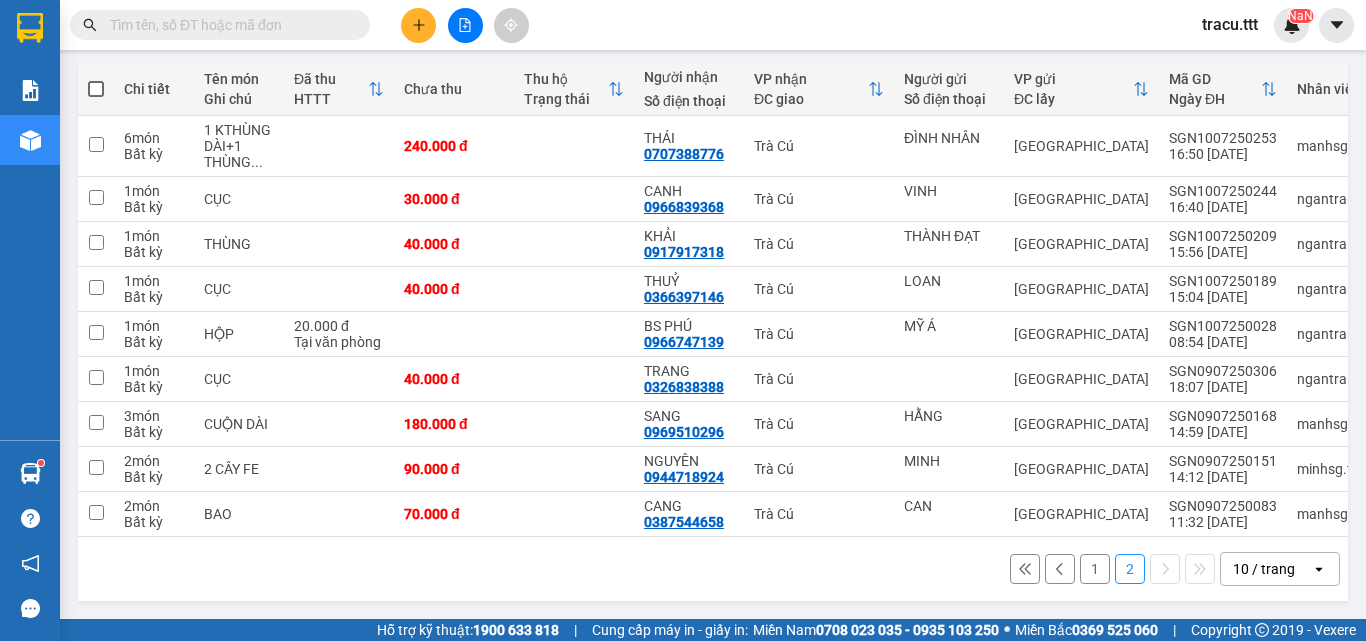 scroll, scrollTop: 227, scrollLeft: 0, axis: vertical 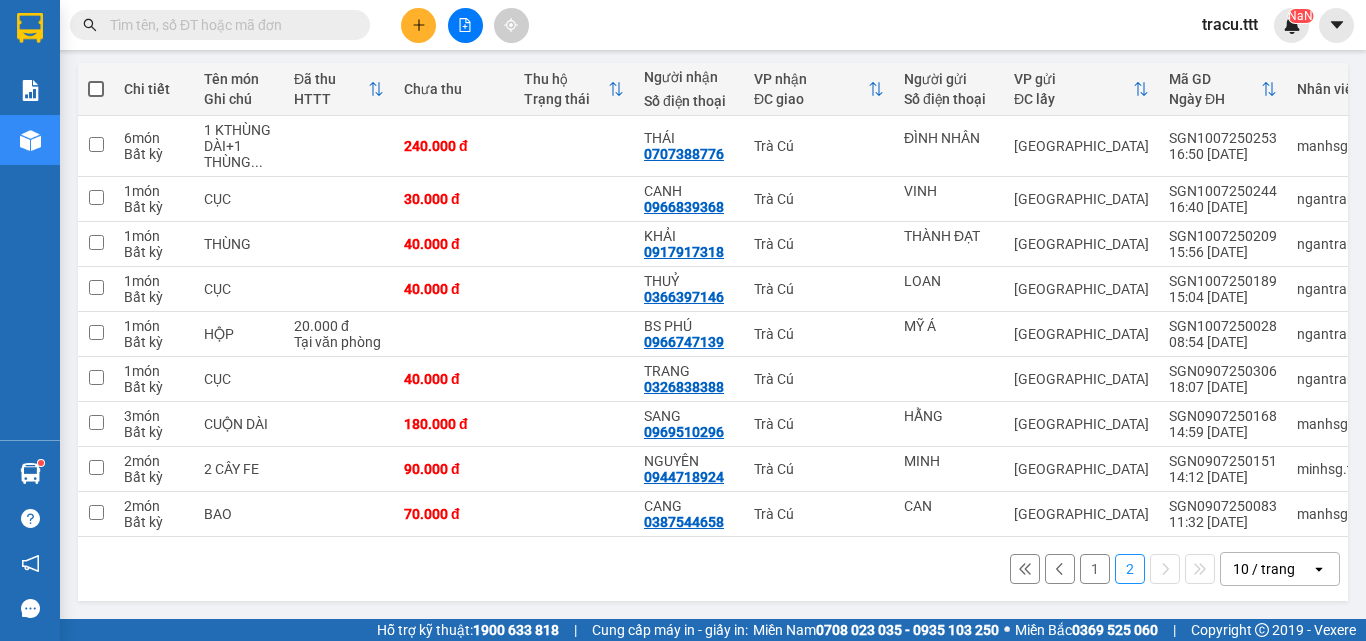 click on "1" at bounding box center [1095, 569] 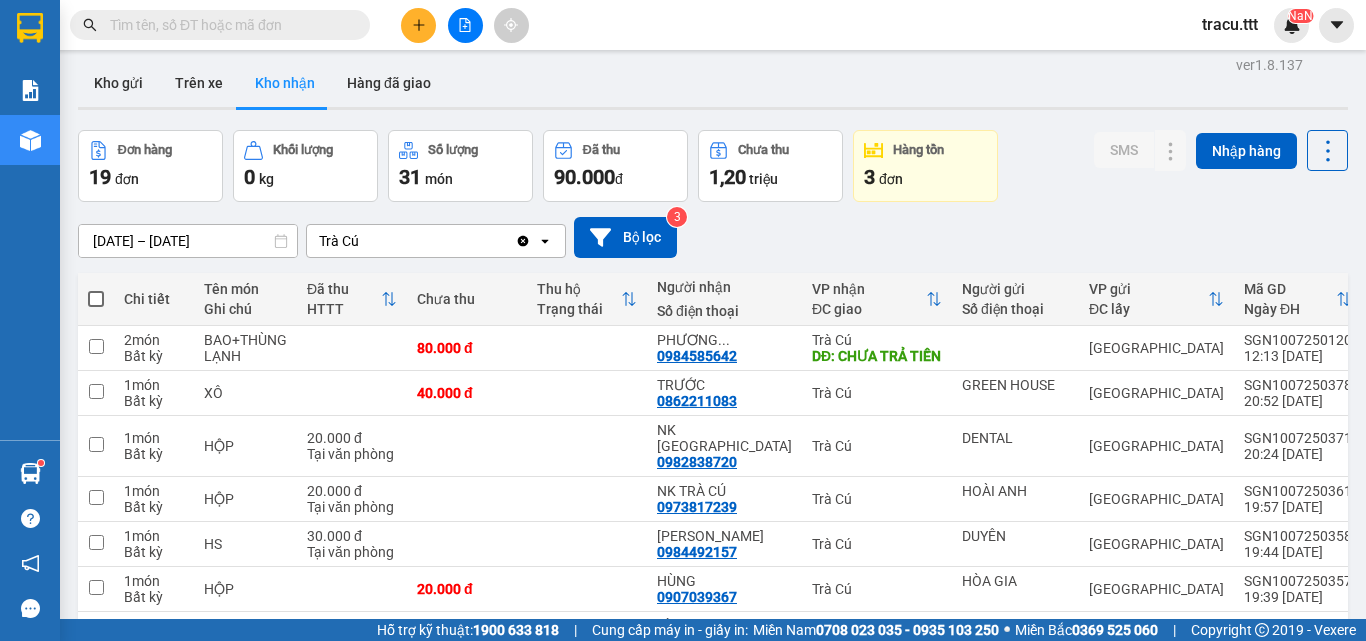 scroll, scrollTop: 0, scrollLeft: 0, axis: both 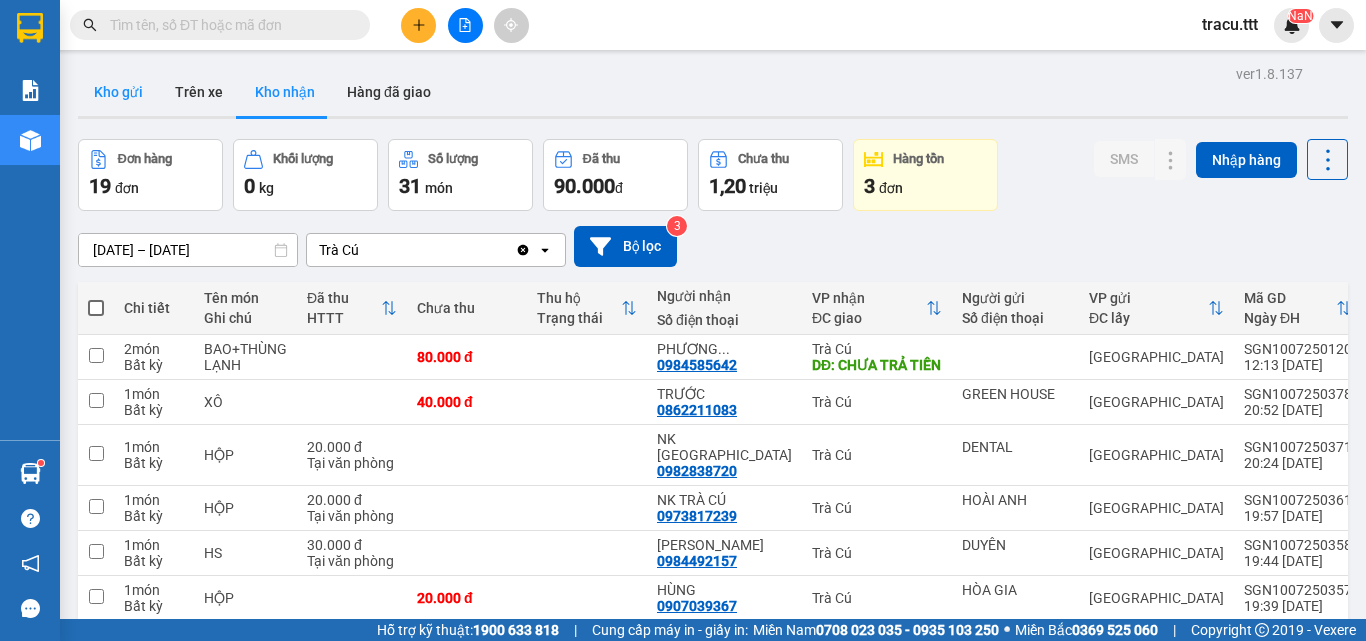 click on "Kho gửi" at bounding box center (118, 92) 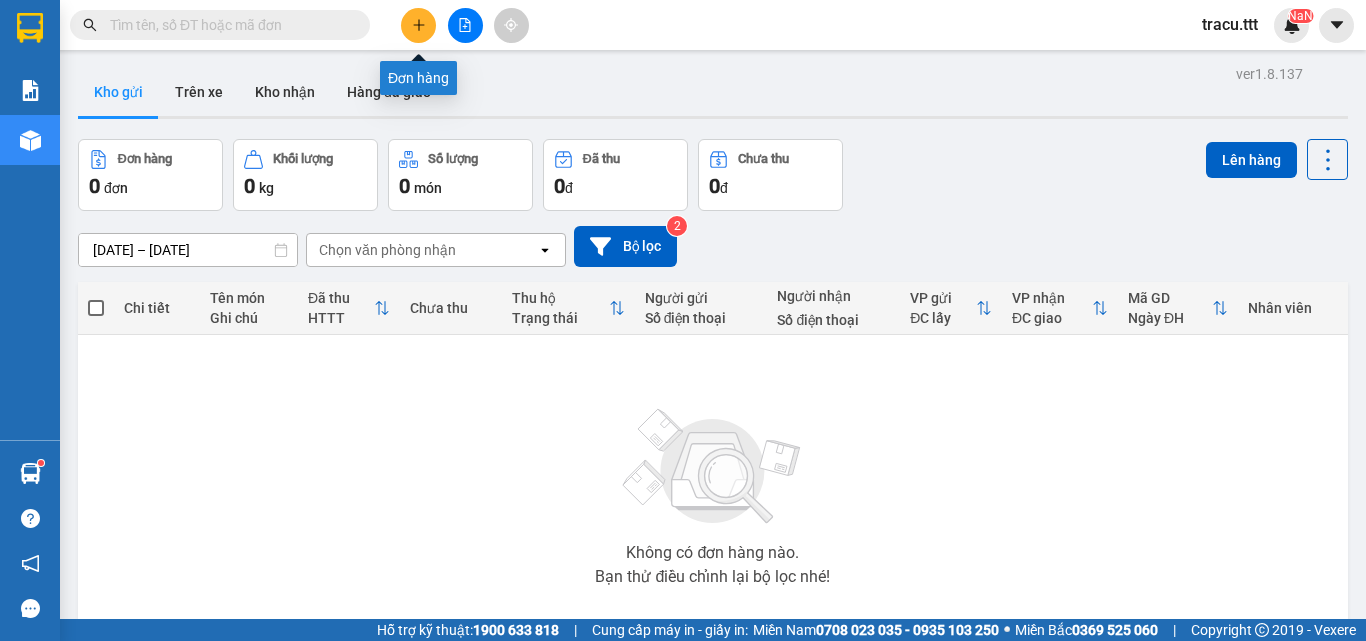 click 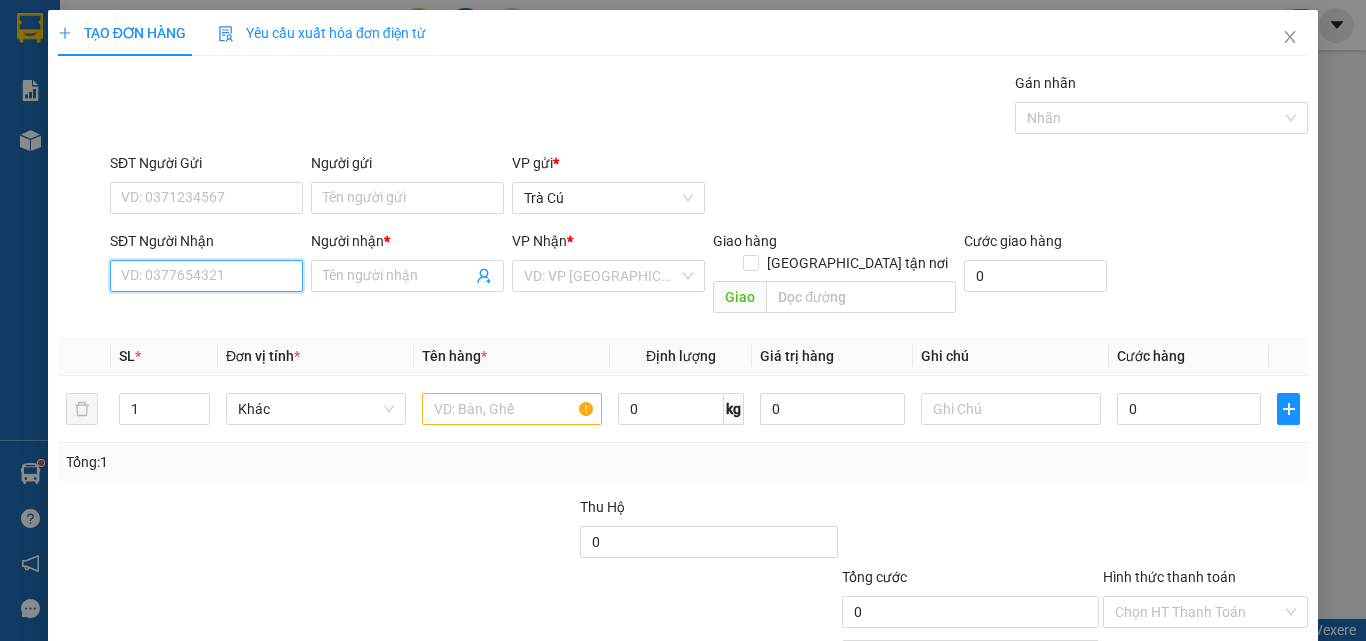 click on "SĐT Người Nhận" at bounding box center [206, 276] 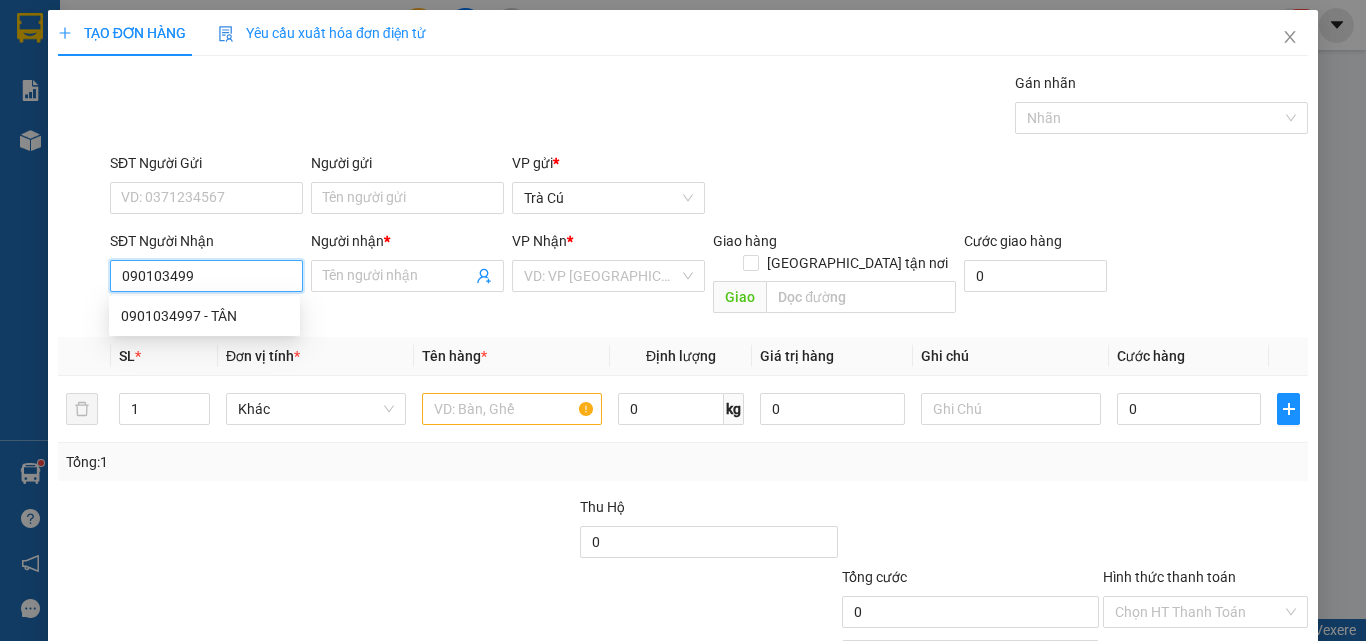type on "0901034997" 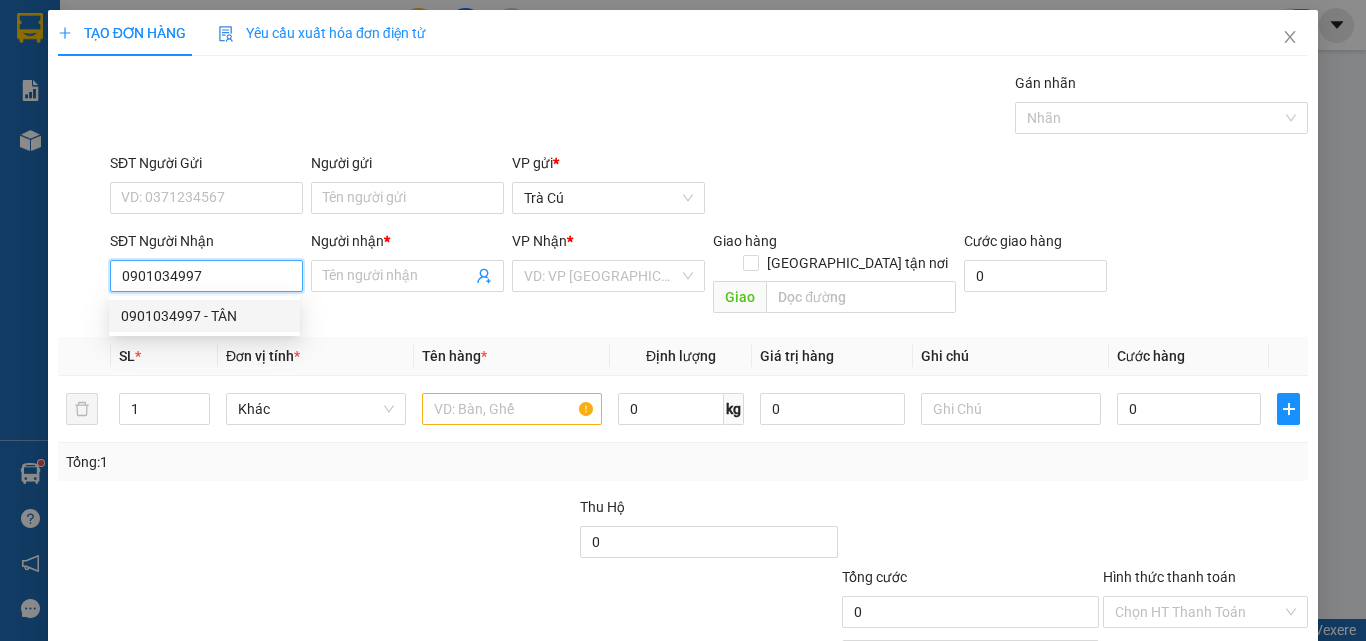 click on "0901034997 - TÂN" at bounding box center [204, 316] 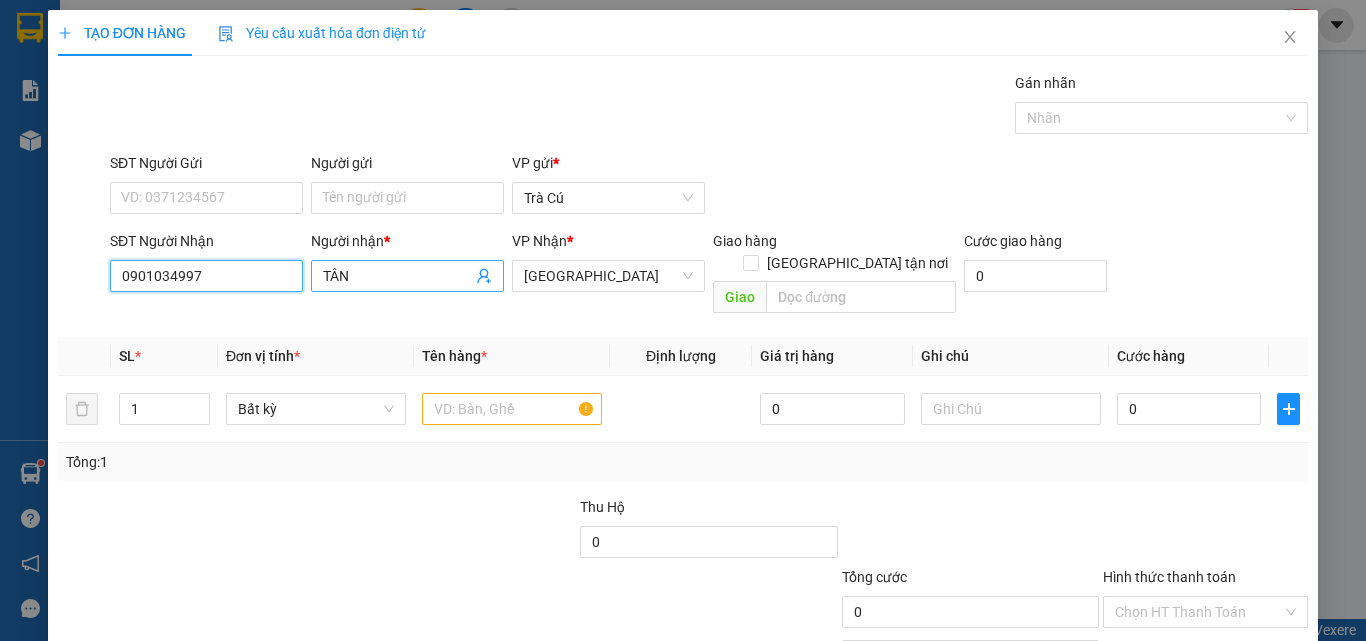 type on "0901034997" 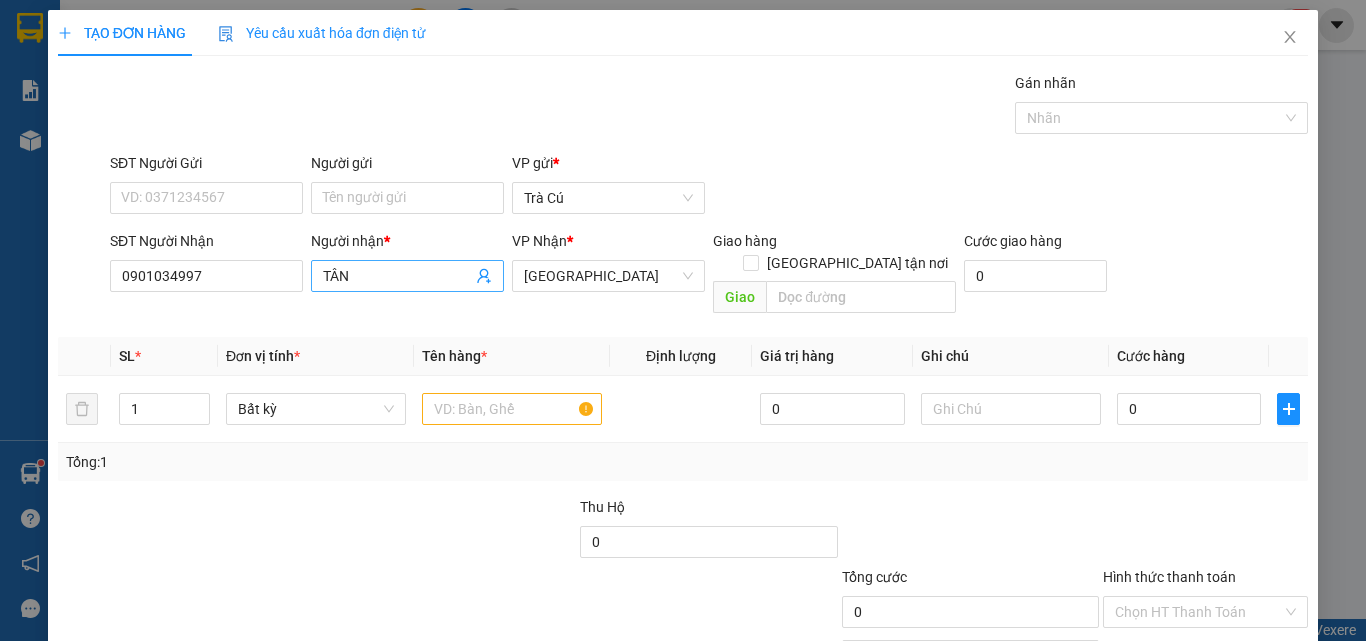click on "TÂN" at bounding box center (397, 276) 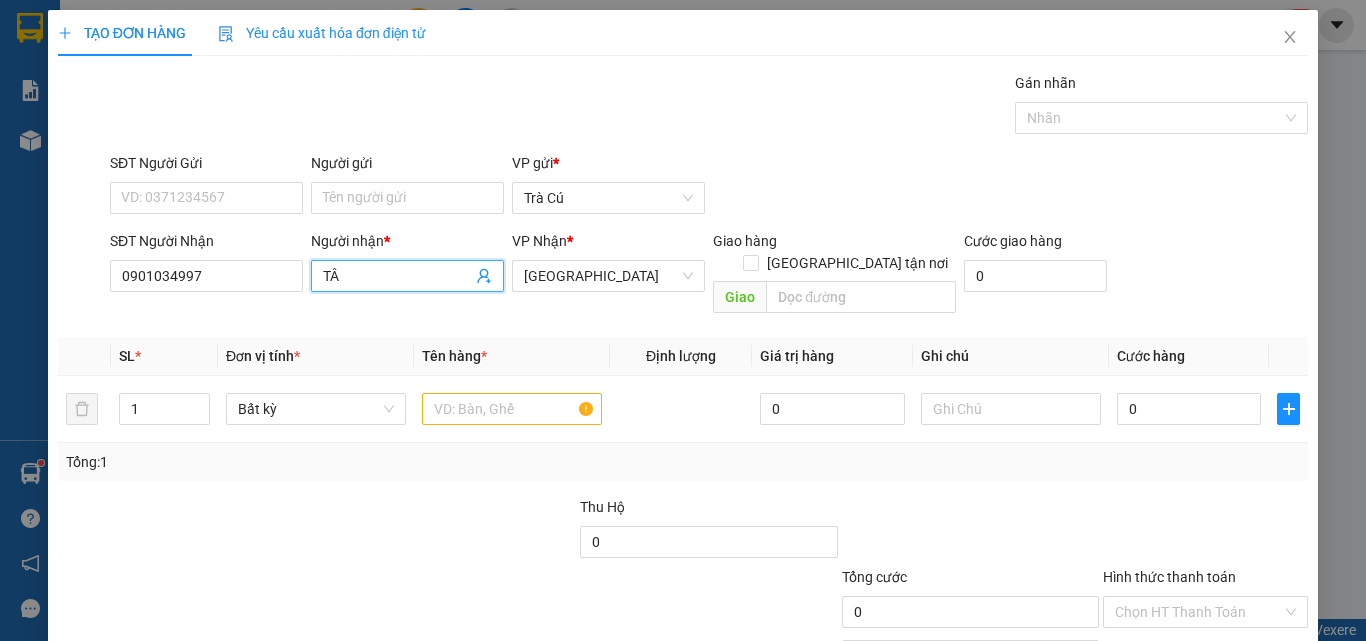 type on "T" 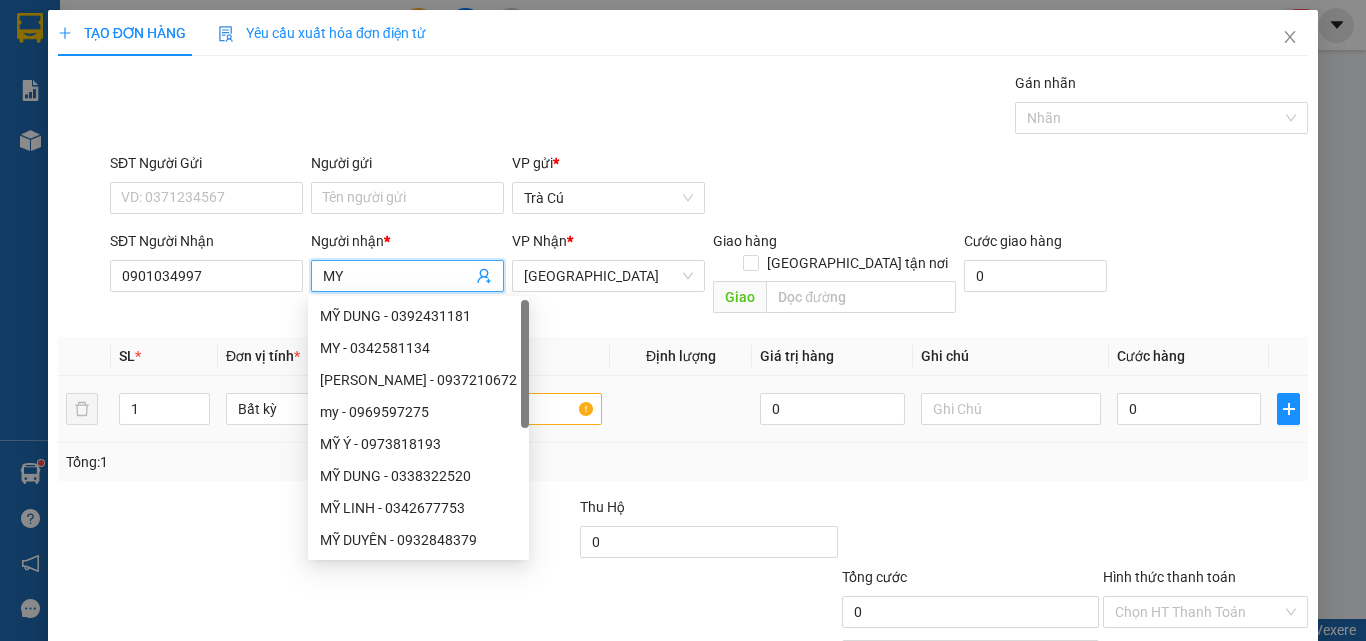 type on "MY" 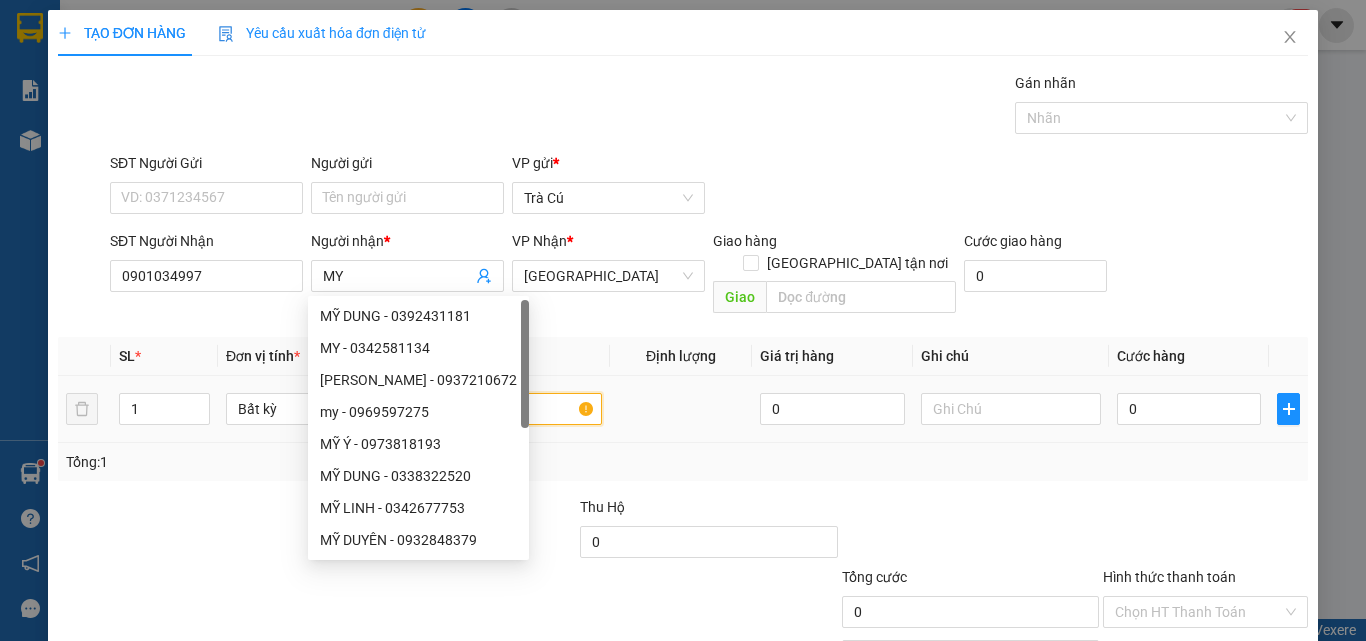 click at bounding box center (512, 409) 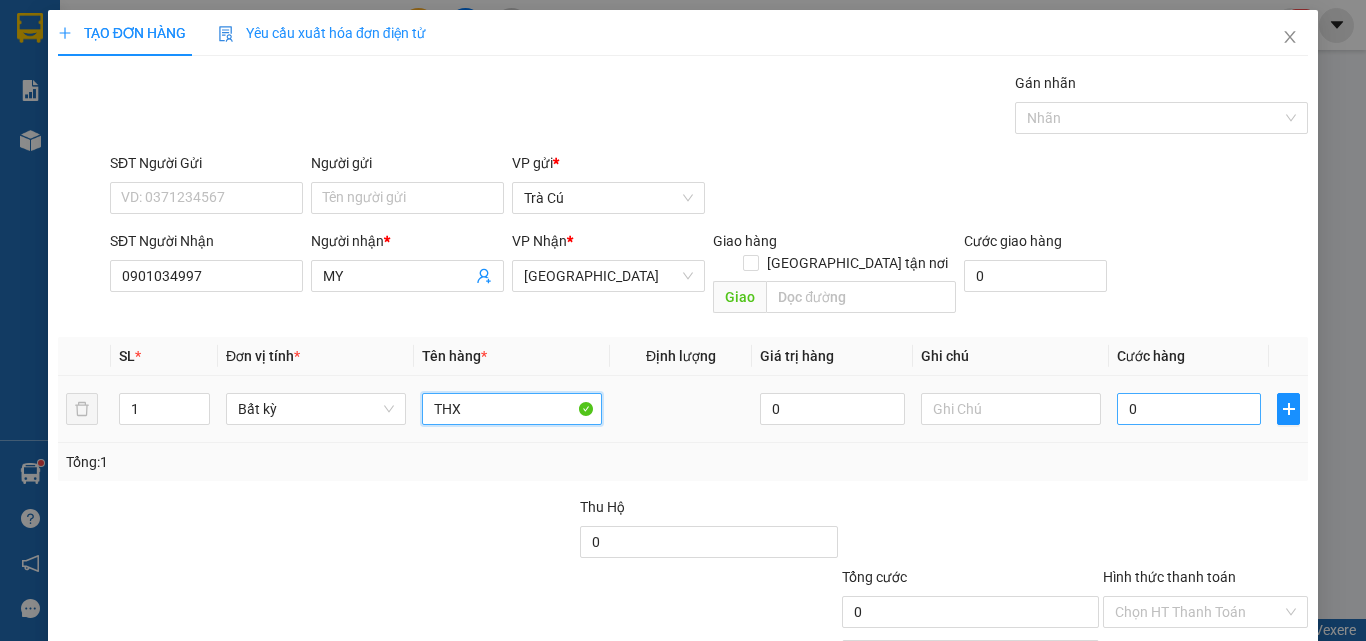 type on "THX" 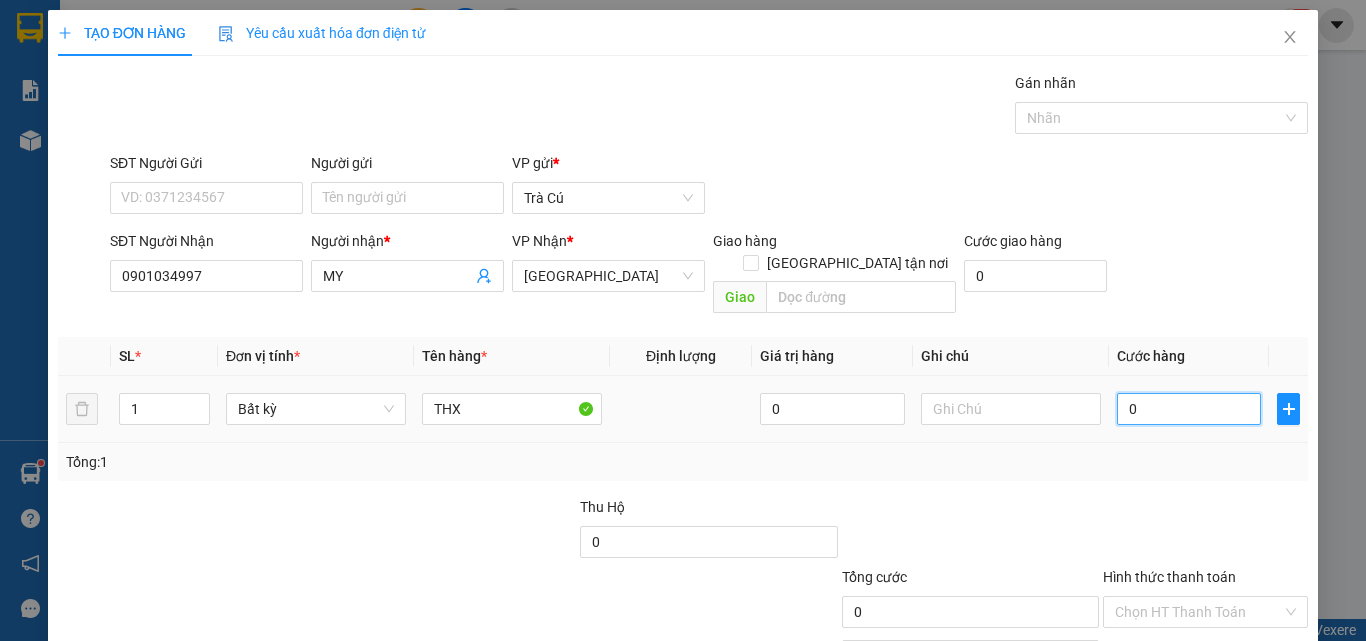 click on "0" at bounding box center (1189, 409) 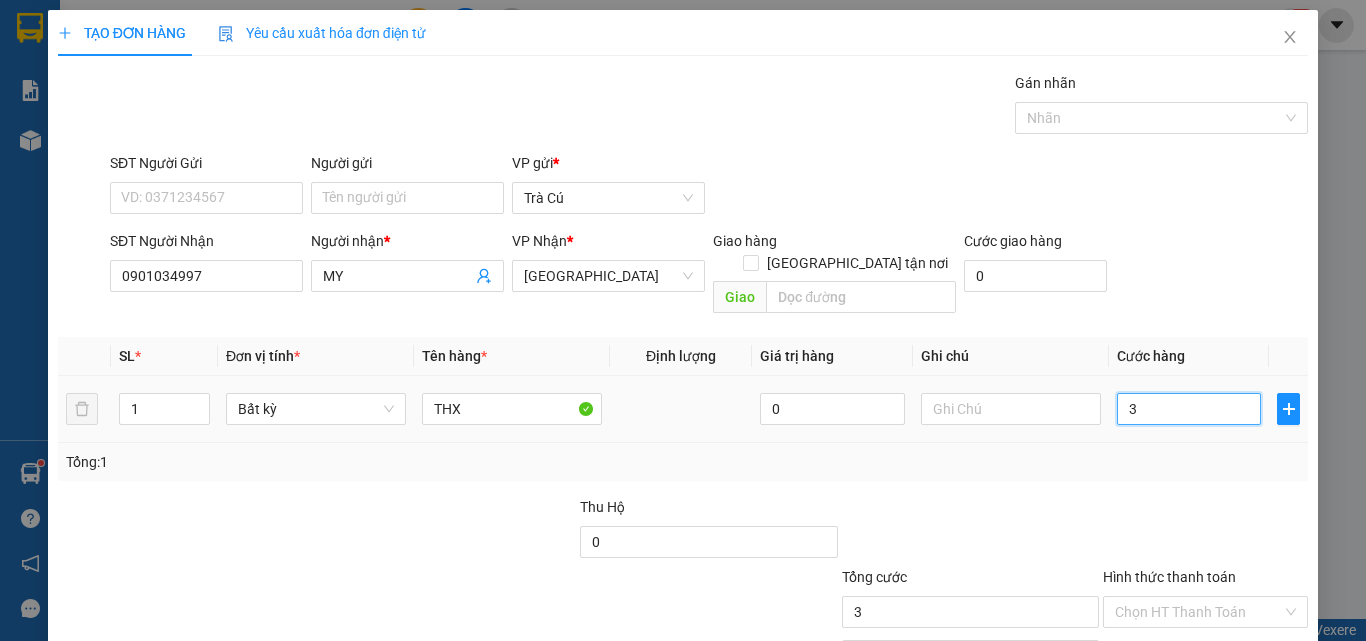 type on "30" 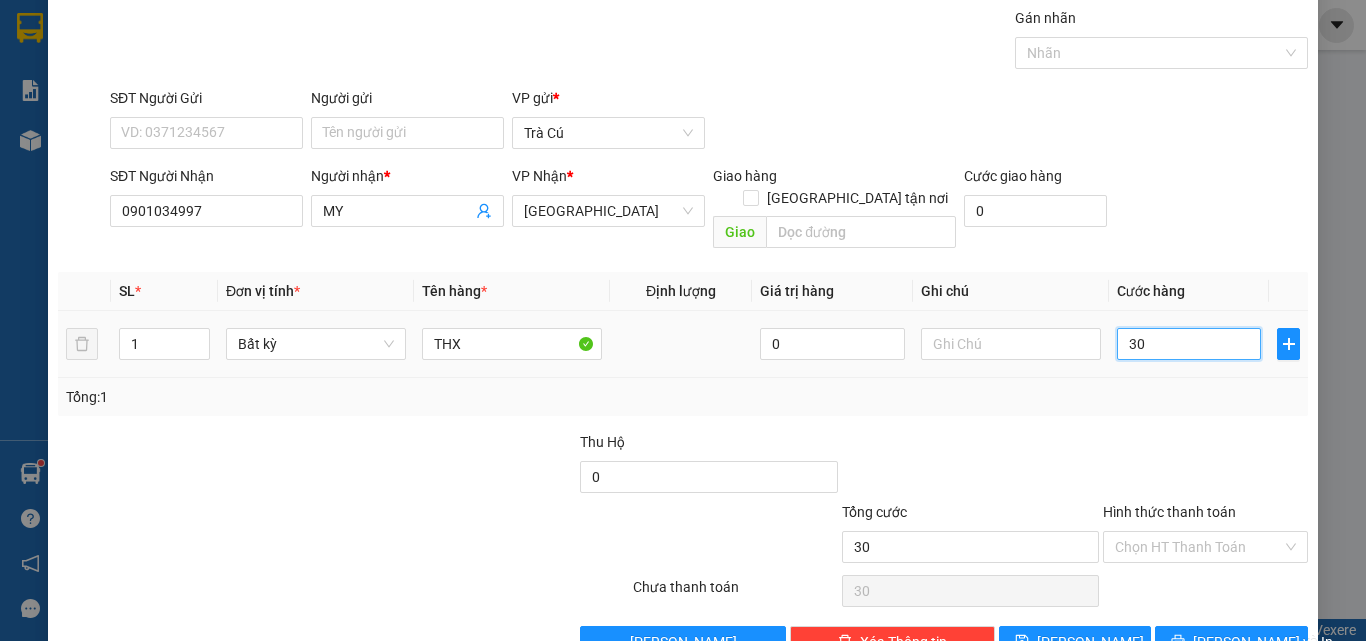 scroll, scrollTop: 99, scrollLeft: 0, axis: vertical 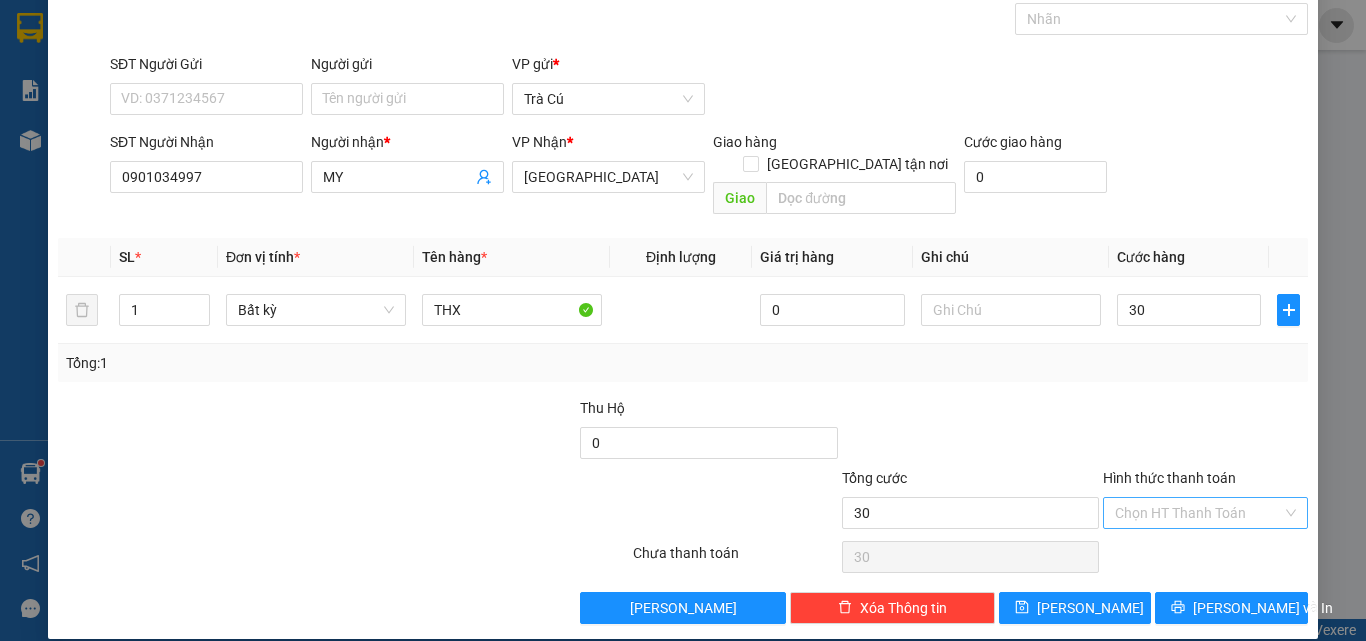type on "30.000" 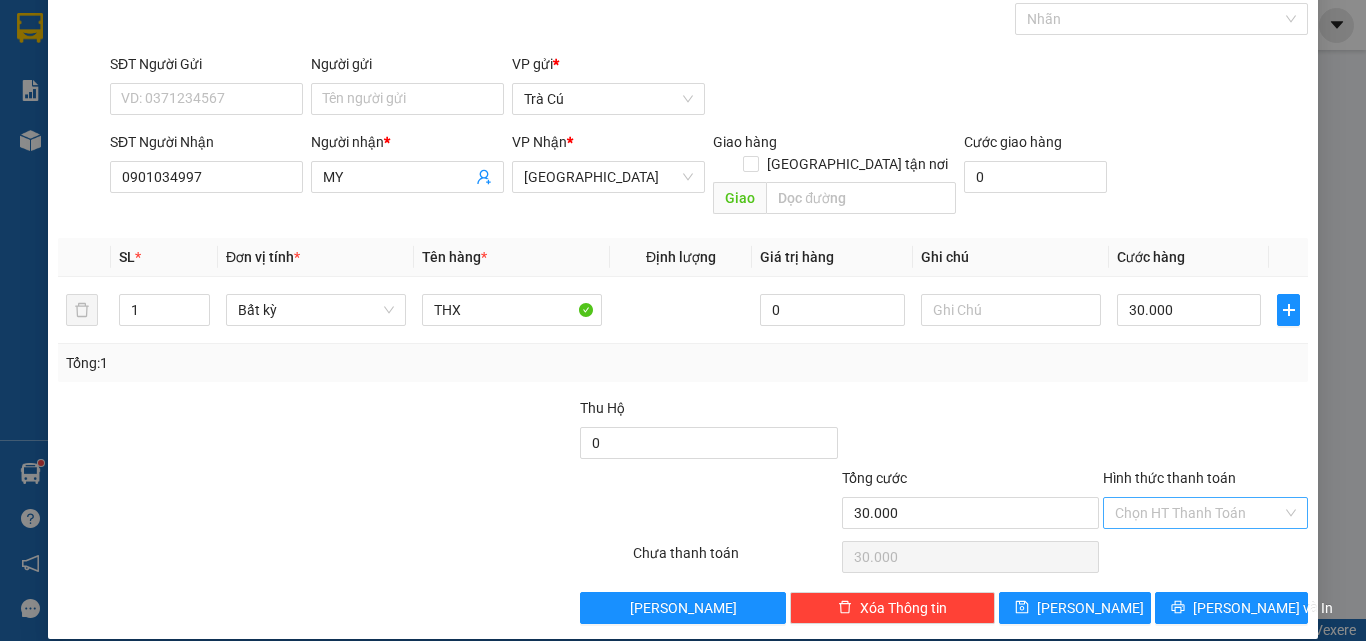 click on "Hình thức thanh toán" at bounding box center (1198, 513) 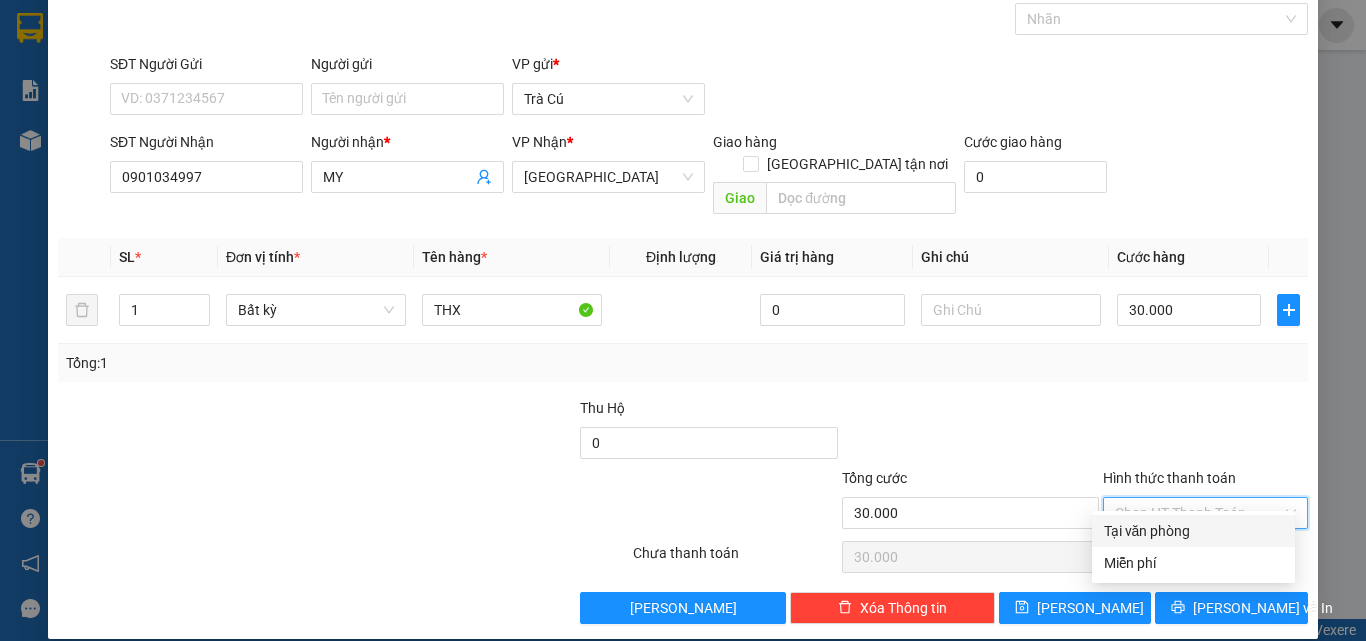click on "Tại văn phòng" at bounding box center [1193, 531] 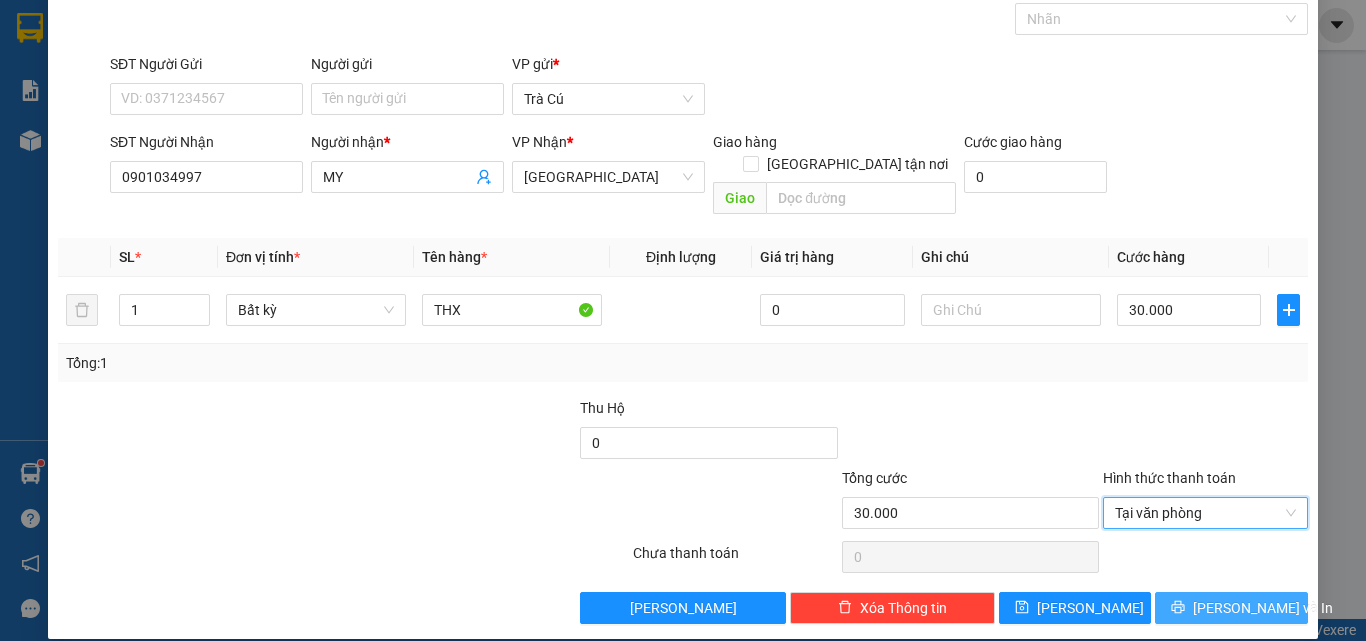 click 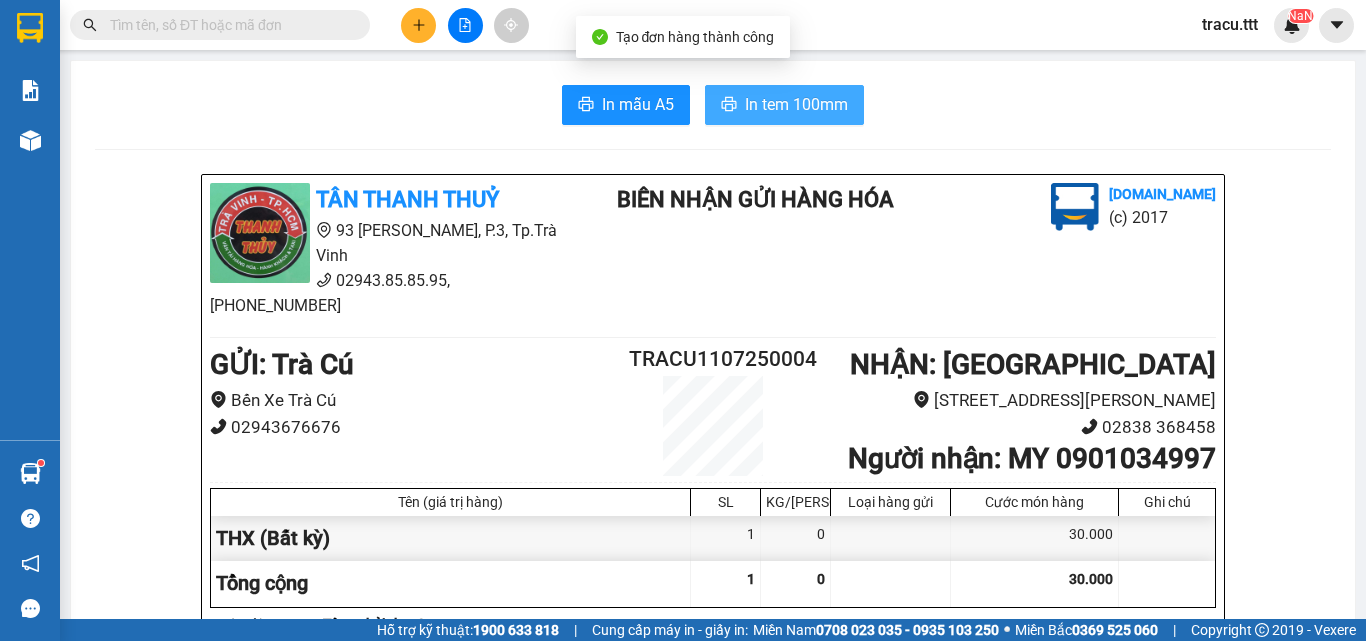 click on "In tem 100mm" at bounding box center (796, 104) 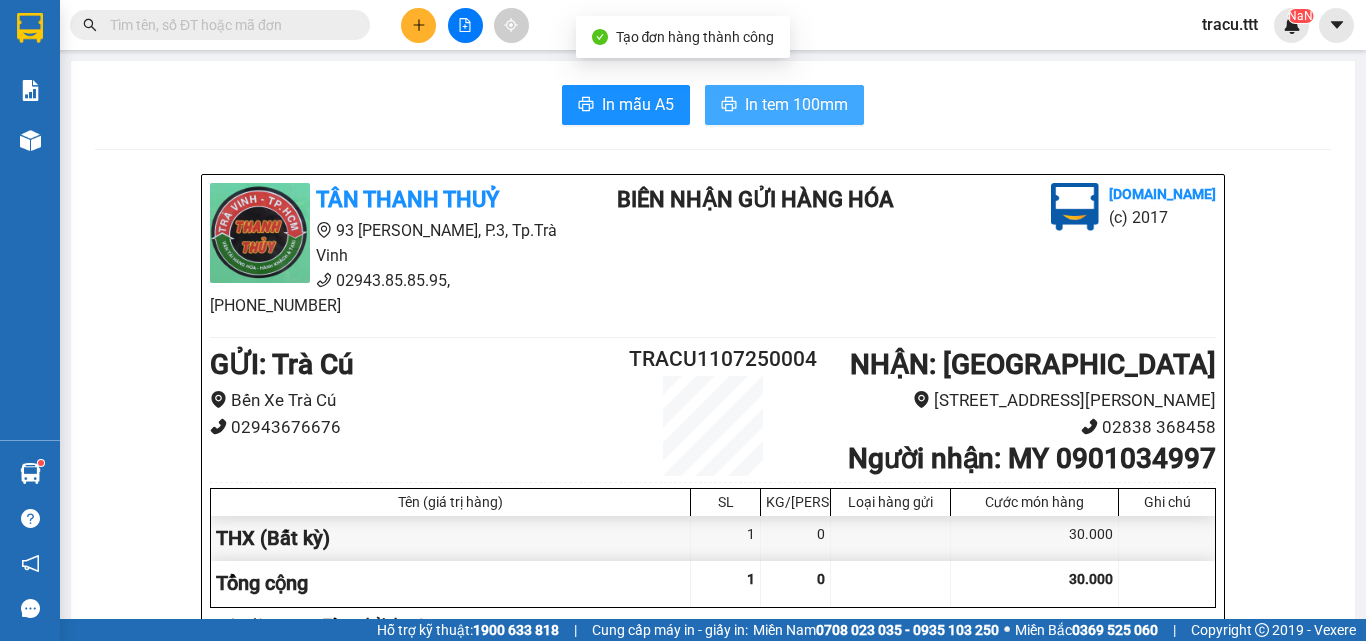 scroll, scrollTop: 0, scrollLeft: 0, axis: both 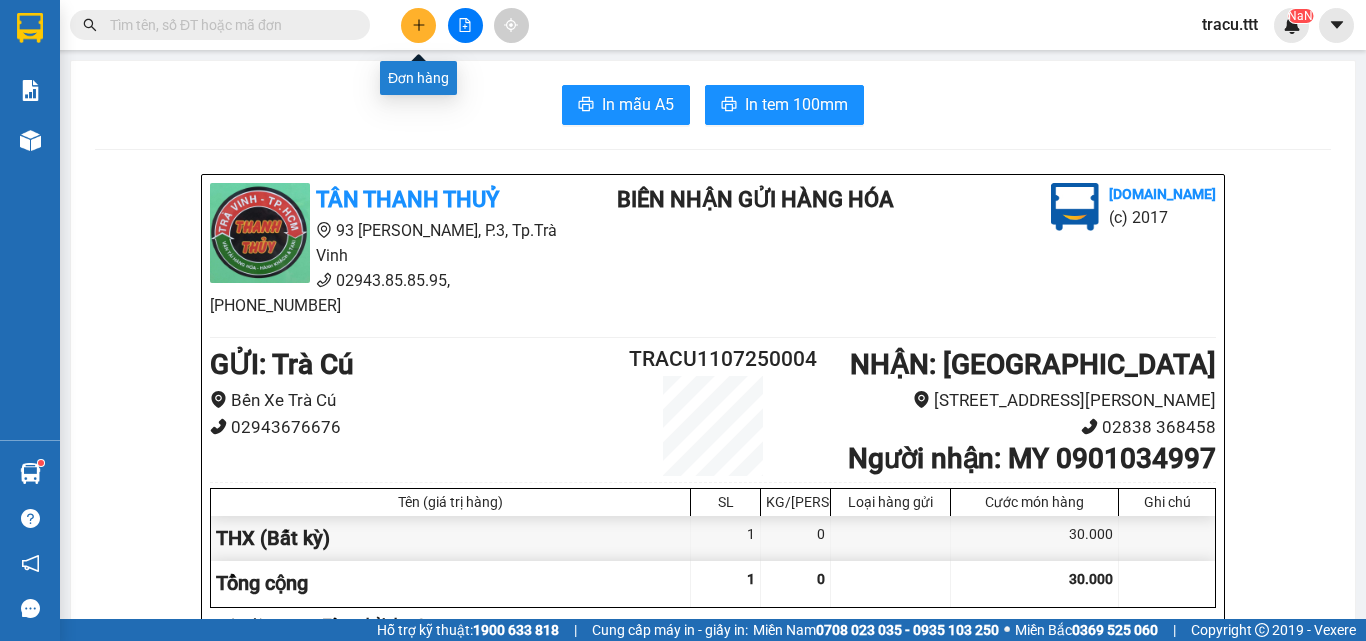 click 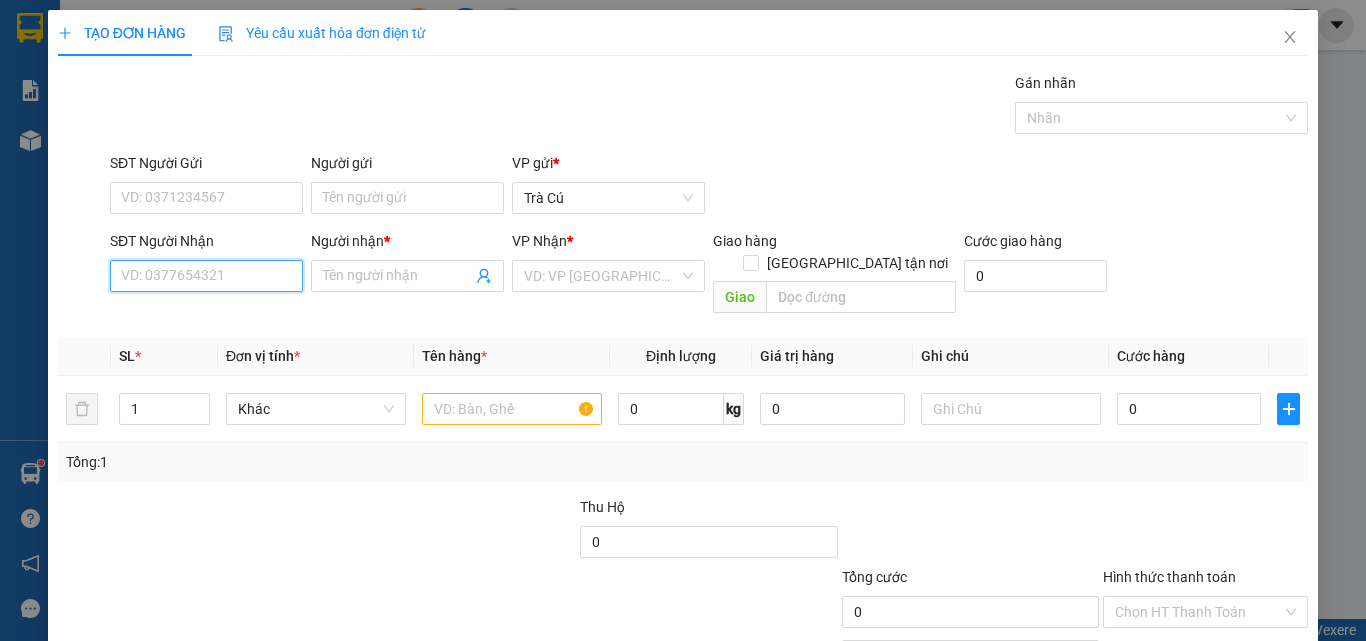 click on "SĐT Người Nhận" at bounding box center (206, 276) 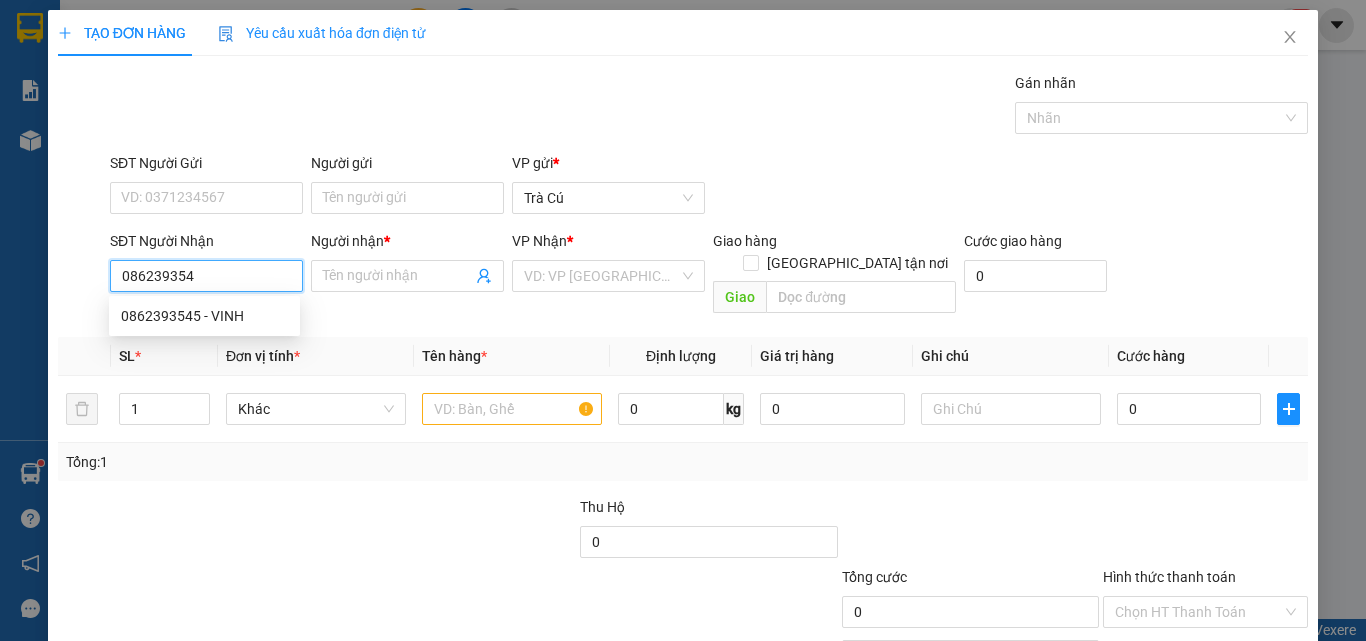 type on "0862393545" 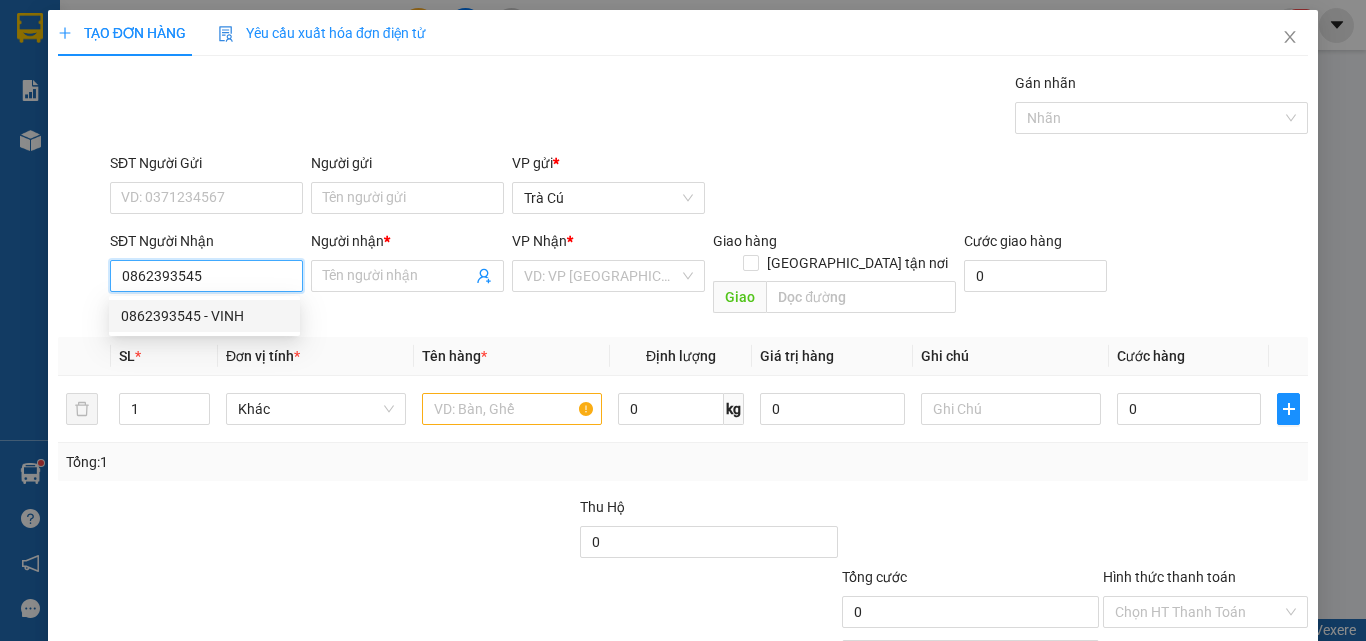 click on "0862393545 - VINH" at bounding box center (204, 316) 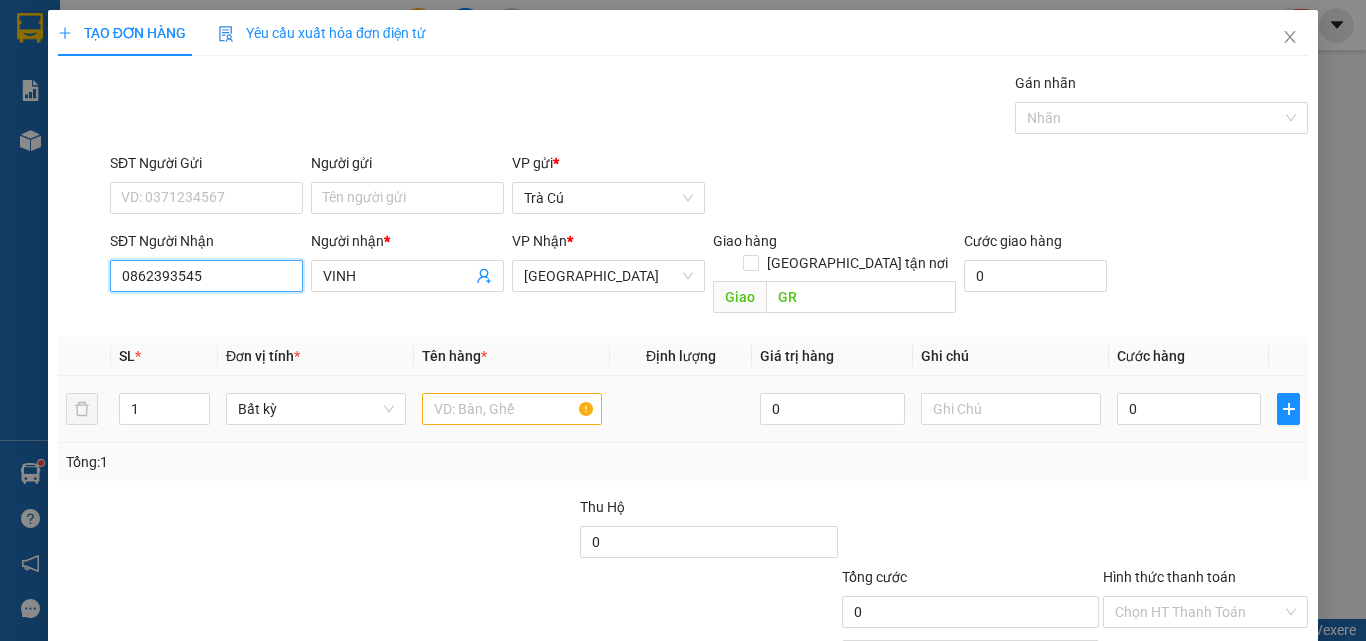 type on "0862393545" 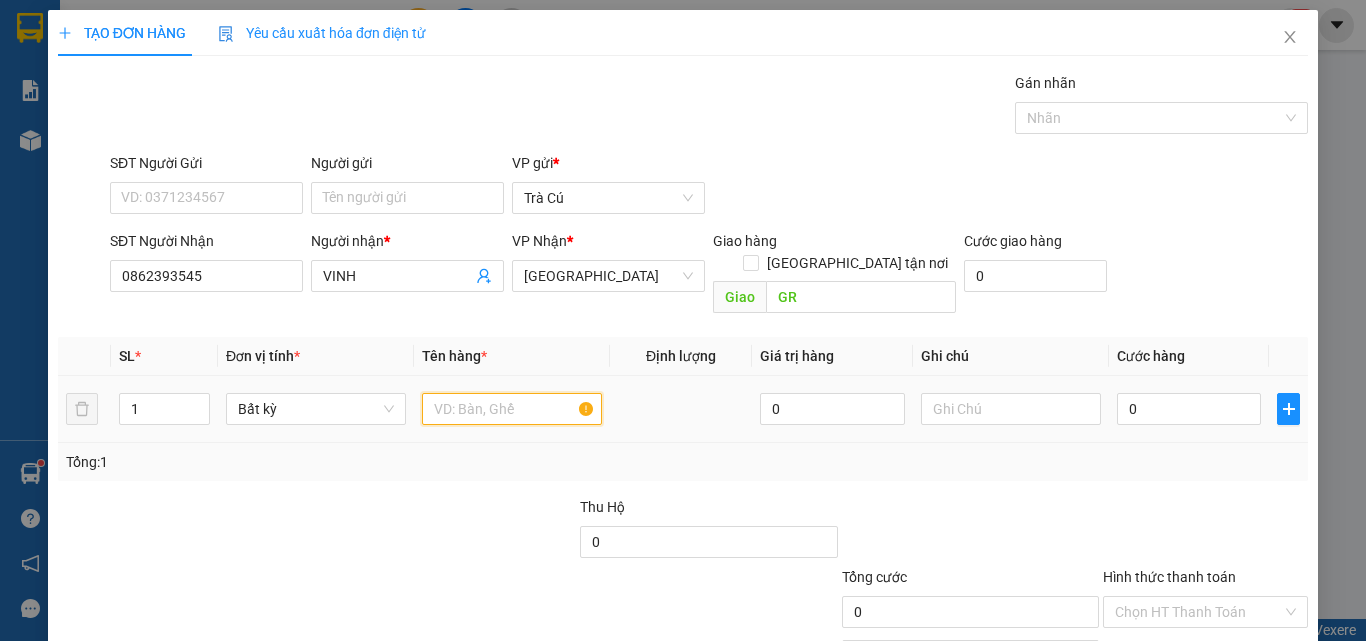 click at bounding box center (512, 409) 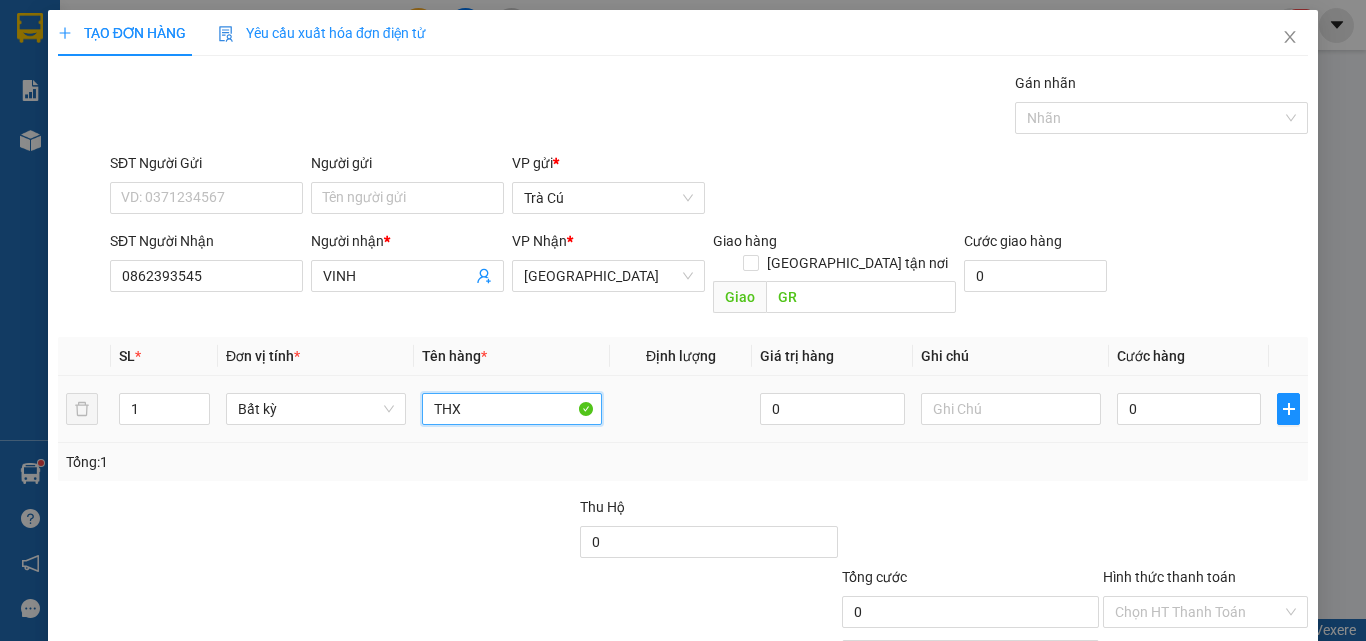 type on "THX" 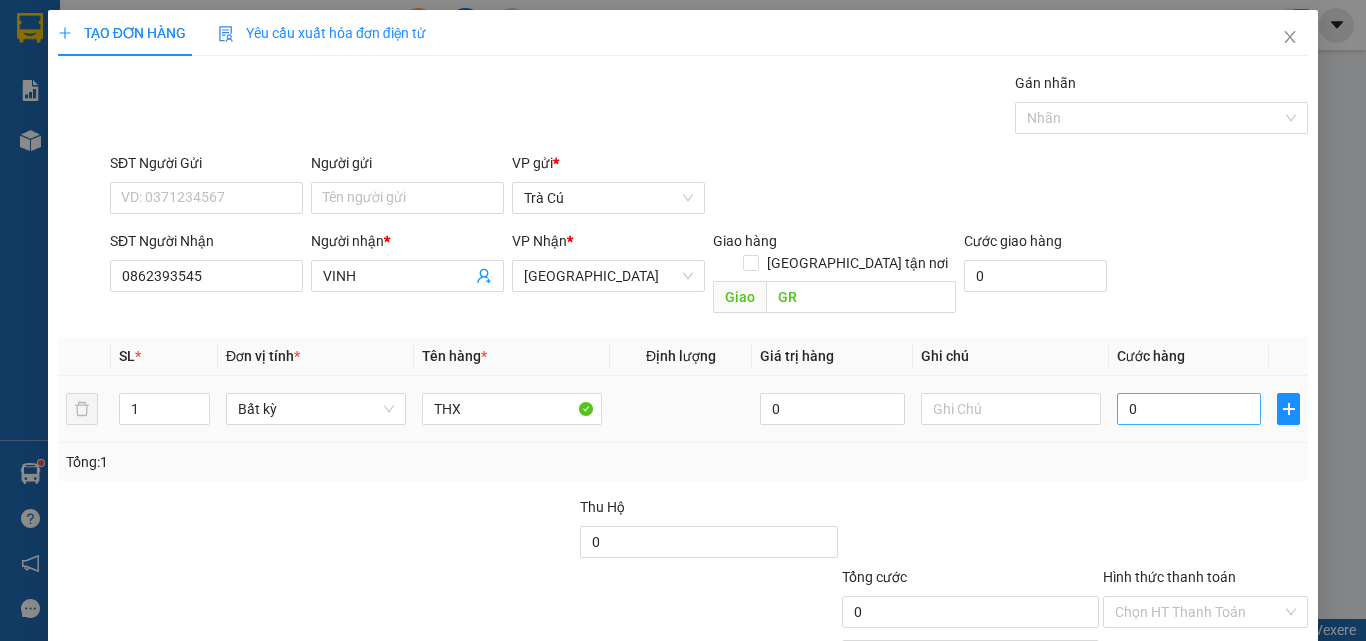 drag, startPoint x: 1135, startPoint y: 366, endPoint x: 1137, endPoint y: 394, distance: 28.071337 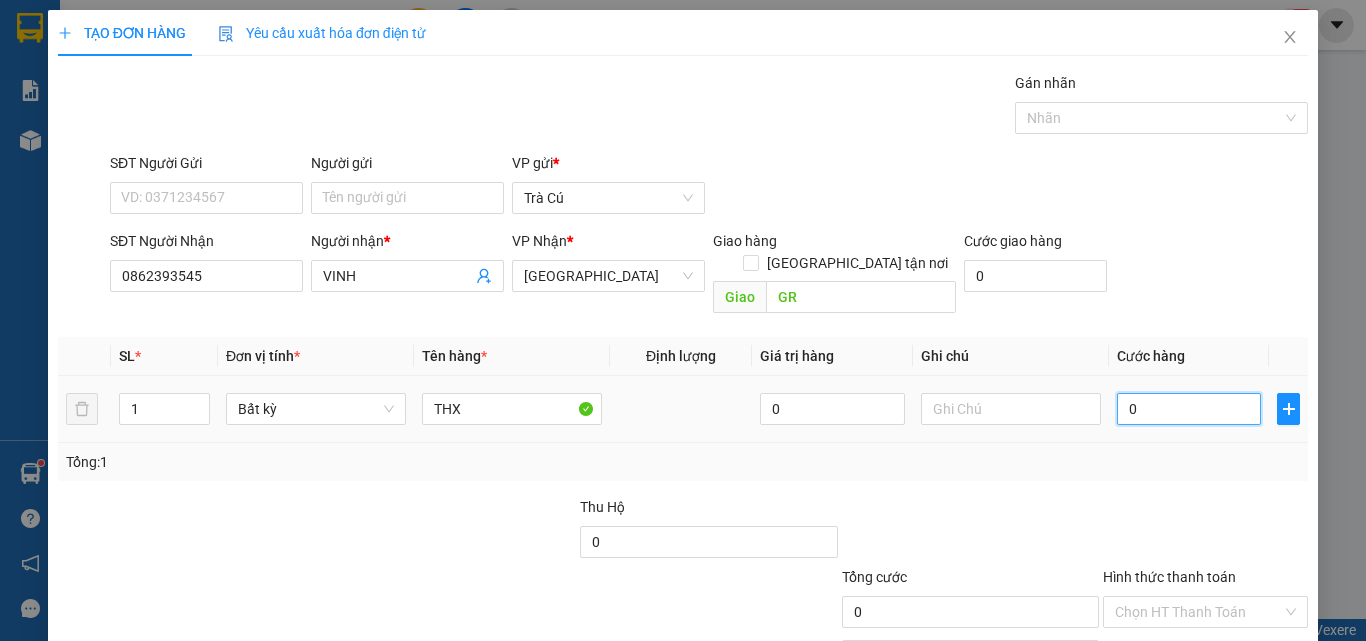 click on "0" at bounding box center (1189, 409) 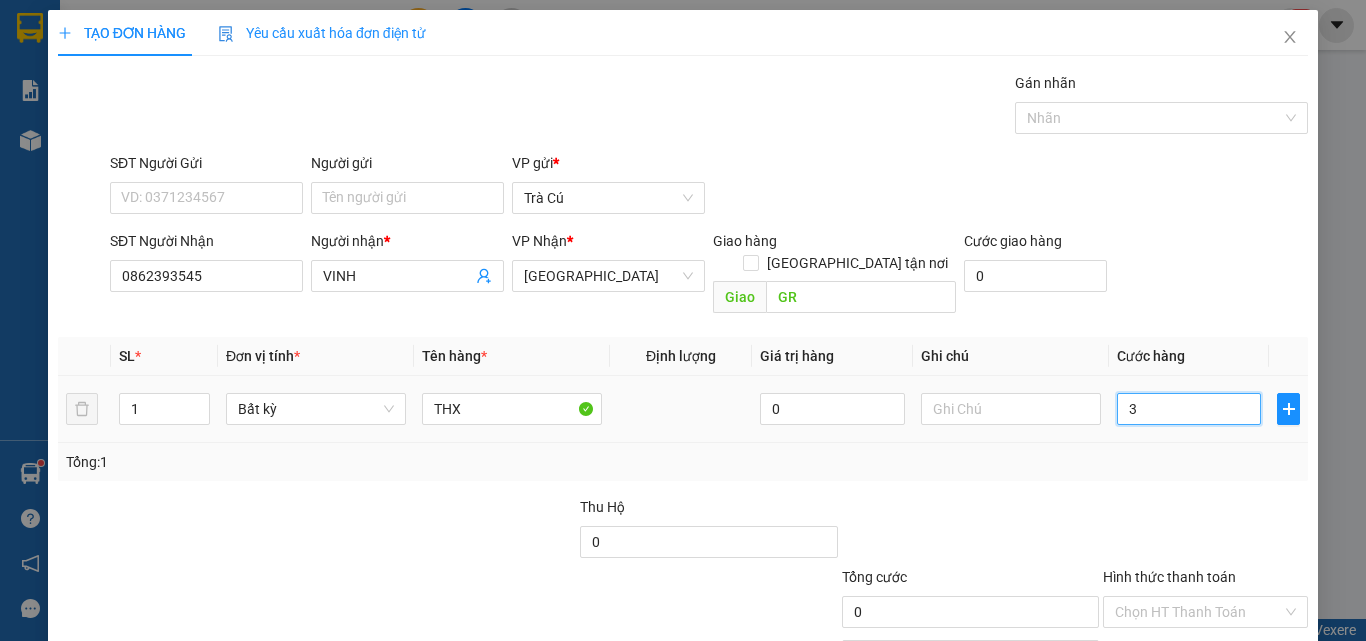 type on "3" 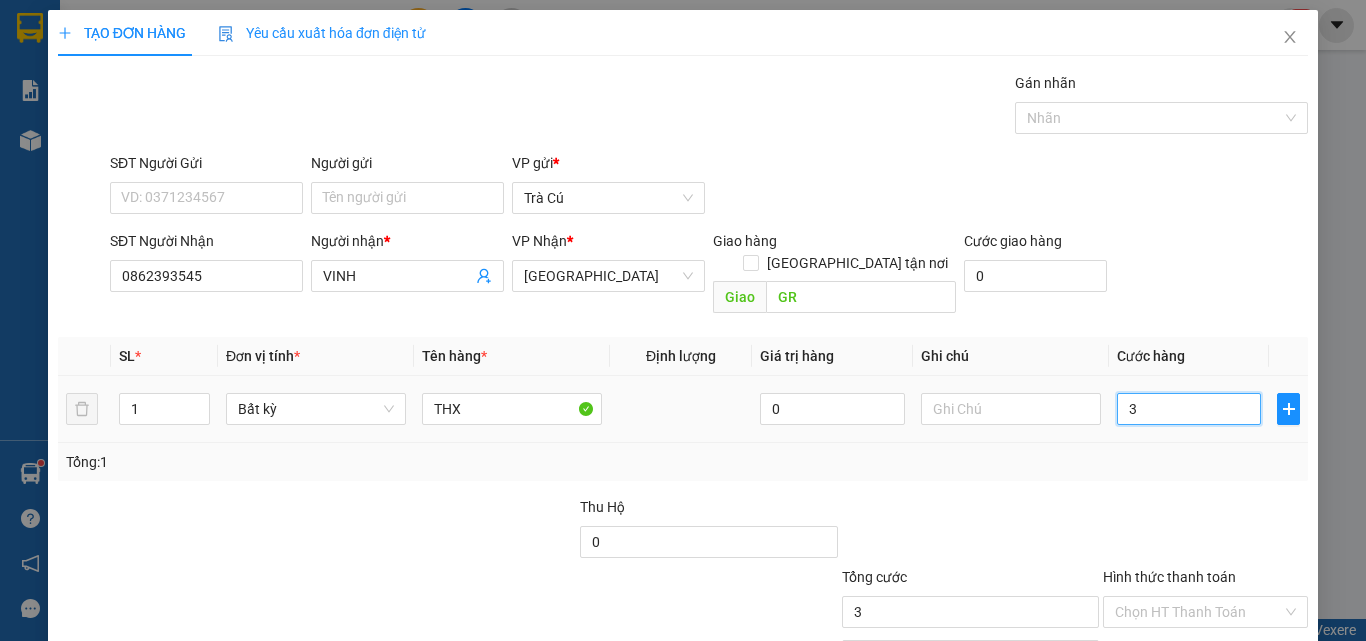 type on "30" 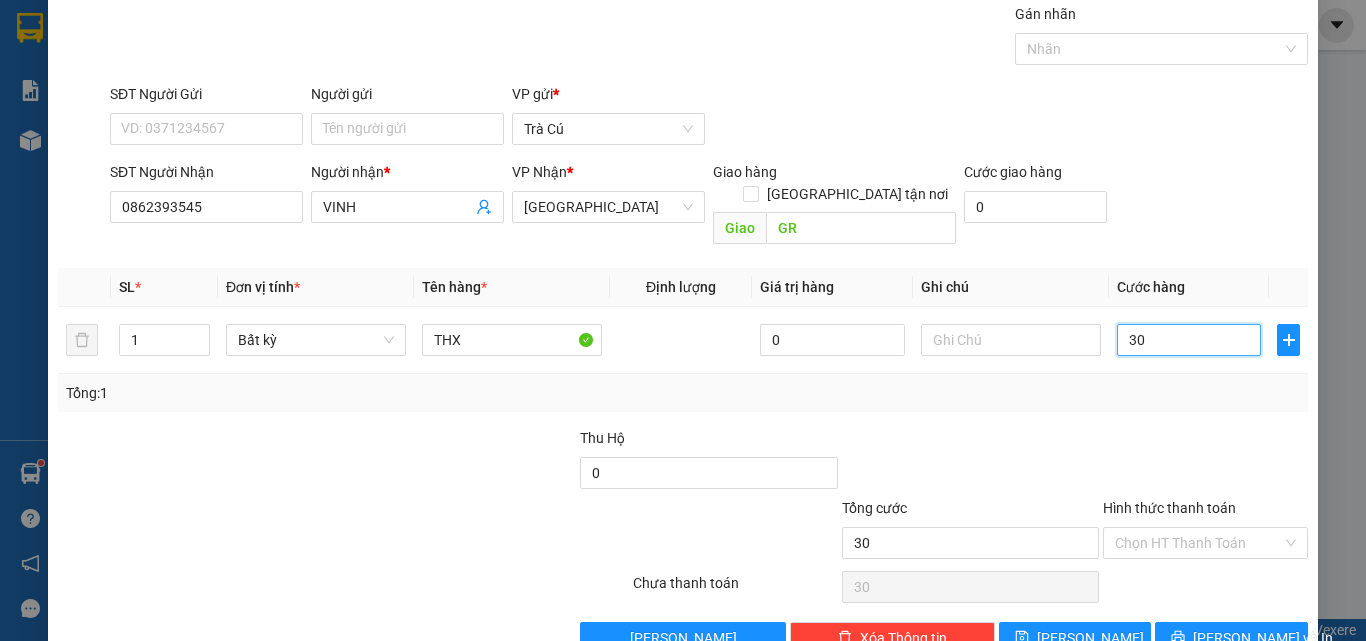 scroll, scrollTop: 99, scrollLeft: 0, axis: vertical 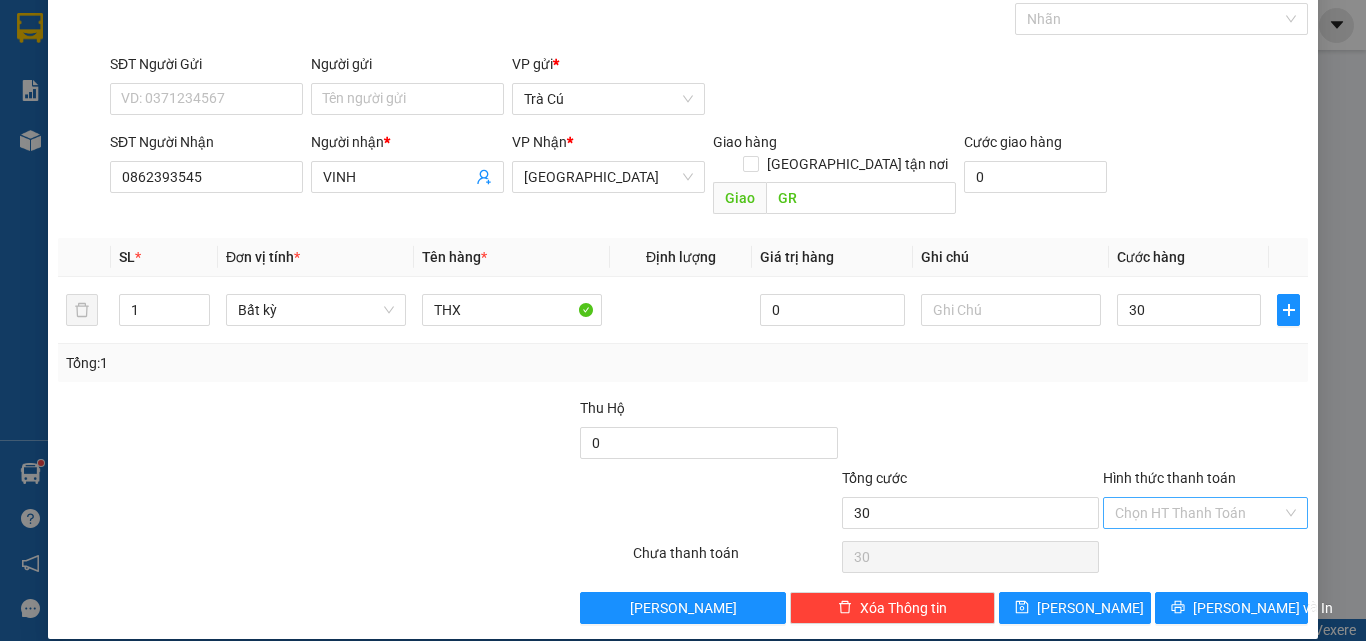 type on "30.000" 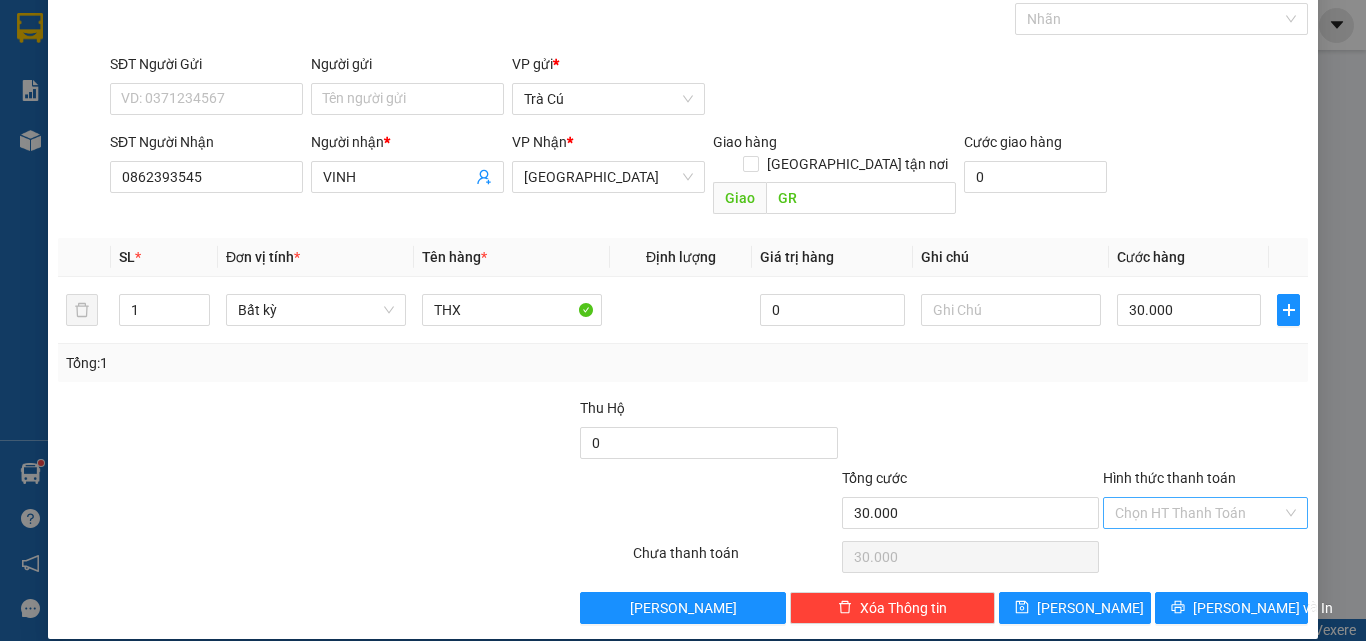 click on "Hình thức thanh toán" at bounding box center (1198, 513) 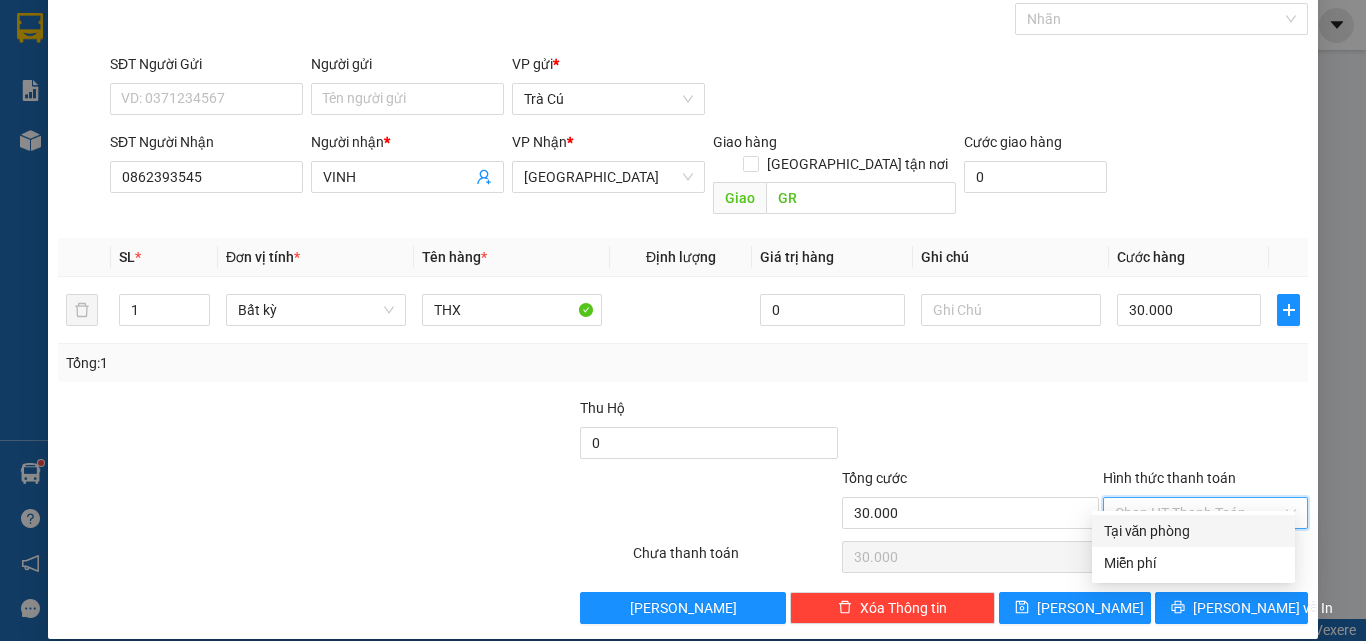 drag, startPoint x: 1147, startPoint y: 524, endPoint x: 1150, endPoint y: 543, distance: 19.235384 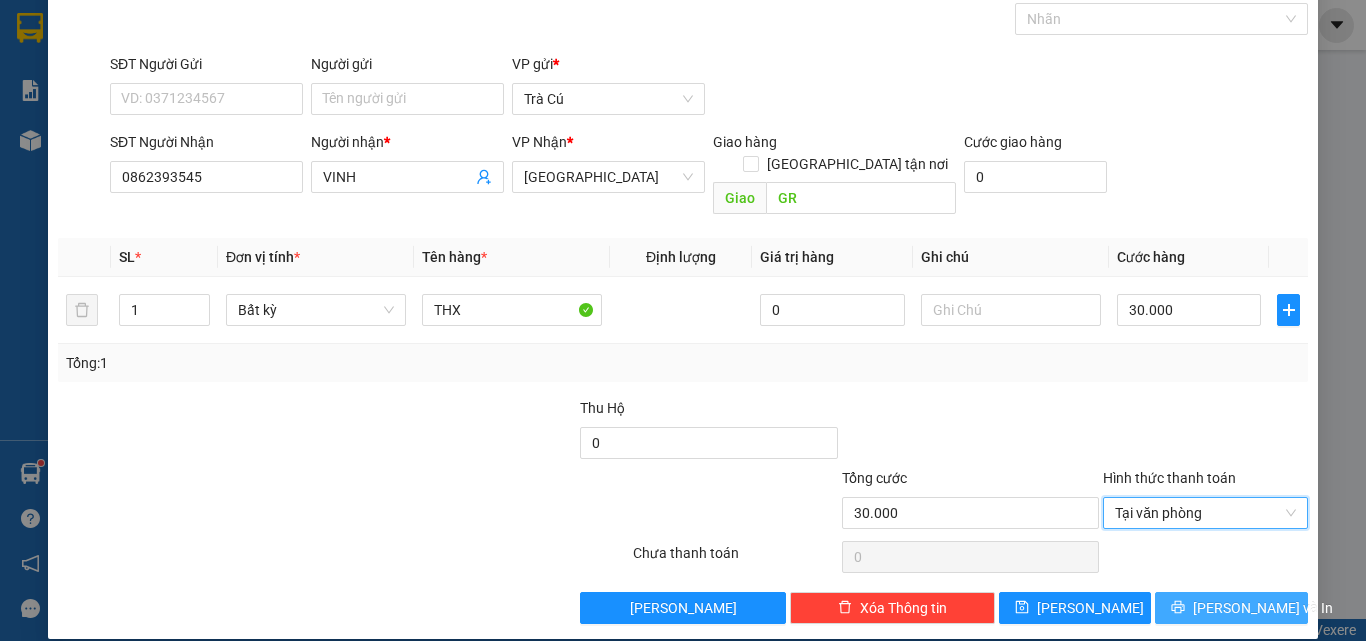 drag, startPoint x: 1162, startPoint y: 584, endPoint x: 1181, endPoint y: 598, distance: 23.600847 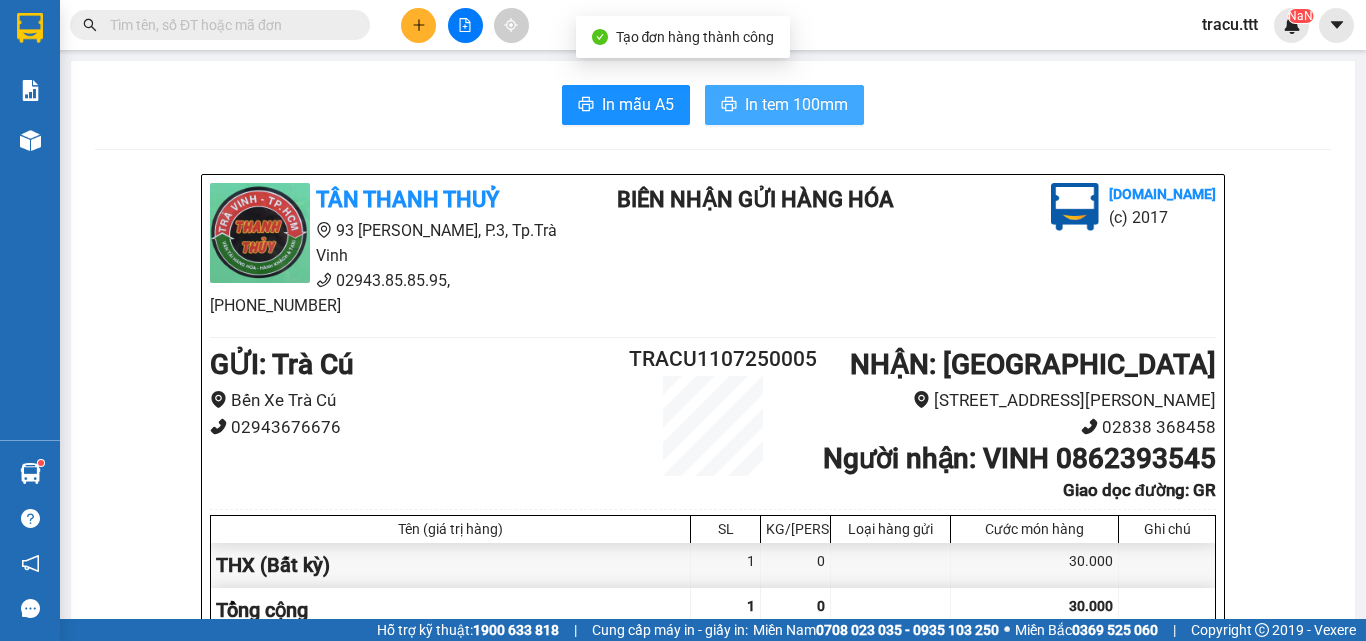 click on "In tem 100mm" at bounding box center [796, 104] 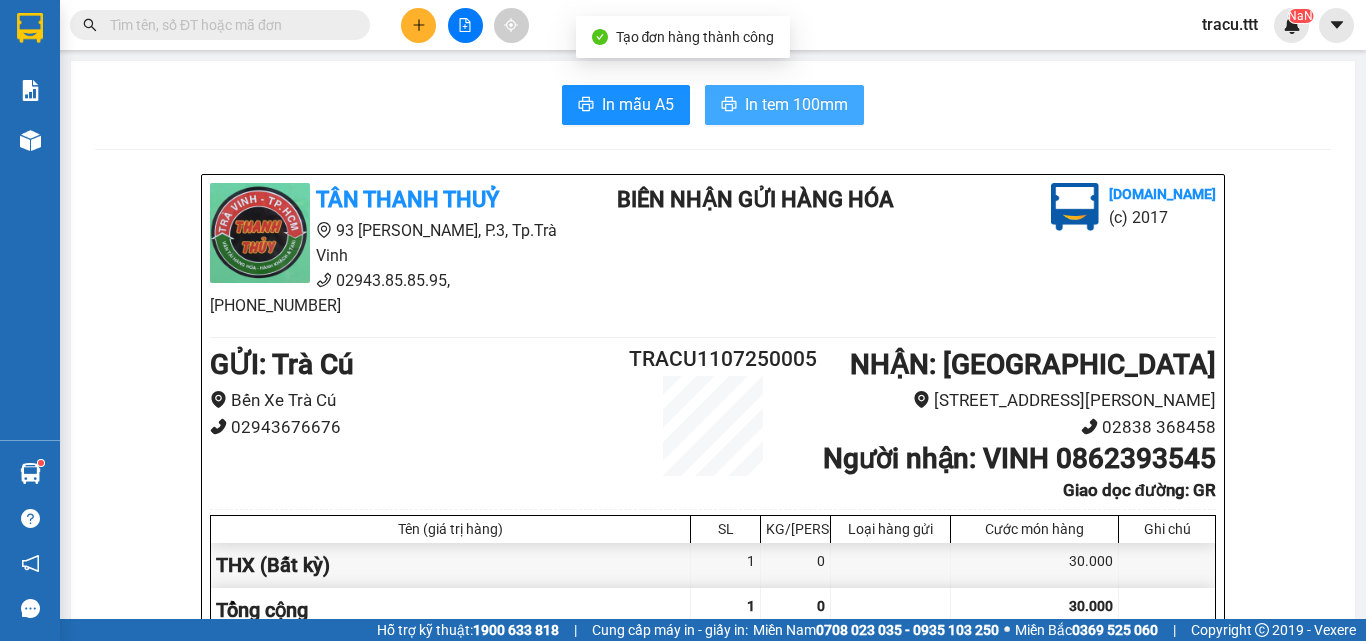 scroll, scrollTop: 0, scrollLeft: 0, axis: both 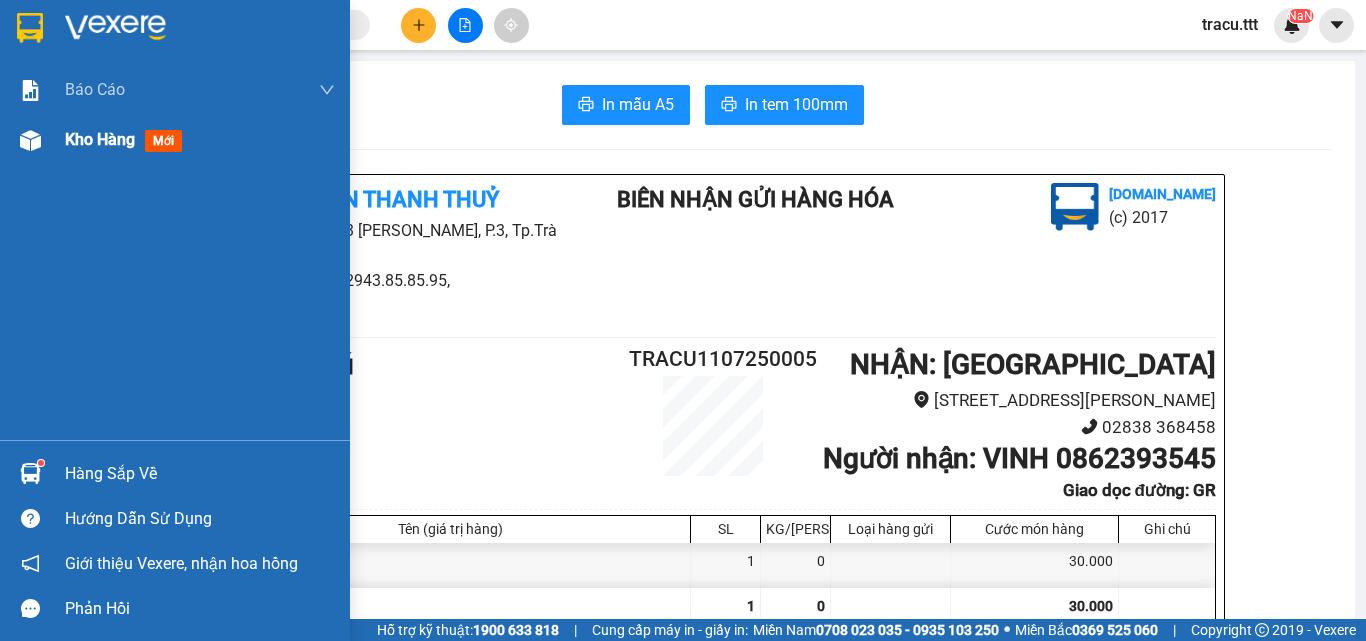 click on "Kho hàng" at bounding box center [100, 139] 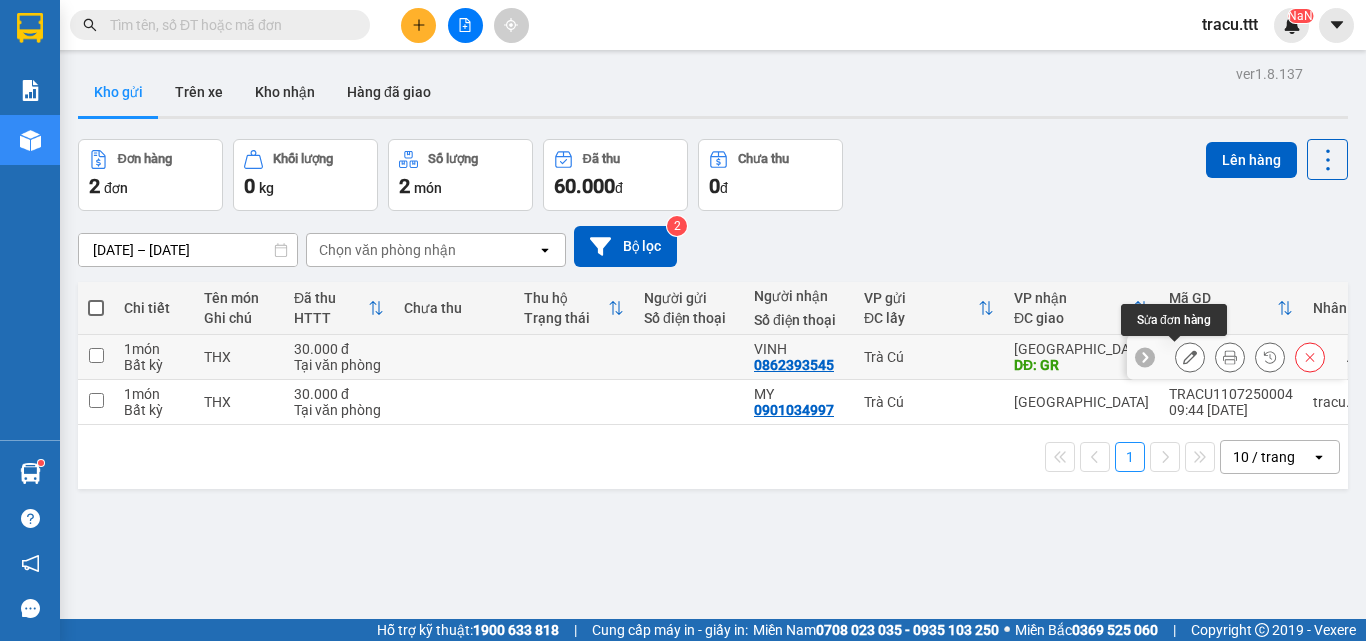 click 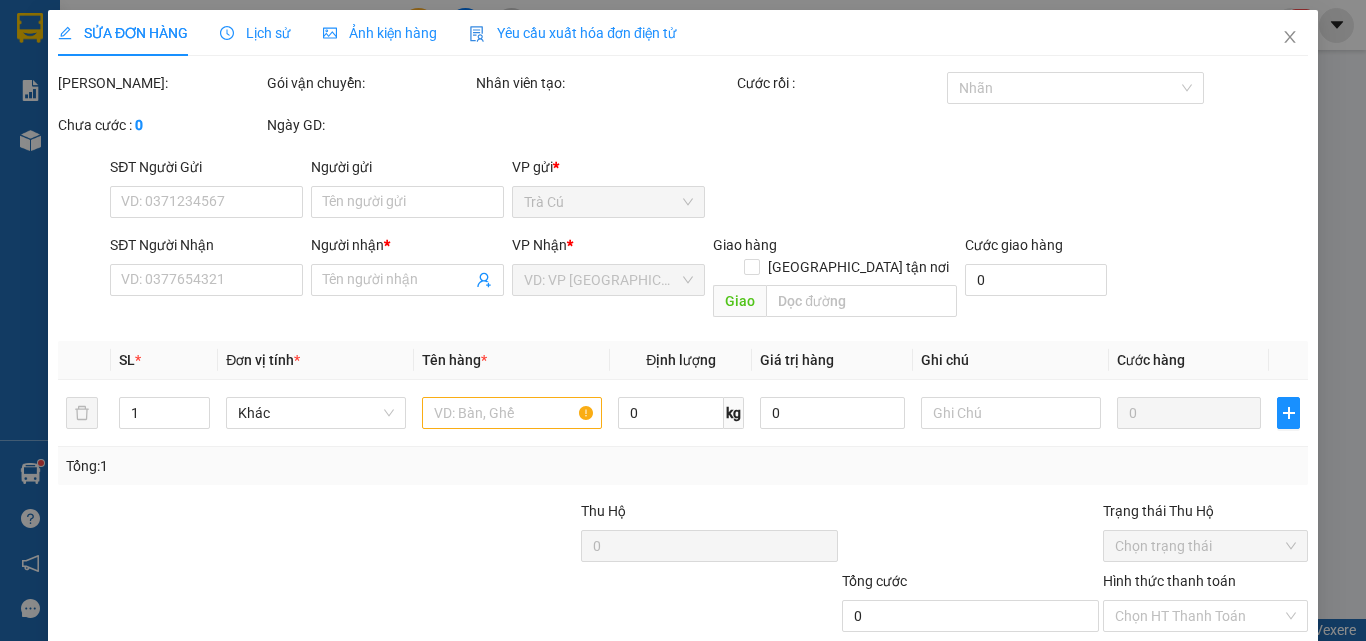 type on "0862393545" 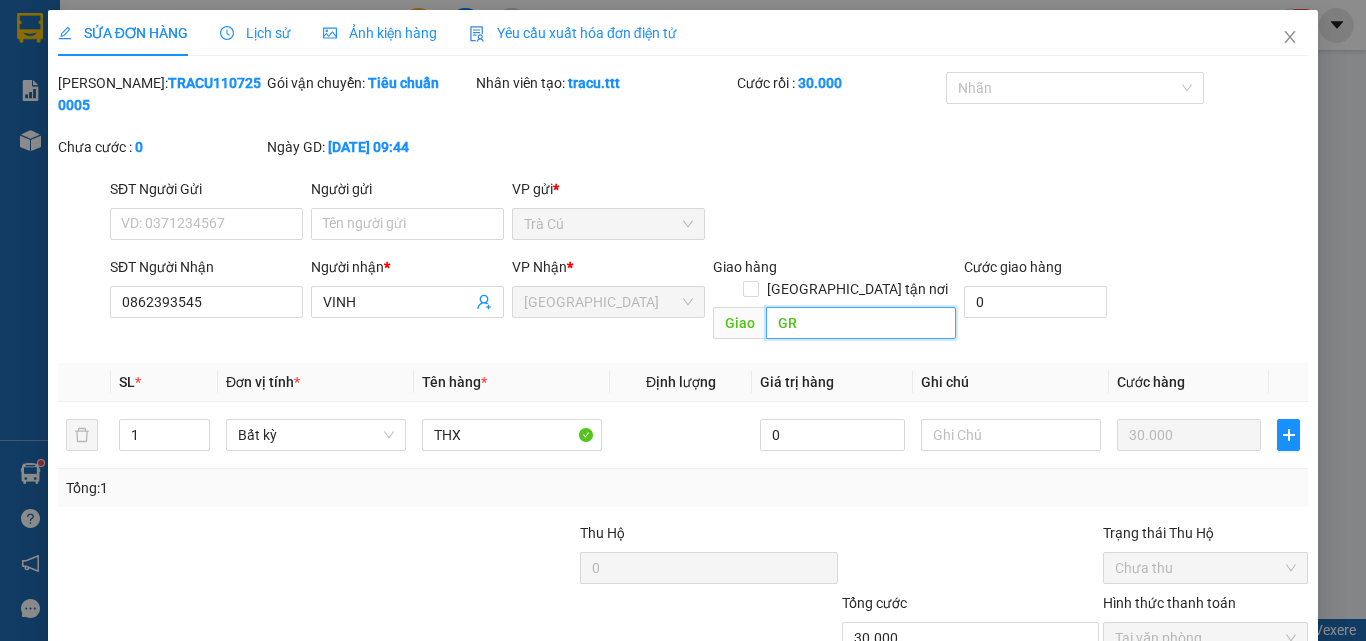 click on "GR" at bounding box center (861, 323) 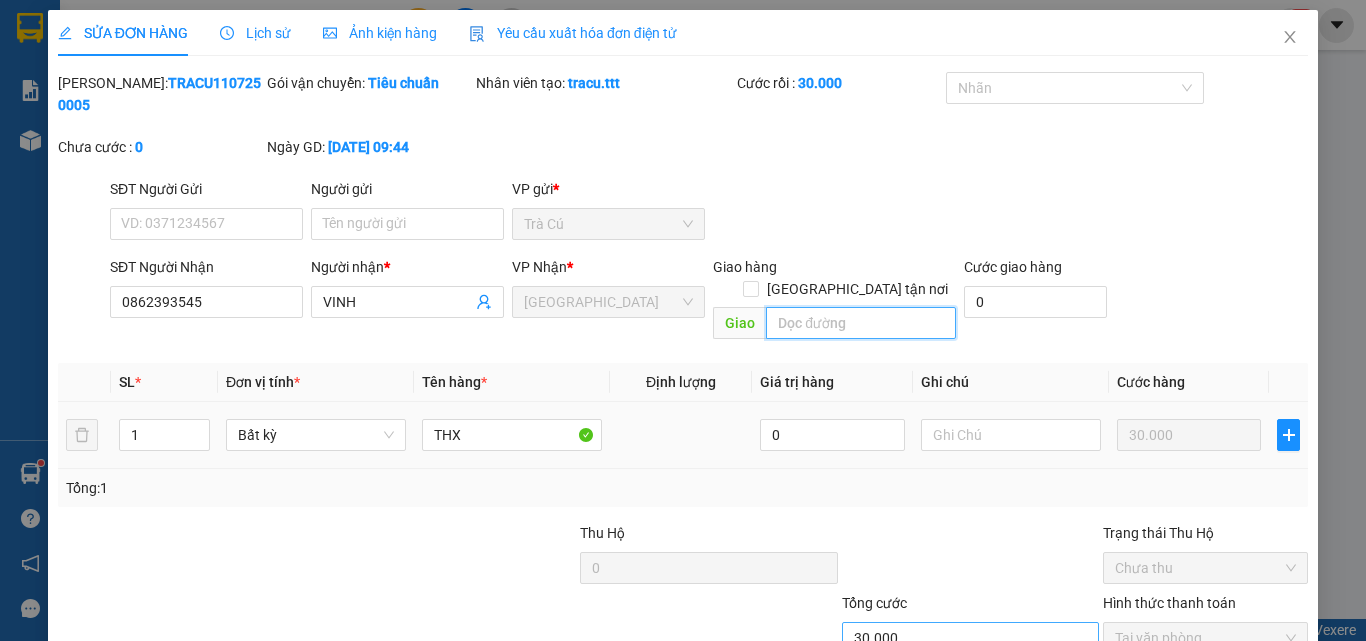 scroll, scrollTop: 103, scrollLeft: 0, axis: vertical 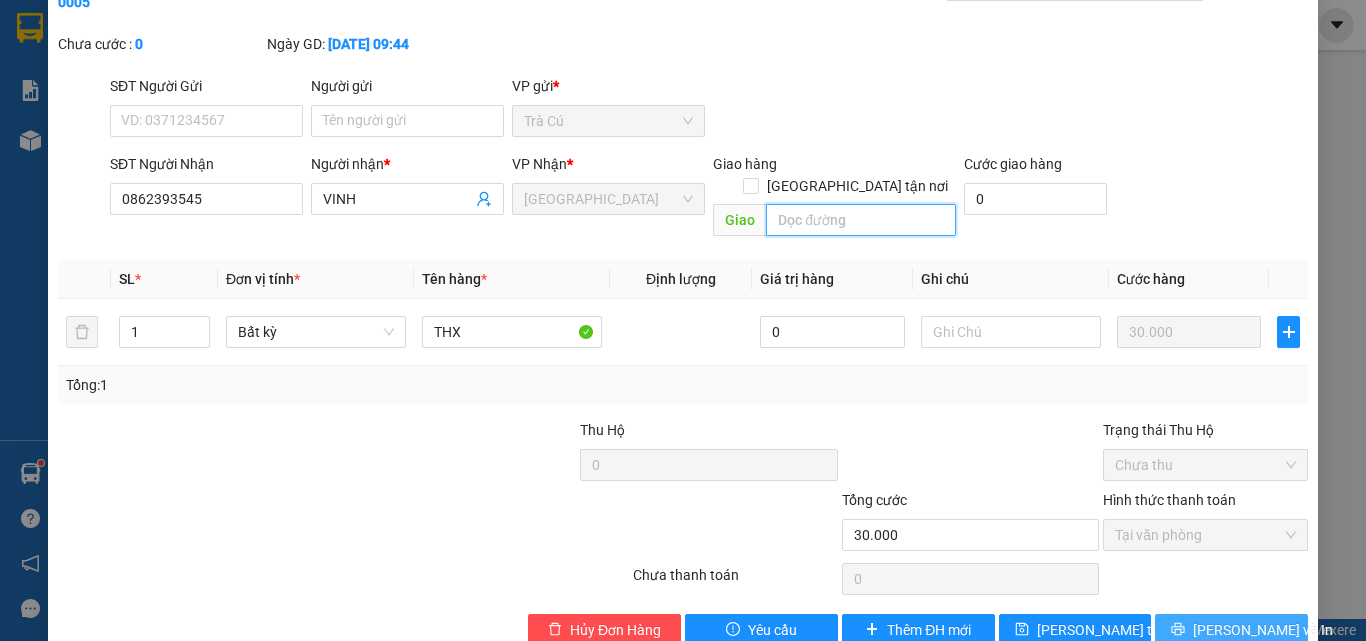 type 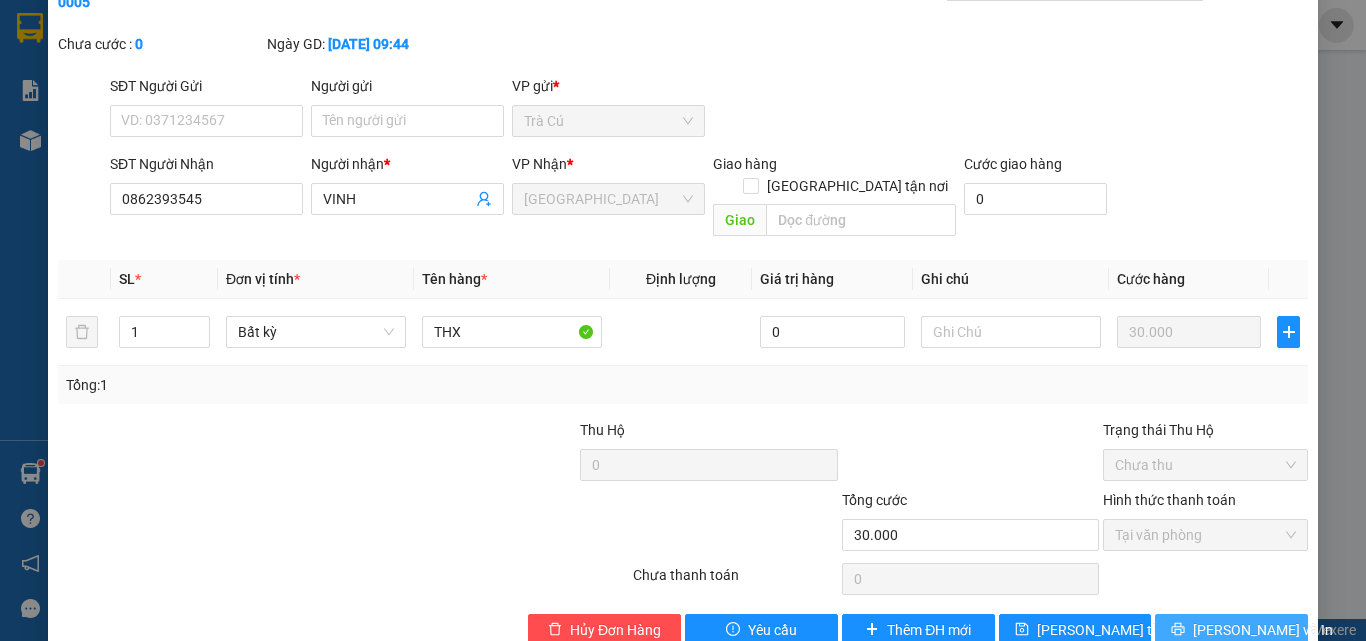 click on "[PERSON_NAME] và In" at bounding box center [1263, 630] 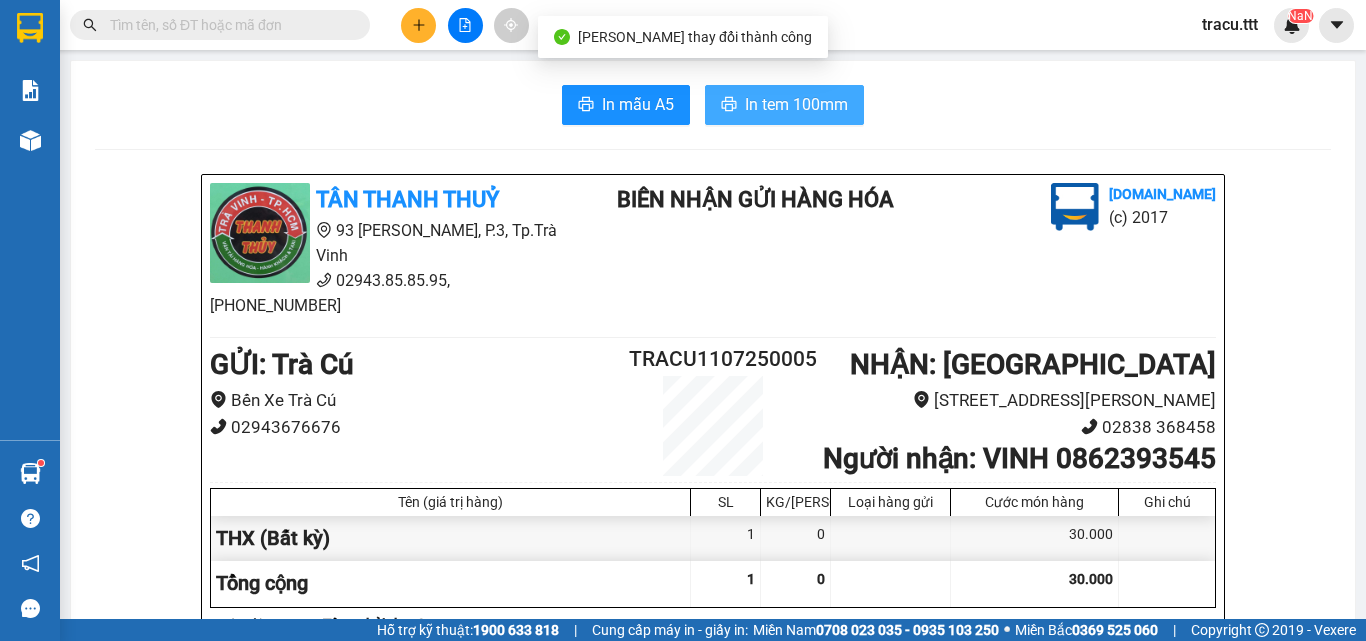 click on "In tem 100mm" at bounding box center (796, 104) 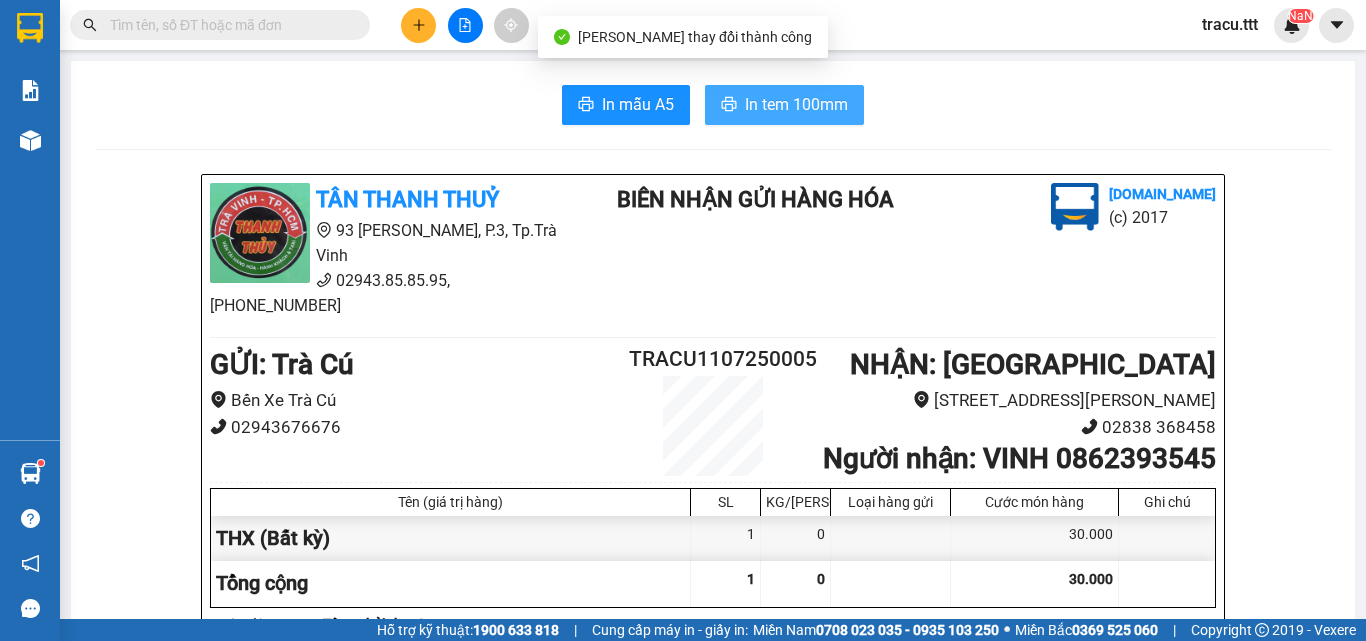 scroll, scrollTop: 0, scrollLeft: 0, axis: both 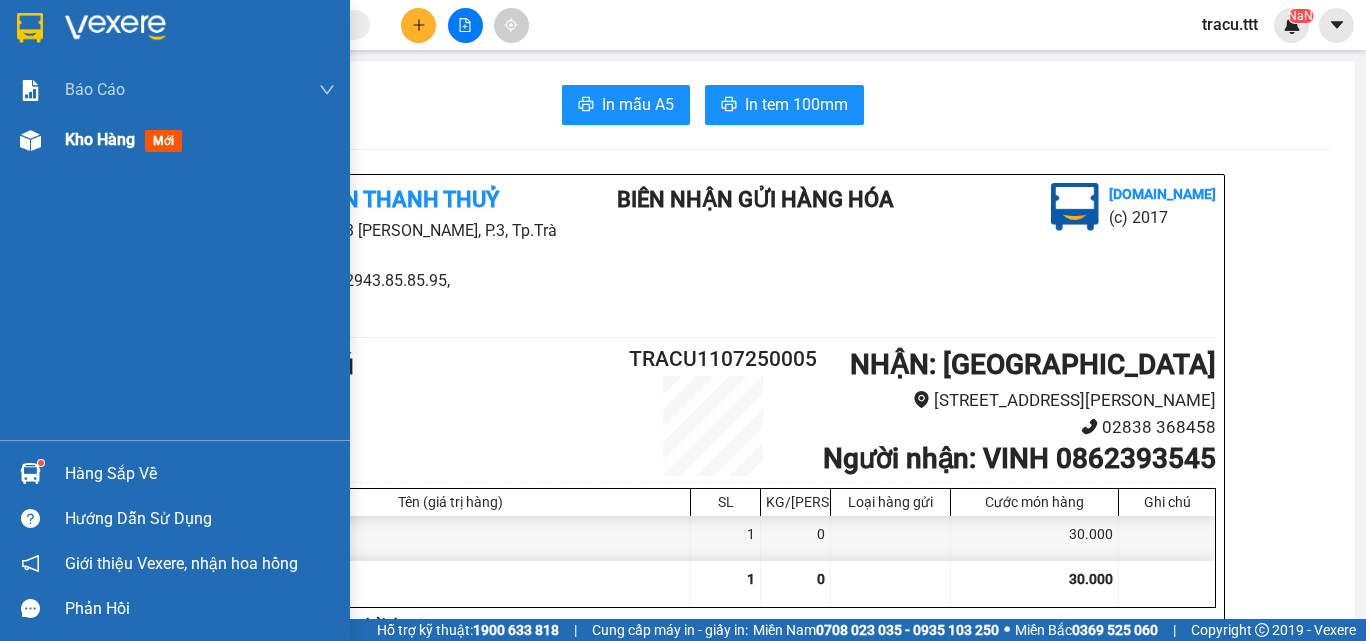 click on "Kho hàng" at bounding box center [100, 139] 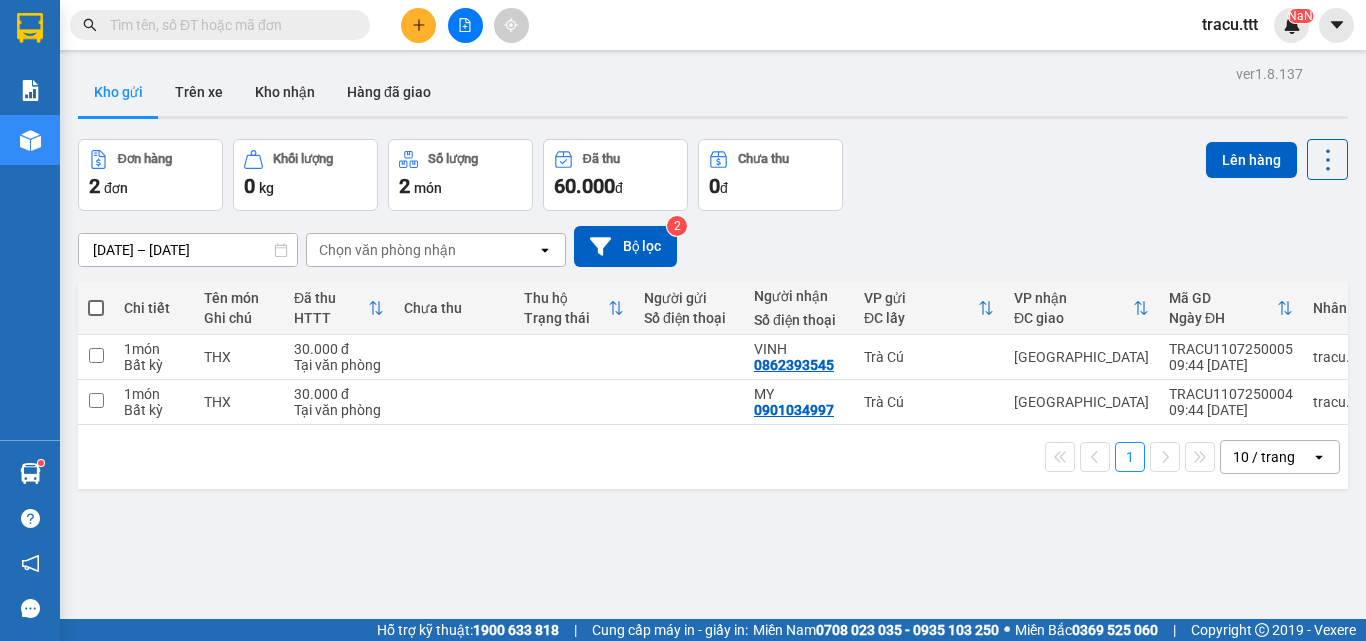 click at bounding box center [96, 308] 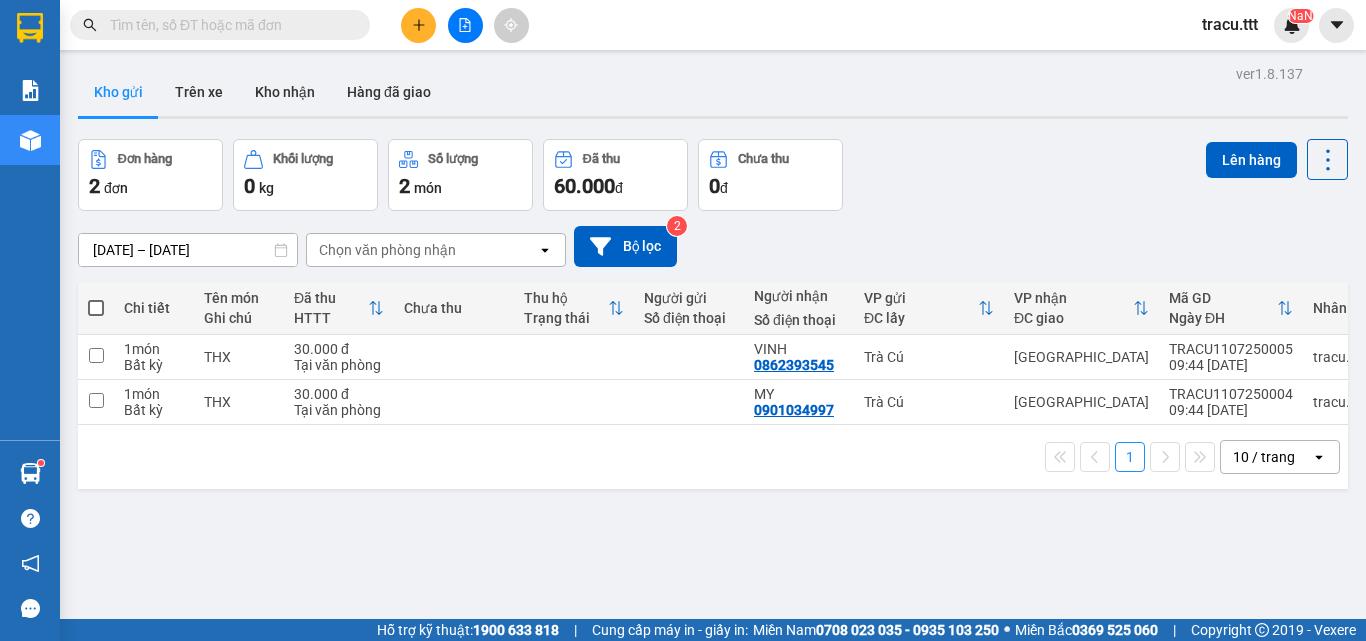 click at bounding box center [96, 298] 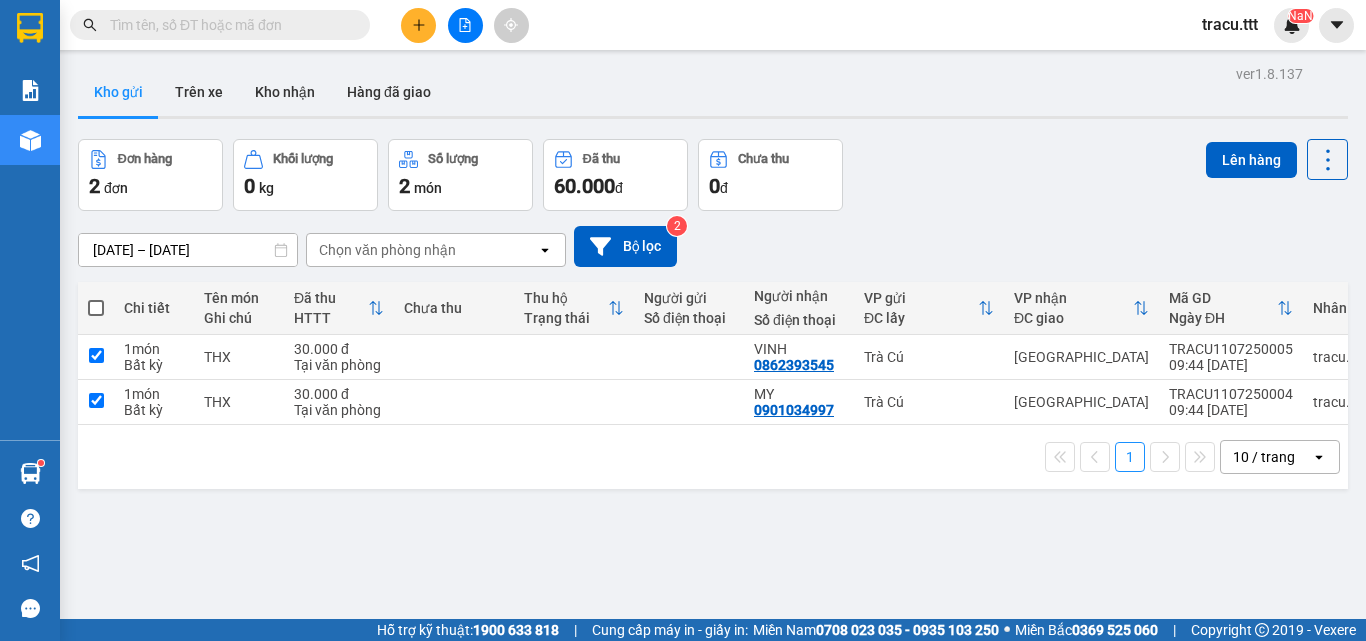 checkbox on "true" 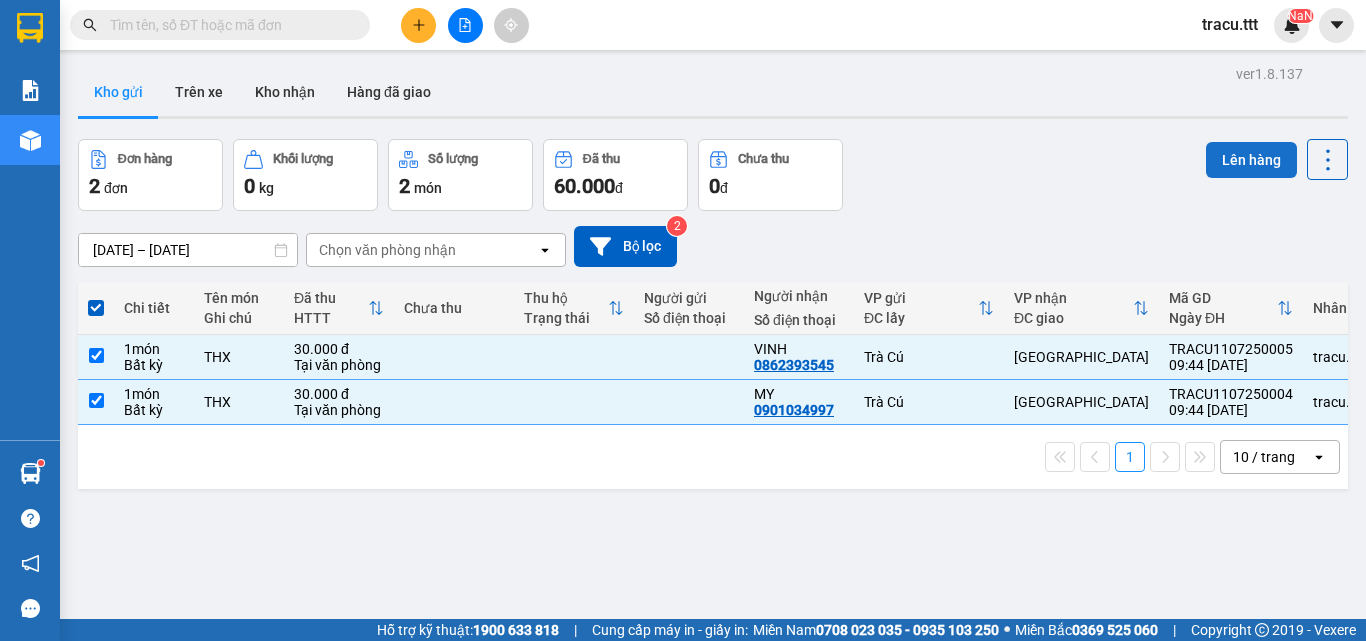 click on "Lên hàng" at bounding box center (1251, 160) 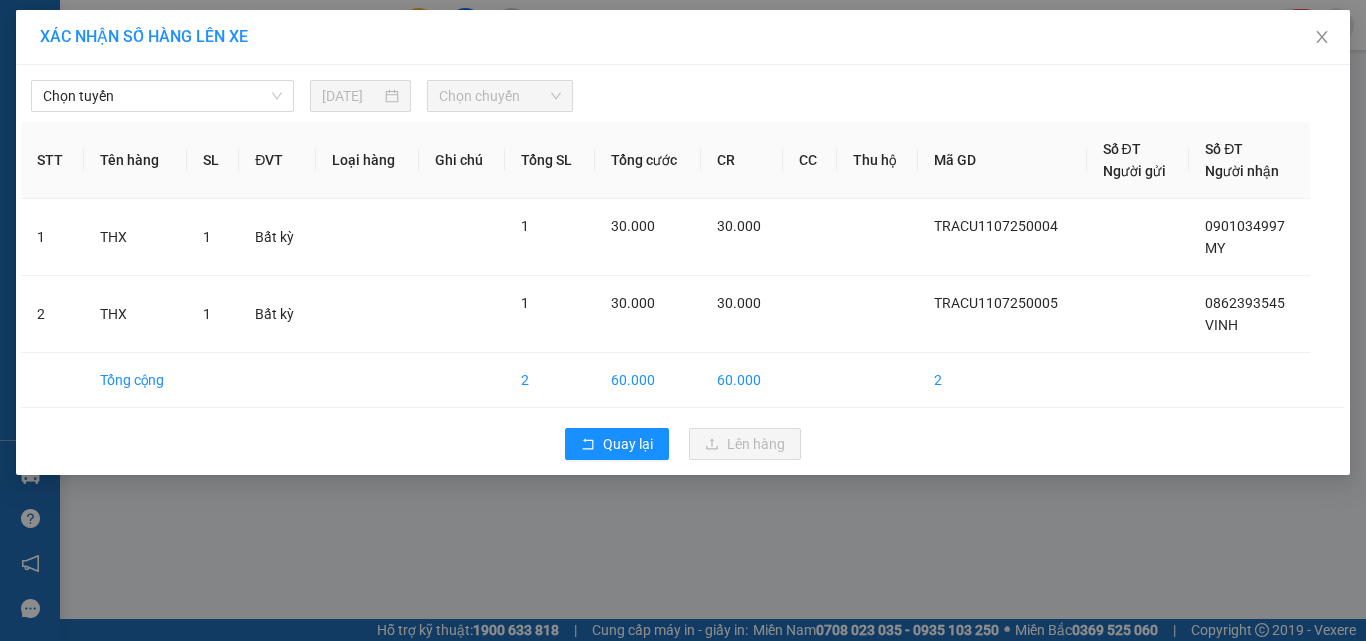click on "Chọn tuyến [DATE] Chọn chuyến" at bounding box center (683, 91) 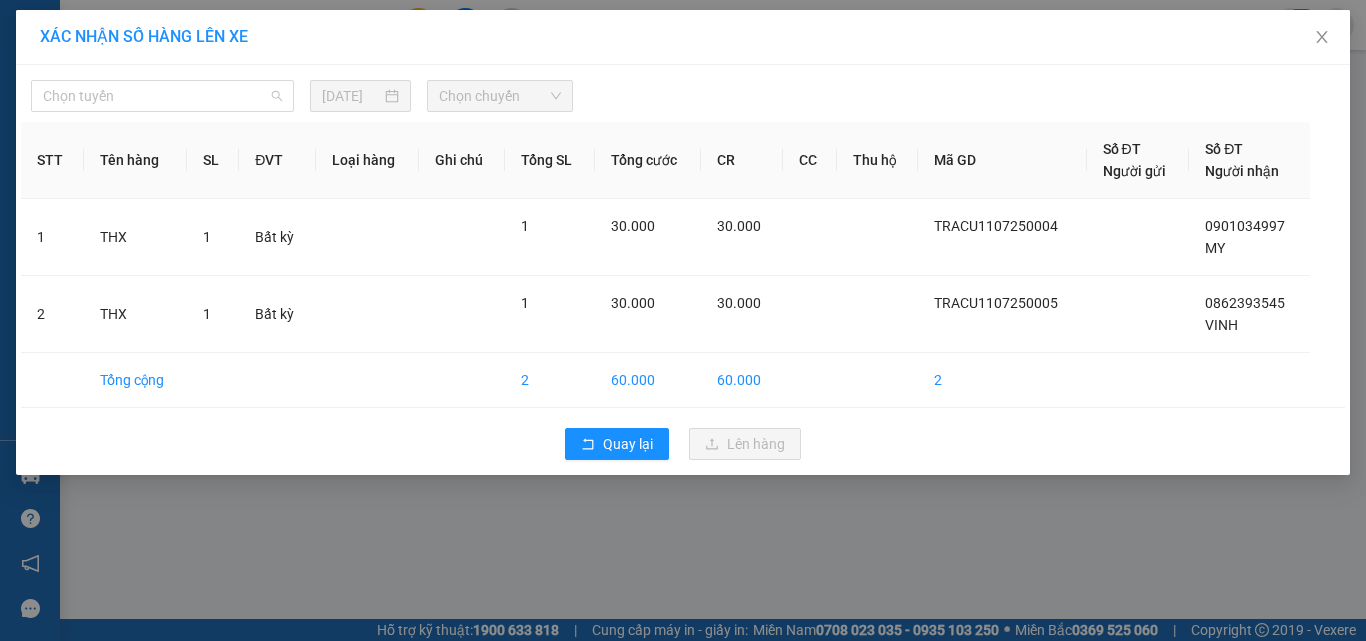 drag, startPoint x: 184, startPoint y: 91, endPoint x: 203, endPoint y: 132, distance: 45.188496 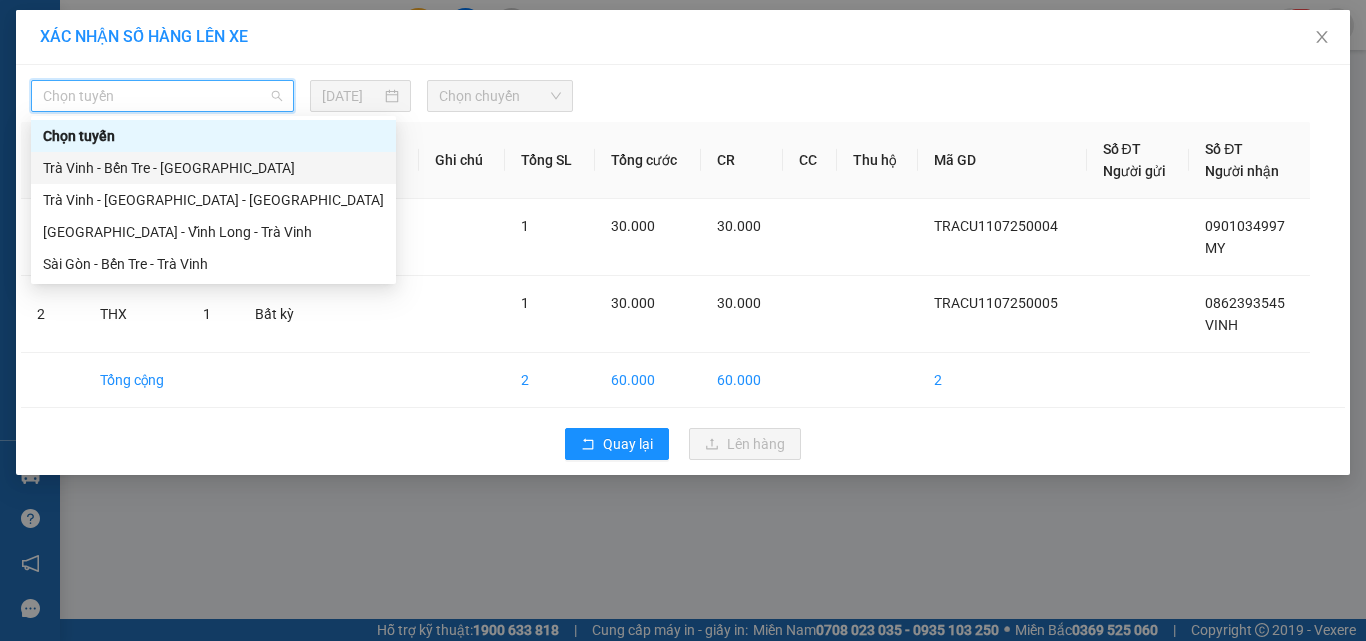 click on "Trà Vinh - Bến Tre - [GEOGRAPHIC_DATA]" at bounding box center [213, 168] 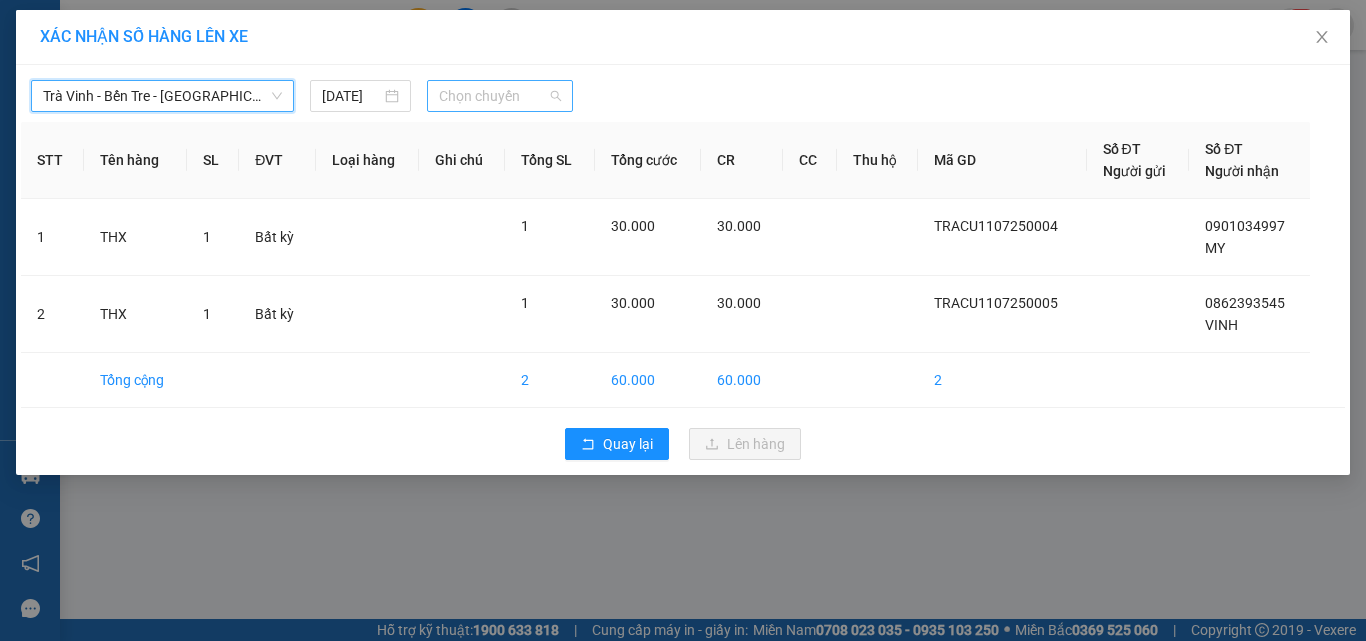 click on "Chọn chuyến" at bounding box center [500, 96] 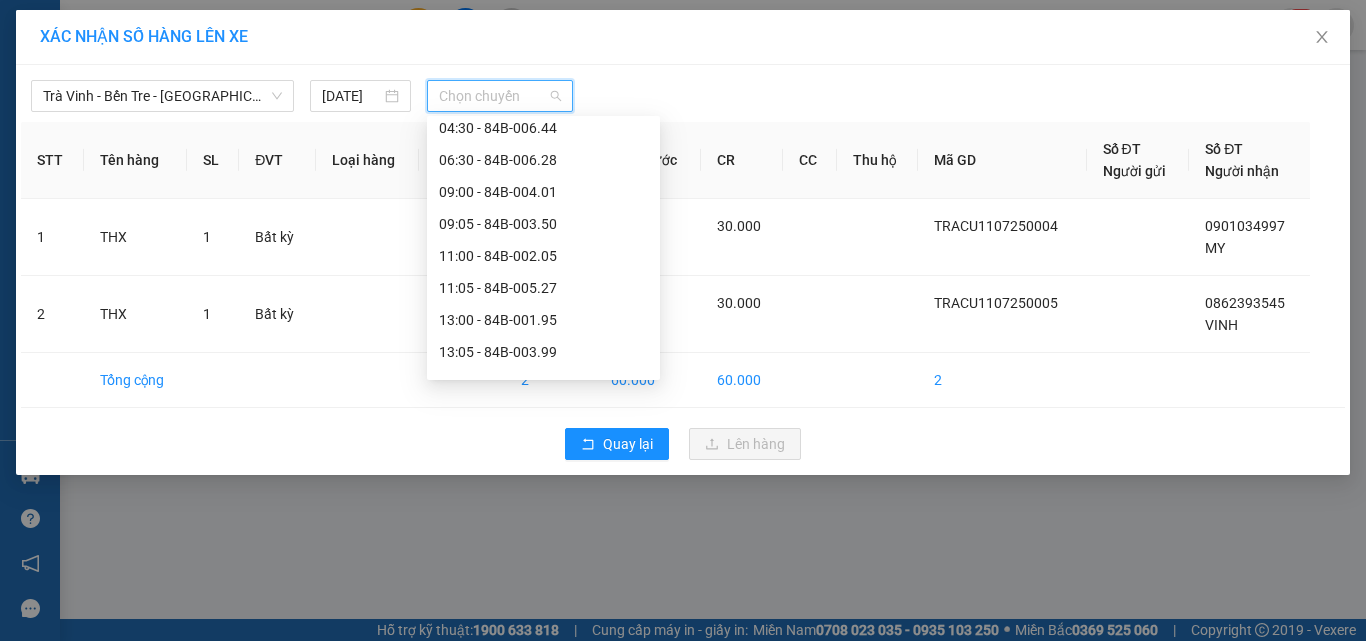 scroll, scrollTop: 300, scrollLeft: 0, axis: vertical 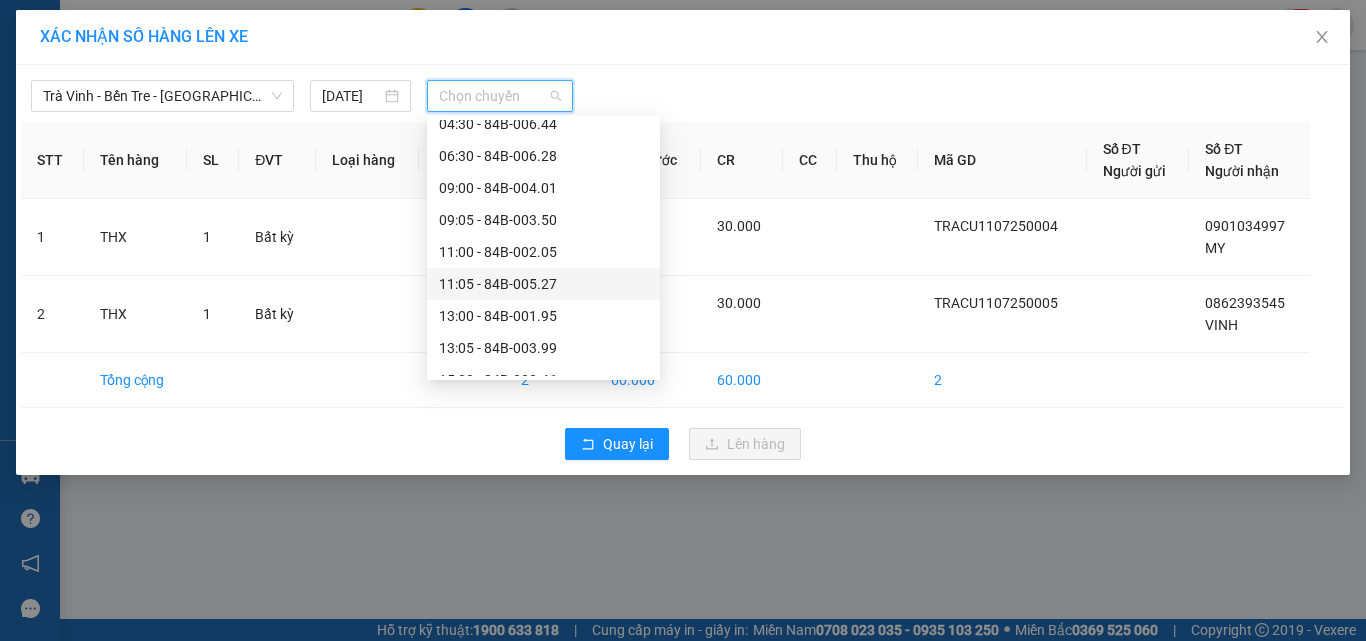 click on "11:05     - 84B-005.27" at bounding box center [543, 284] 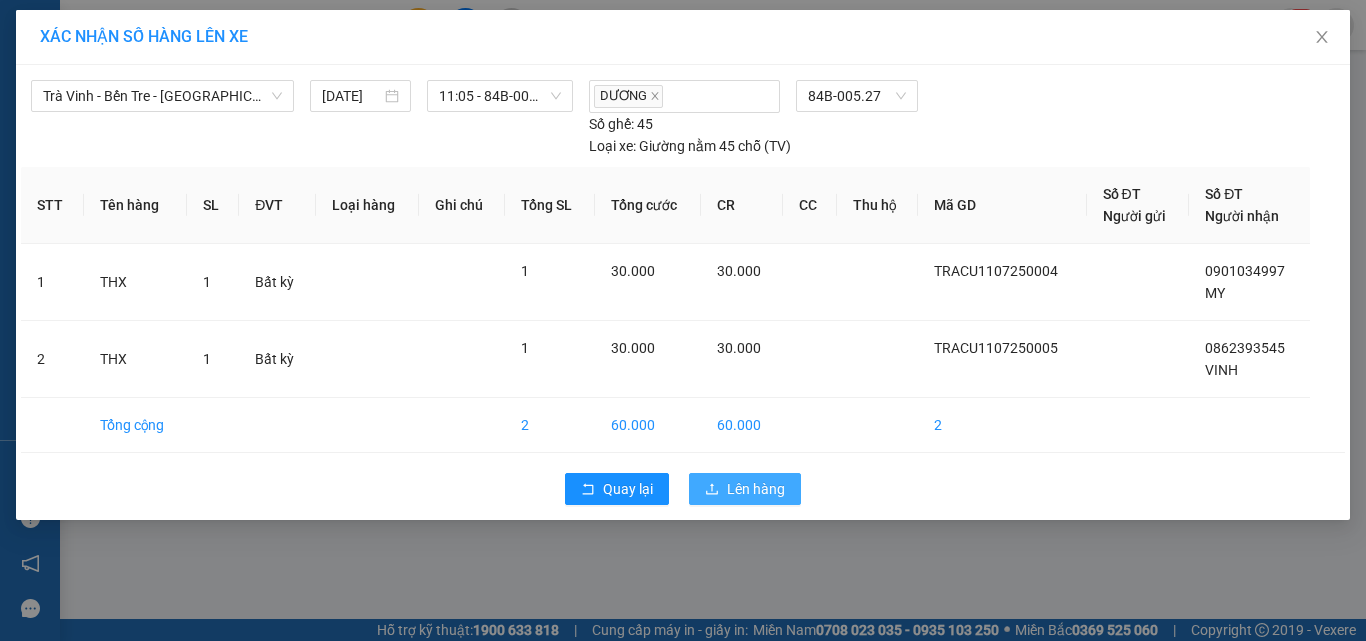 click on "Lên hàng" at bounding box center (756, 489) 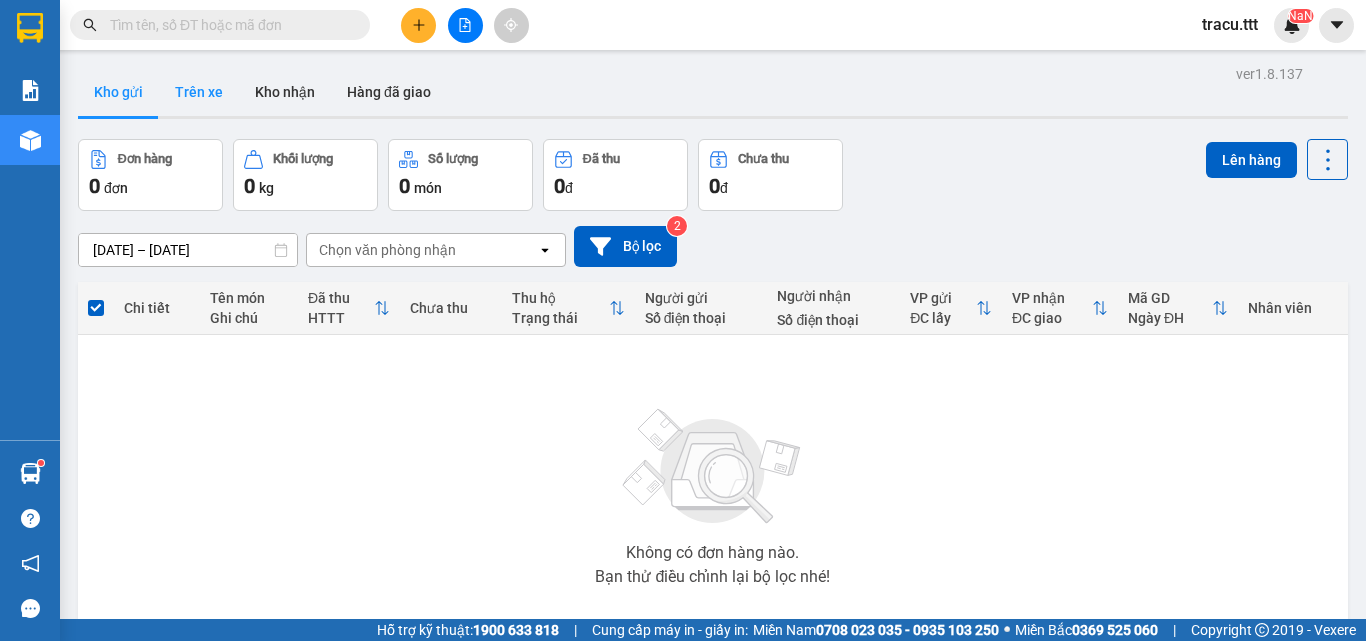 click on "Trên xe" at bounding box center [199, 92] 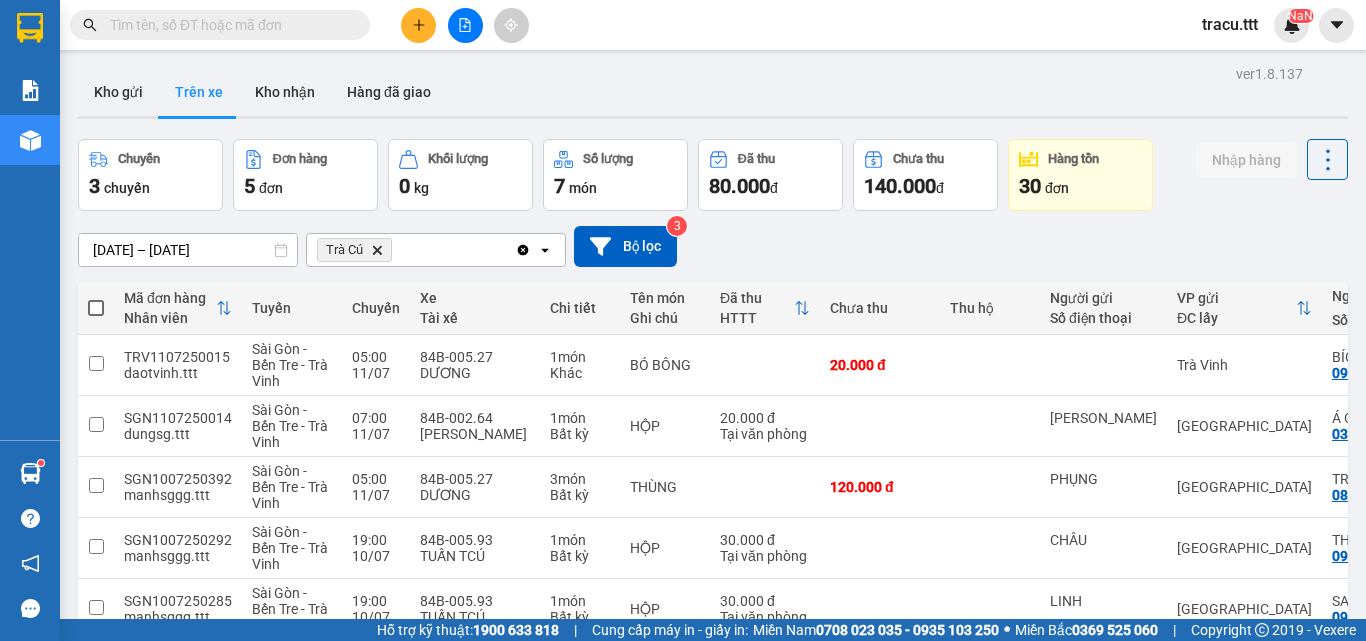 scroll, scrollTop: 111, scrollLeft: 0, axis: vertical 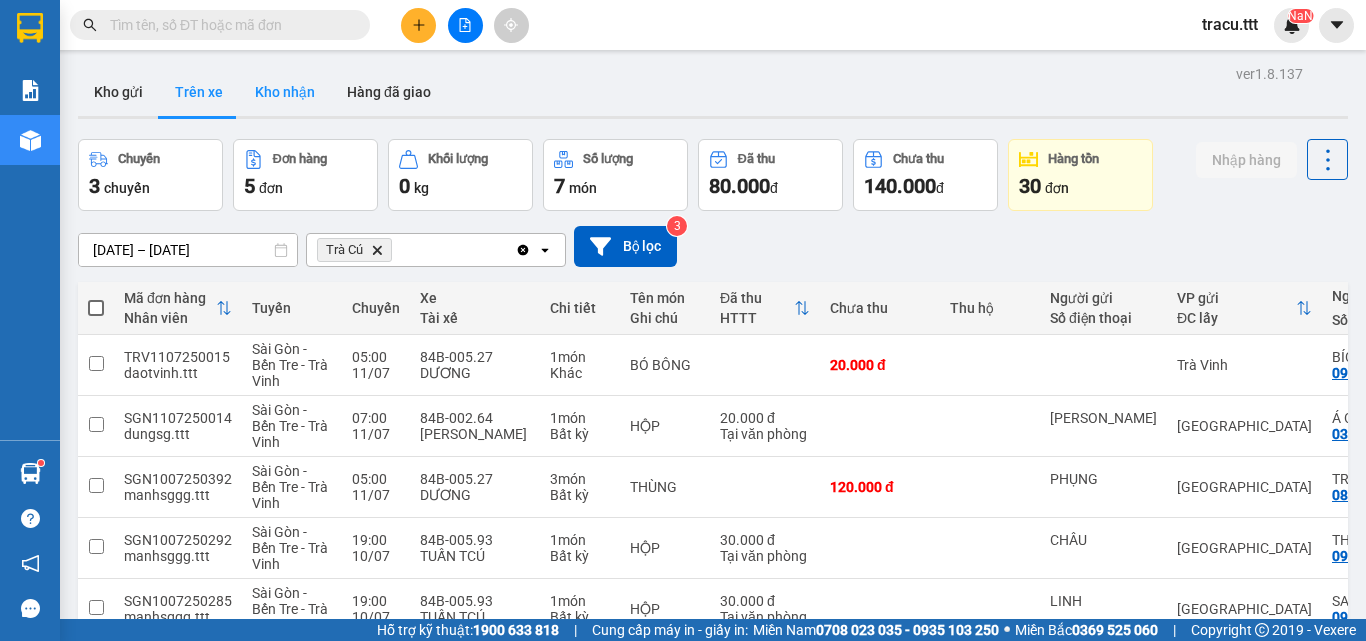 click on "Kho nhận" at bounding box center (285, 92) 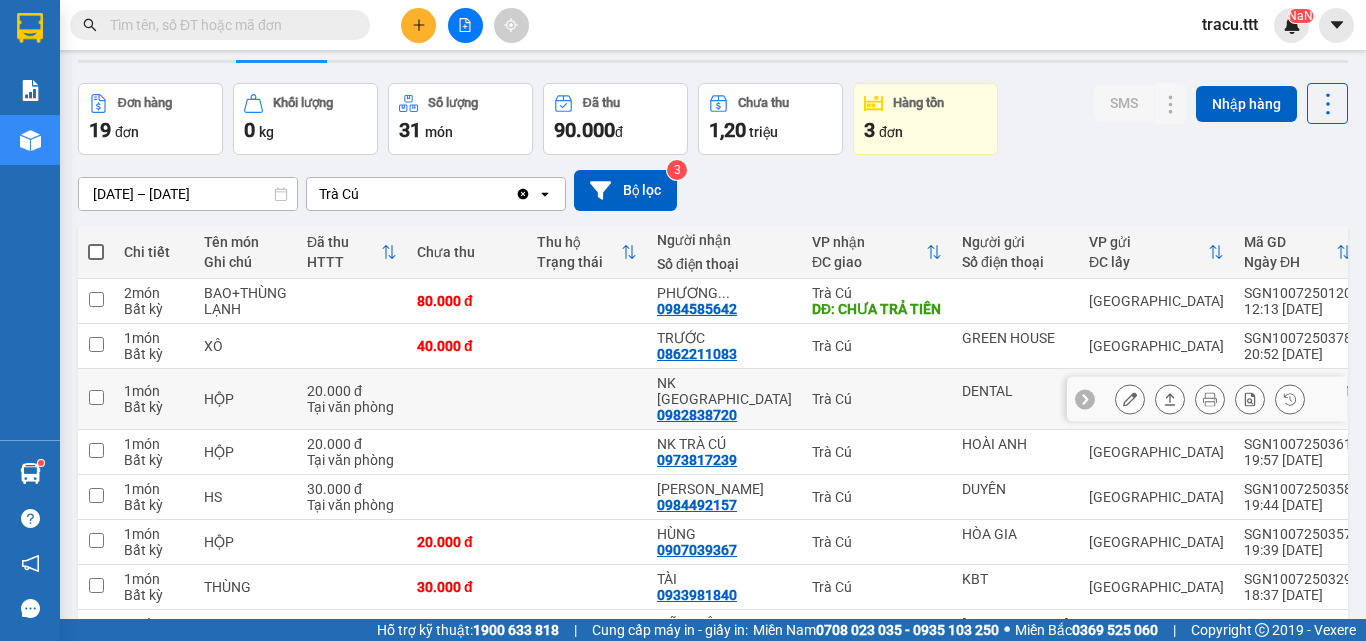 scroll, scrollTop: 100, scrollLeft: 0, axis: vertical 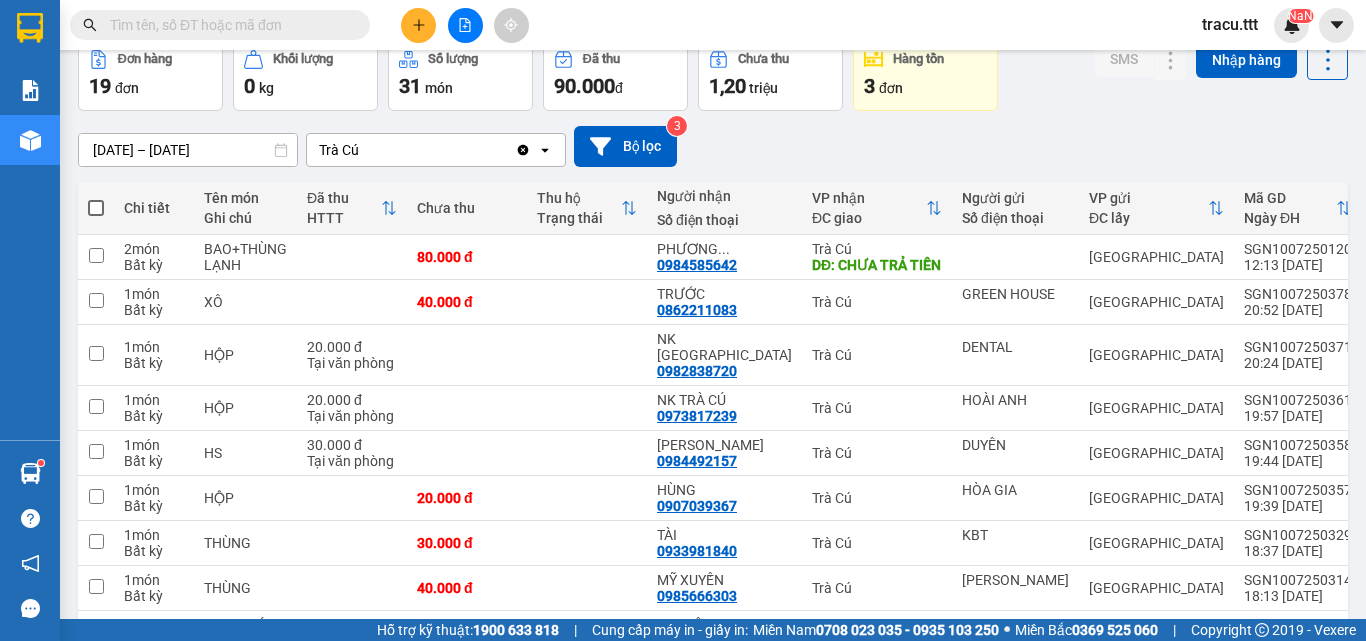 click at bounding box center [228, 25] 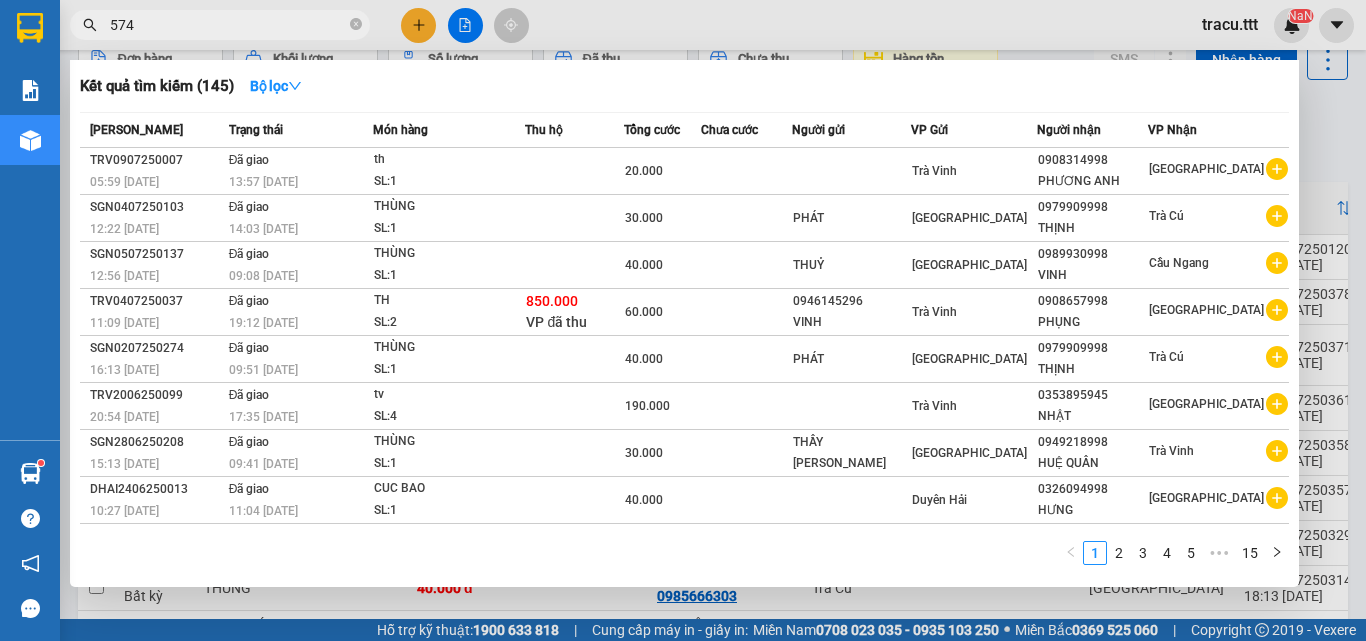 type on "5744" 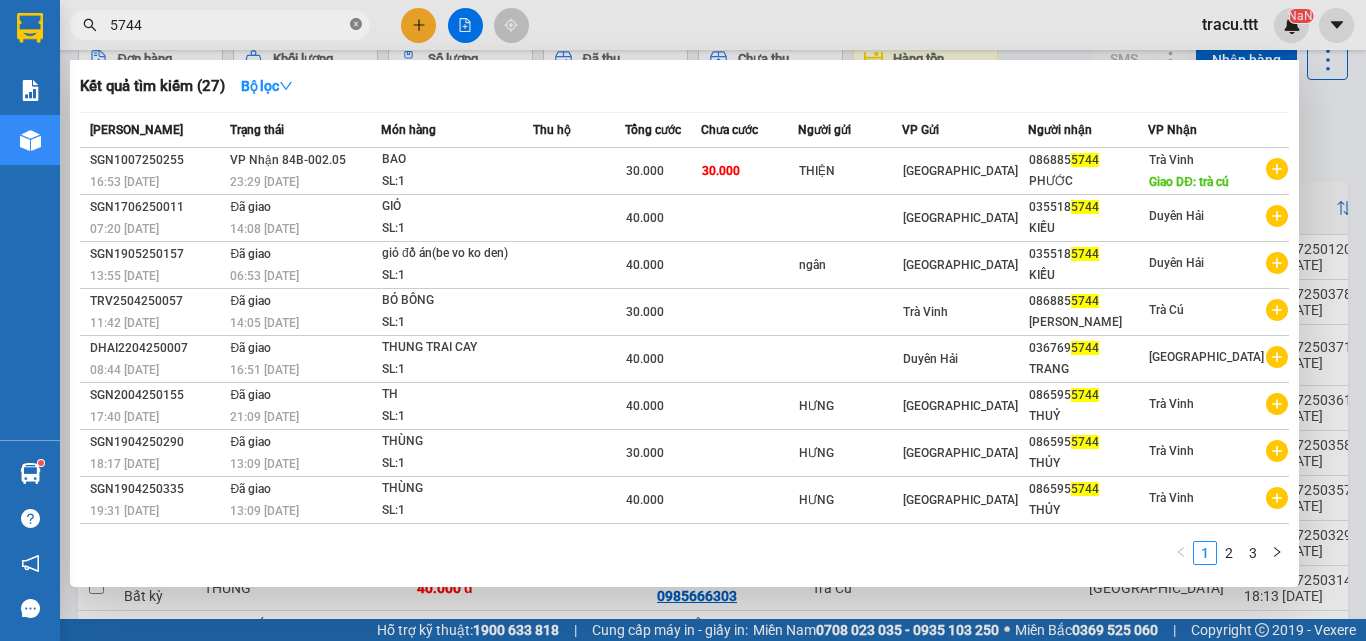 click 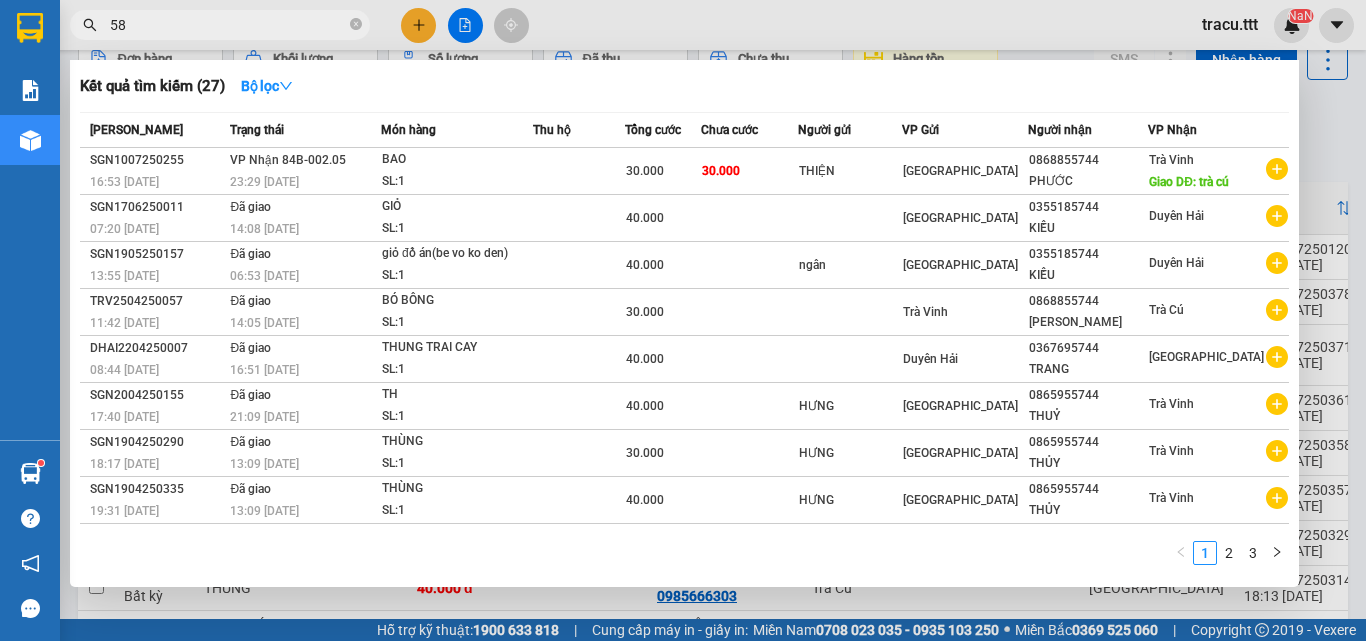 type on "5" 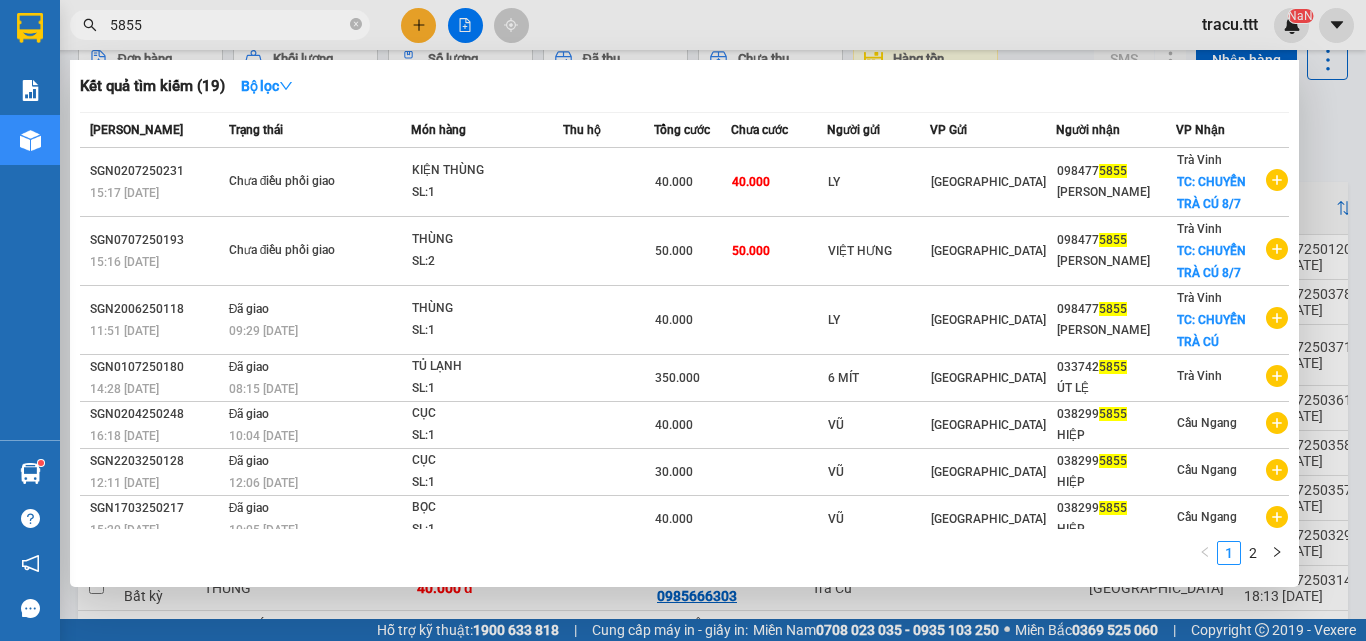 type on "5855" 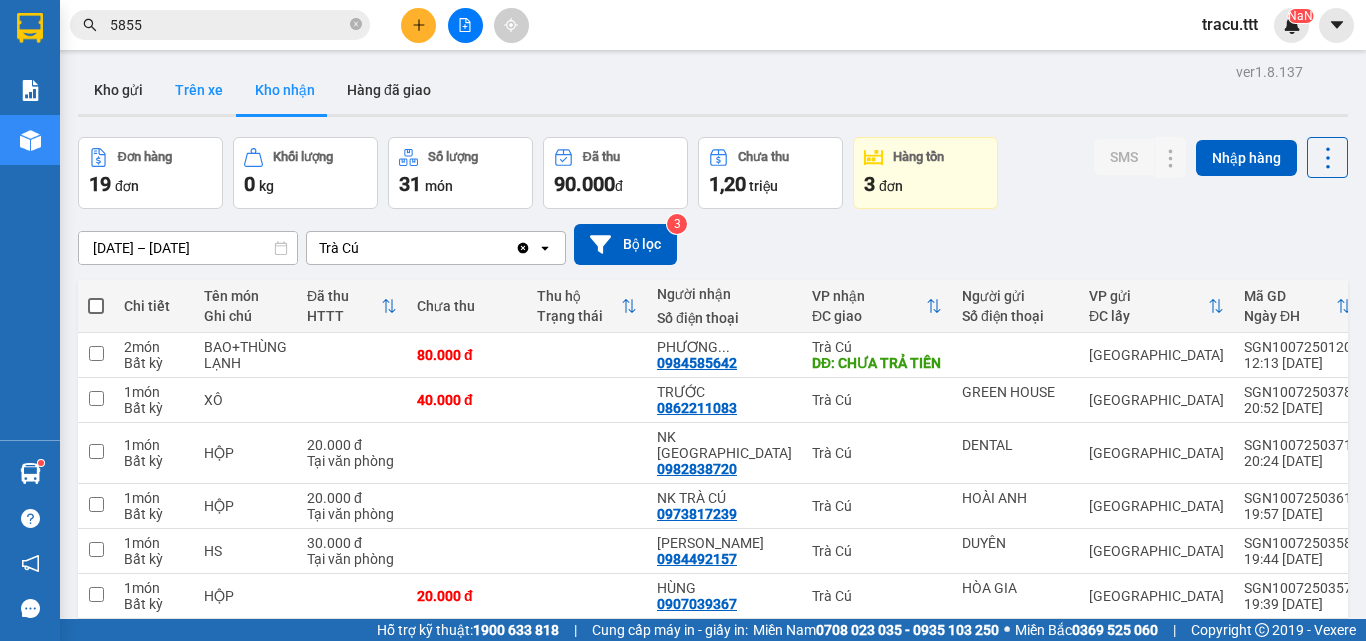 scroll, scrollTop: 0, scrollLeft: 0, axis: both 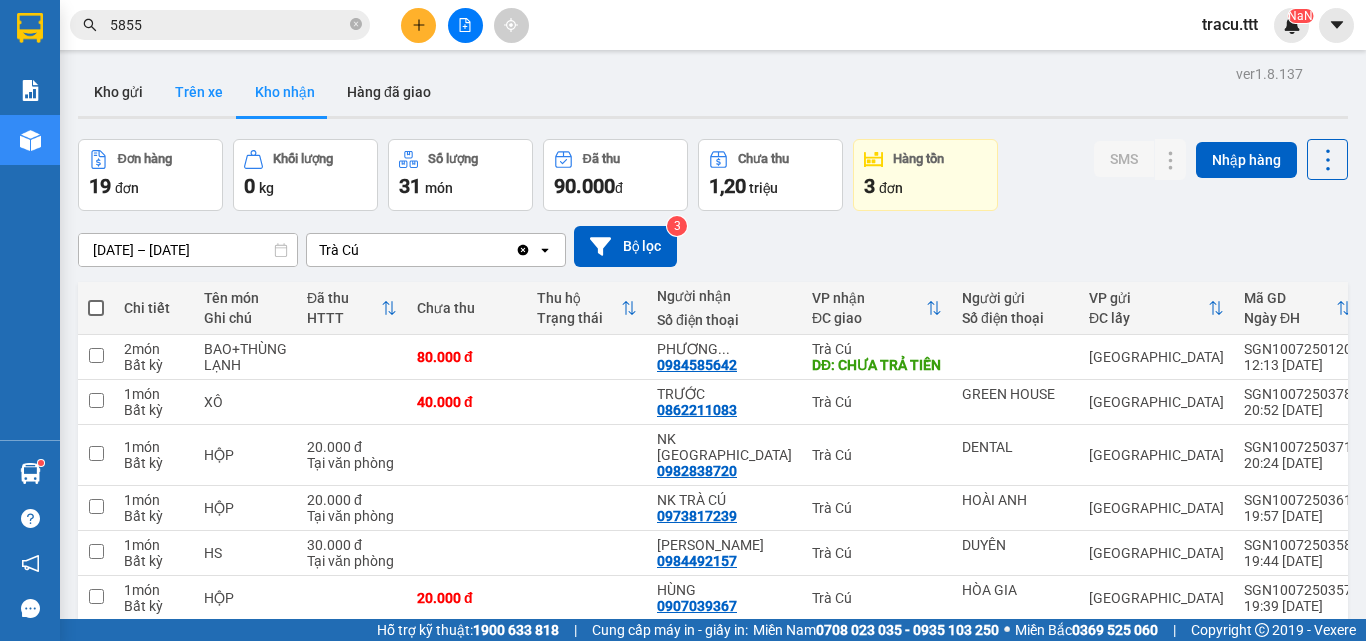 click on "Trên xe" at bounding box center (199, 92) 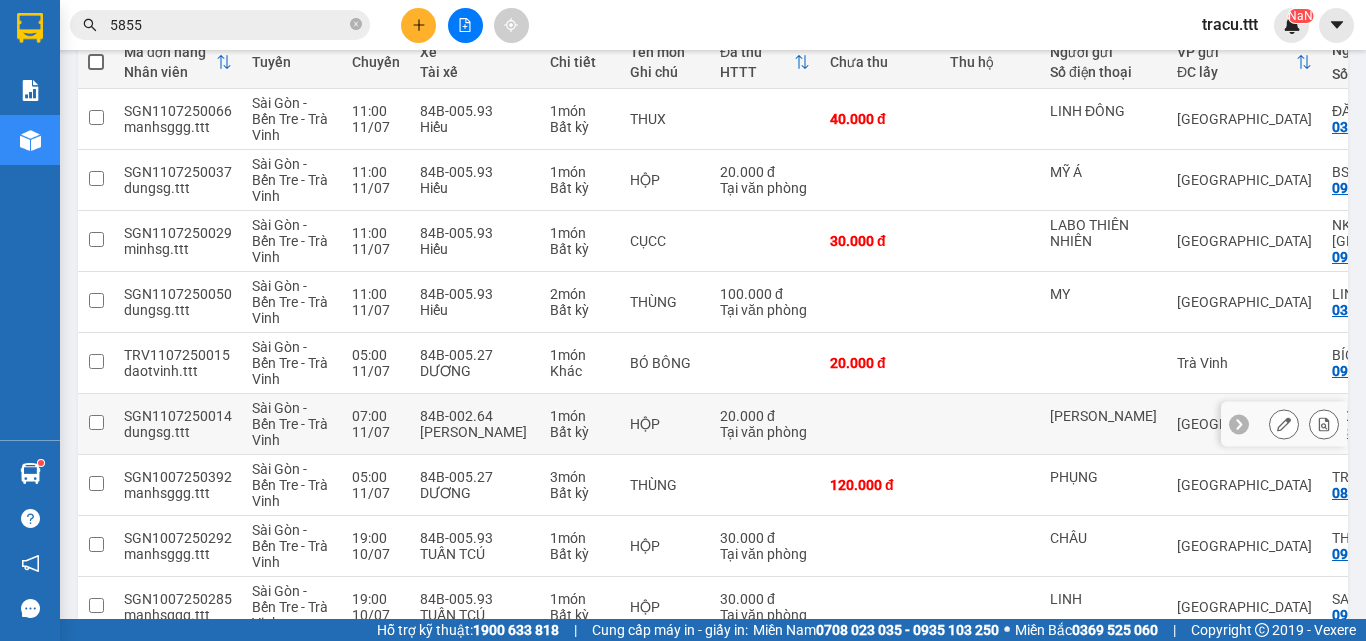 scroll, scrollTop: 0, scrollLeft: 0, axis: both 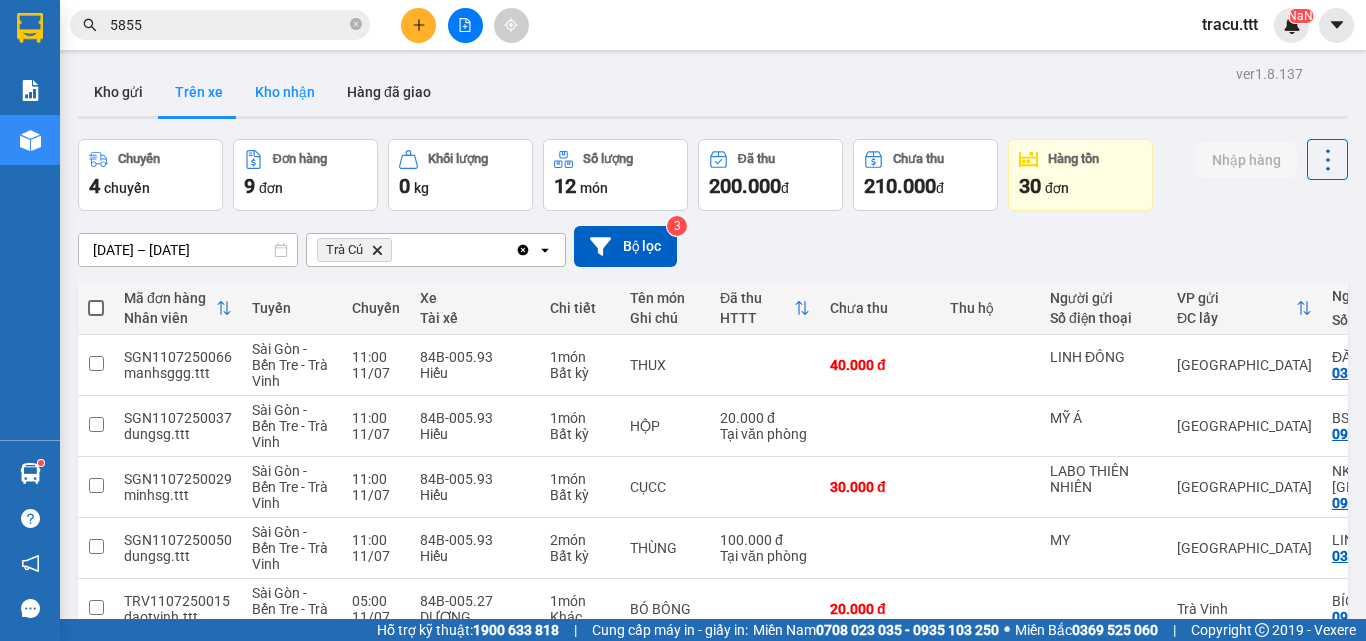 click on "Kho nhận" at bounding box center [285, 92] 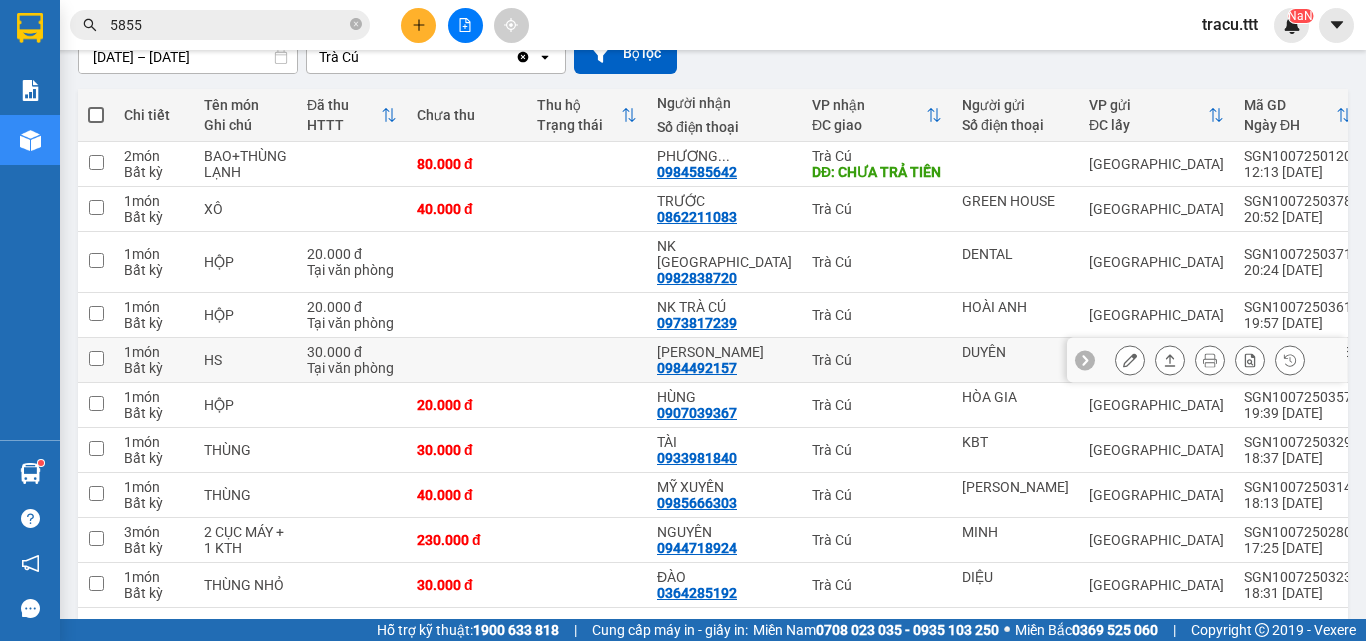 scroll, scrollTop: 288, scrollLeft: 0, axis: vertical 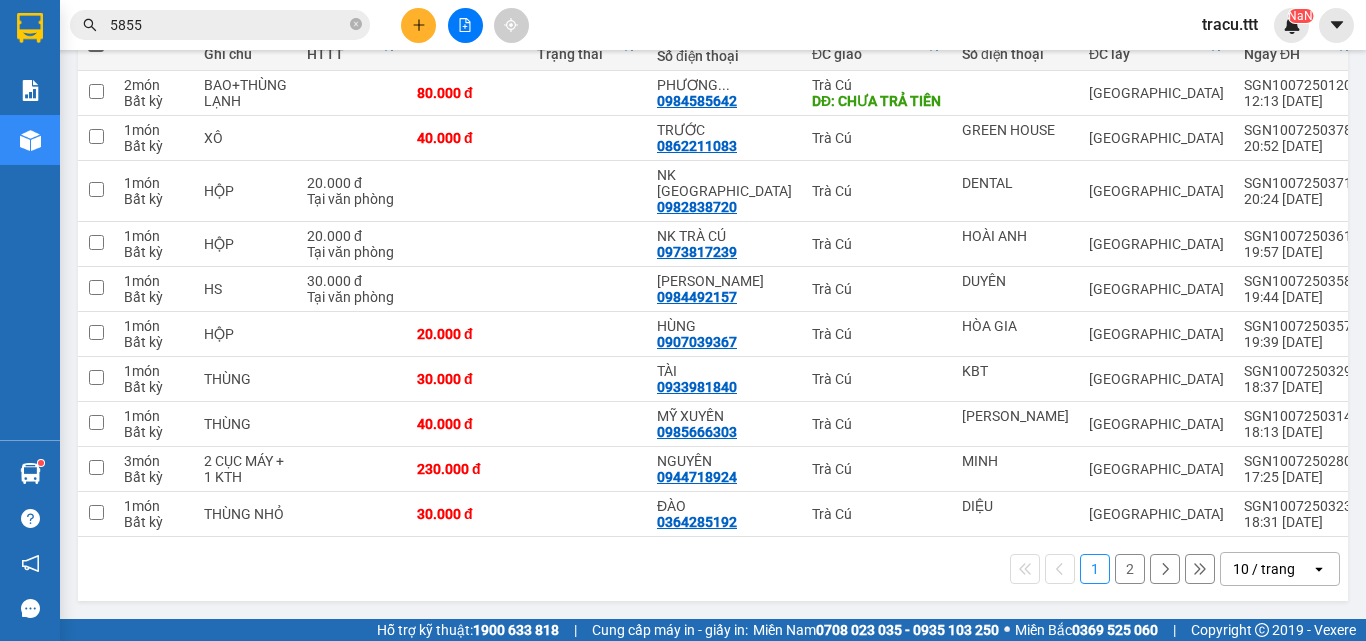 click on "2" at bounding box center [1130, 569] 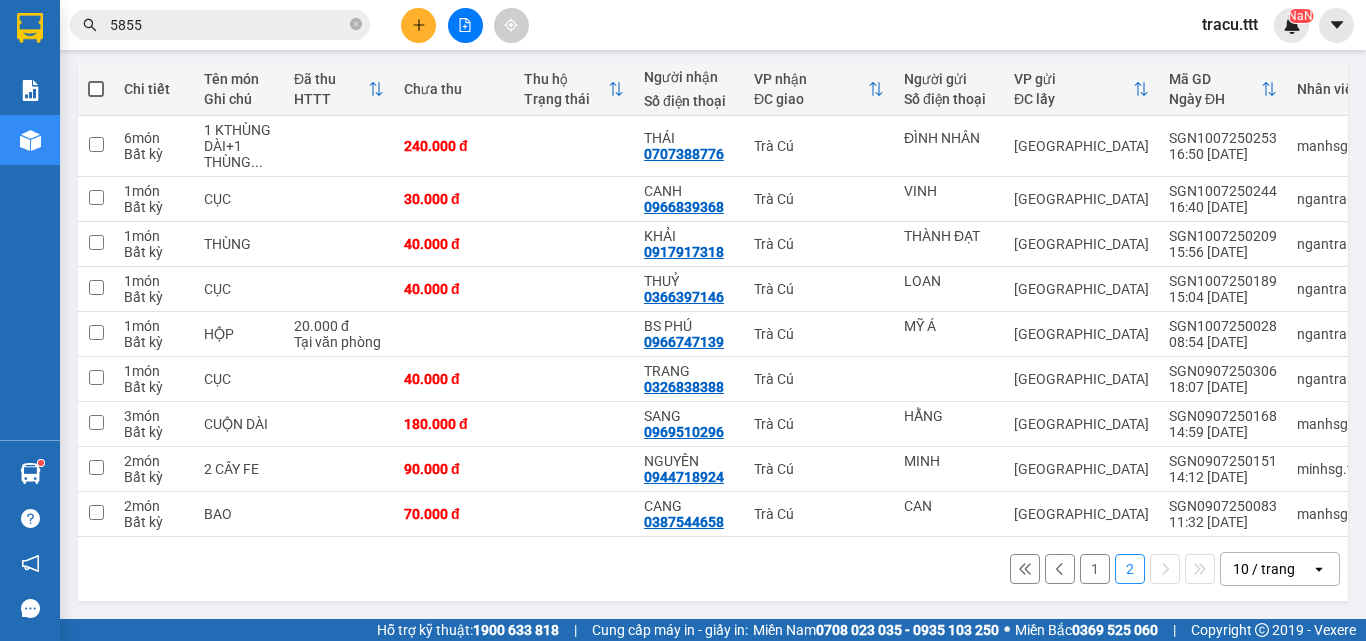 scroll, scrollTop: 227, scrollLeft: 0, axis: vertical 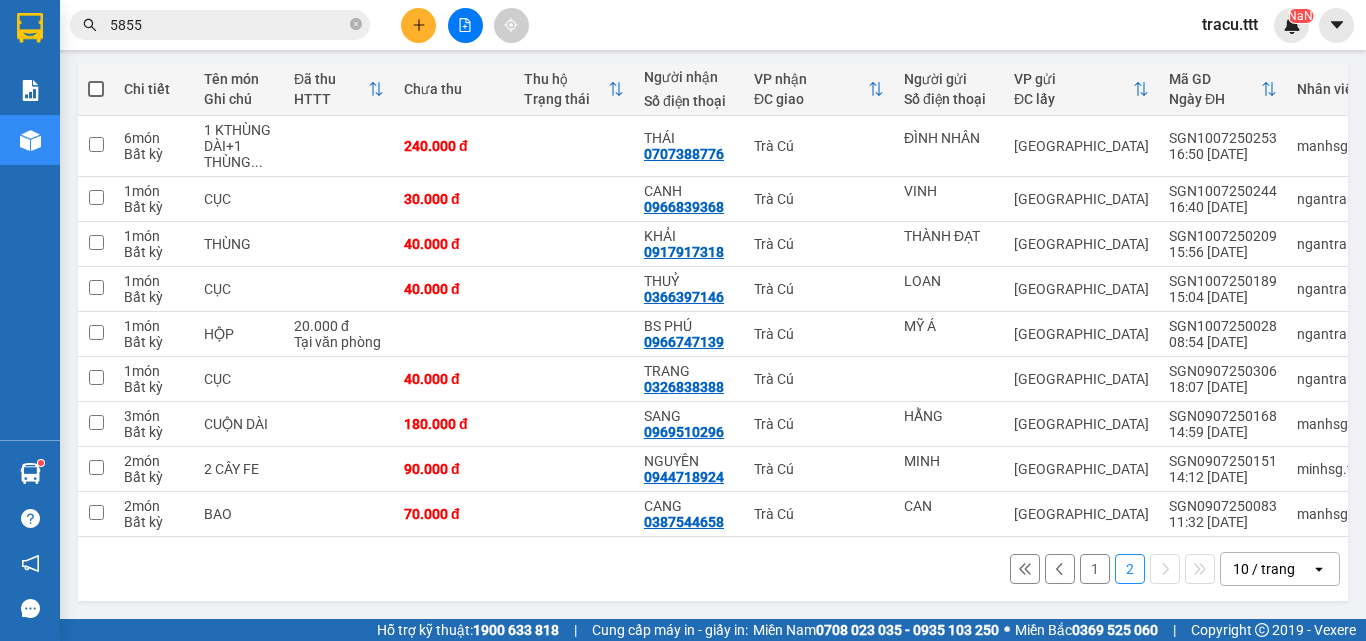 click on "1" at bounding box center [1095, 569] 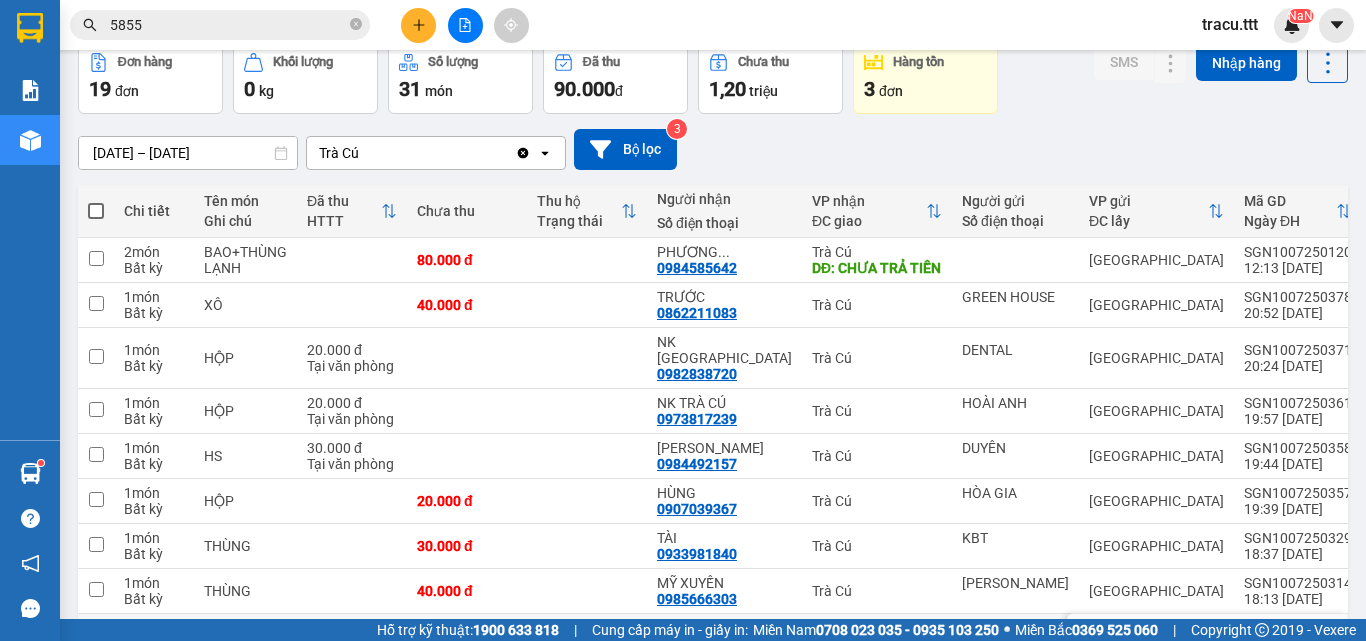 scroll, scrollTop: 0, scrollLeft: 0, axis: both 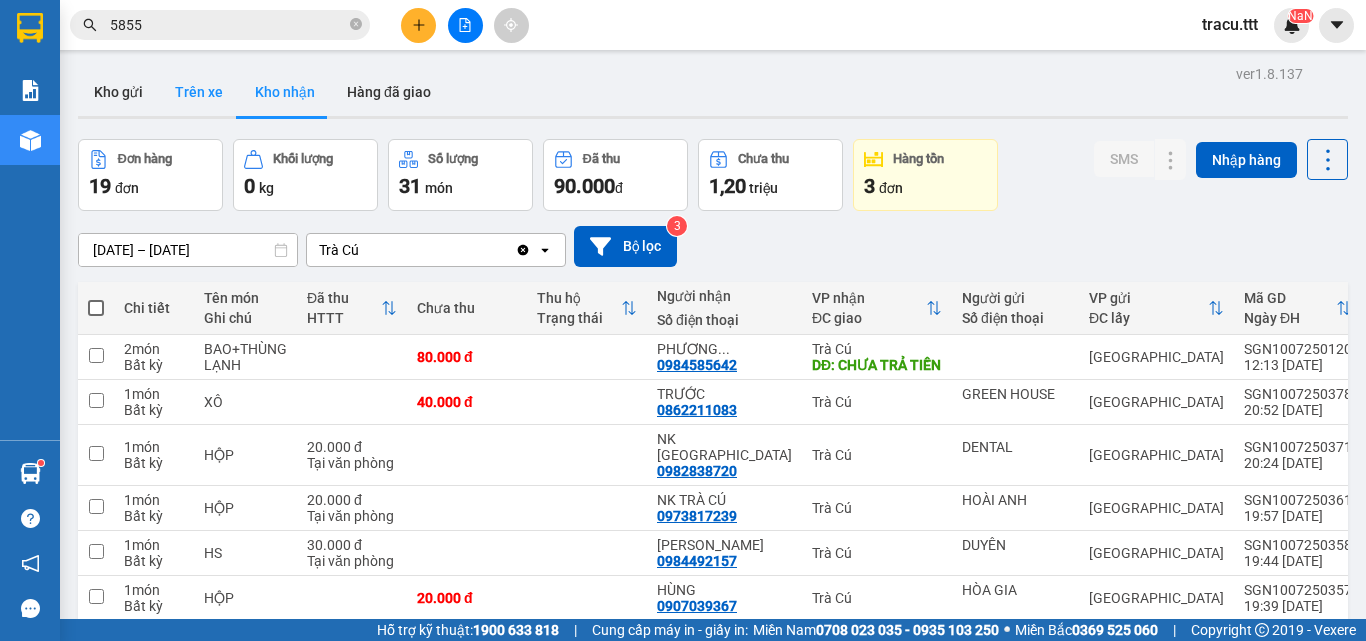 click on "Trên xe" at bounding box center (199, 92) 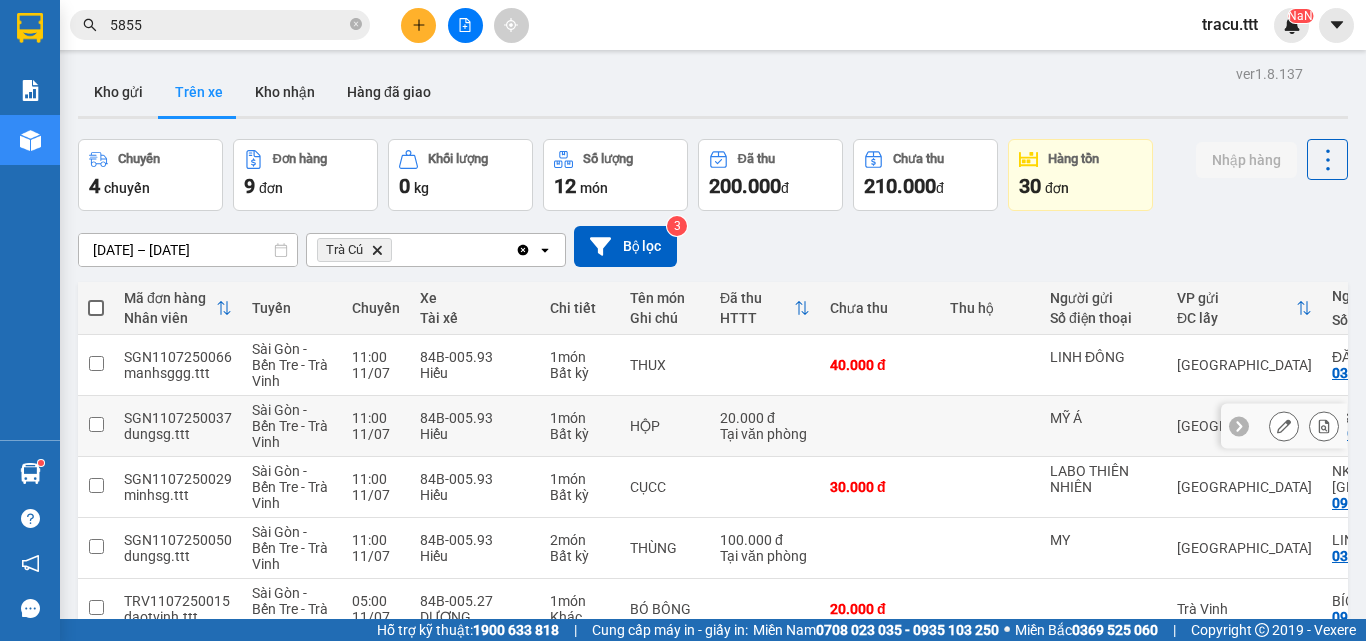 scroll, scrollTop: 355, scrollLeft: 0, axis: vertical 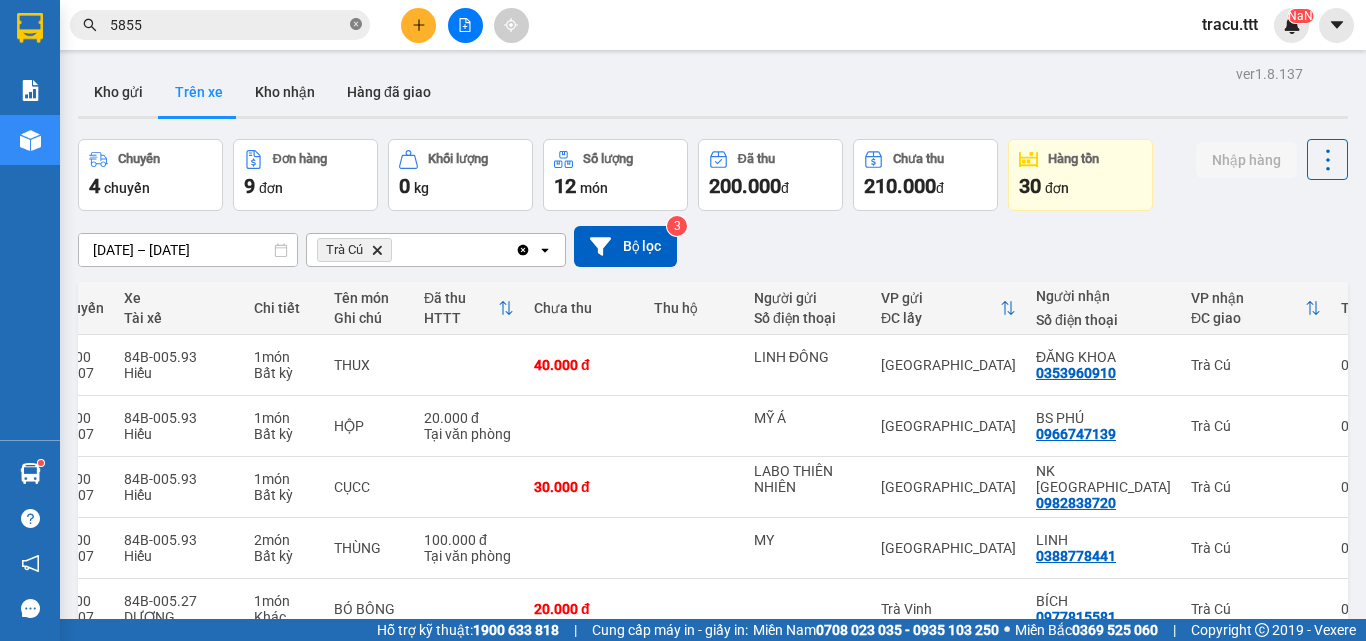 click 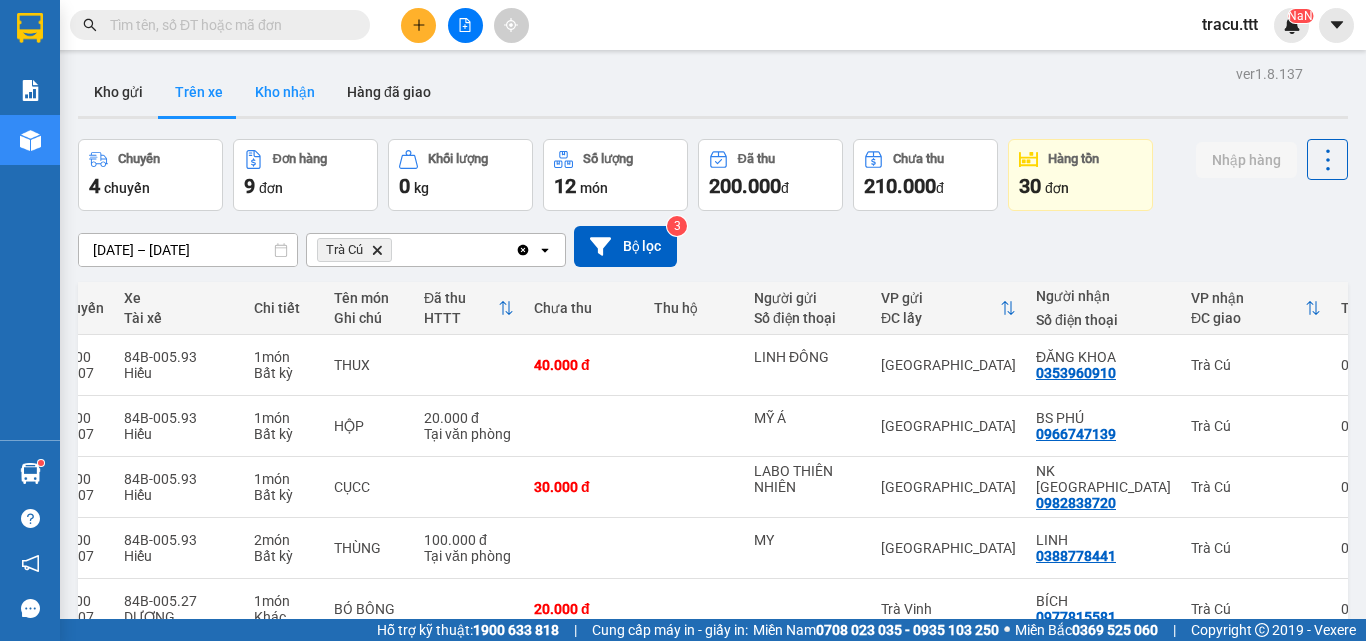 drag, startPoint x: 278, startPoint y: 94, endPoint x: 271, endPoint y: 85, distance: 11.401754 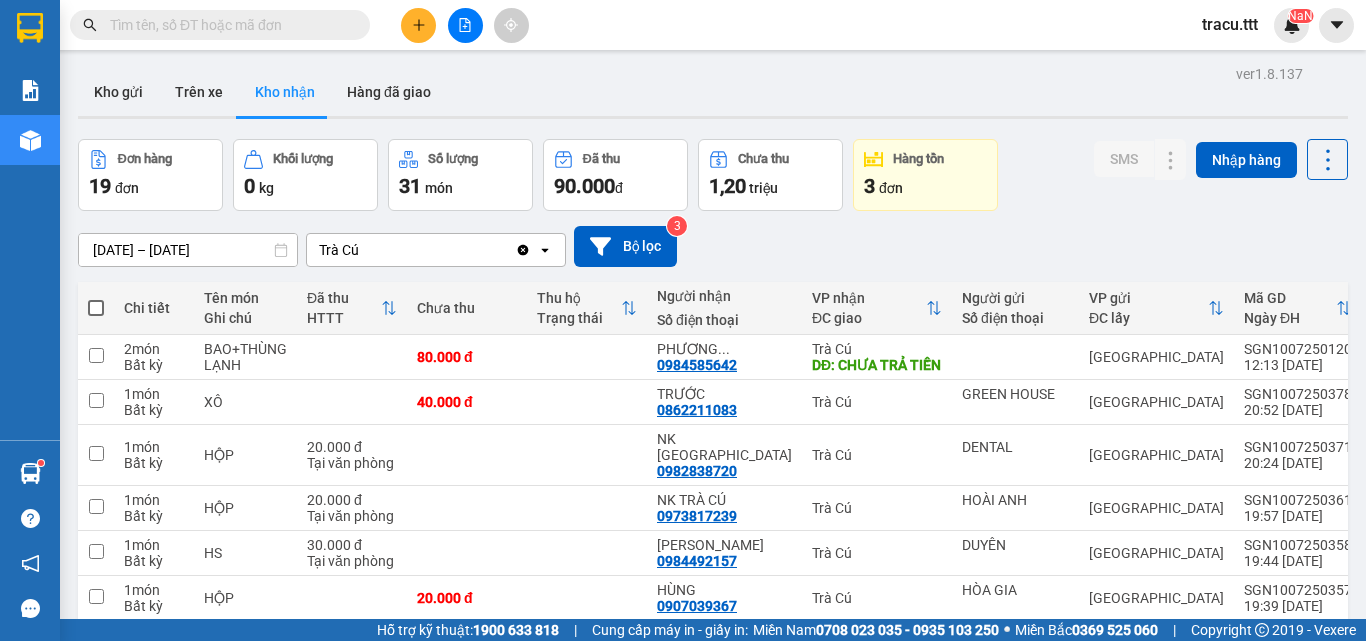 click at bounding box center (228, 25) 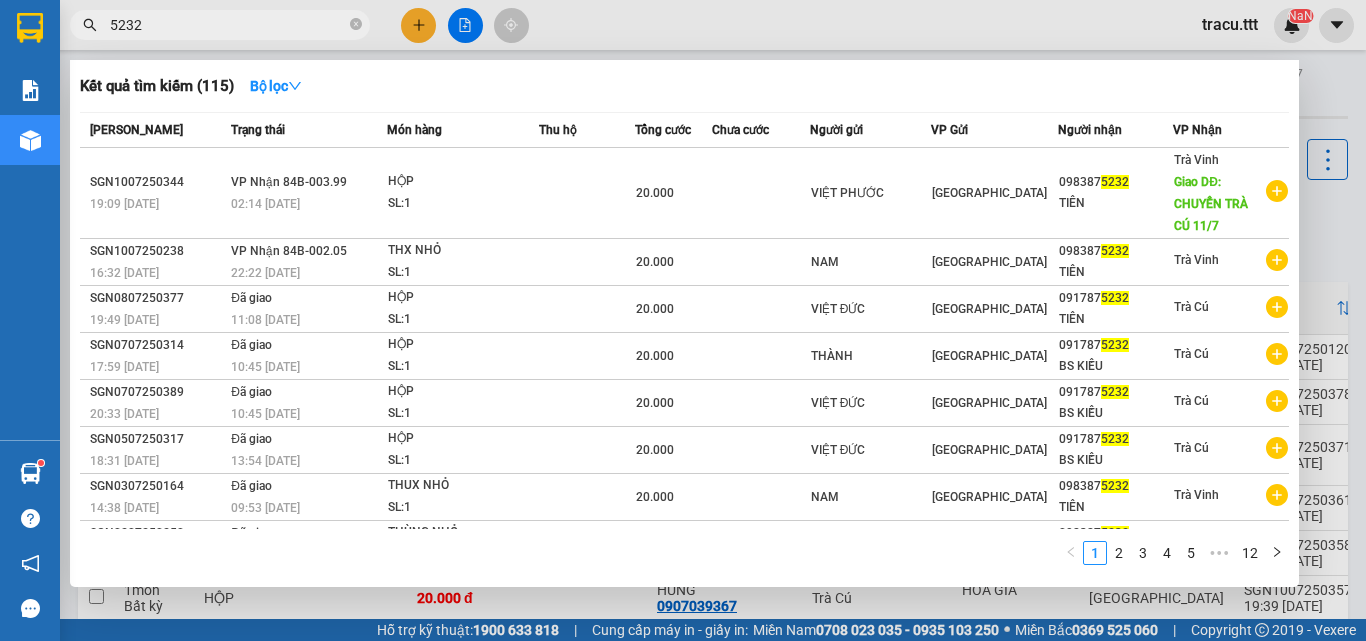 type on "5232" 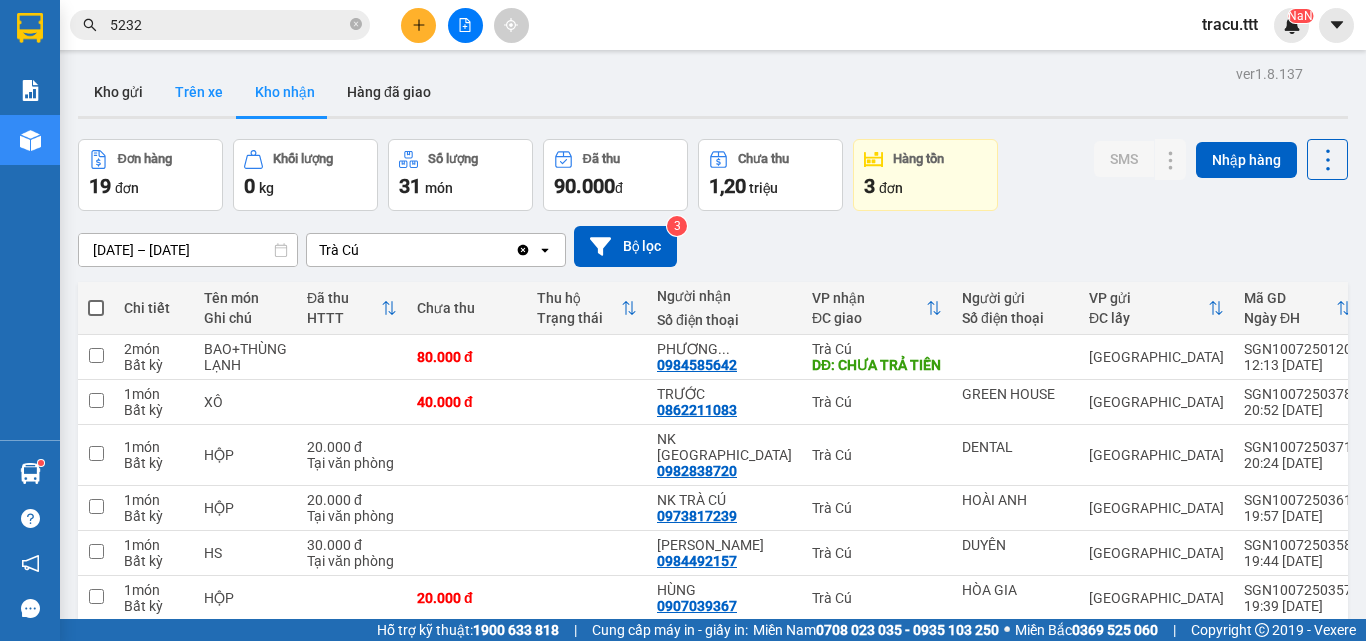 click on "Trên xe" at bounding box center (199, 92) 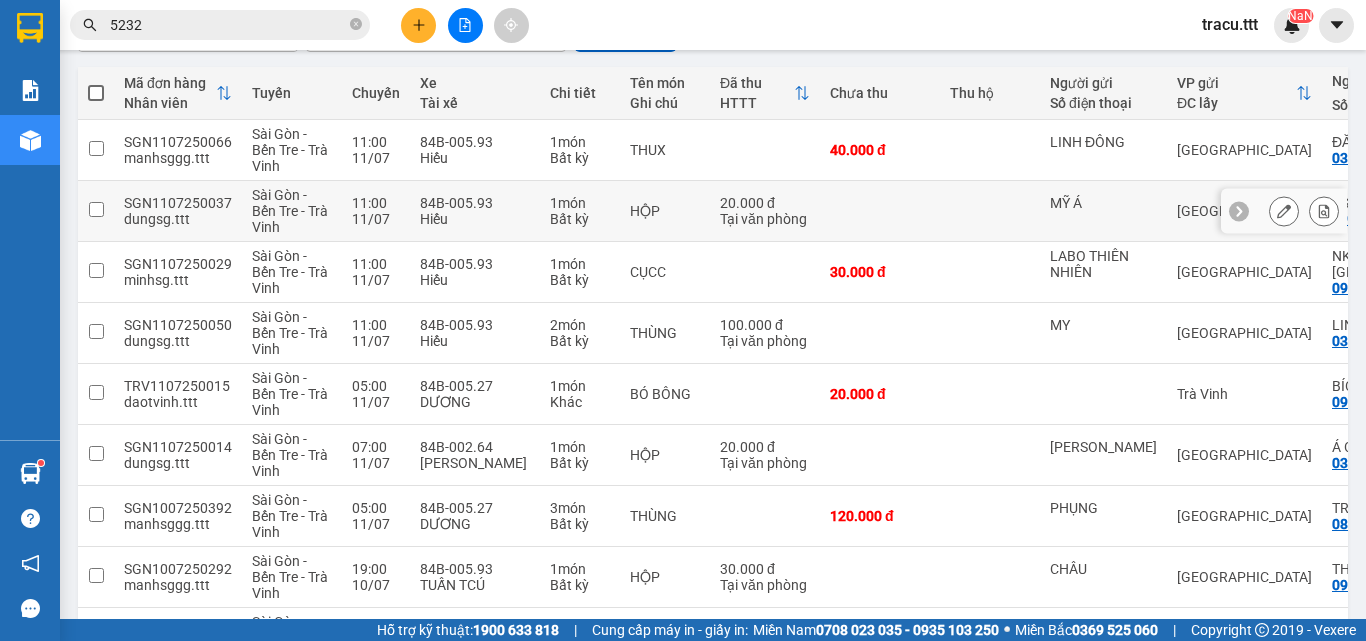 scroll, scrollTop: 355, scrollLeft: 0, axis: vertical 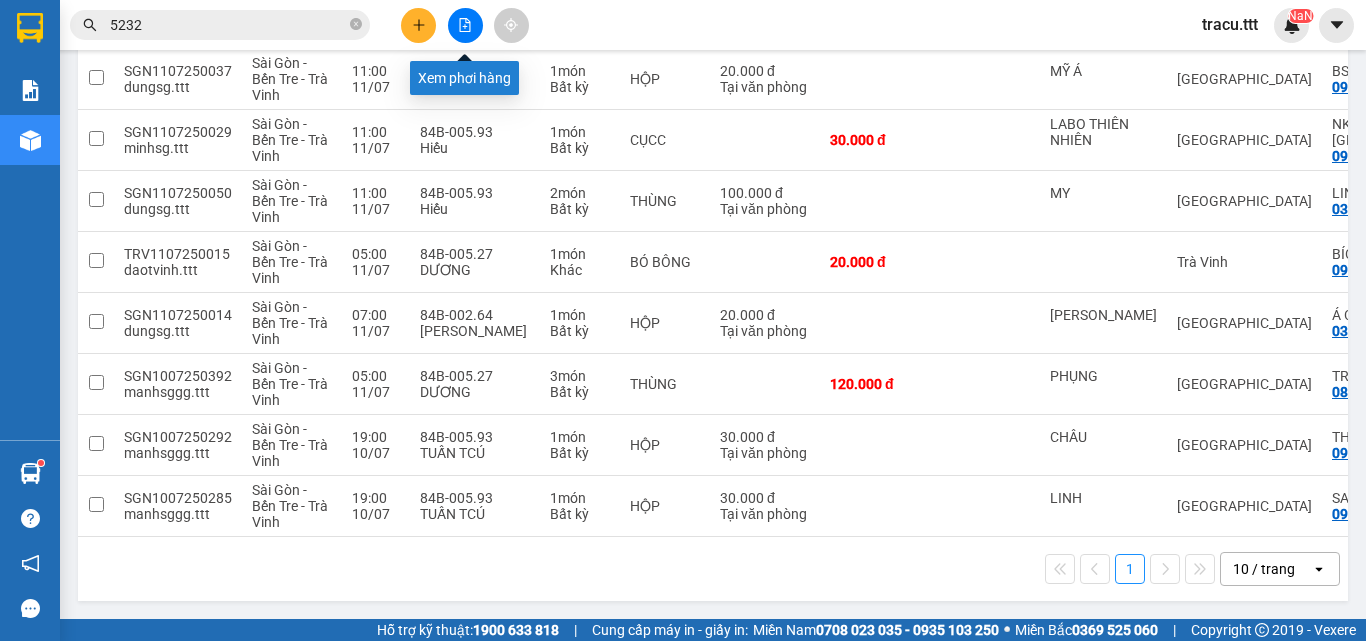 click 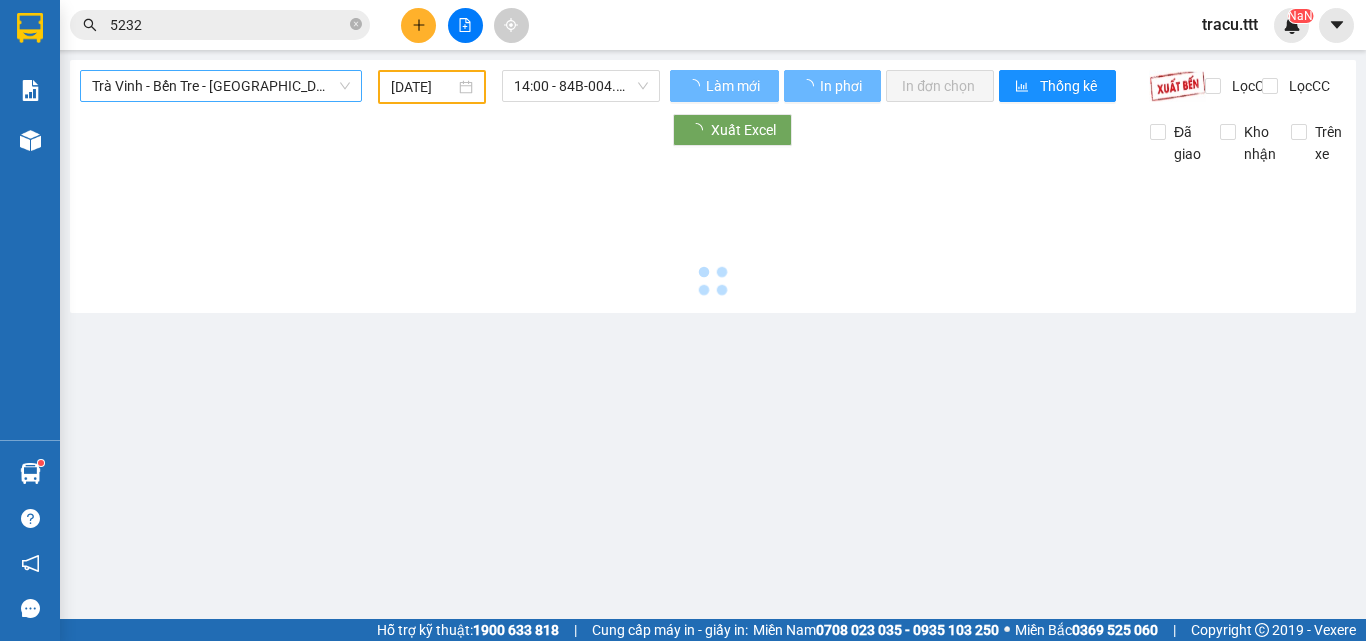 scroll, scrollTop: 0, scrollLeft: 0, axis: both 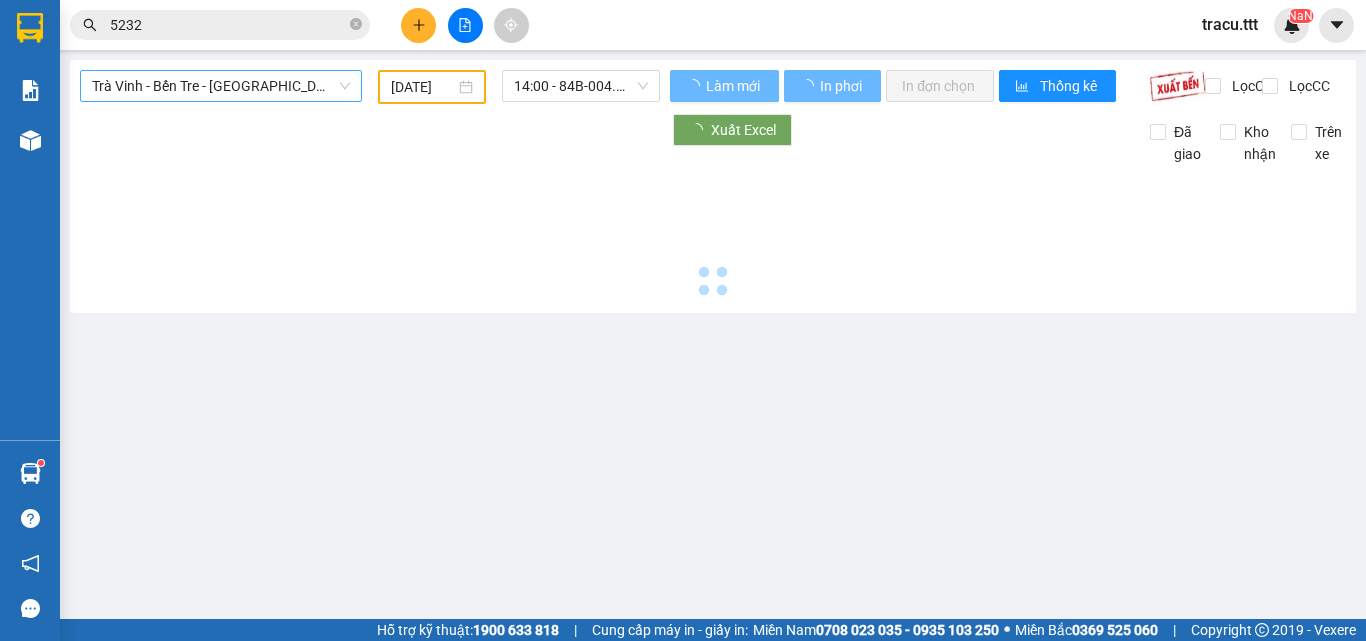 type on "[DATE]" 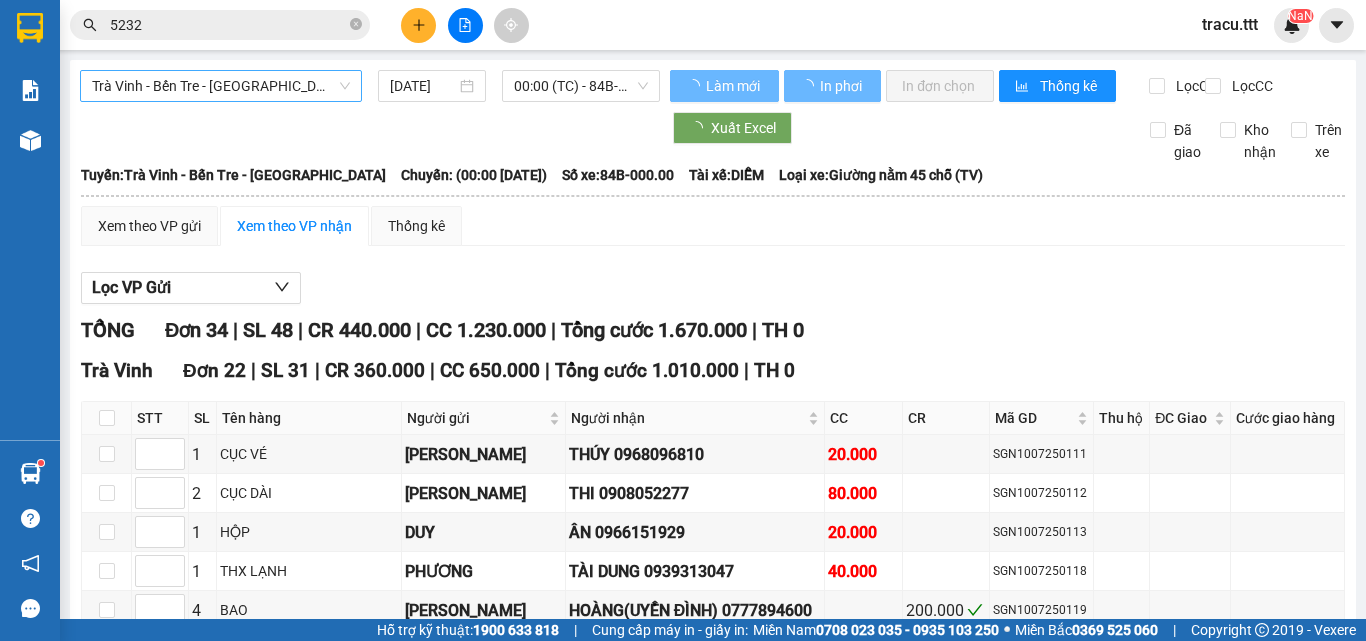 click on "Trà Vinh - Bến Tre - [GEOGRAPHIC_DATA]" at bounding box center [221, 86] 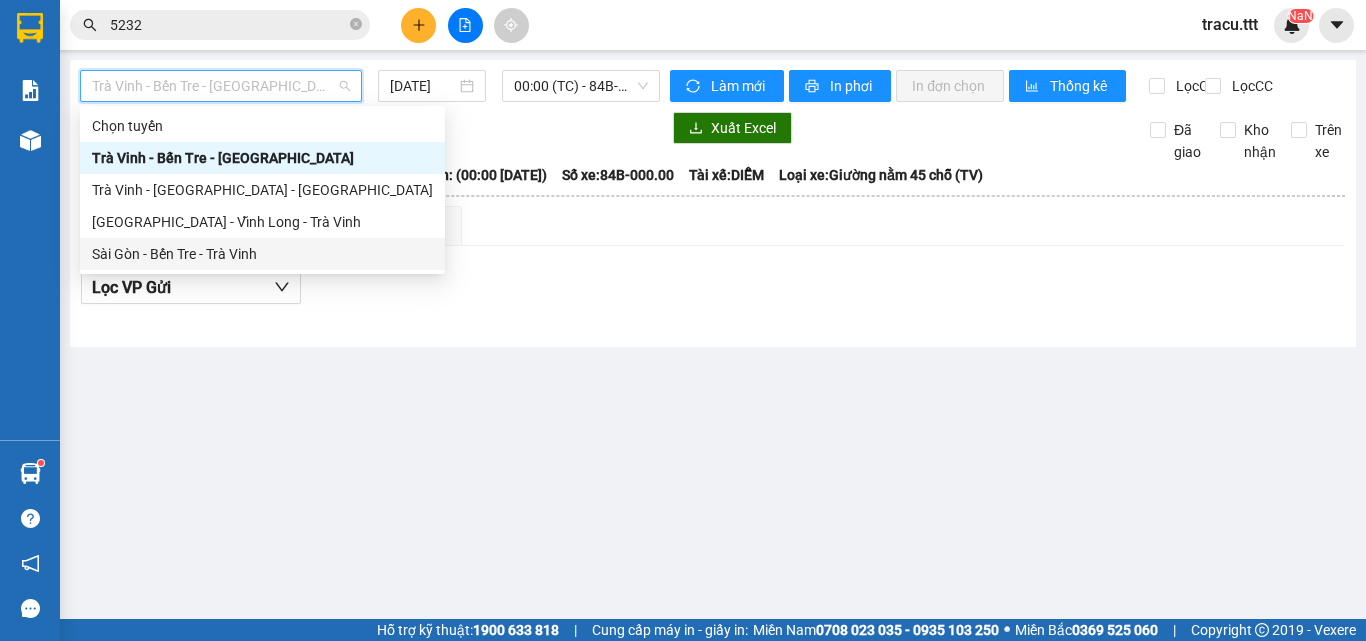 click on "Sài Gòn - Bến Tre - Trà Vinh" at bounding box center (262, 254) 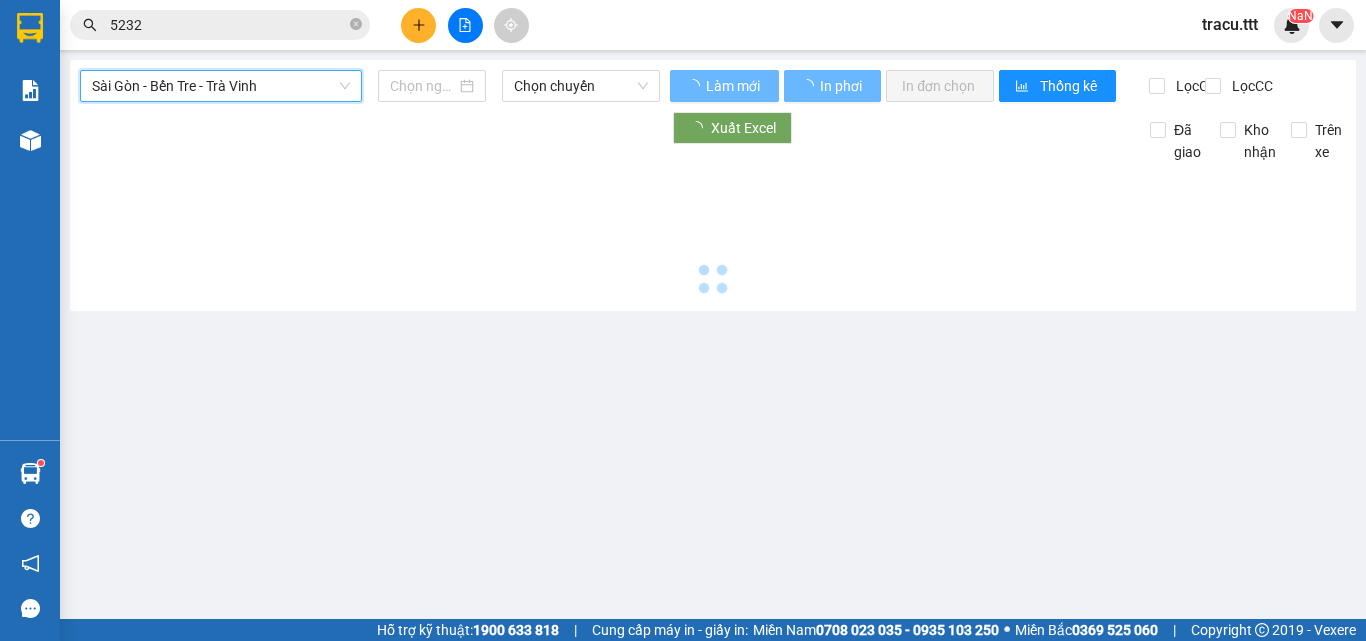 type on "[DATE]" 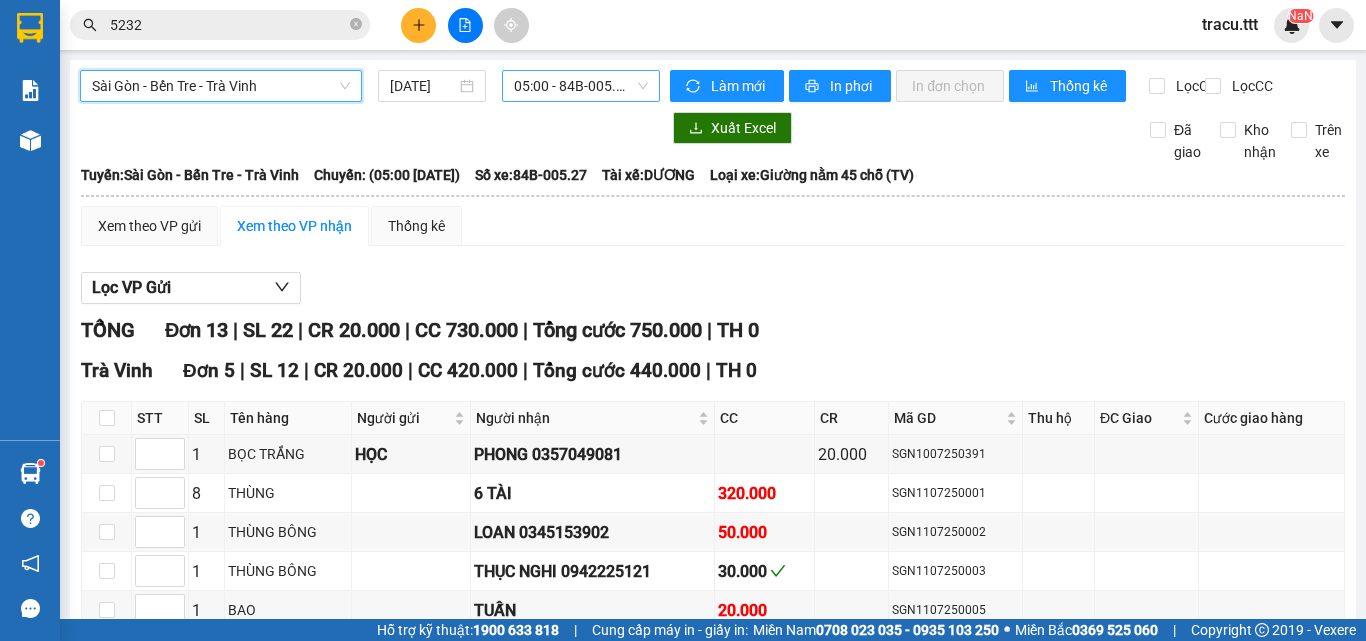 click on "05:00     - 84B-005.27" at bounding box center (581, 86) 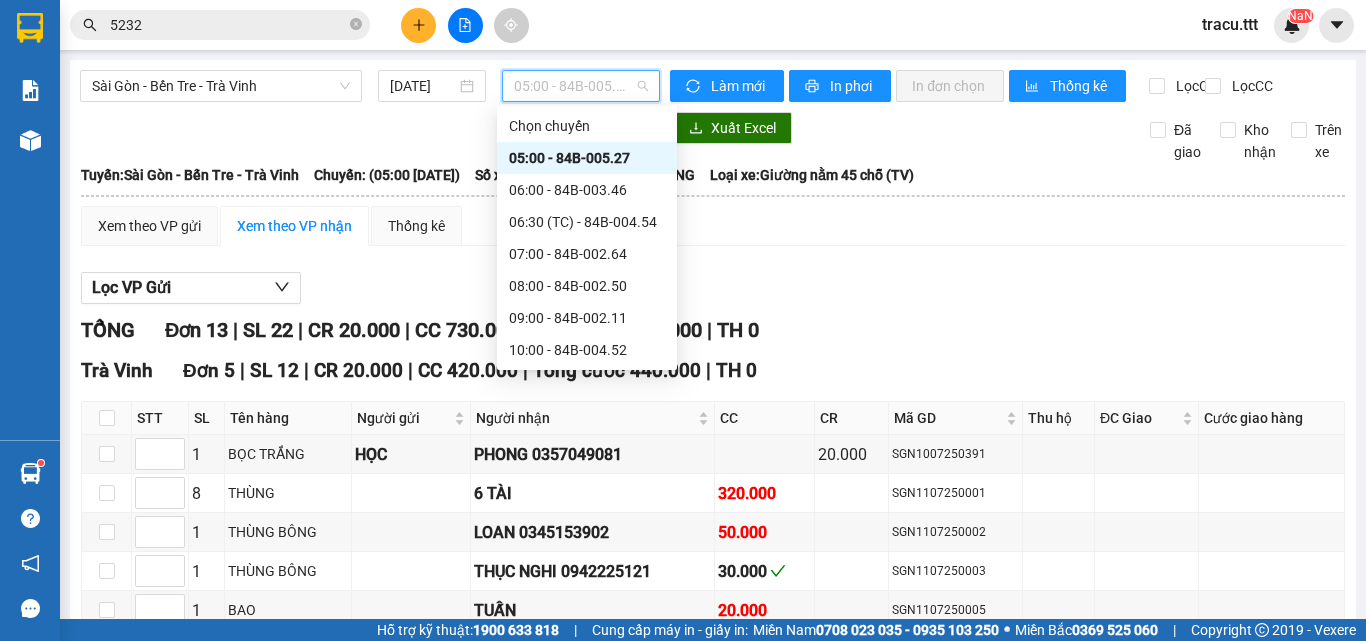 click on "05:00     - 84B-005.27" at bounding box center [587, 158] 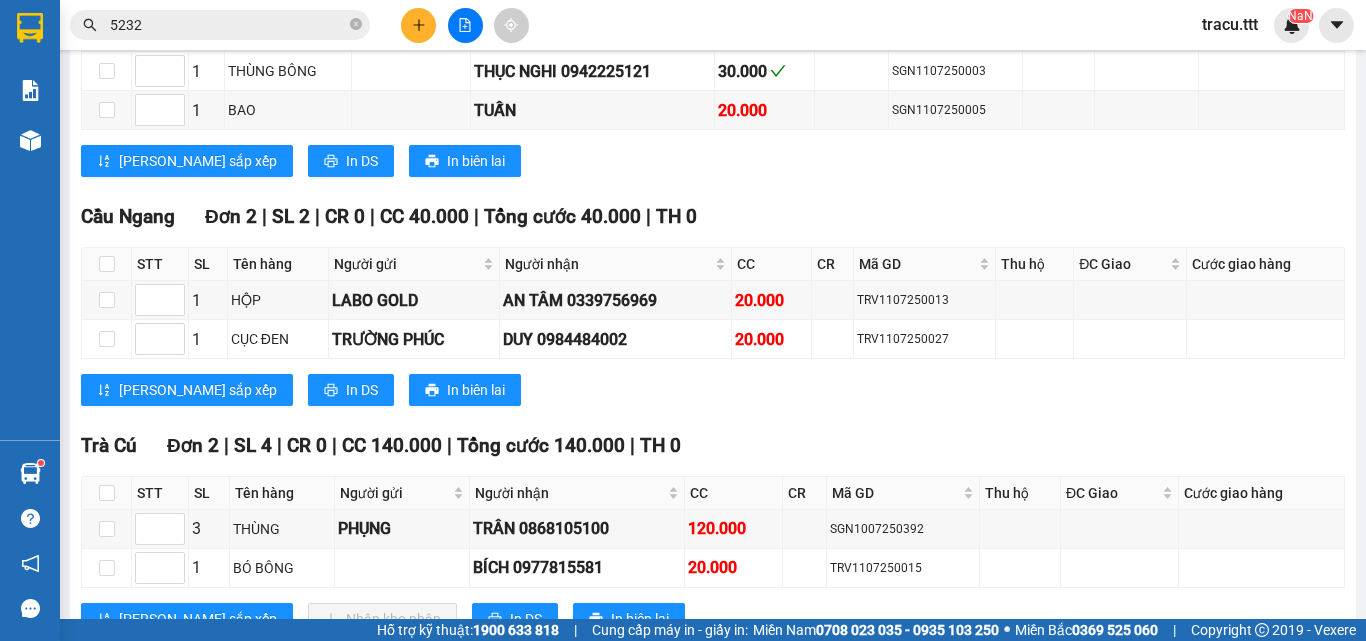 scroll, scrollTop: 600, scrollLeft: 0, axis: vertical 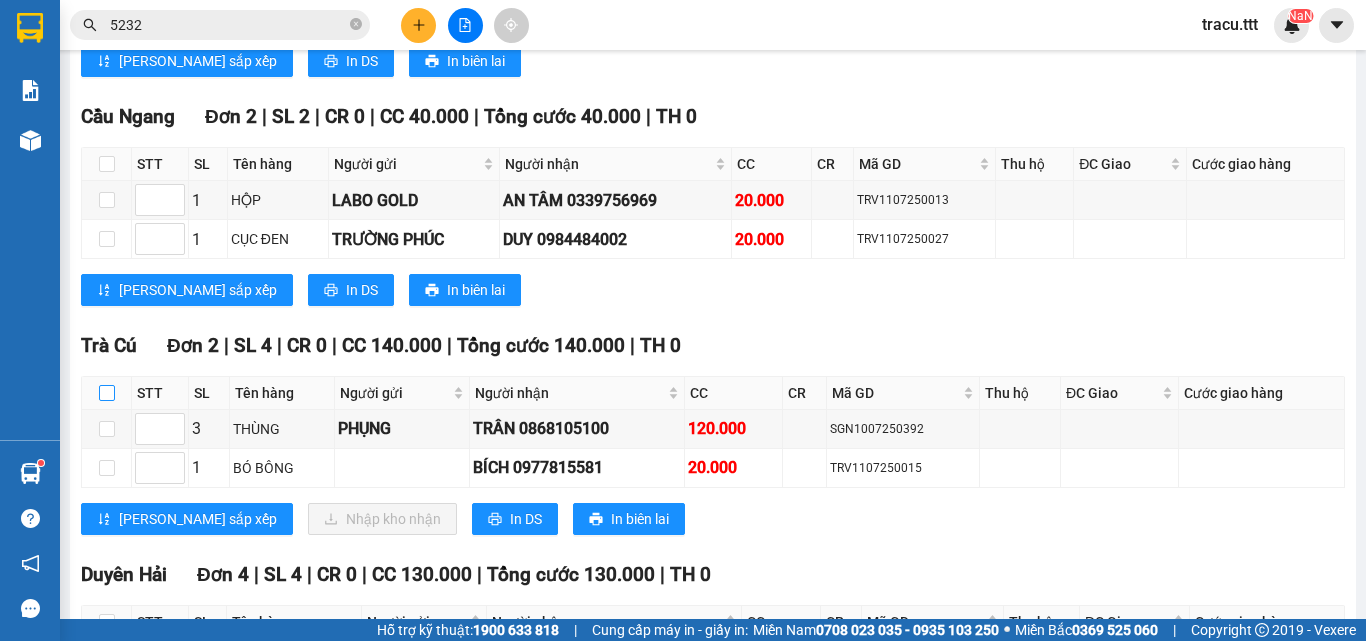 click at bounding box center (107, 393) 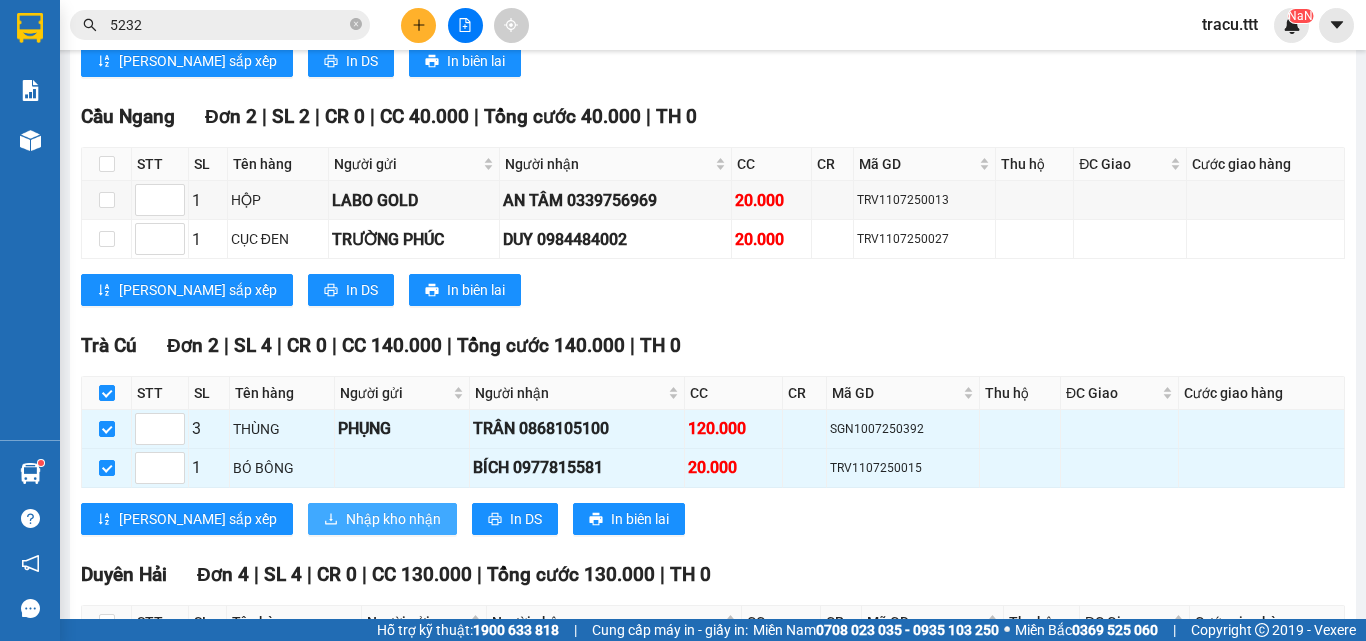 click on "Nhập kho nhận" at bounding box center [393, 519] 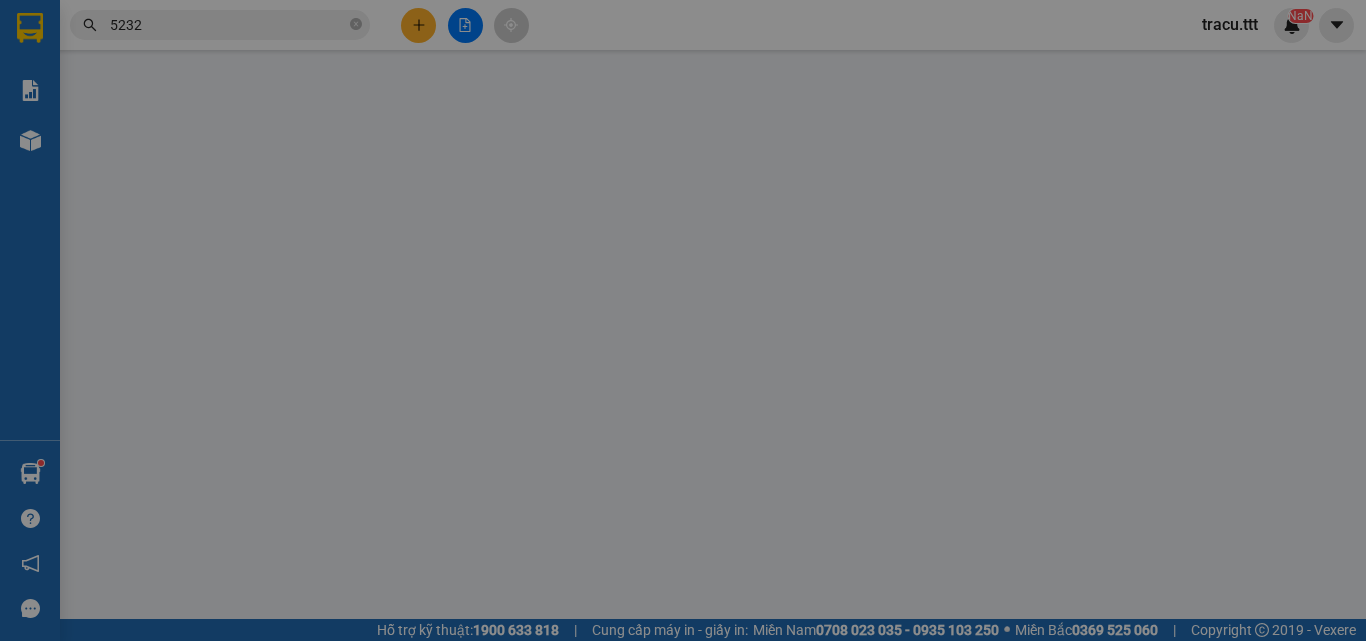 scroll, scrollTop: 0, scrollLeft: 0, axis: both 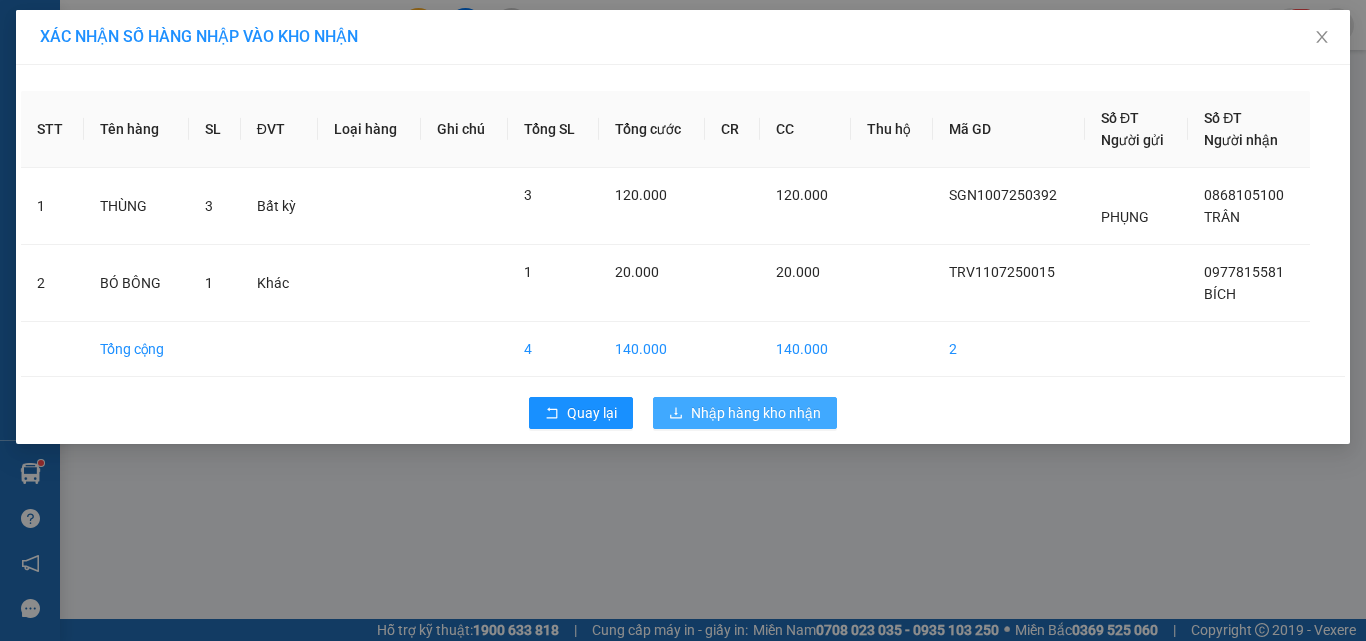 click on "Nhập hàng kho nhận" at bounding box center [756, 413] 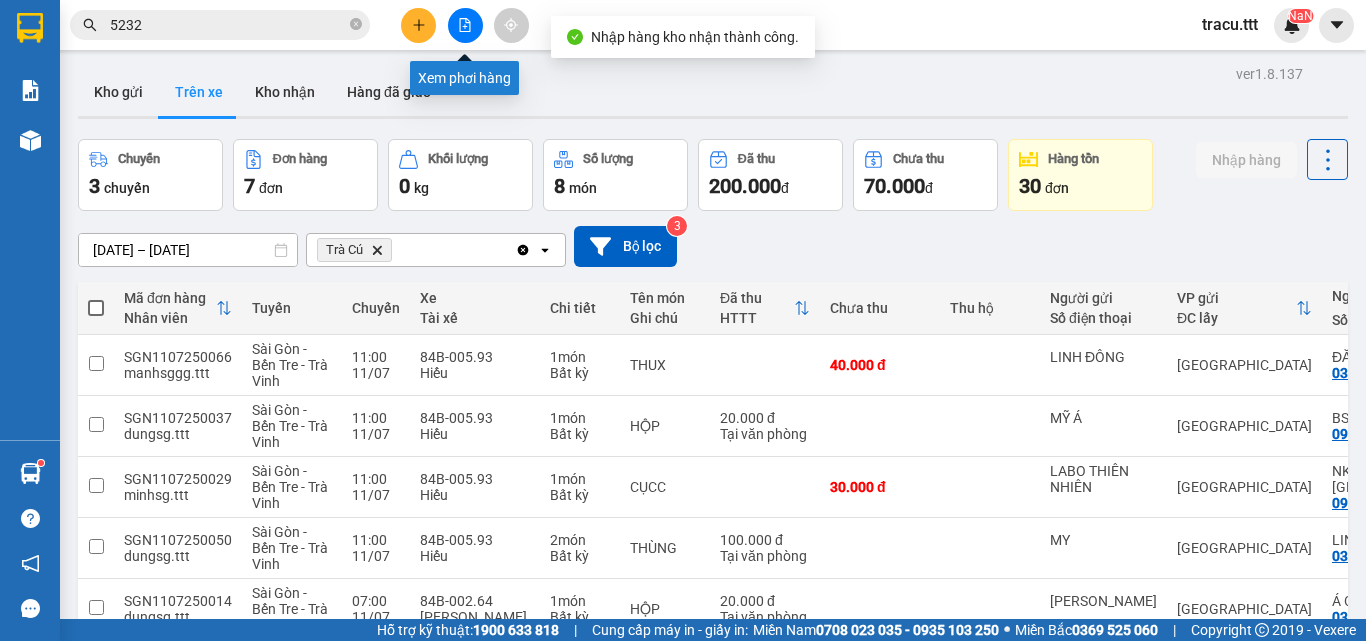 click 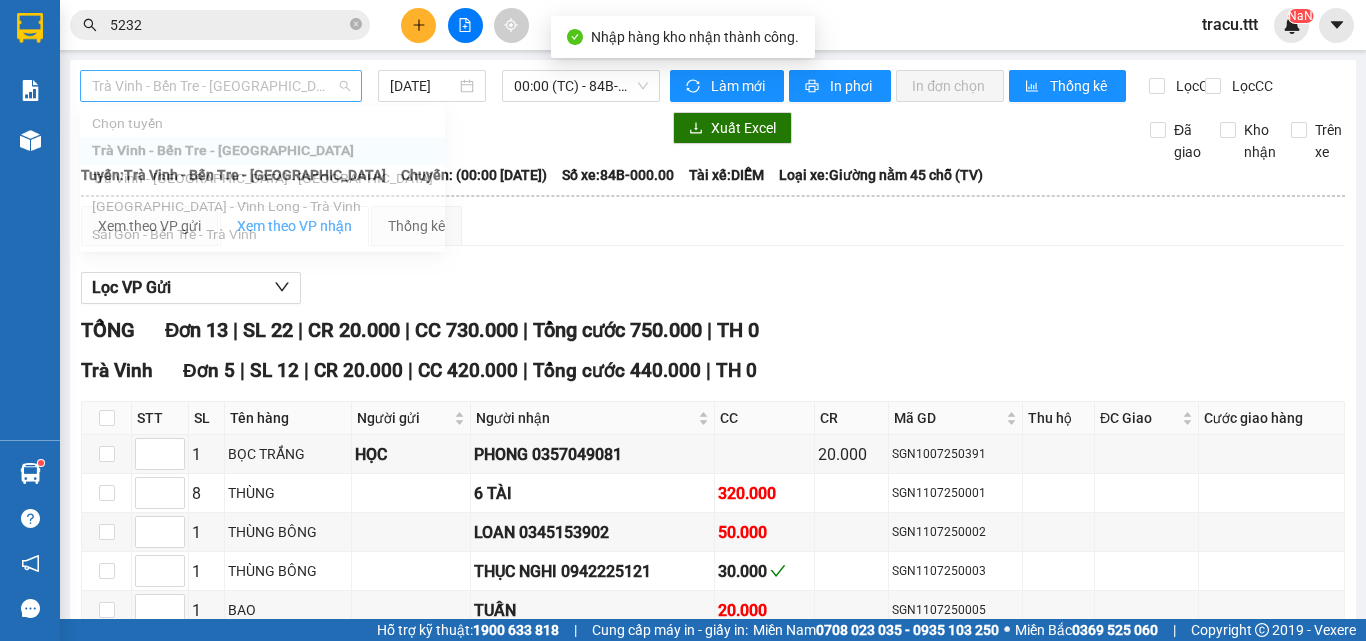 click on "Trà Vinh - Bến Tre - [GEOGRAPHIC_DATA]" at bounding box center (221, 86) 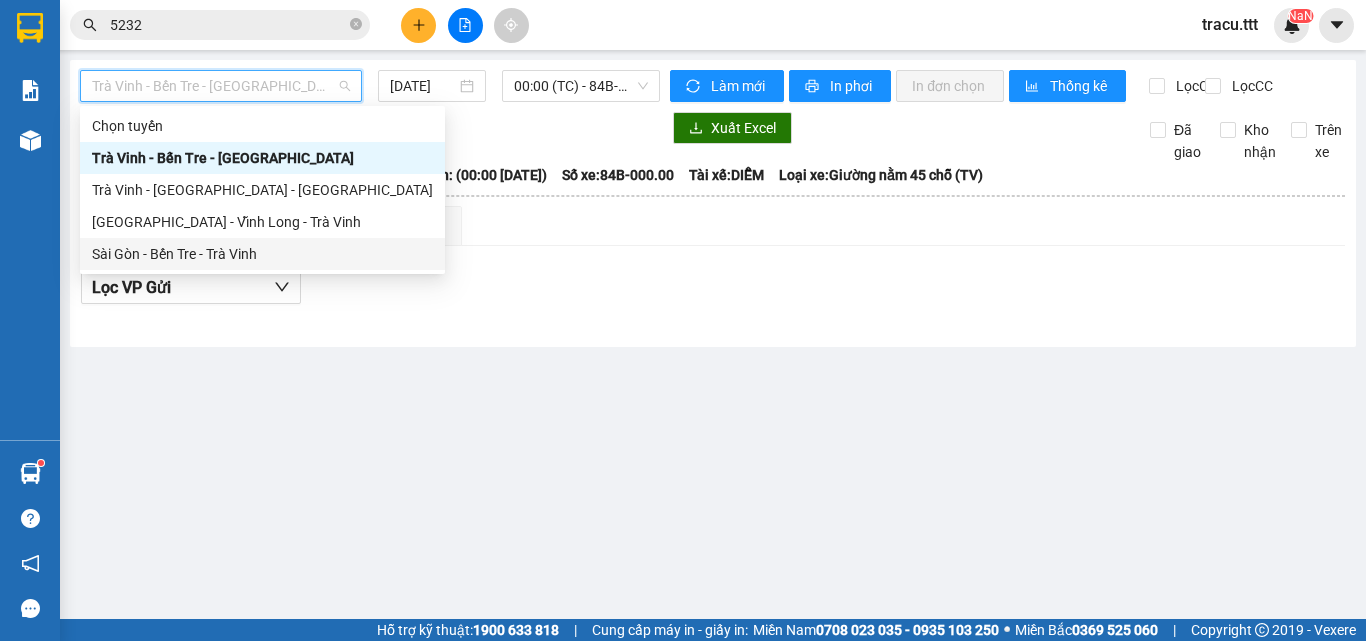 click on "Sài Gòn - Bến Tre - Trà Vinh" at bounding box center (262, 254) 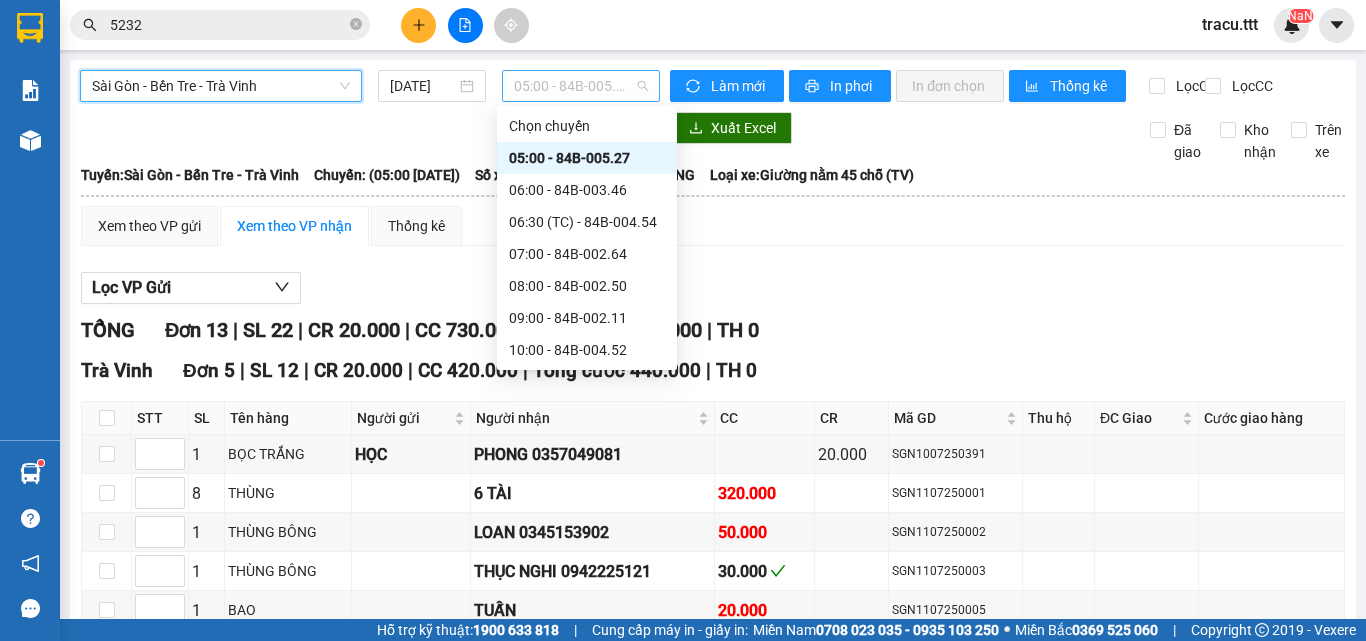 click on "05:00     - 84B-005.27" at bounding box center [581, 86] 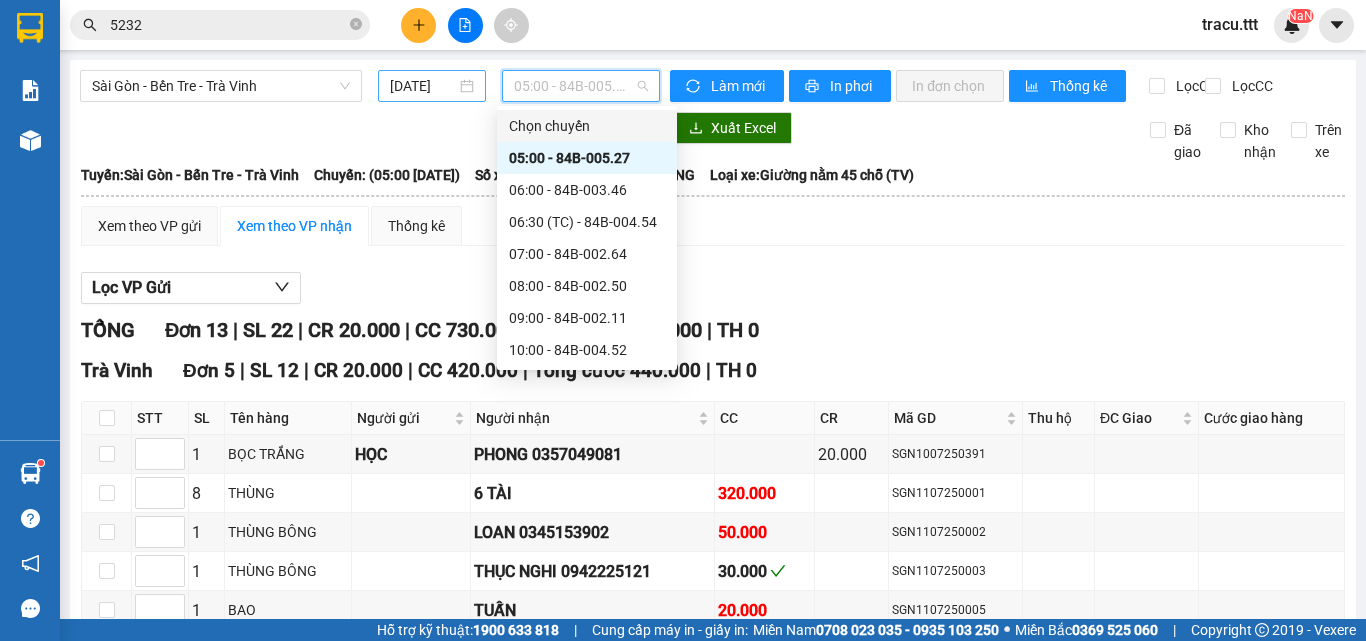 click on "[DATE]" at bounding box center [432, 86] 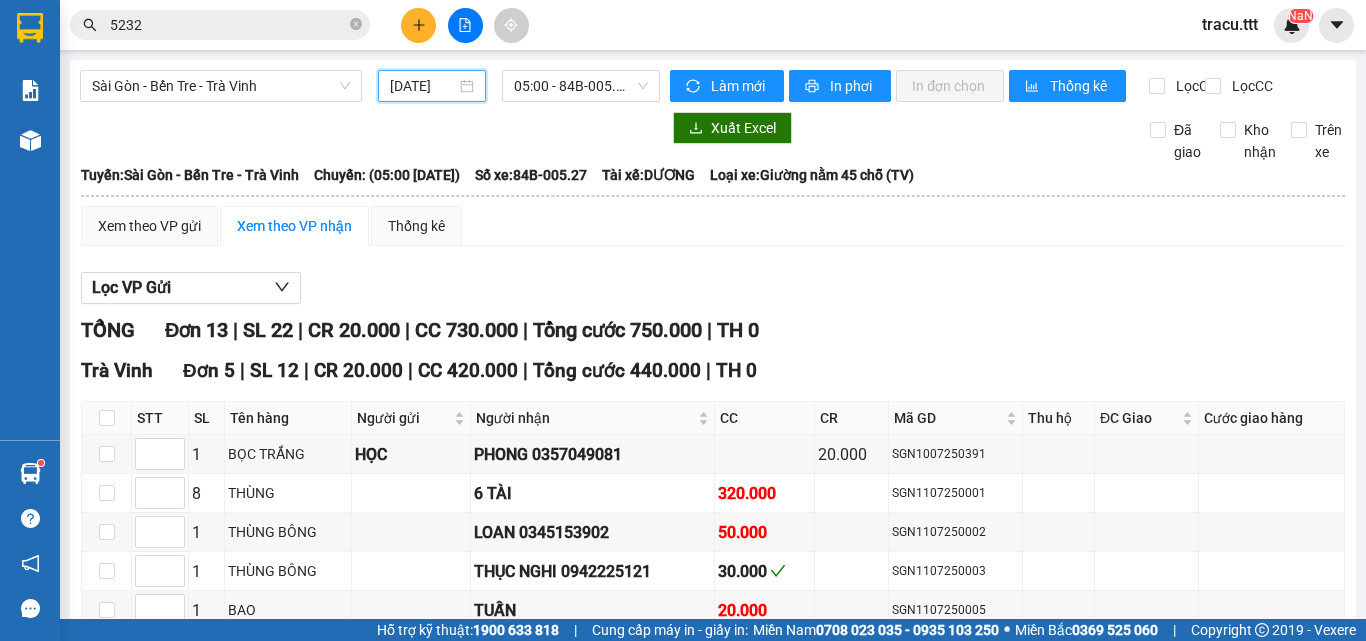 scroll, scrollTop: 0, scrollLeft: 6, axis: horizontal 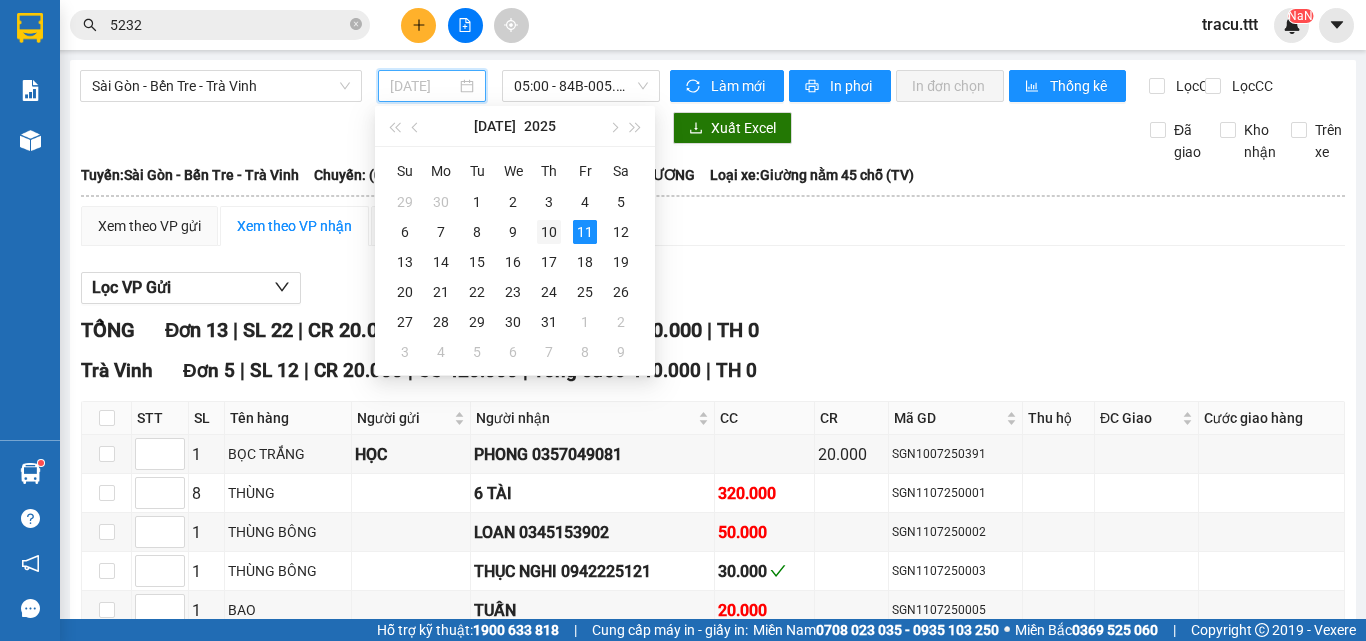 click on "10" at bounding box center [549, 232] 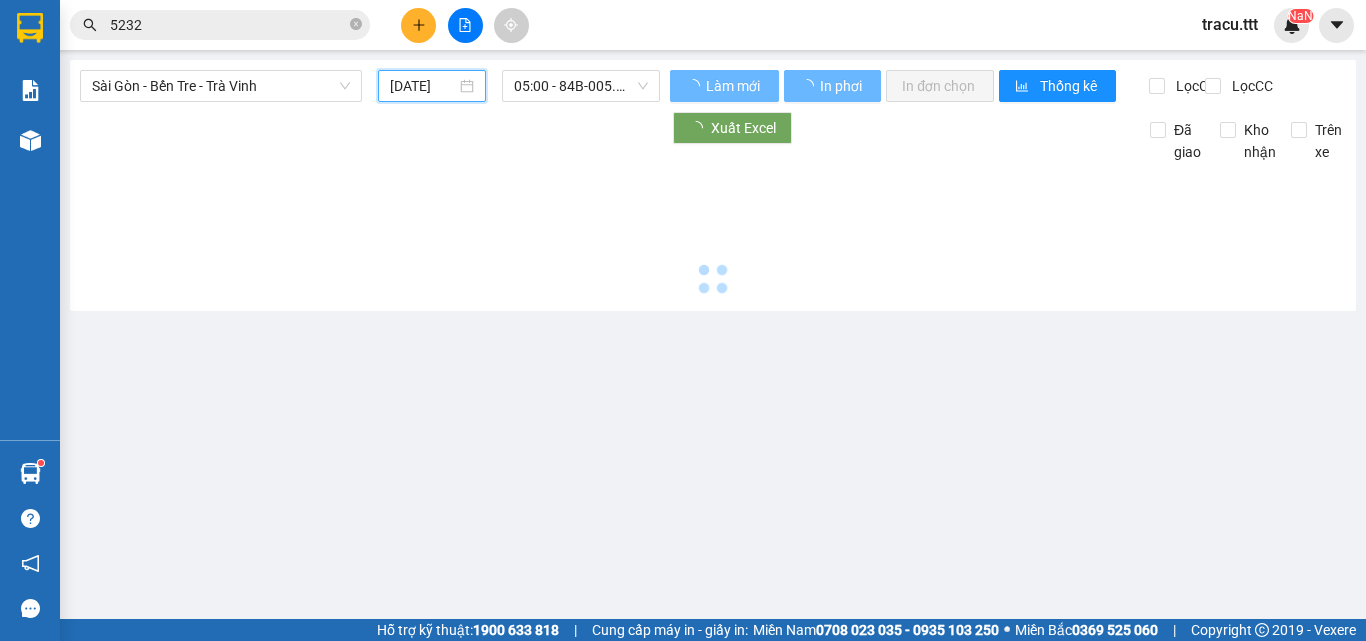 scroll, scrollTop: 0, scrollLeft: 5, axis: horizontal 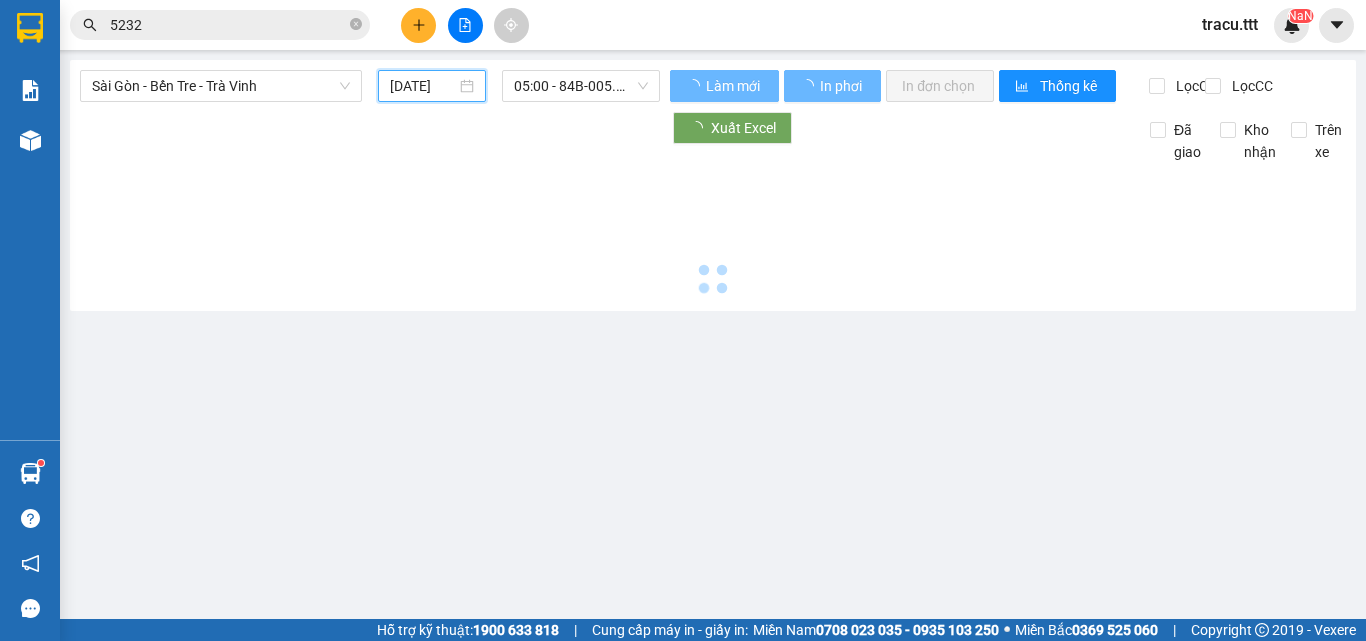 type on "[DATE]" 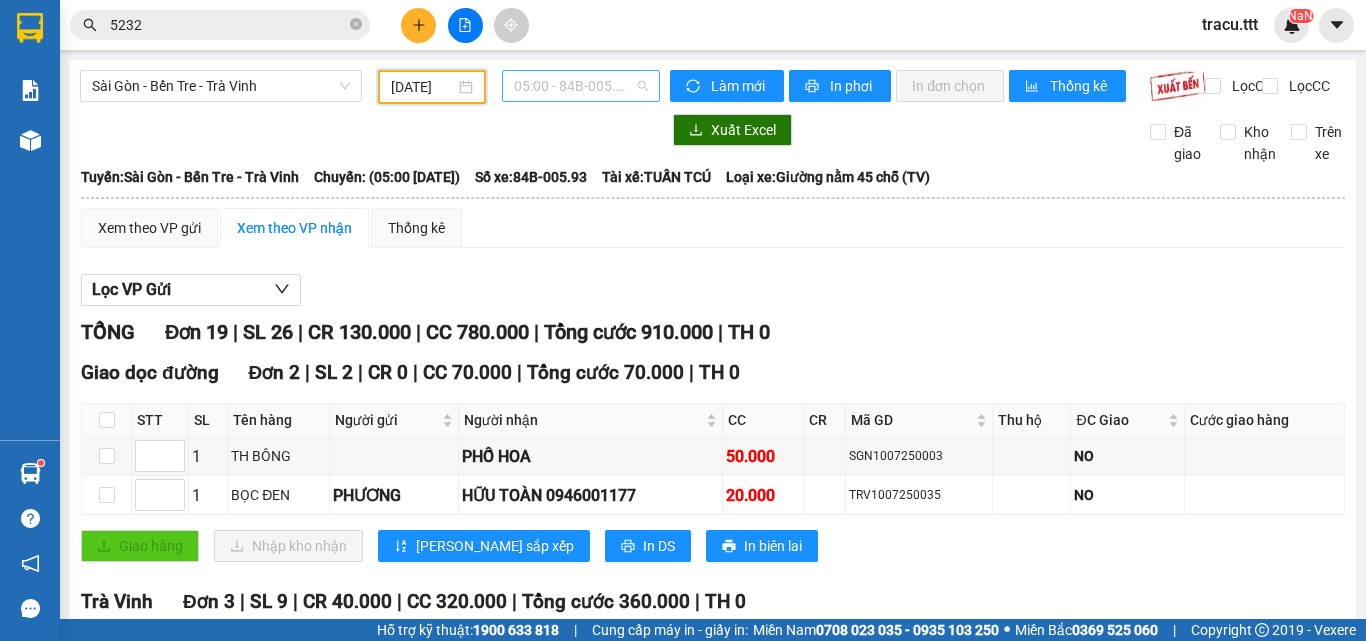 click on "05:00     - 84B-005.93" at bounding box center (581, 86) 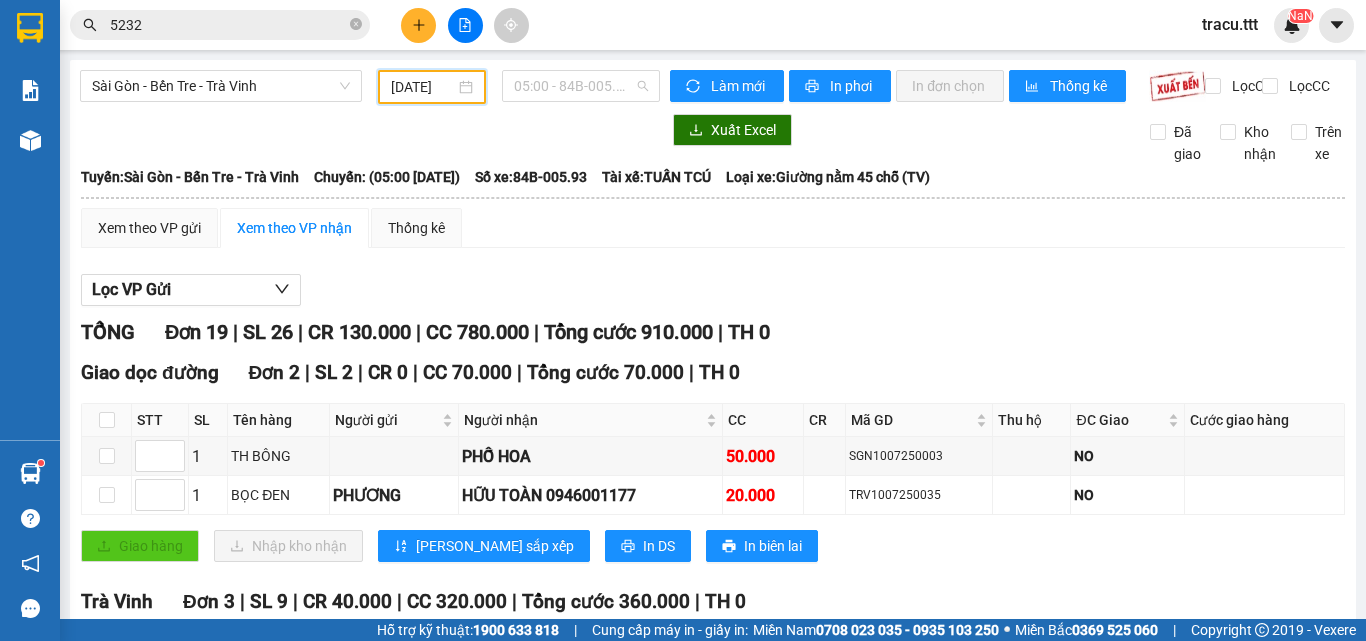 scroll, scrollTop: 0, scrollLeft: 0, axis: both 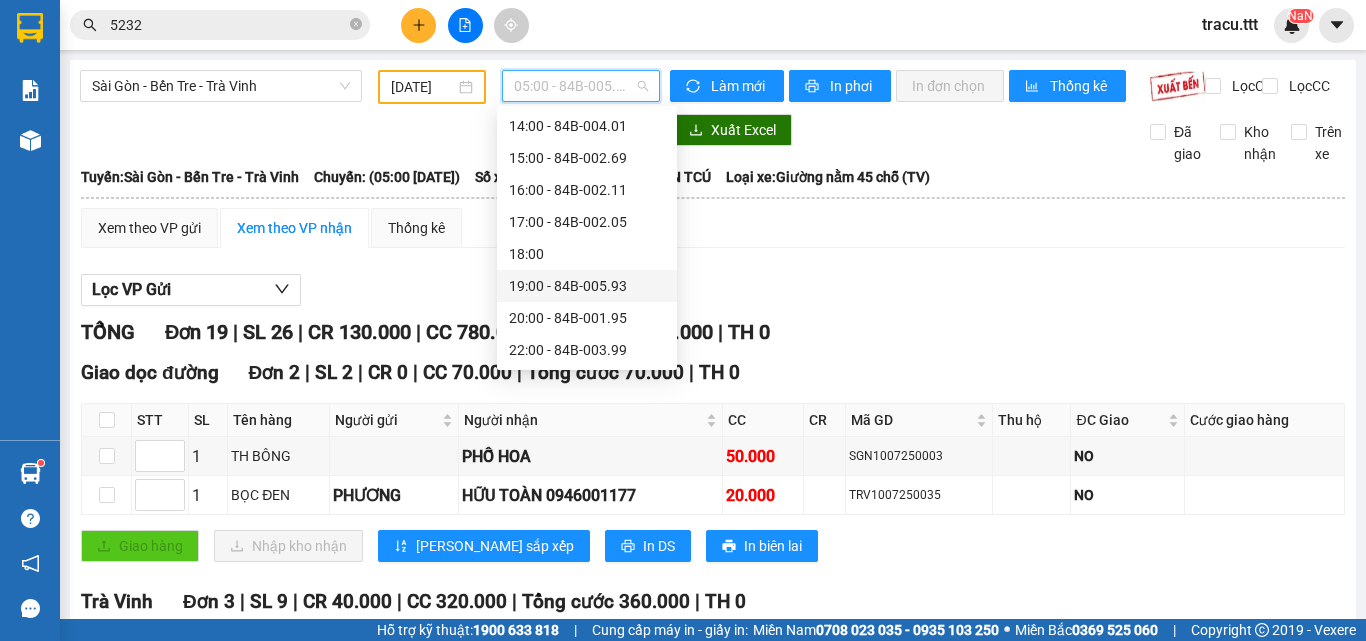 click on "19:00     - 84B-005.93" at bounding box center [587, 286] 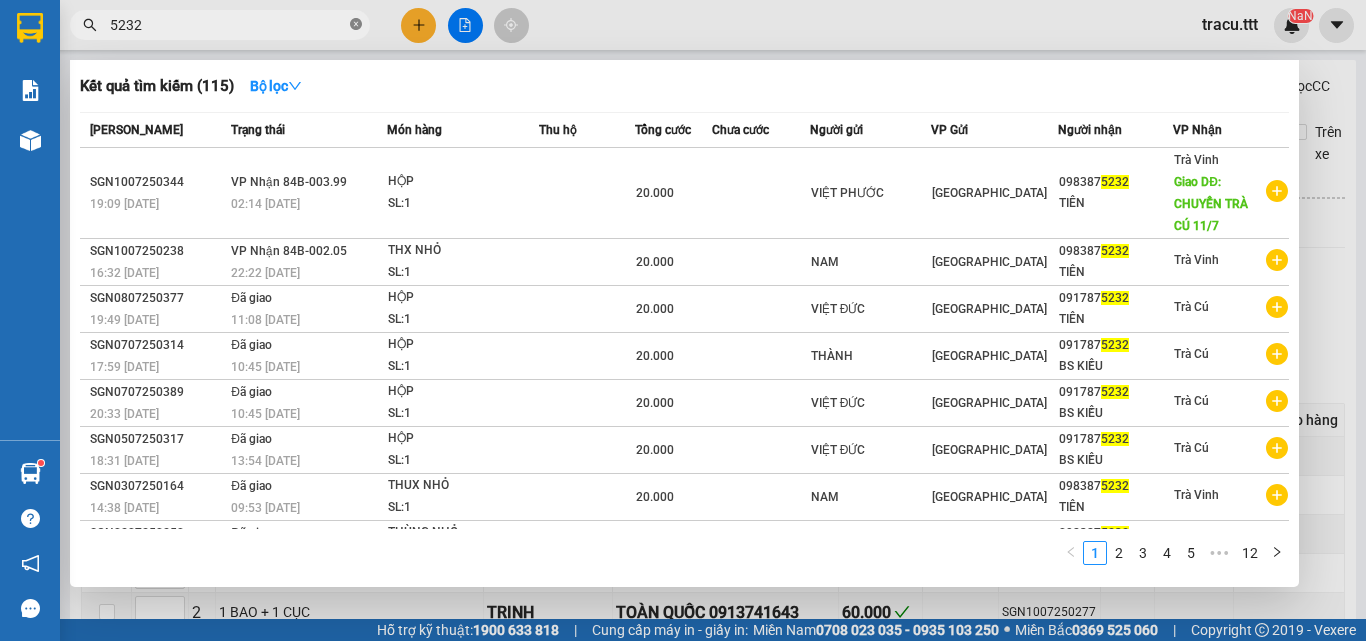 click 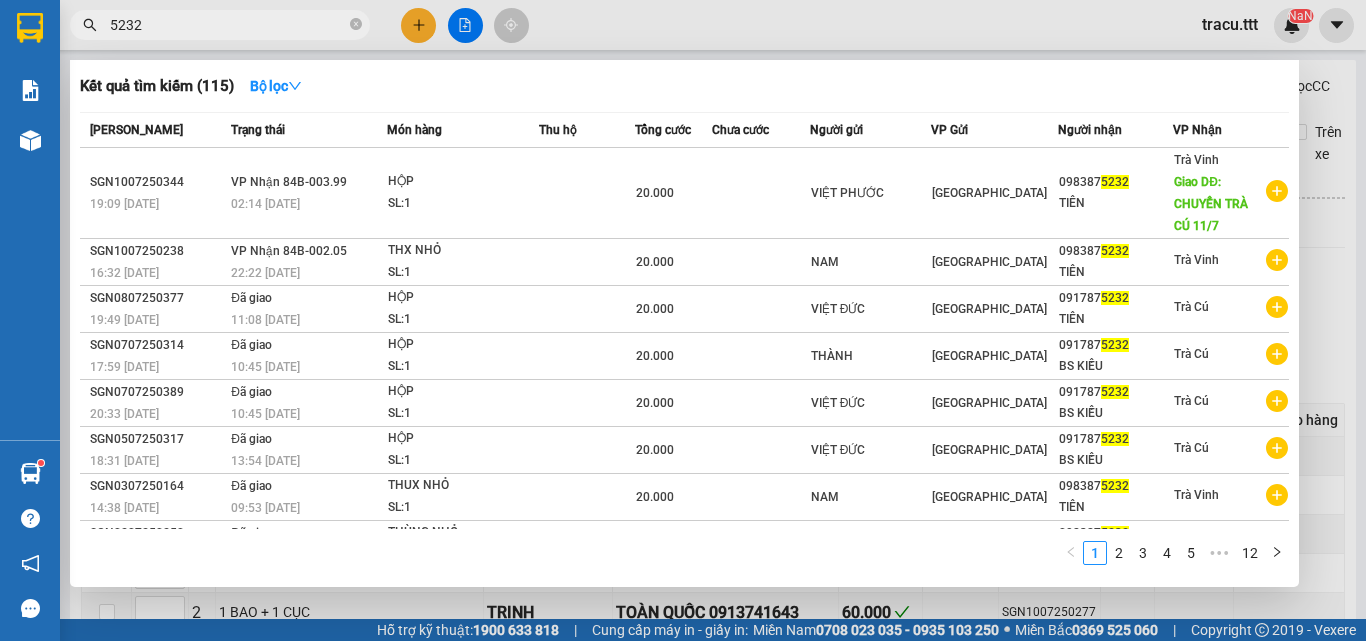 type 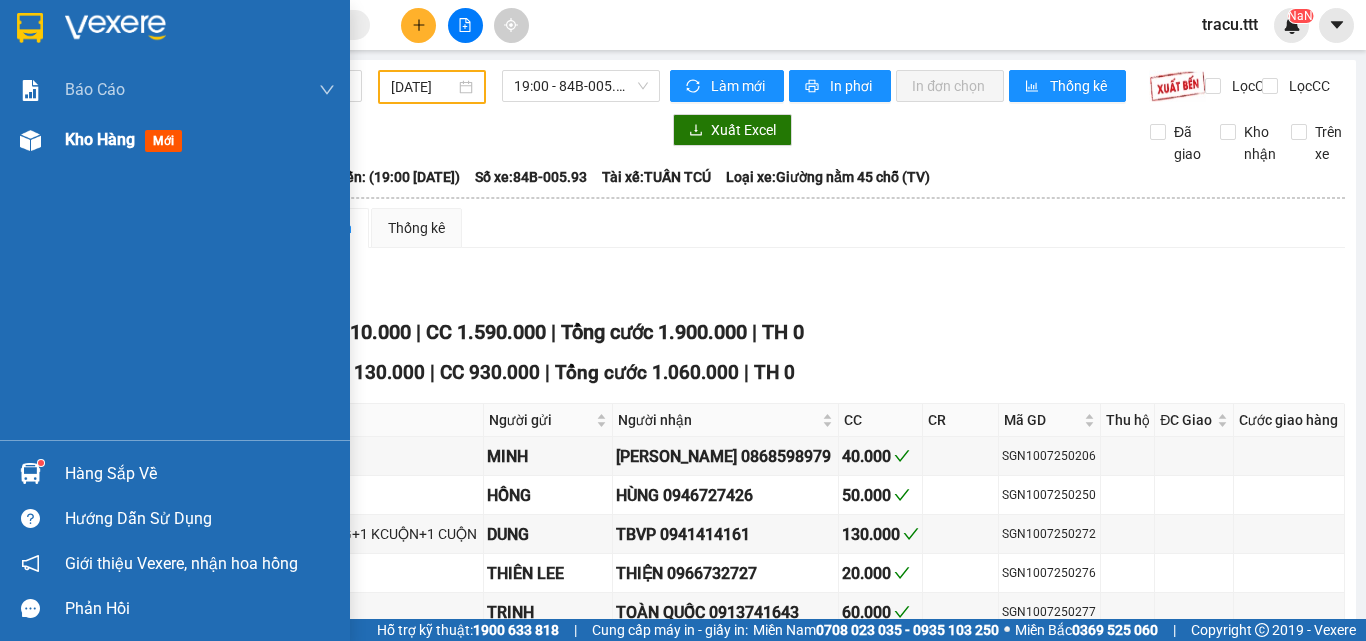 click on "Kho hàng mới" at bounding box center (127, 139) 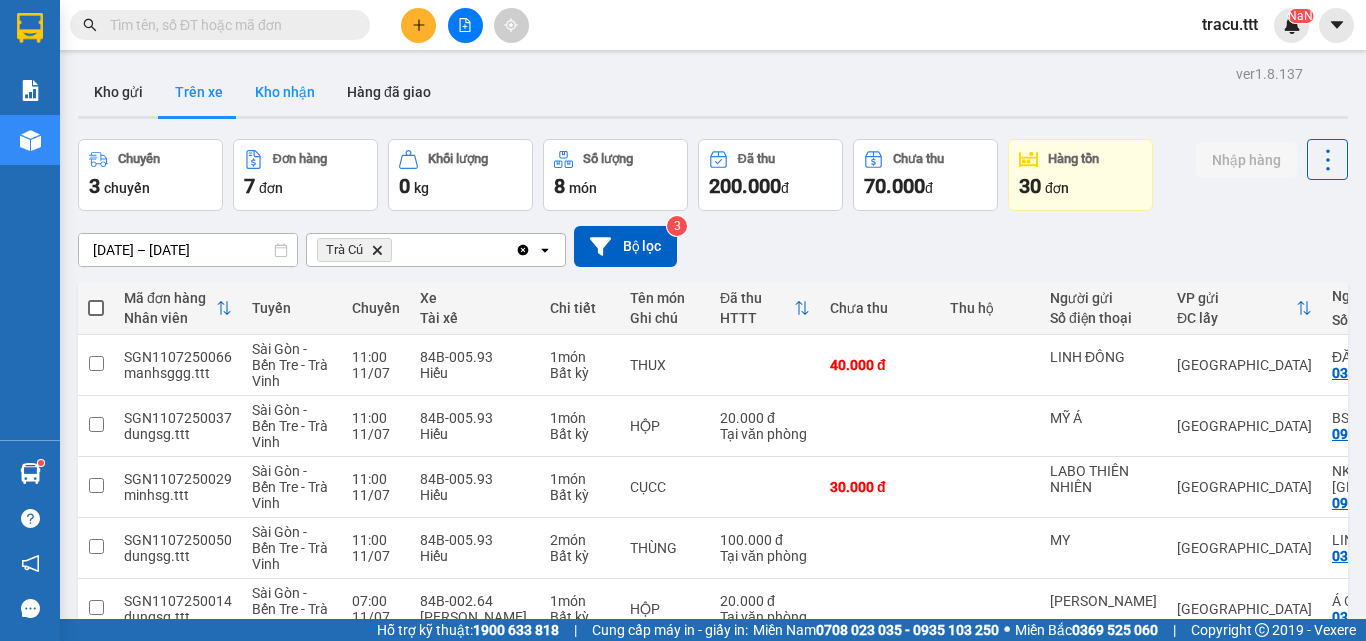 click on "Kho nhận" at bounding box center (285, 92) 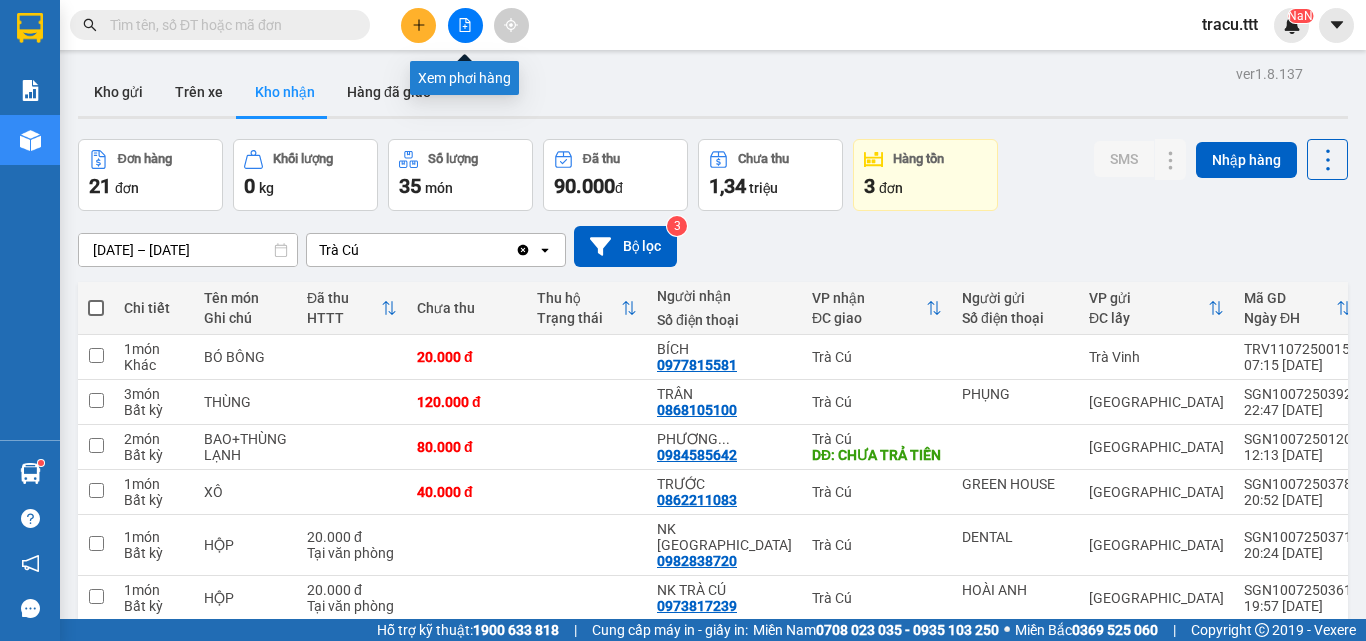 click at bounding box center (465, 25) 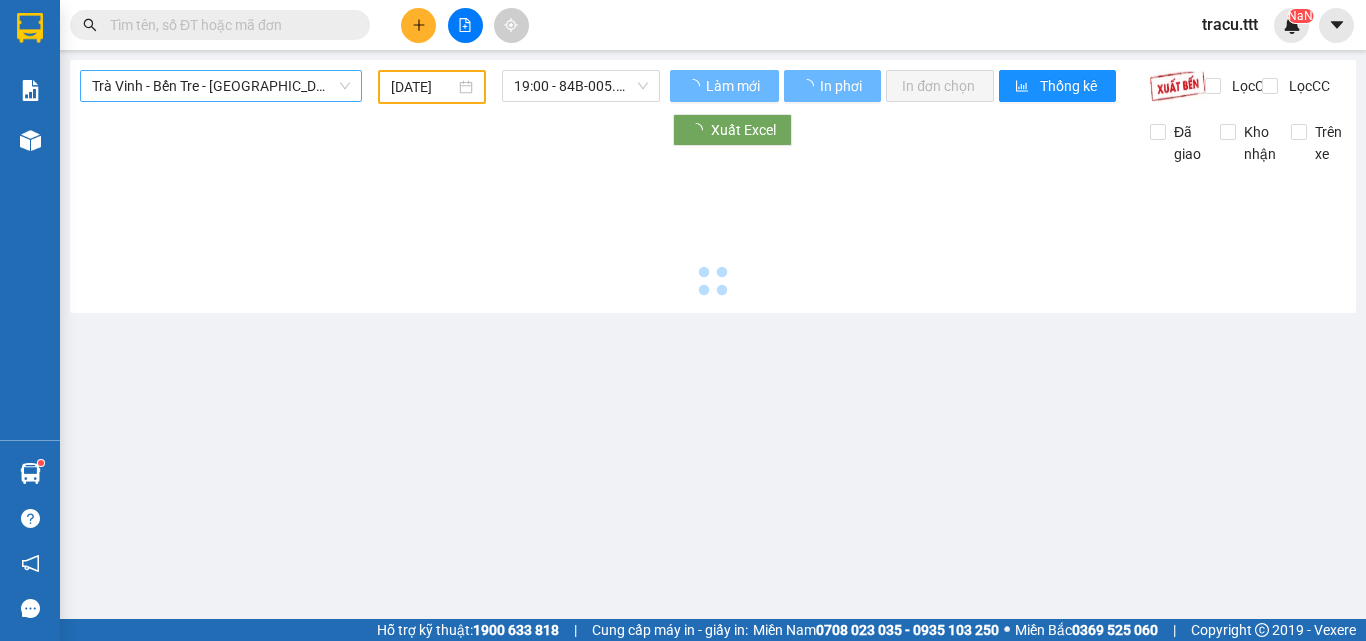 click on "Trà Vinh - Bến Tre - [GEOGRAPHIC_DATA]" at bounding box center [221, 86] 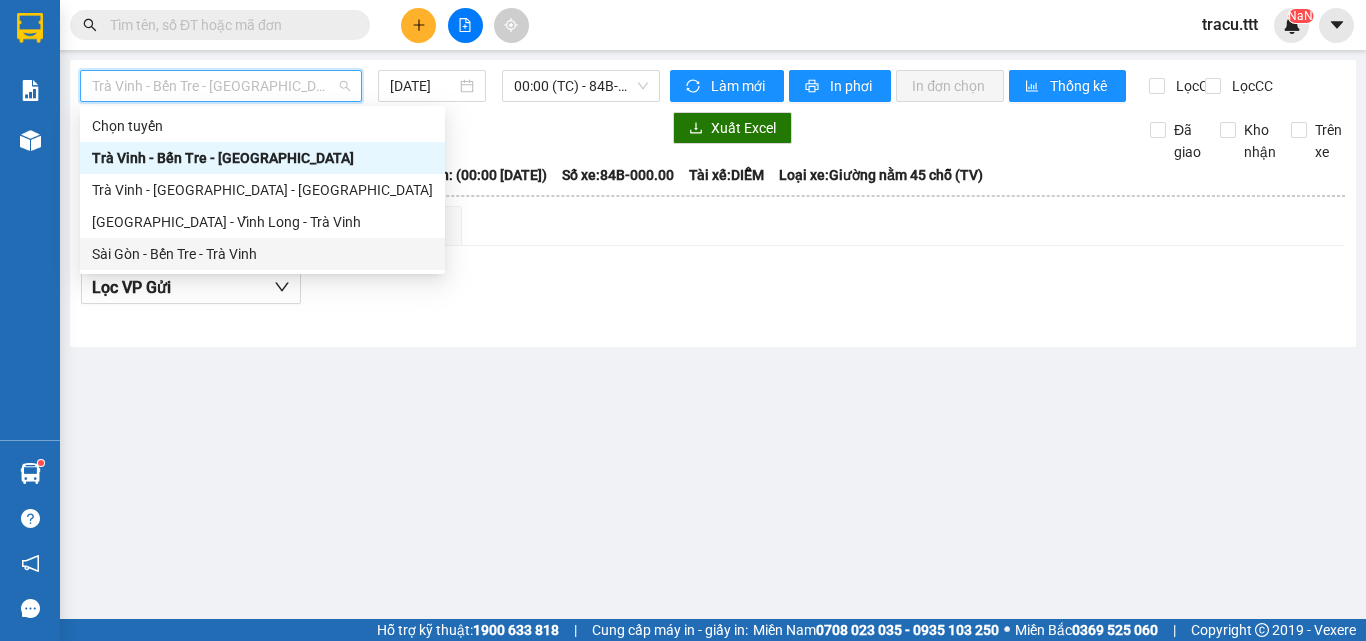 click on "Sài Gòn - Bến Tre - Trà Vinh" at bounding box center [262, 254] 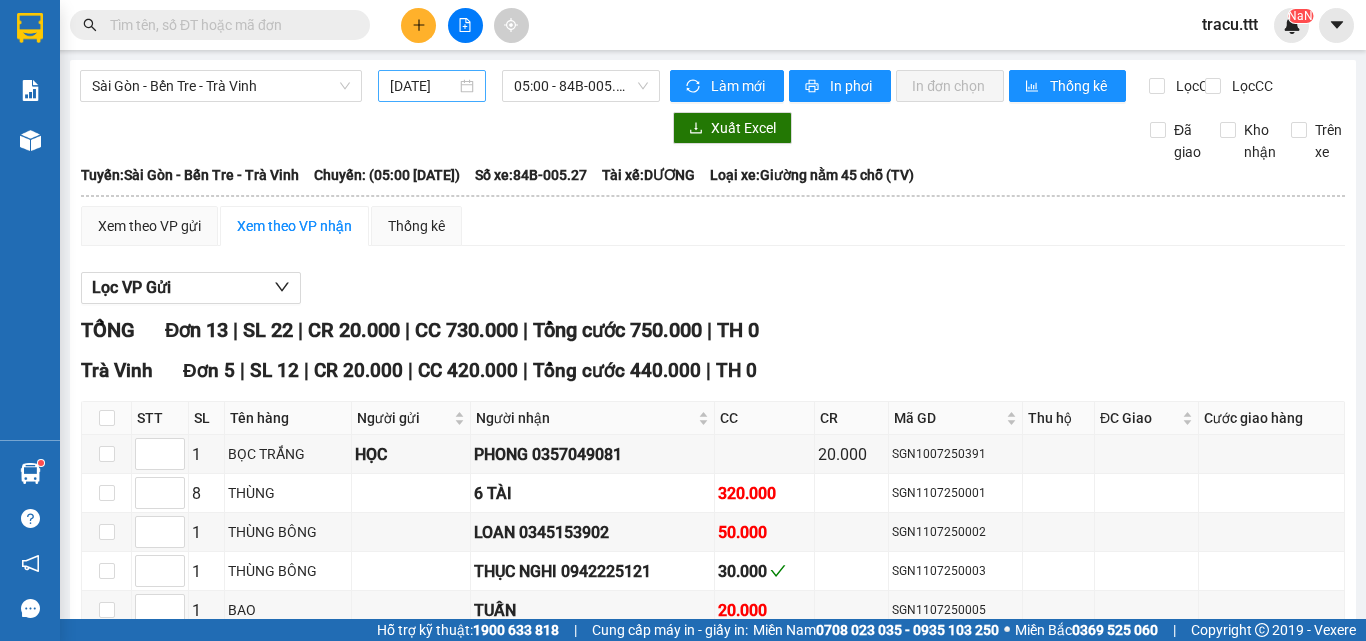 click on "[DATE]" at bounding box center (432, 86) 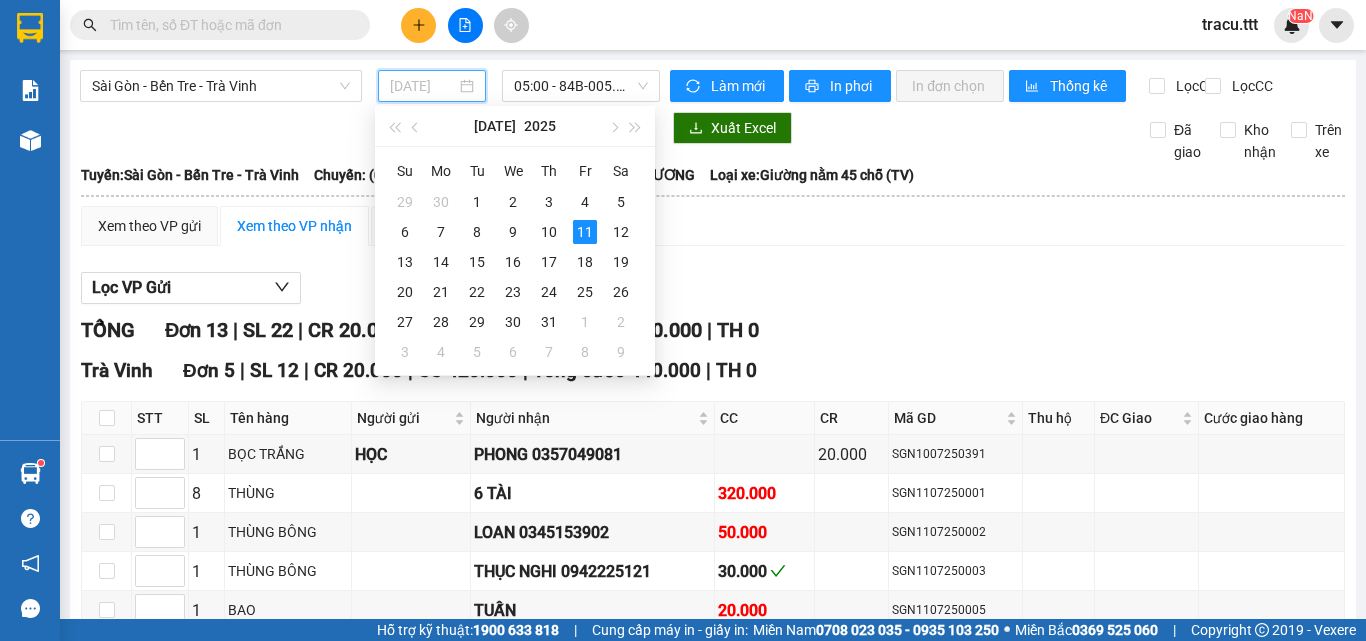 drag, startPoint x: 554, startPoint y: 226, endPoint x: 554, endPoint y: 162, distance: 64 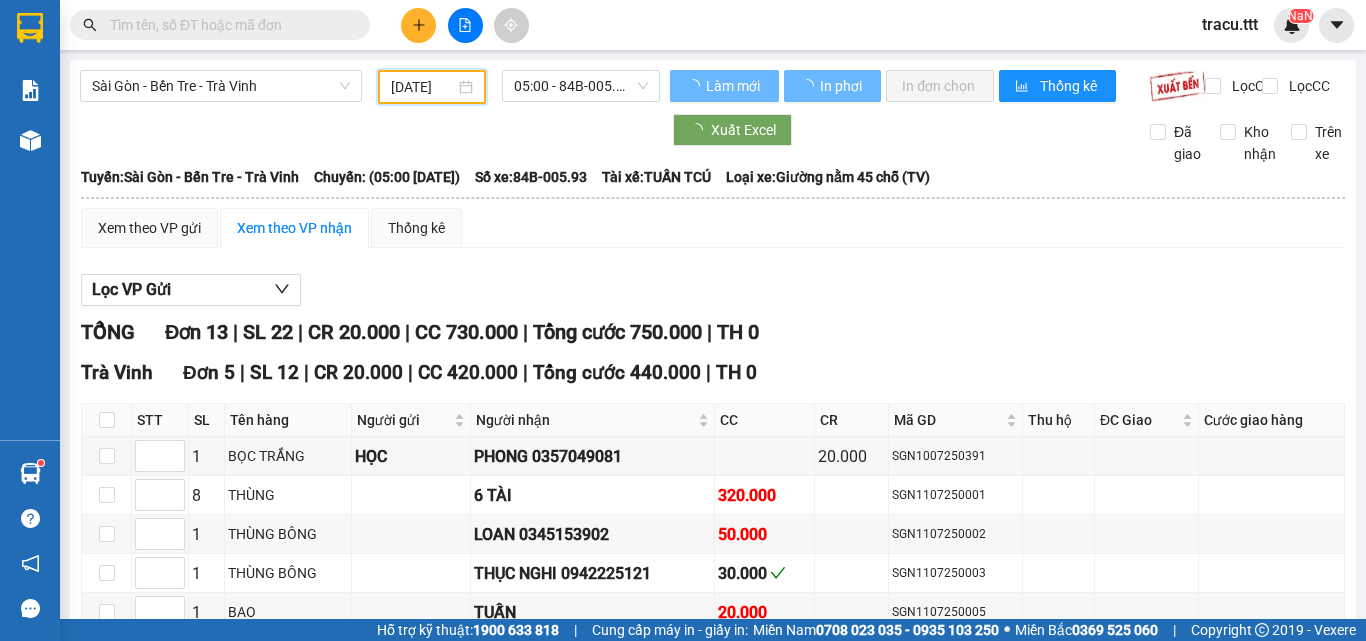 type on "[DATE]" 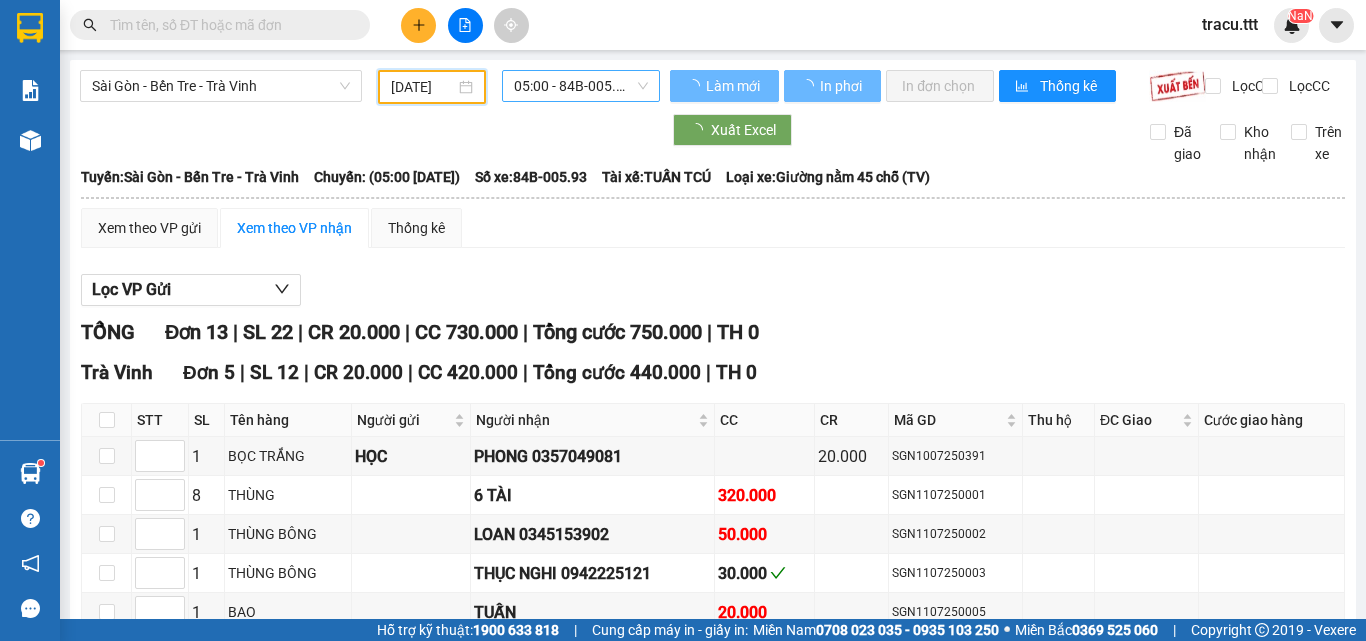 click on "05:00     - 84B-005.93" at bounding box center (581, 86) 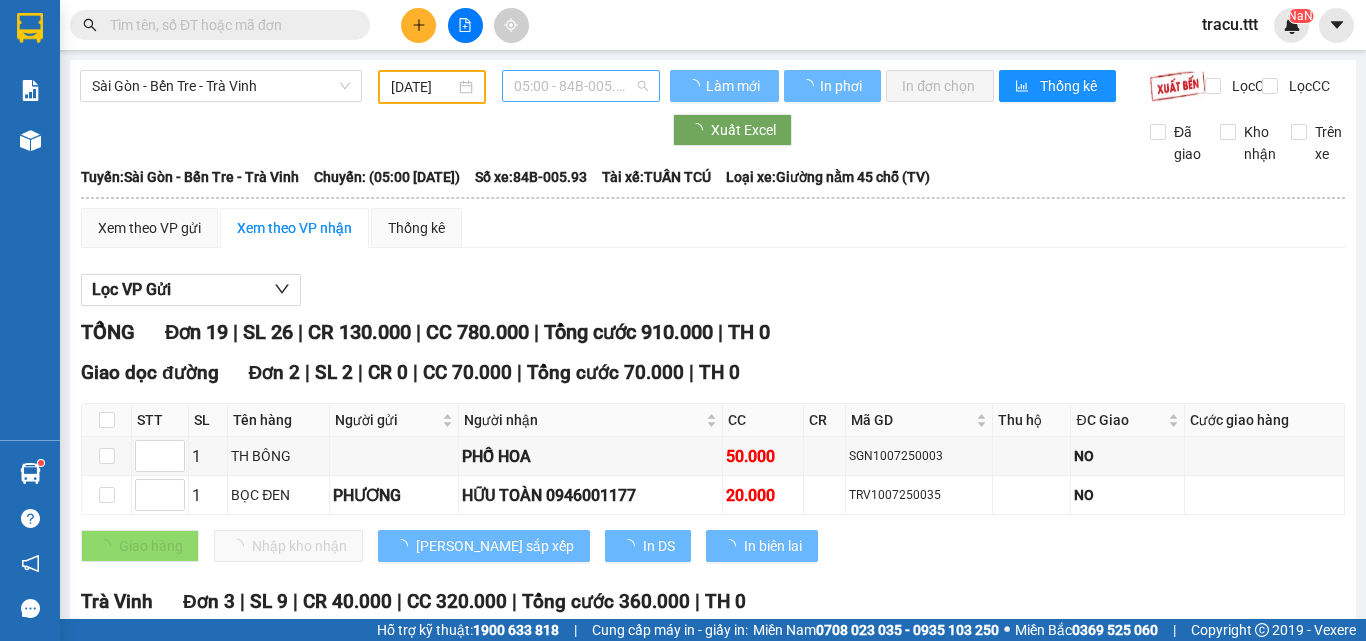 scroll, scrollTop: 0, scrollLeft: 0, axis: both 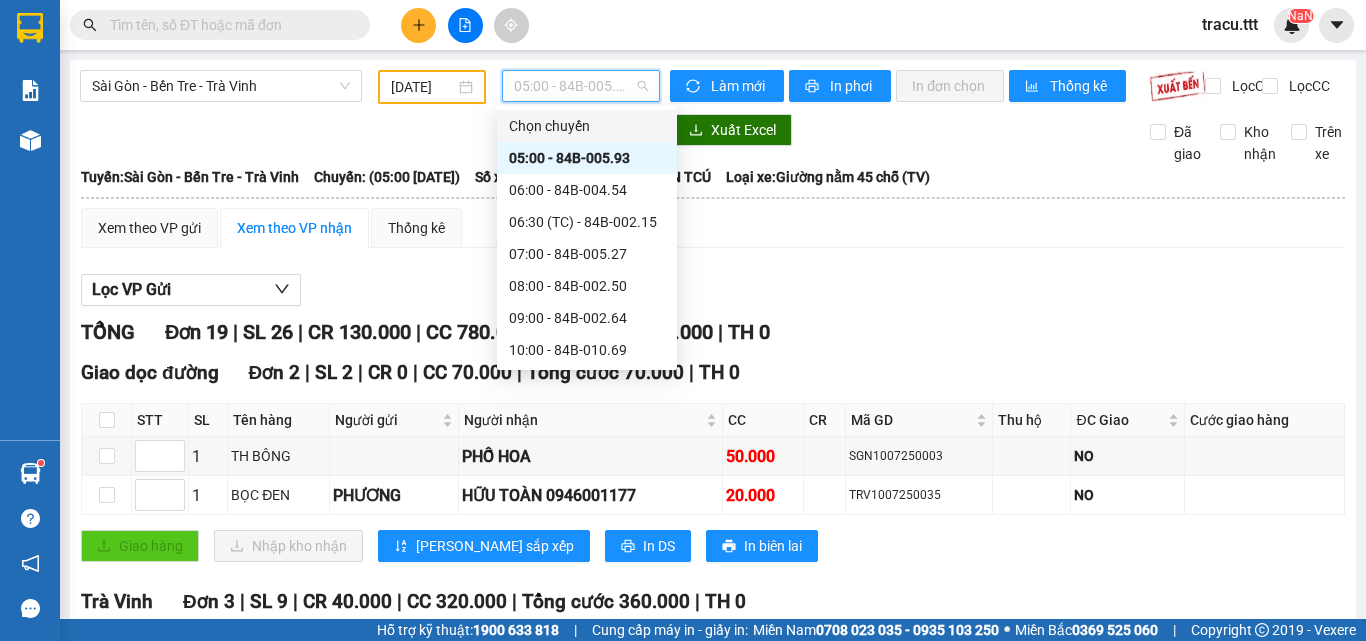 click on "05:00     - 84B-005.93" at bounding box center [581, 86] 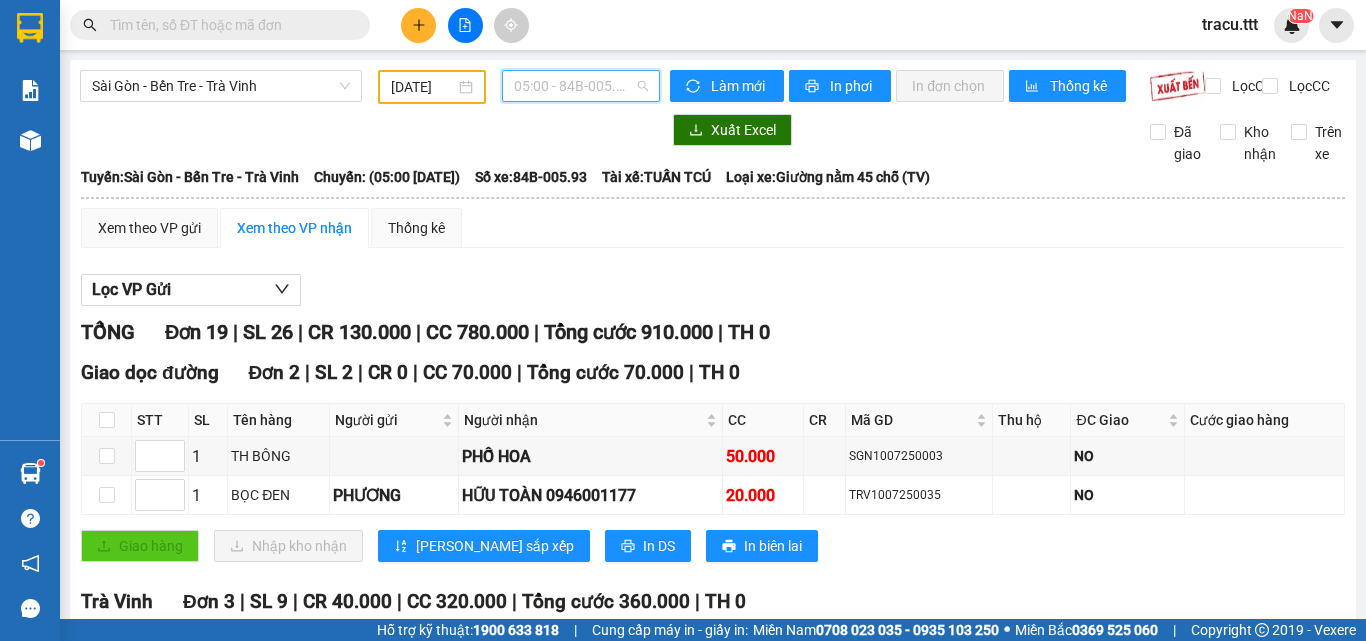 click on "05:00     - 84B-005.93" at bounding box center [581, 86] 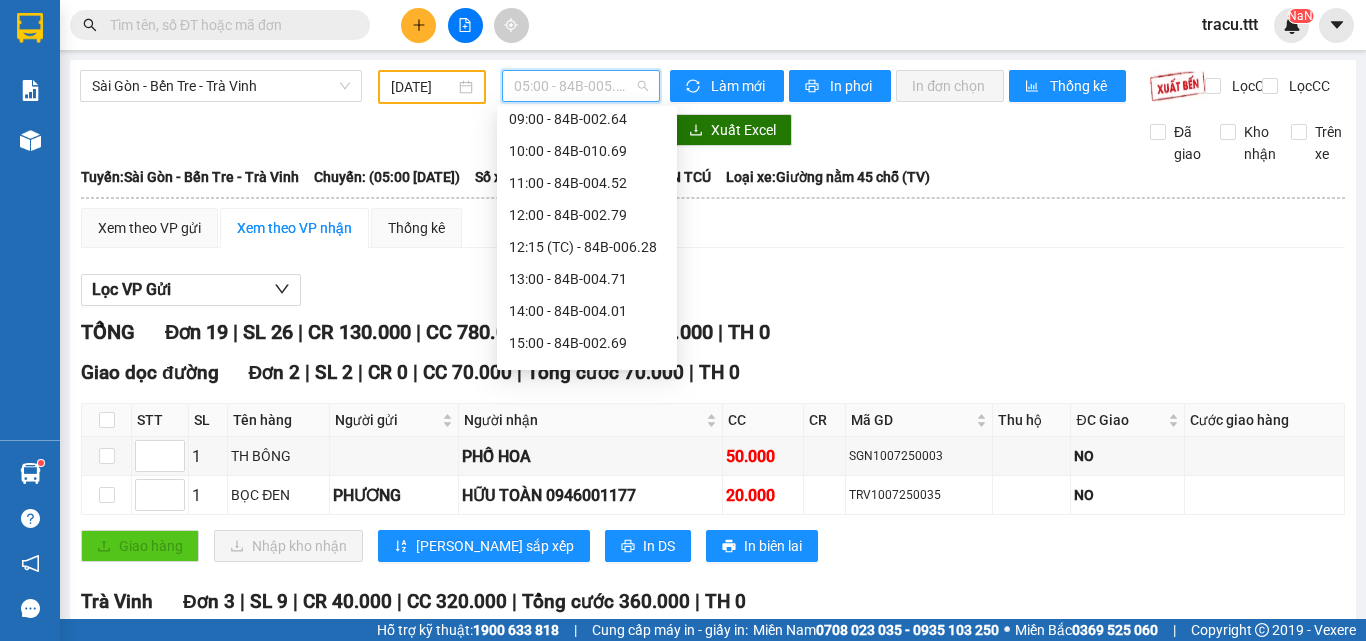 scroll, scrollTop: 200, scrollLeft: 0, axis: vertical 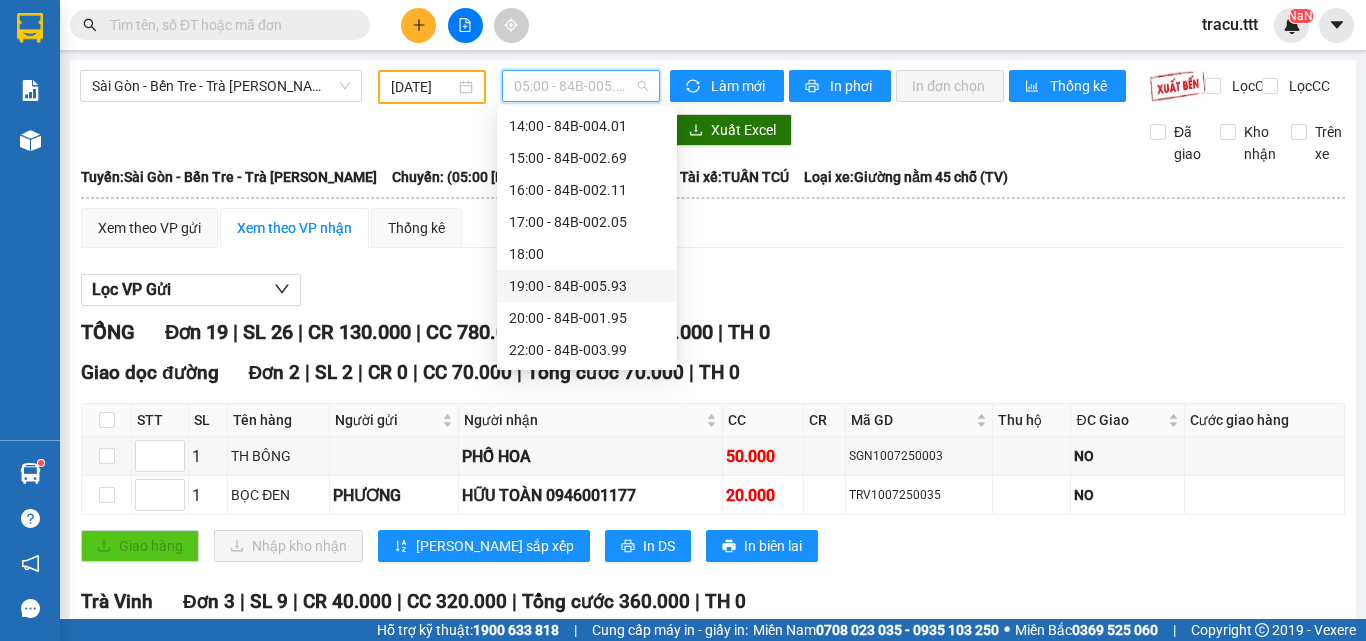 click on "19:00     - 84B-005.93" at bounding box center (587, 286) 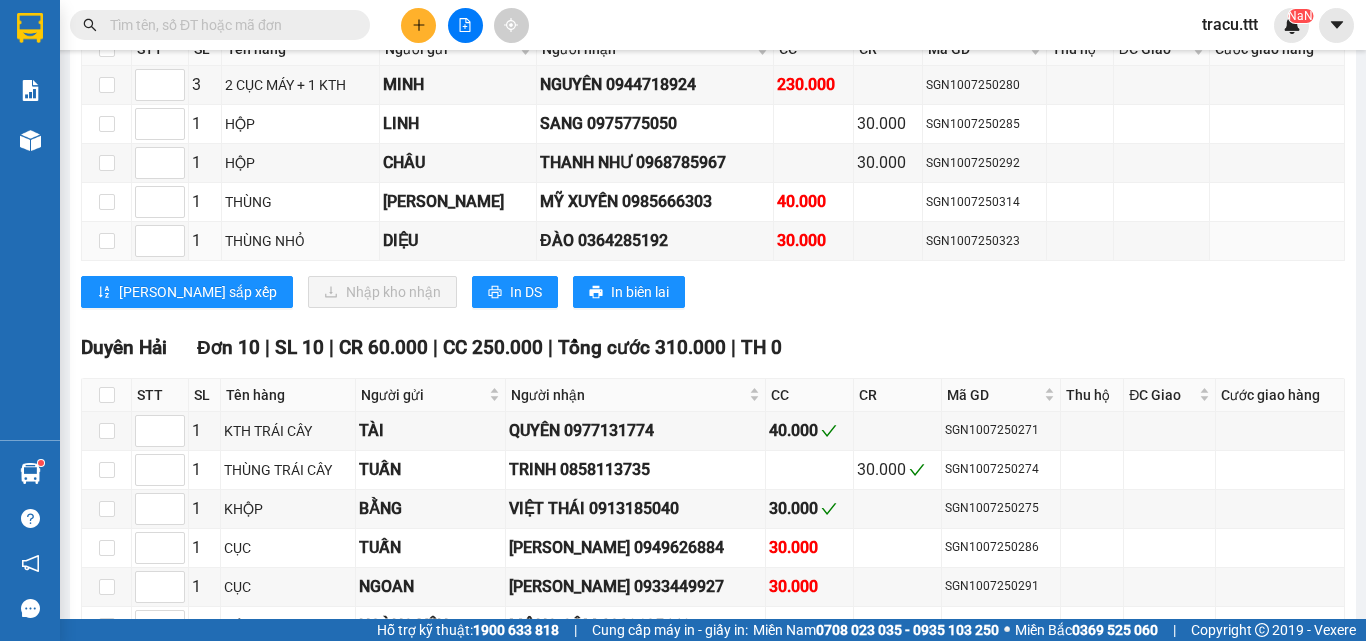 scroll, scrollTop: 1900, scrollLeft: 0, axis: vertical 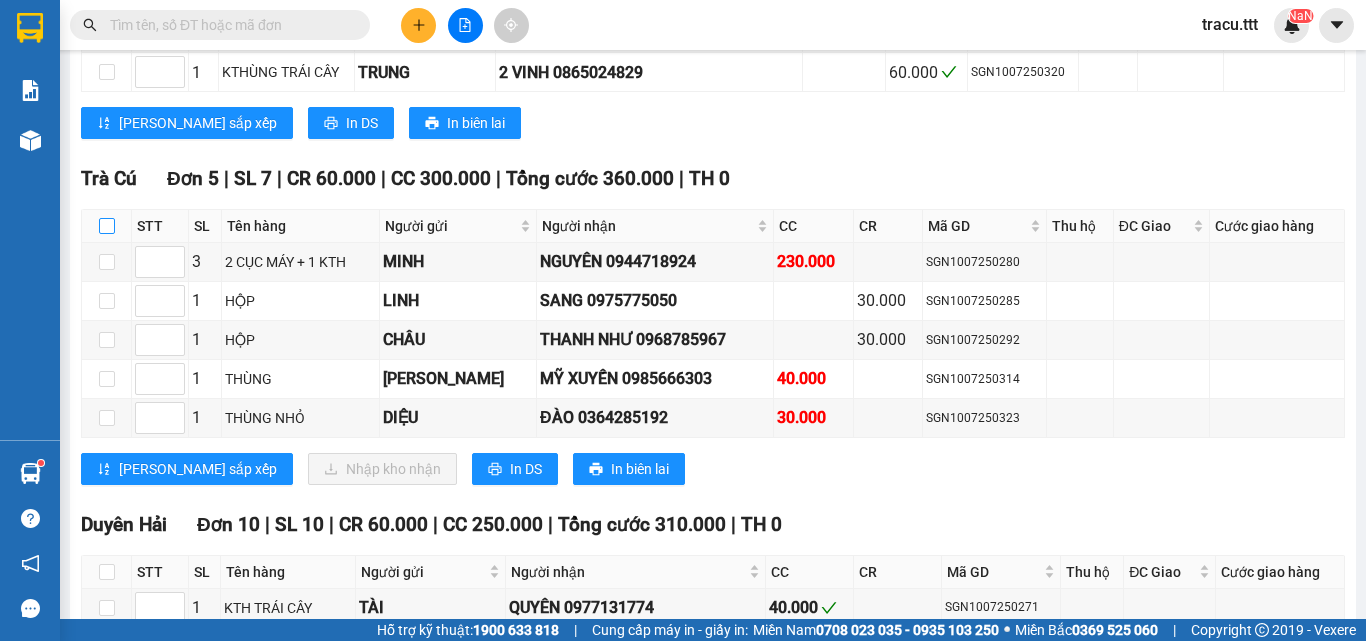 click at bounding box center [107, 226] 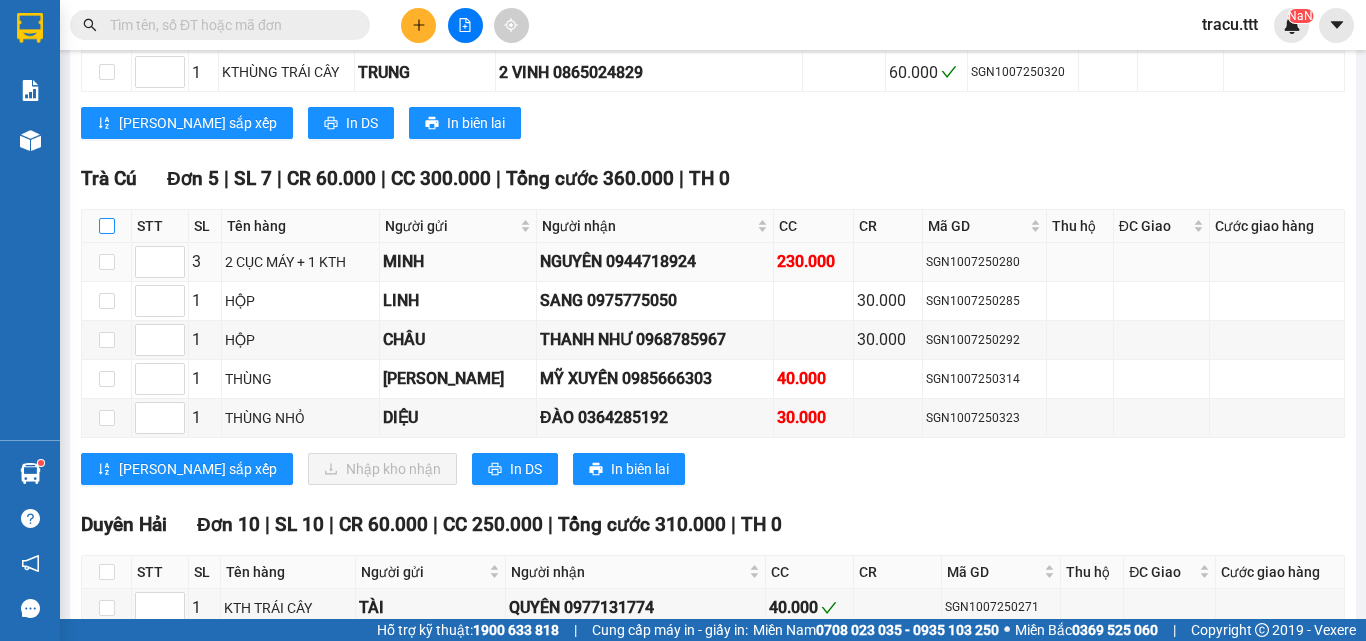 checkbox on "true" 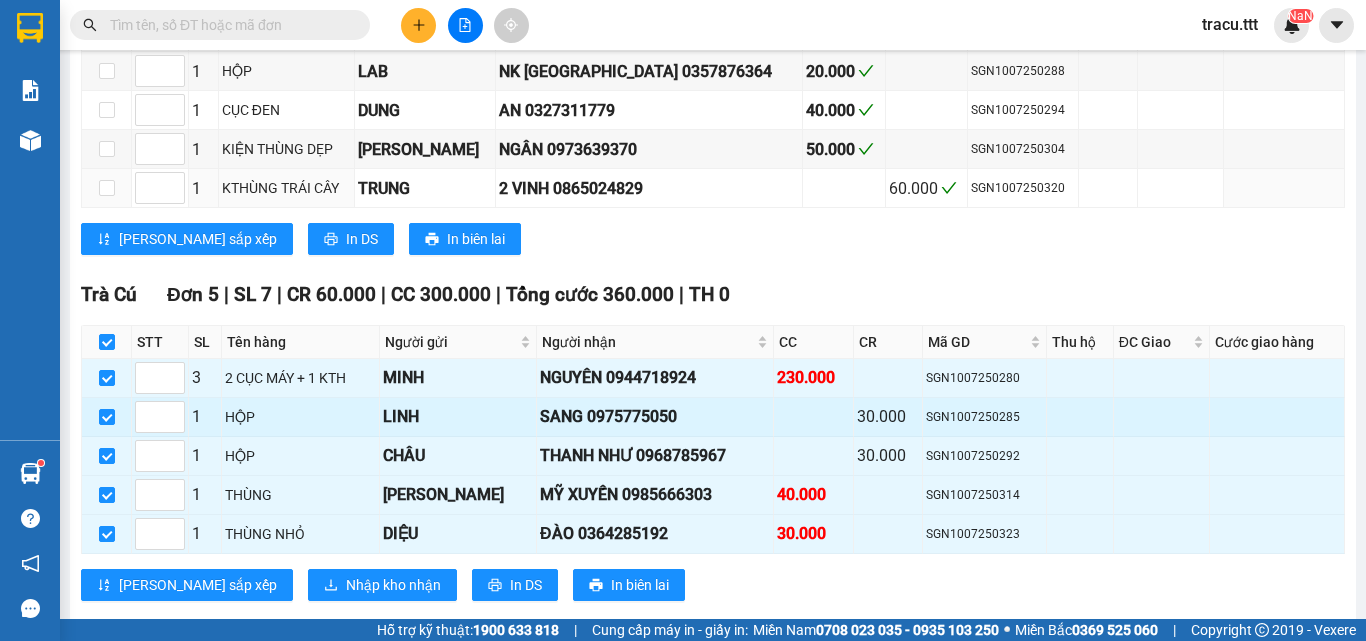 scroll, scrollTop: 1900, scrollLeft: 0, axis: vertical 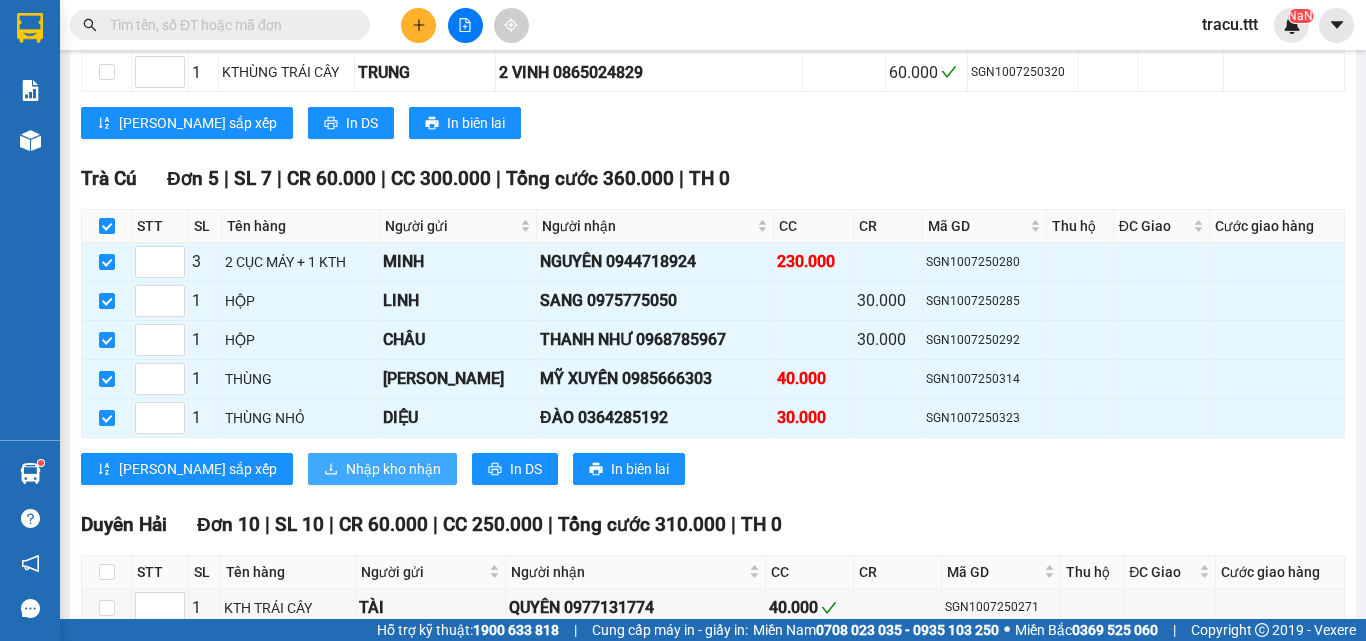 click on "Nhập kho nhận" at bounding box center [393, 469] 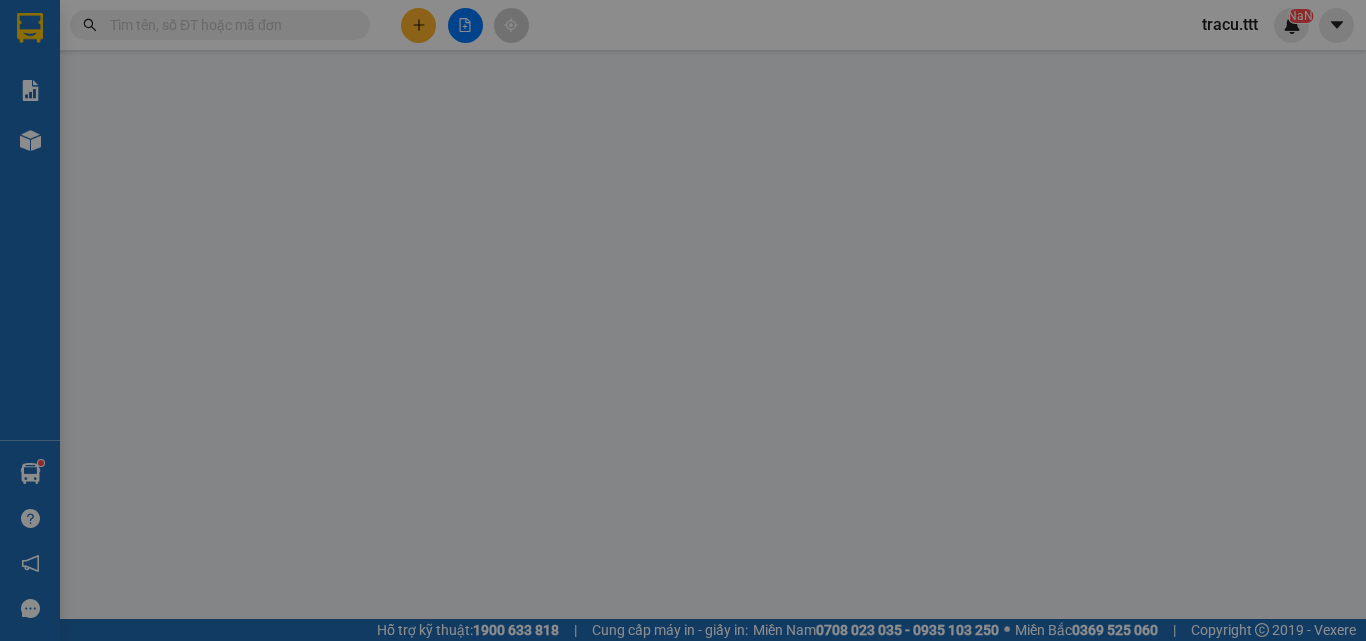scroll, scrollTop: 0, scrollLeft: 0, axis: both 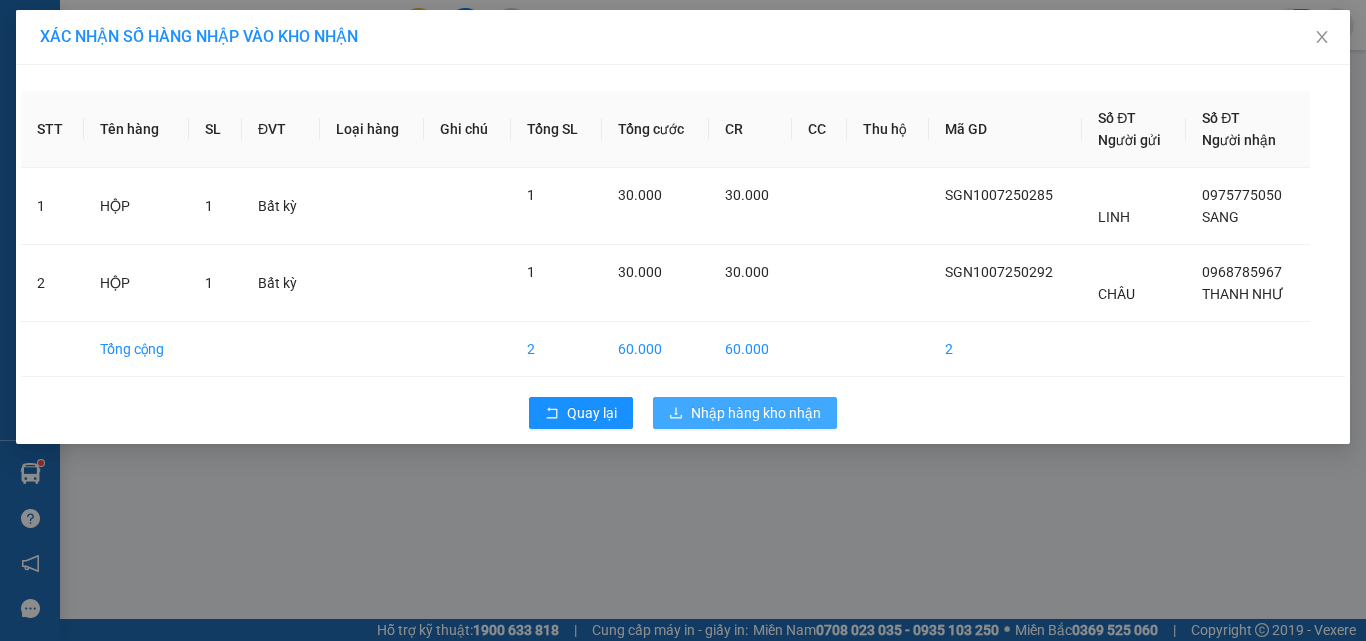click on "Nhập hàng kho nhận" at bounding box center (745, 413) 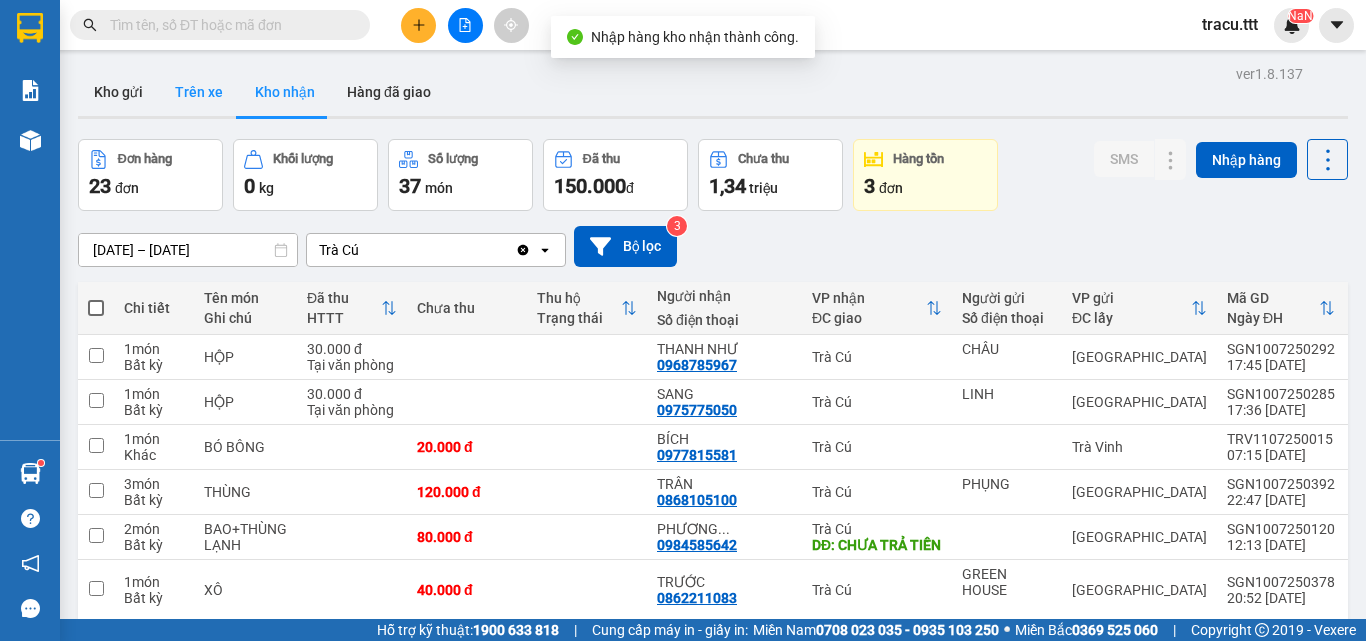 click on "Trên xe" at bounding box center (199, 92) 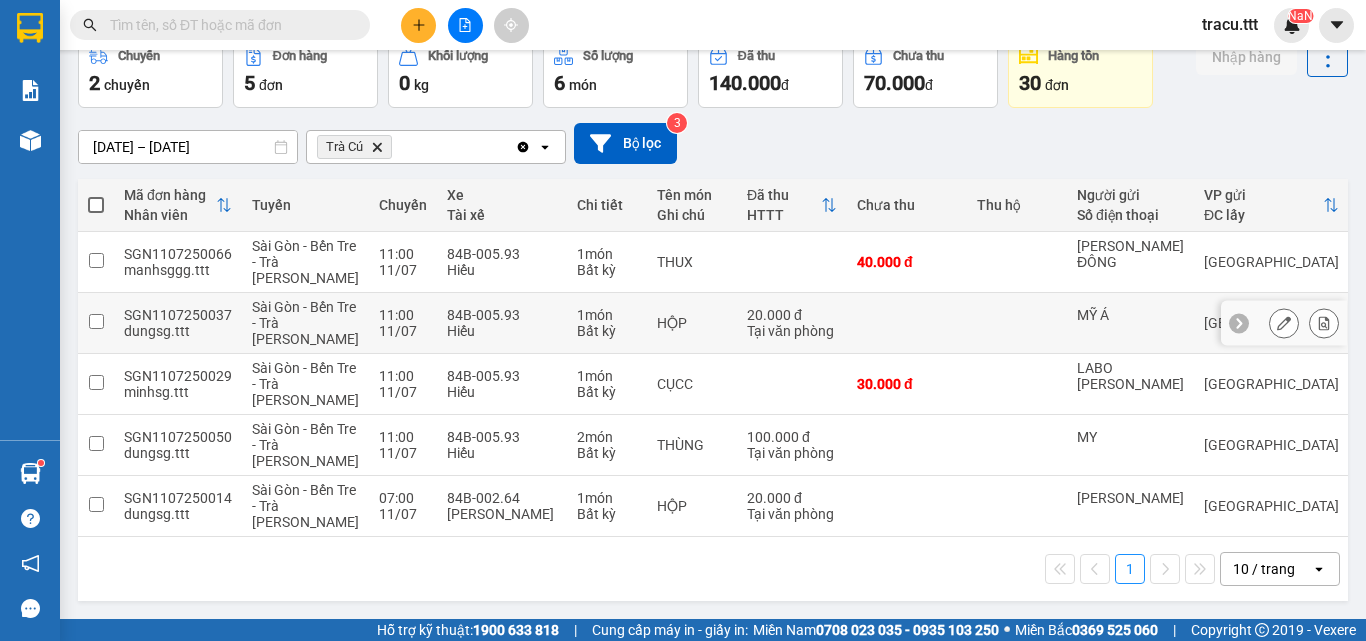 scroll, scrollTop: 0, scrollLeft: 0, axis: both 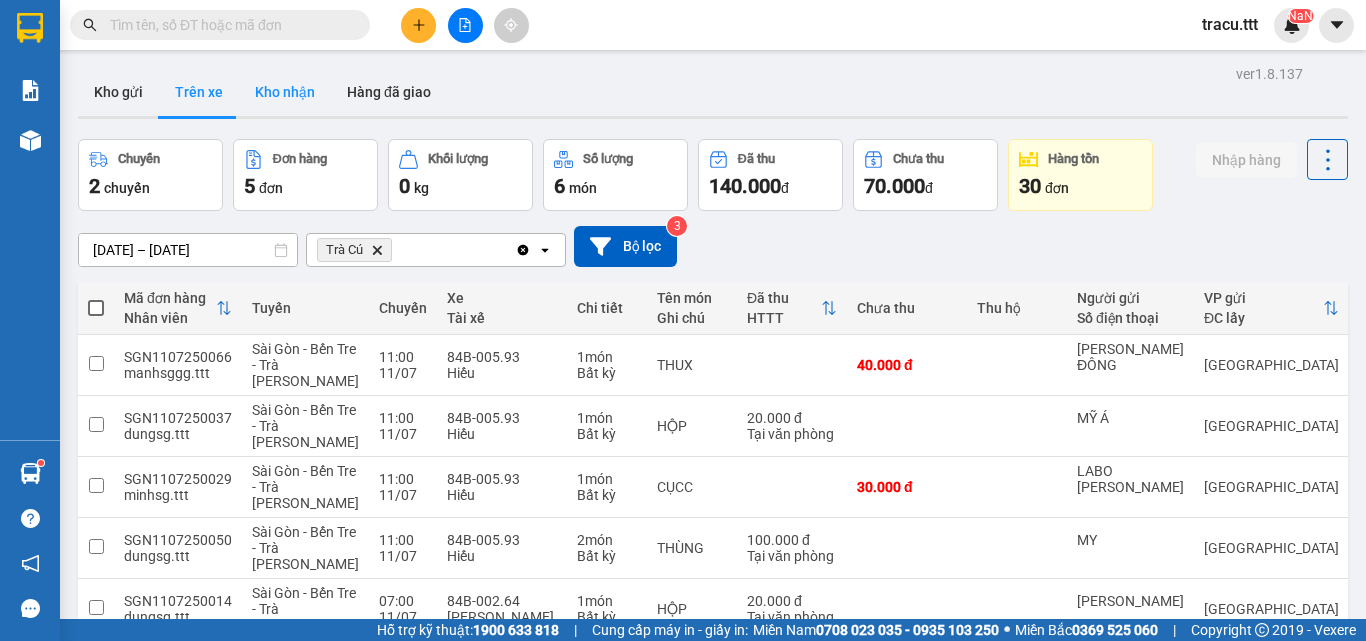 drag, startPoint x: 276, startPoint y: 85, endPoint x: 285, endPoint y: 107, distance: 23.769728 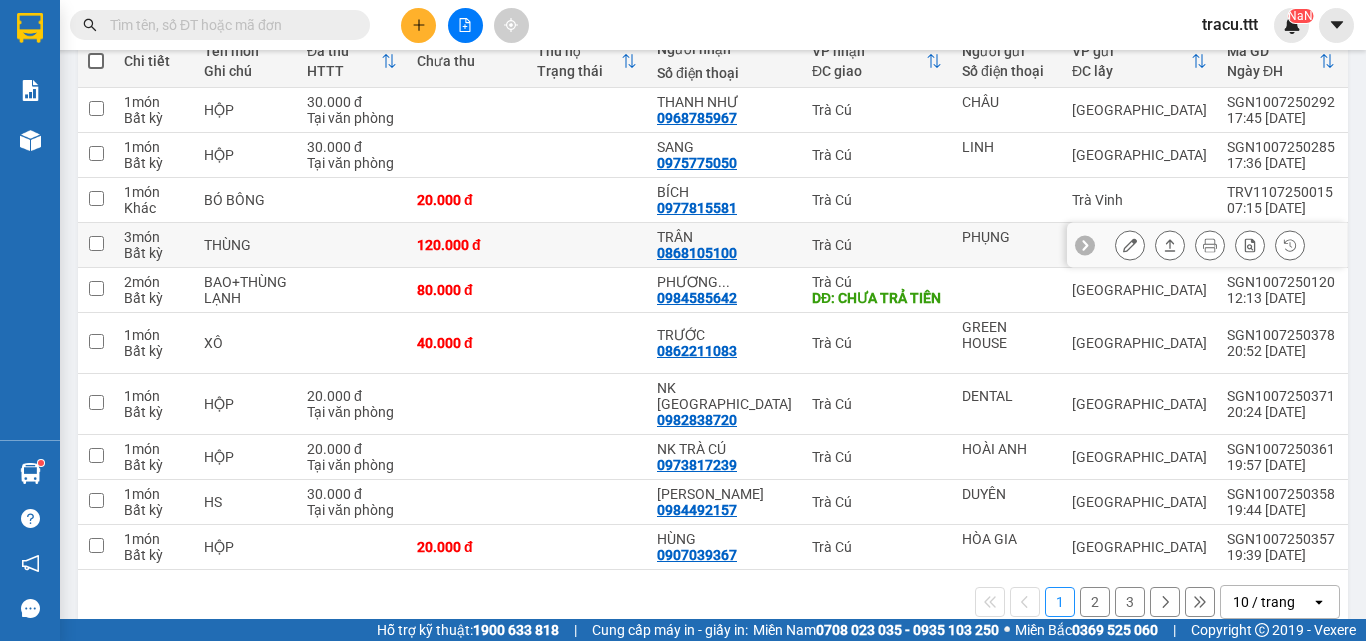 scroll, scrollTop: 288, scrollLeft: 0, axis: vertical 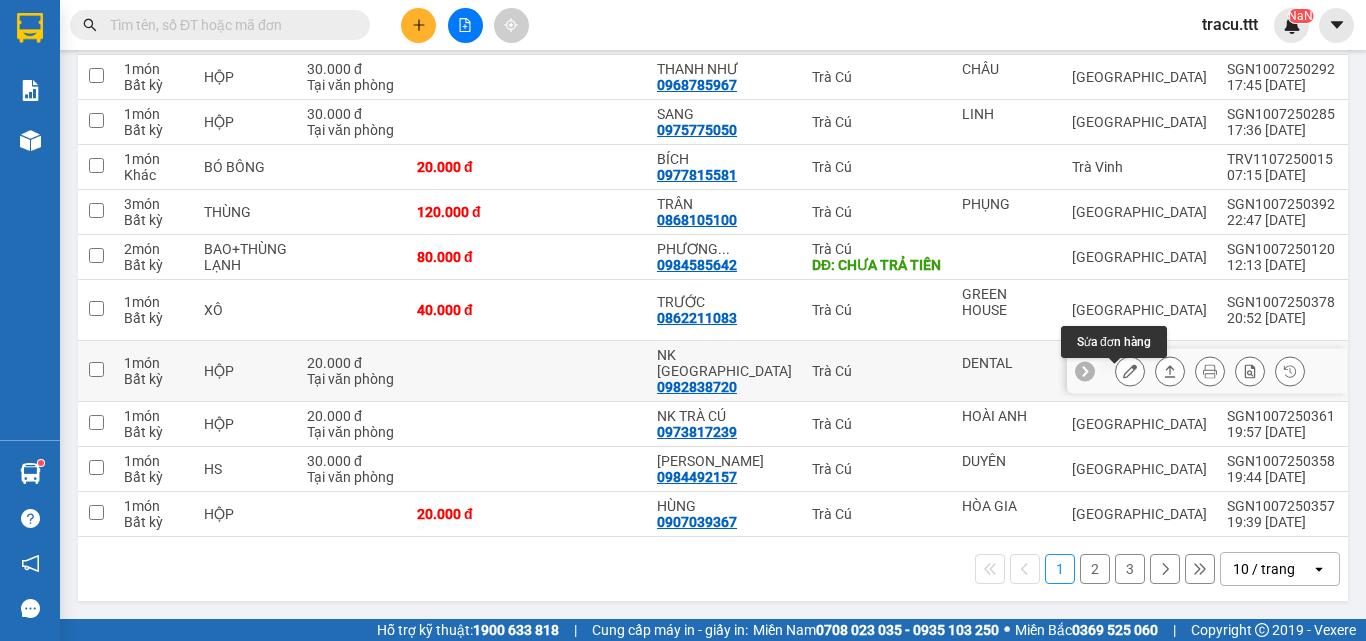 click 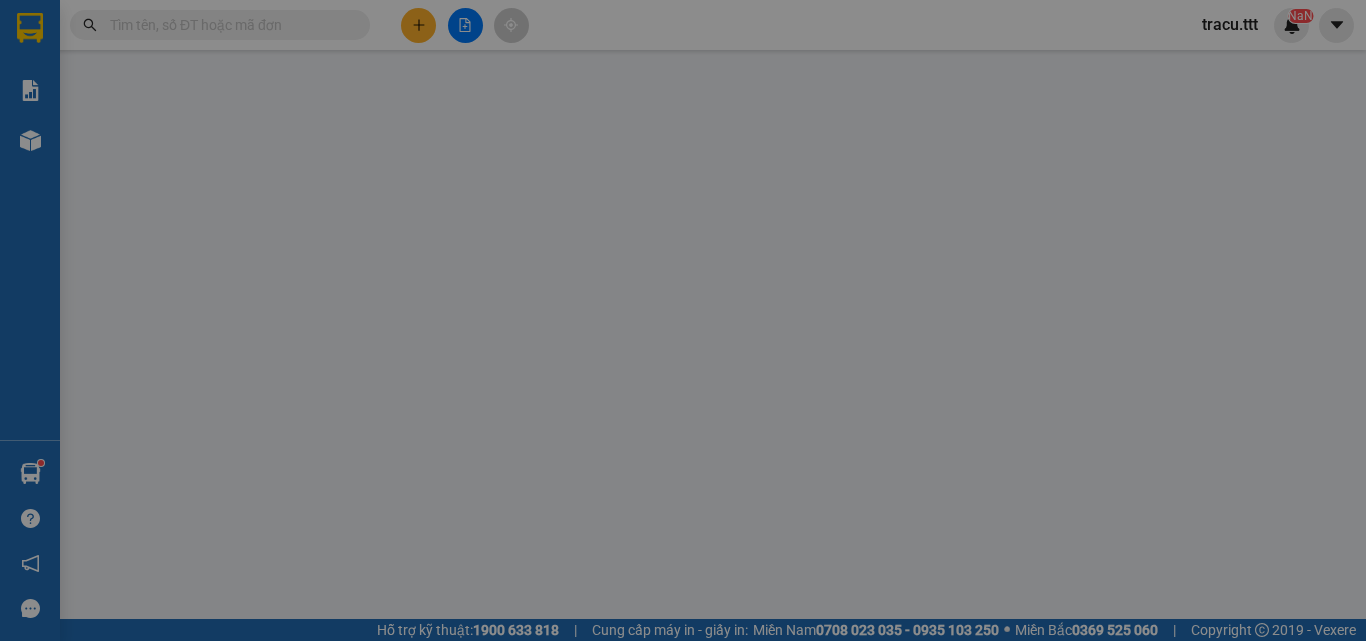 scroll, scrollTop: 0, scrollLeft: 0, axis: both 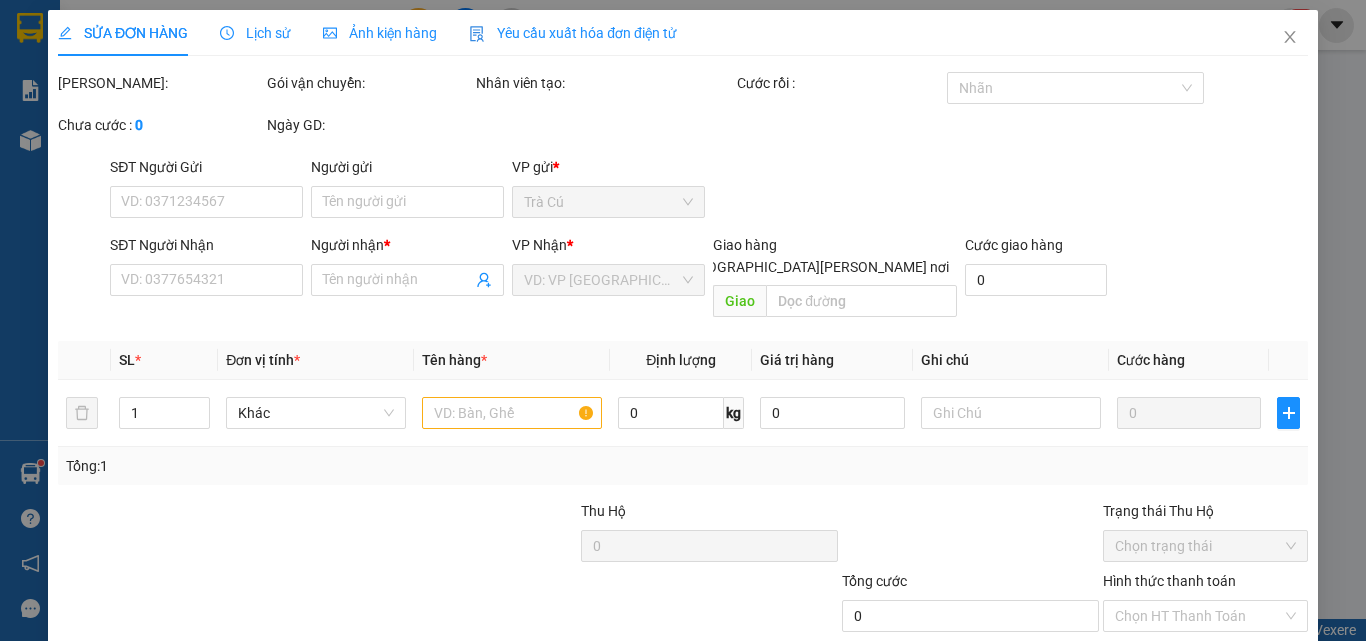 type on "DENTAL" 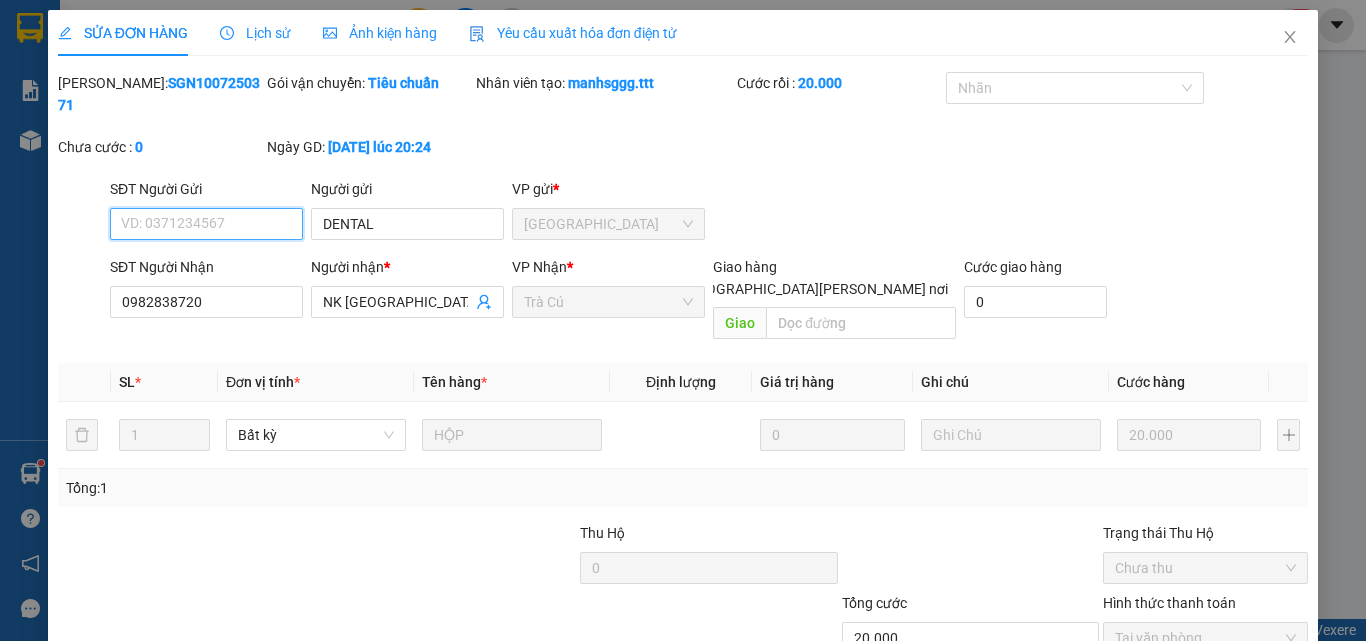scroll, scrollTop: 102, scrollLeft: 0, axis: vertical 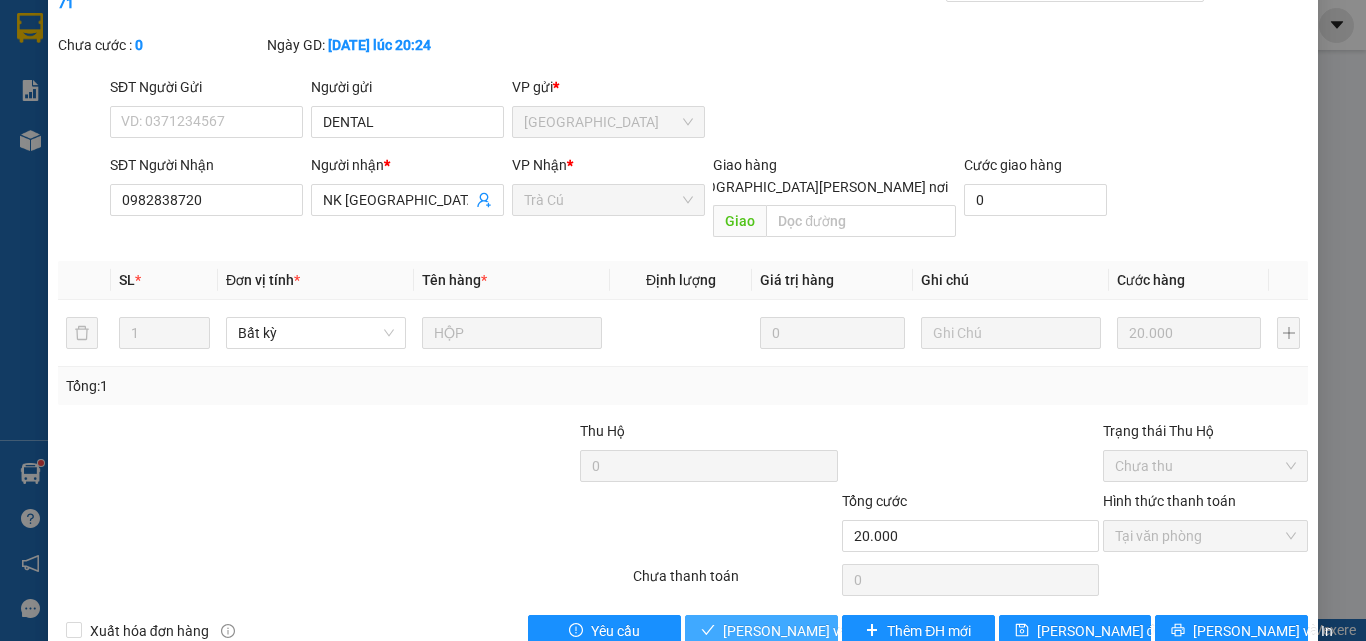 drag, startPoint x: 744, startPoint y: 587, endPoint x: 801, endPoint y: 525, distance: 84.21995 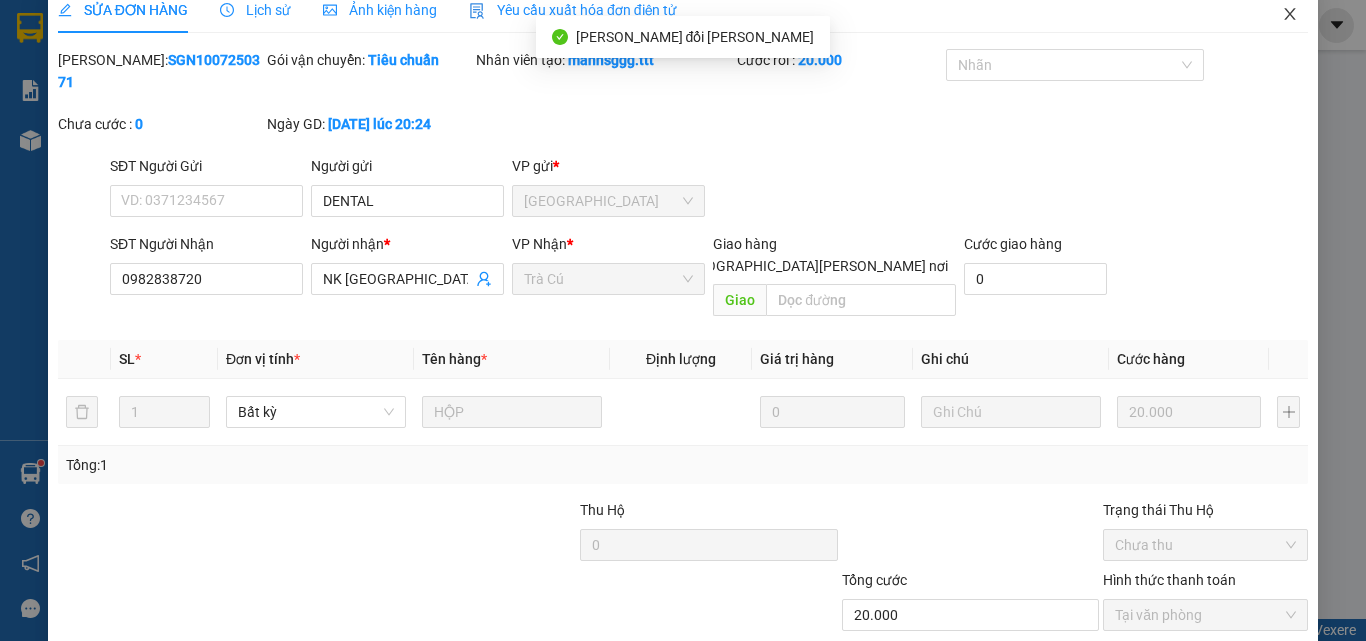 scroll, scrollTop: 0, scrollLeft: 0, axis: both 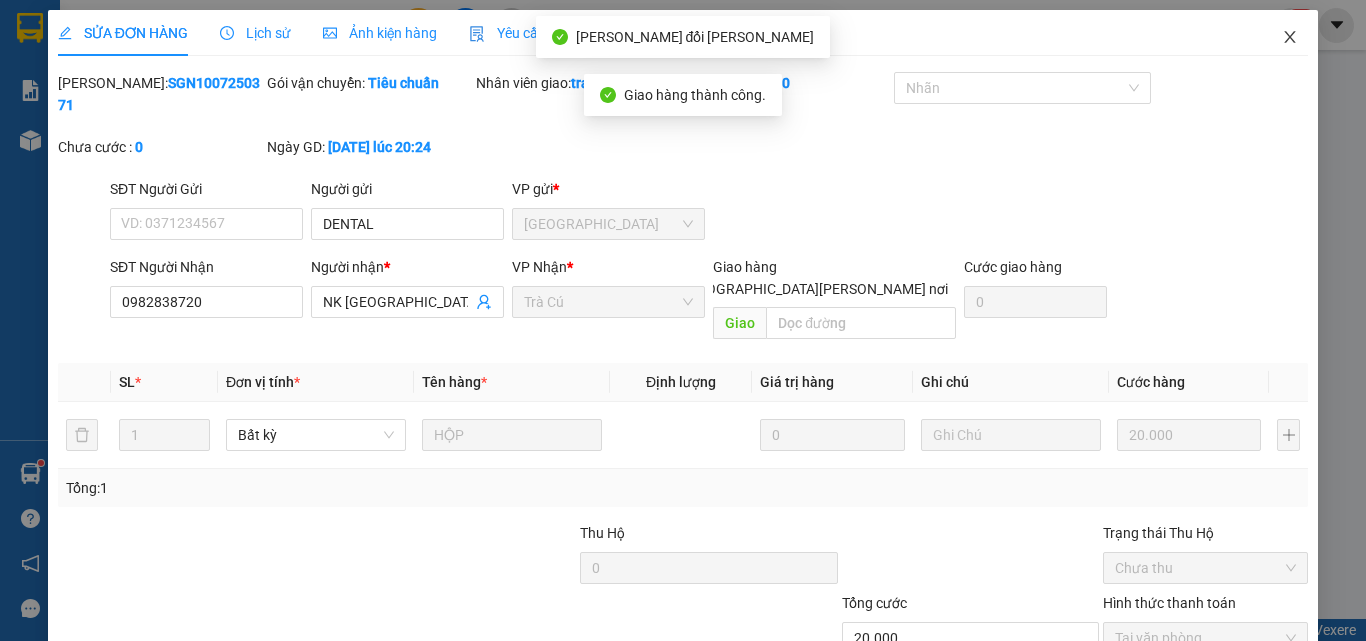 click 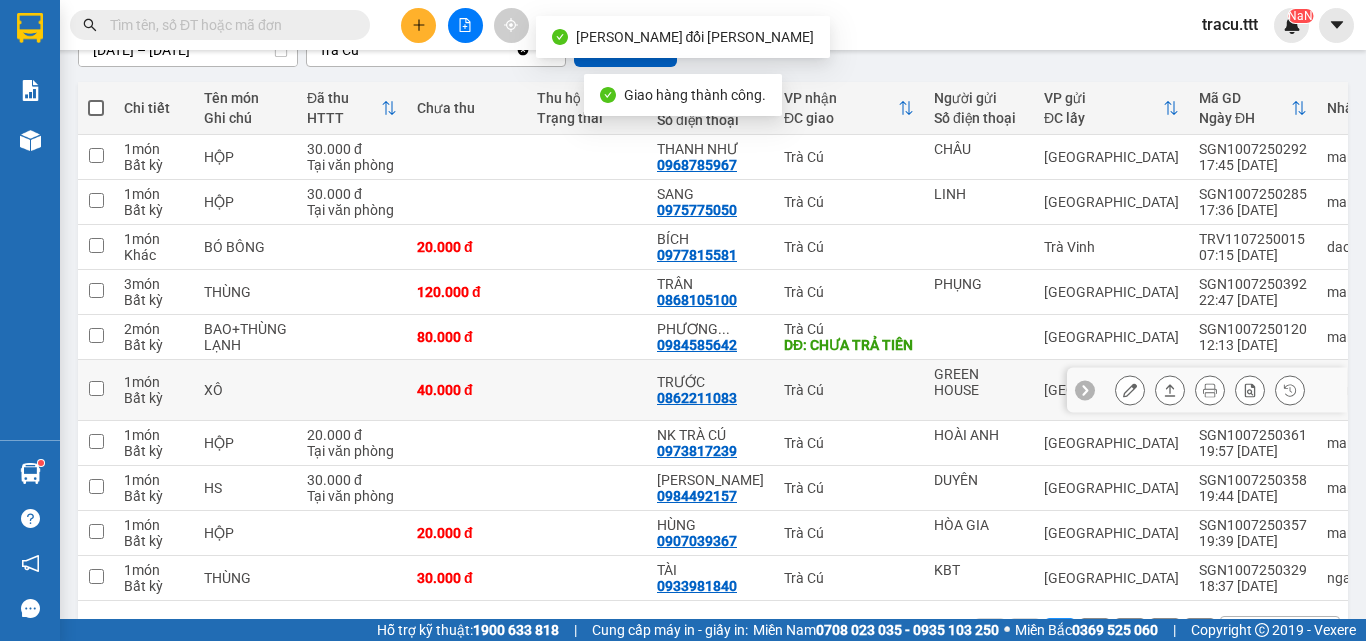 scroll, scrollTop: 288, scrollLeft: 0, axis: vertical 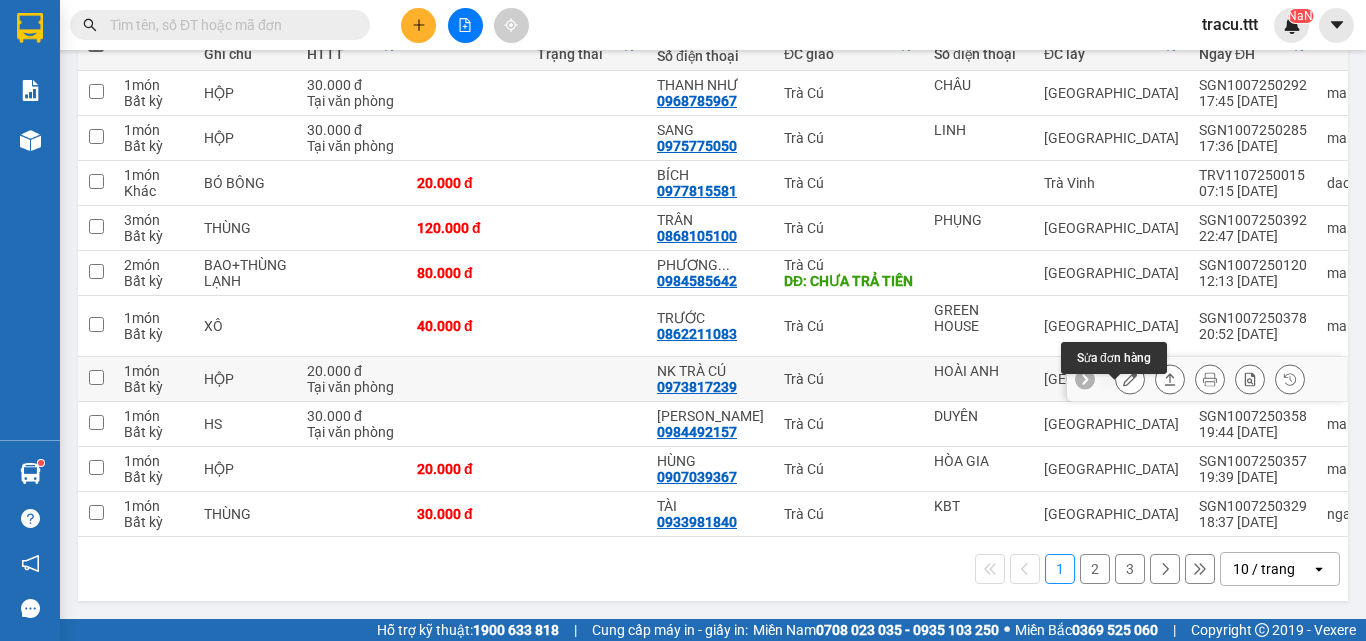 click at bounding box center [1130, 379] 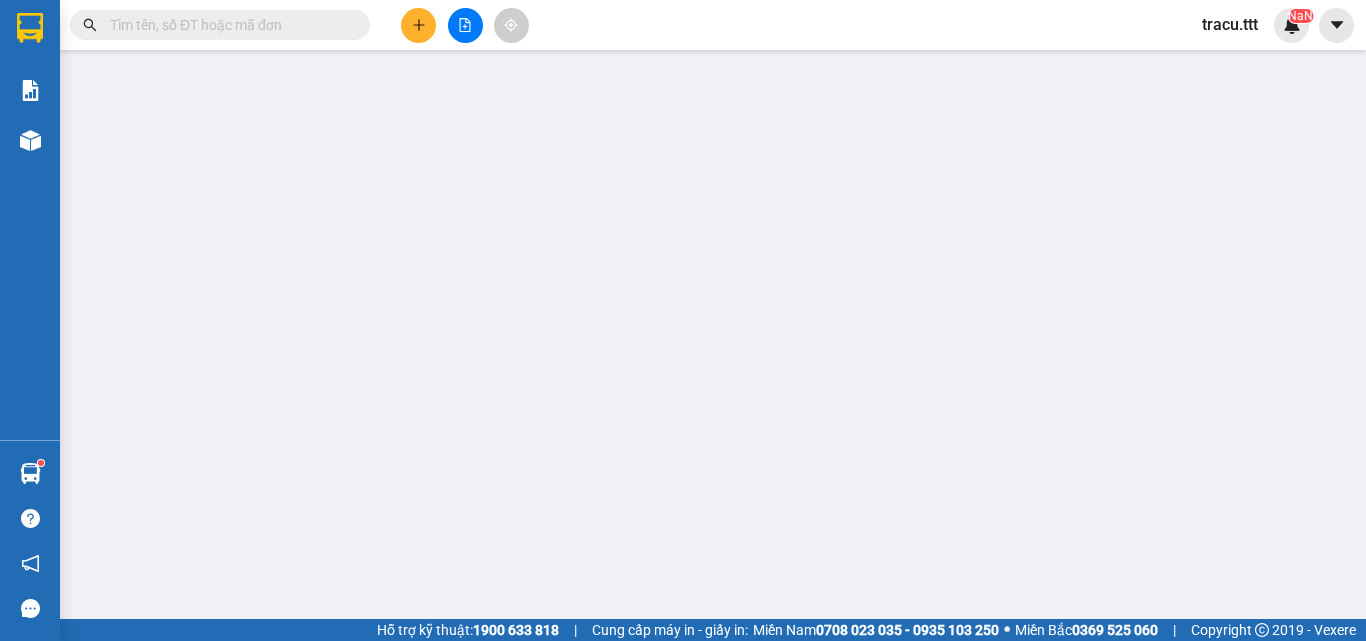 type on "HOÀI ANH" 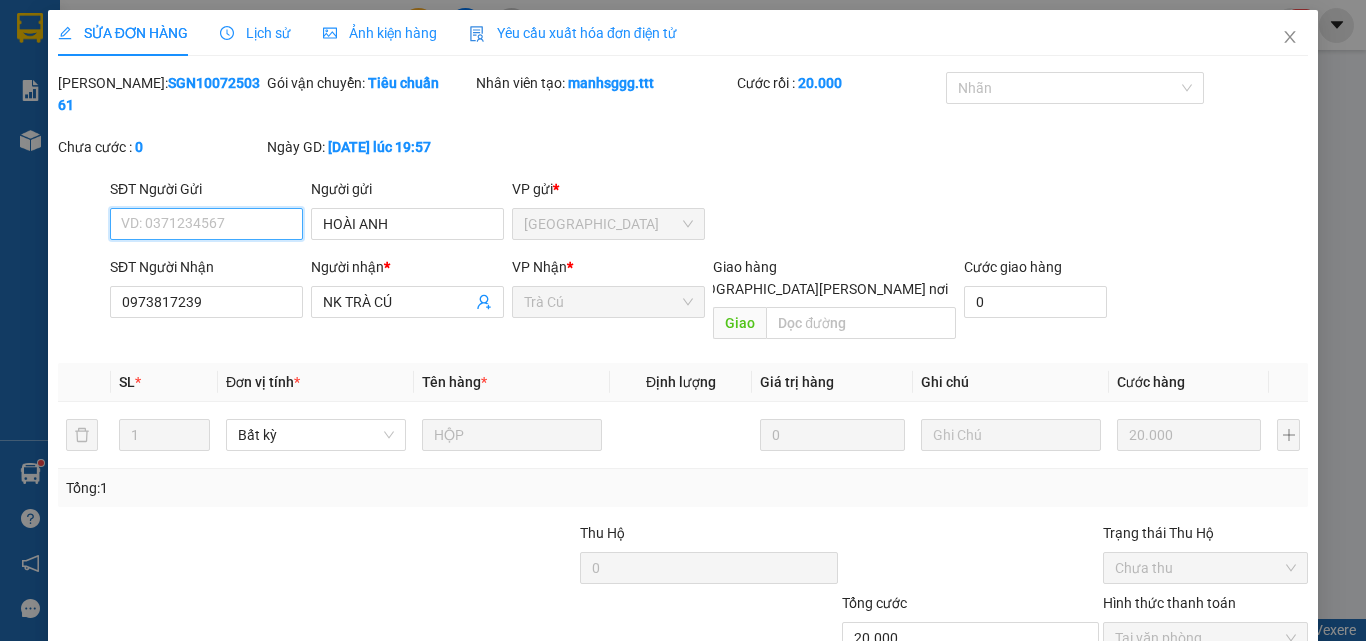 scroll, scrollTop: 0, scrollLeft: 0, axis: both 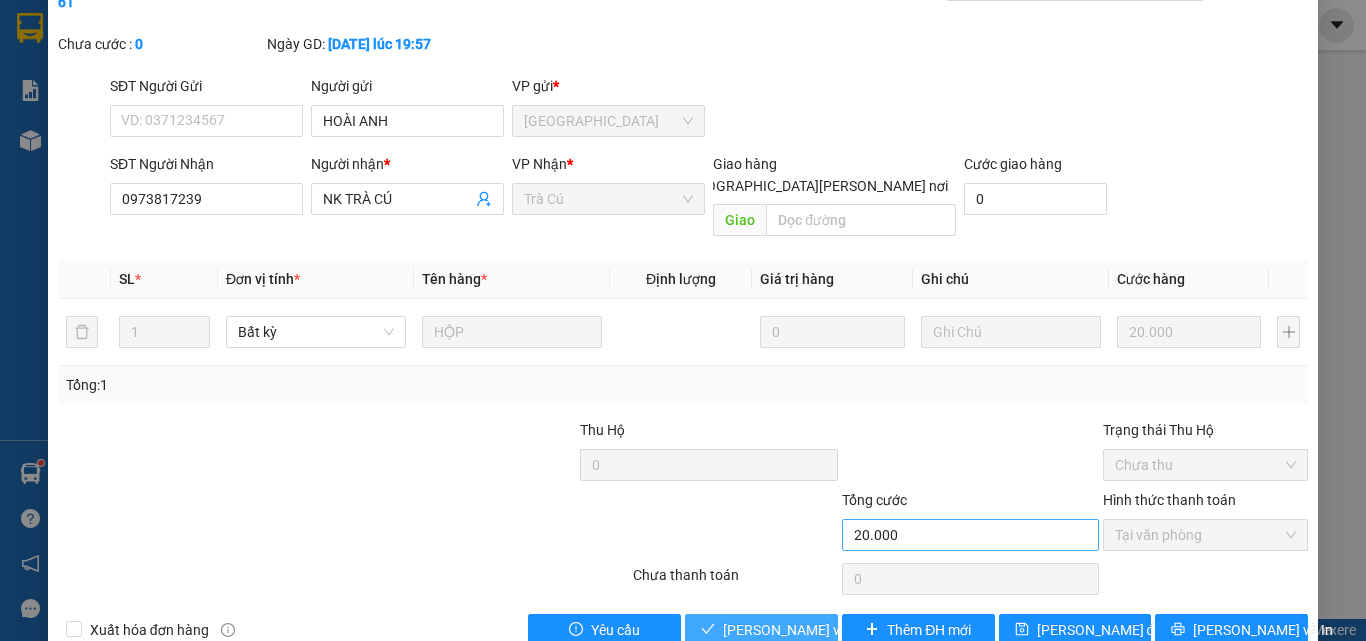 drag, startPoint x: 744, startPoint y: 583, endPoint x: 837, endPoint y: 479, distance: 139.51703 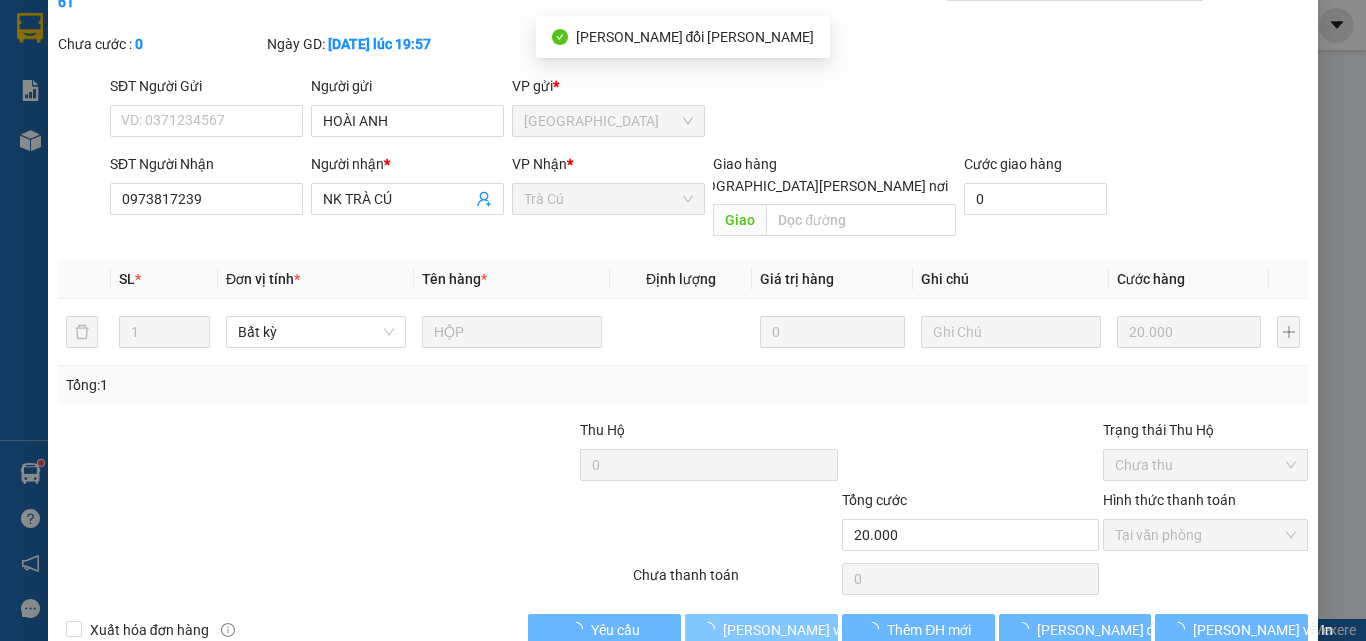 scroll, scrollTop: 3, scrollLeft: 0, axis: vertical 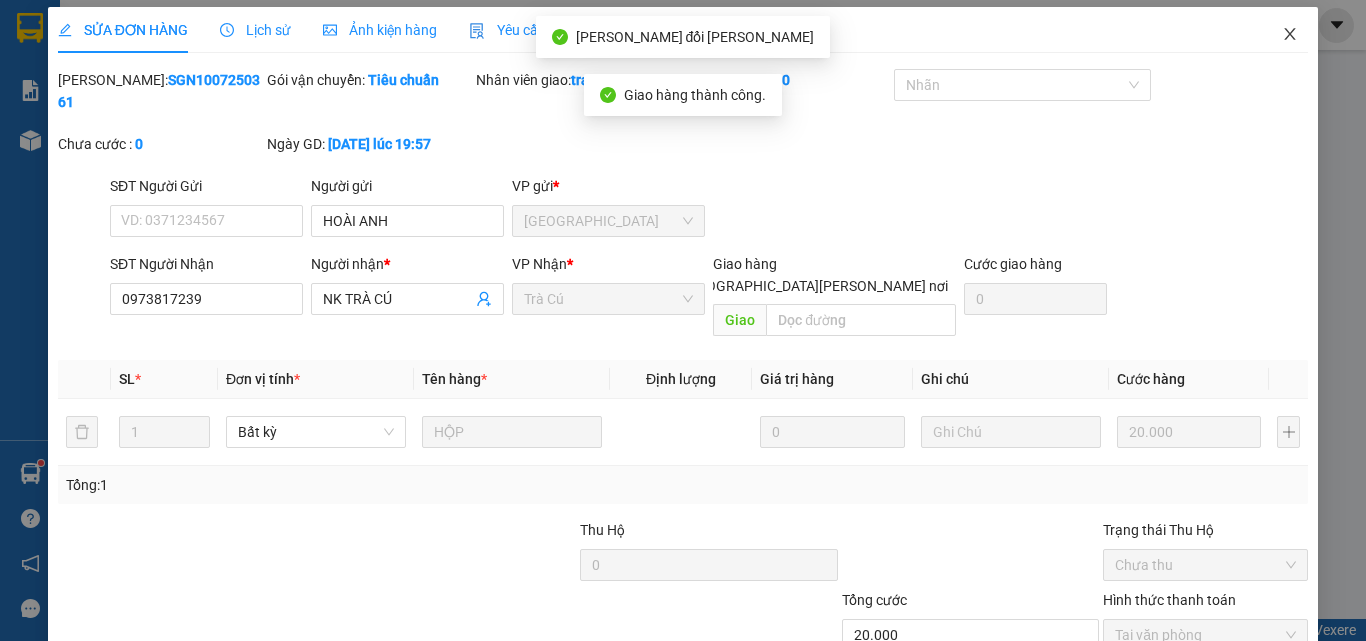 click 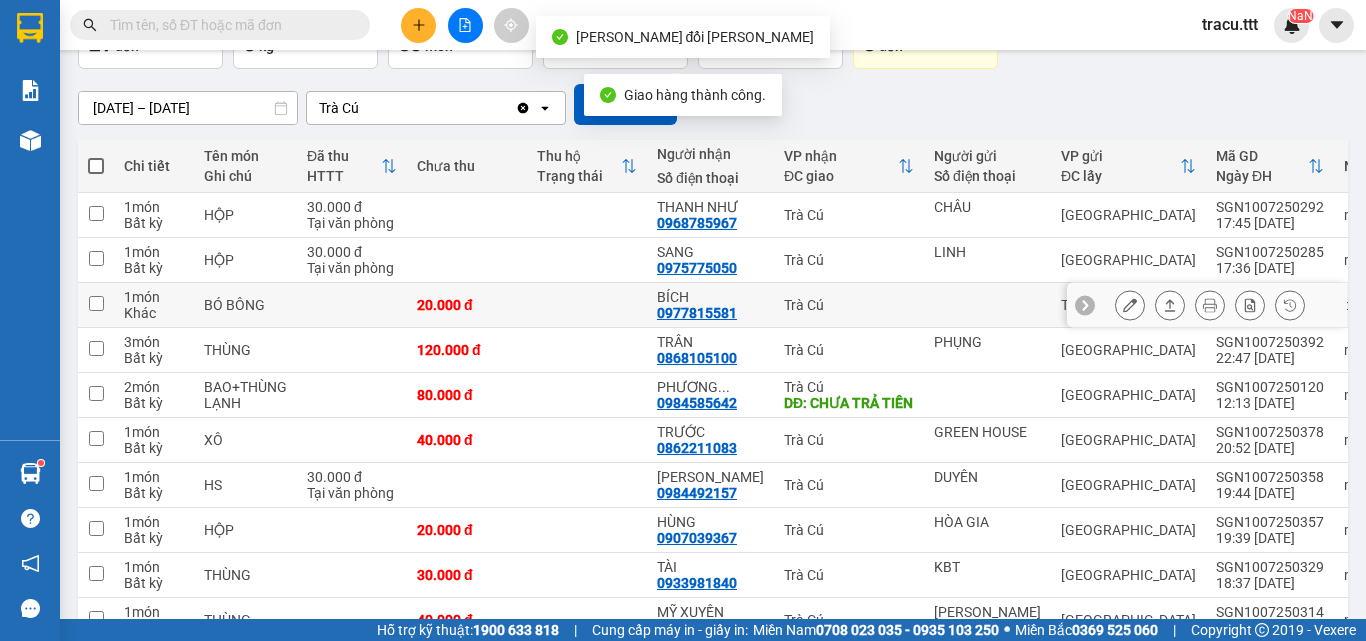 scroll, scrollTop: 288, scrollLeft: 0, axis: vertical 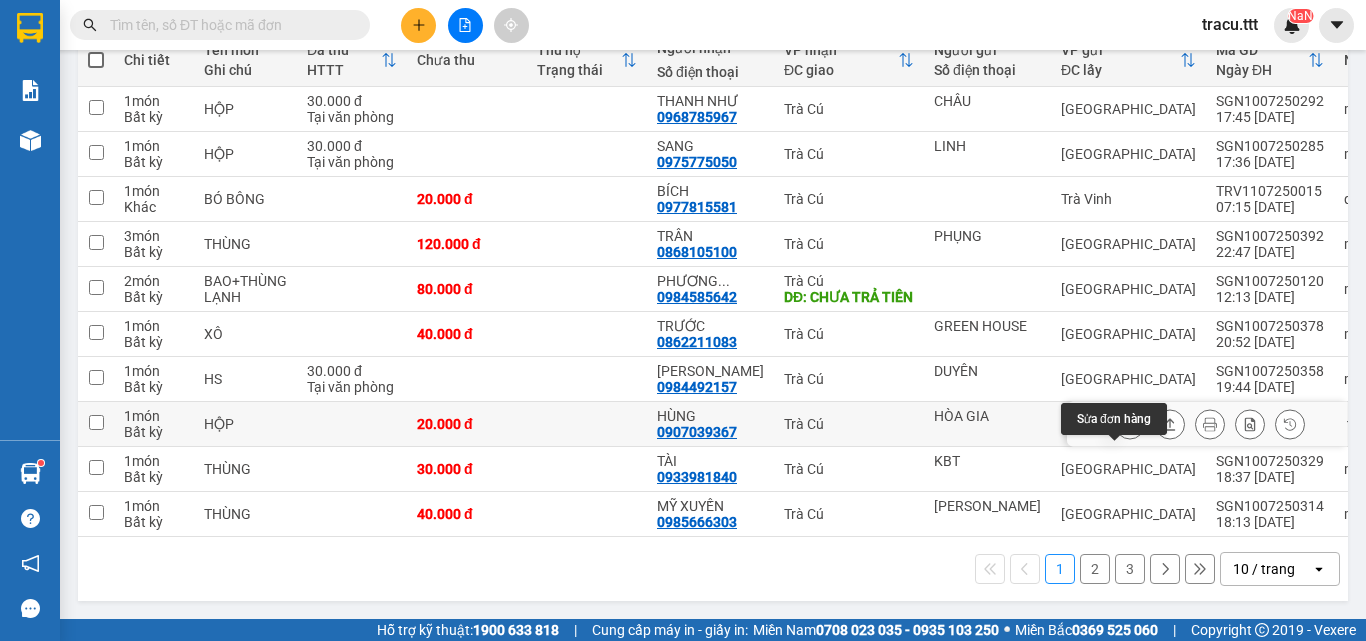 click 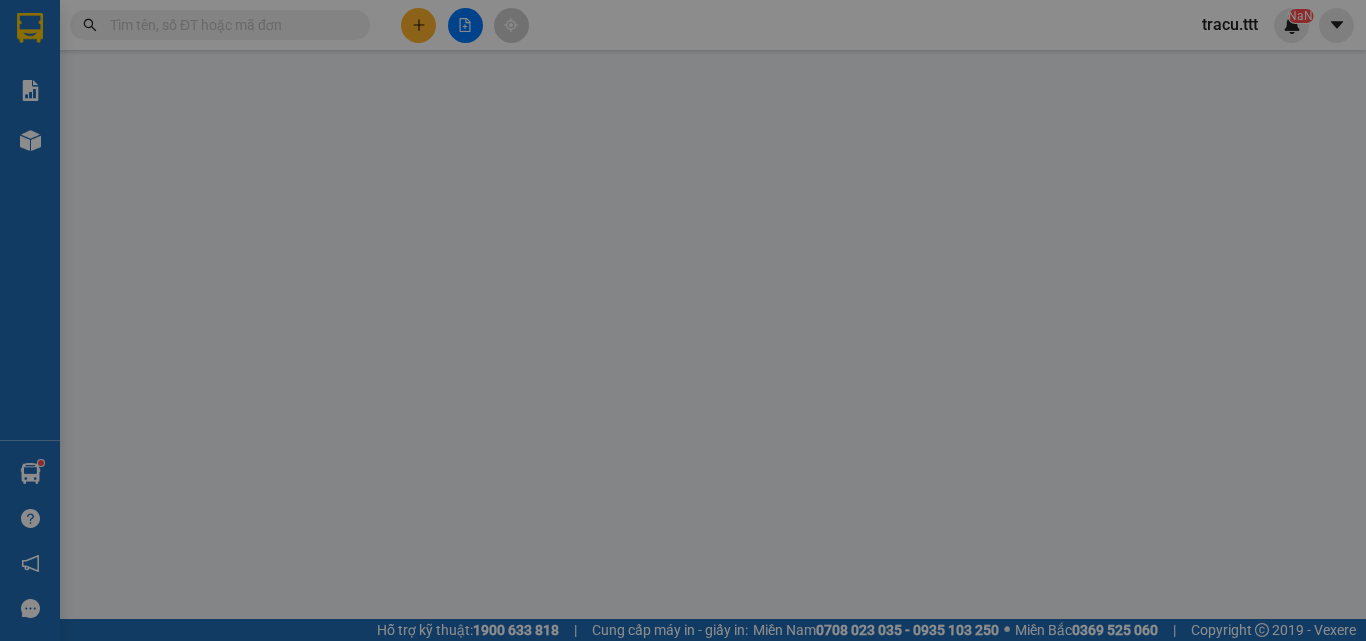 type on "HÒA GIA" 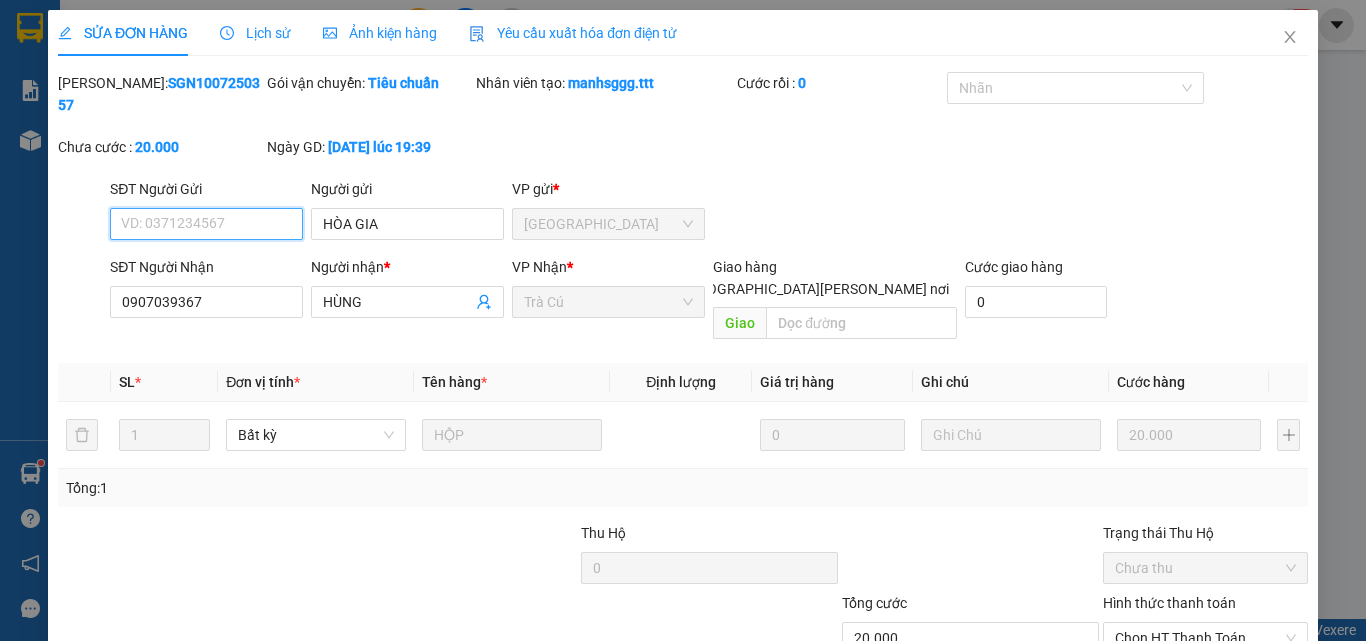 scroll, scrollTop: 0, scrollLeft: 0, axis: both 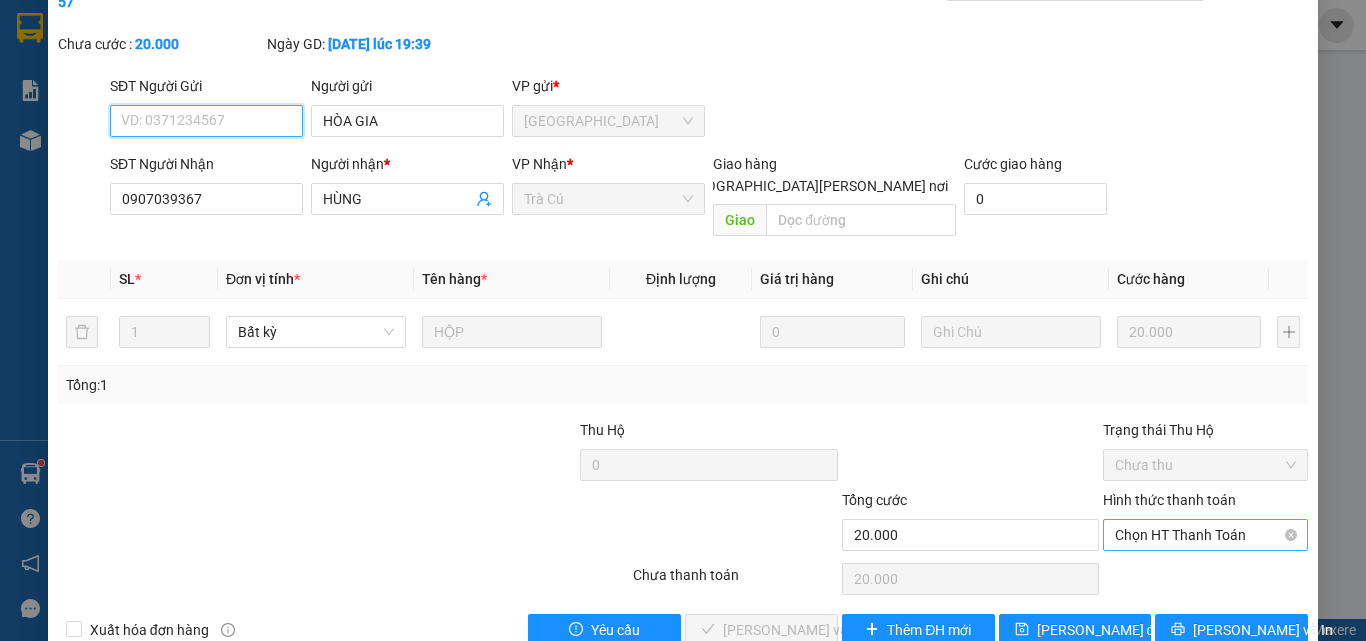 click on "Chọn HT Thanh Toán" at bounding box center [1205, 535] 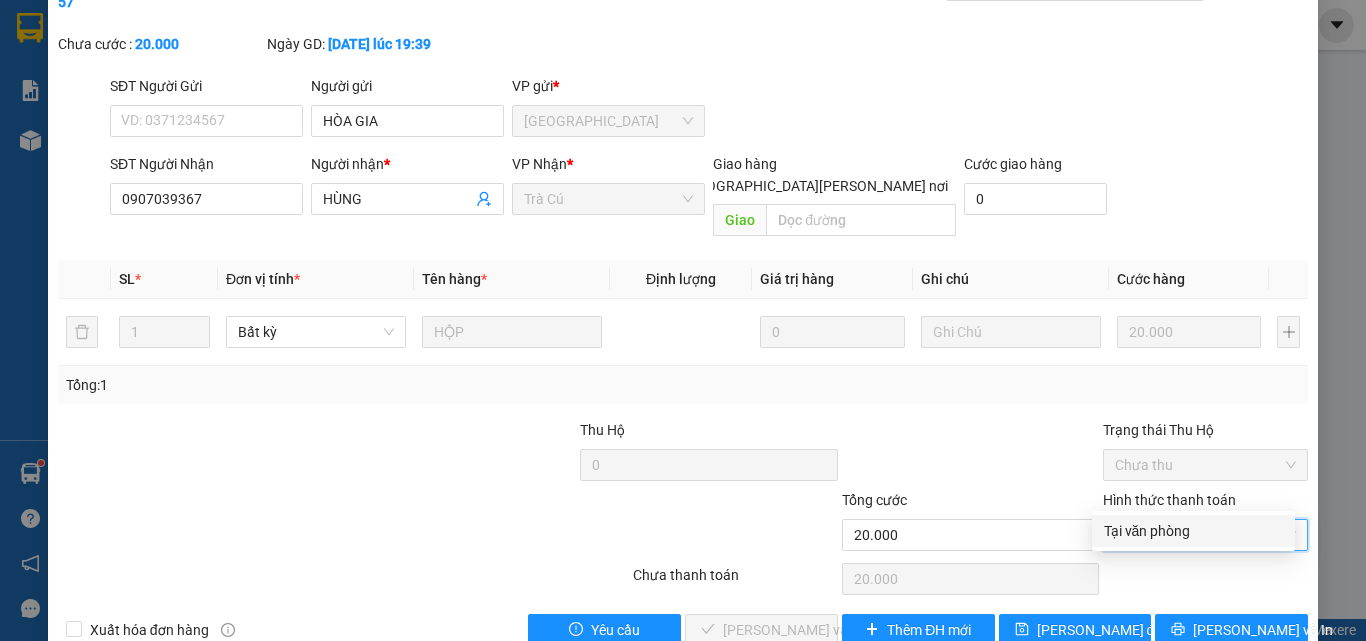 drag, startPoint x: 1170, startPoint y: 520, endPoint x: 1093, endPoint y: 555, distance: 84.58132 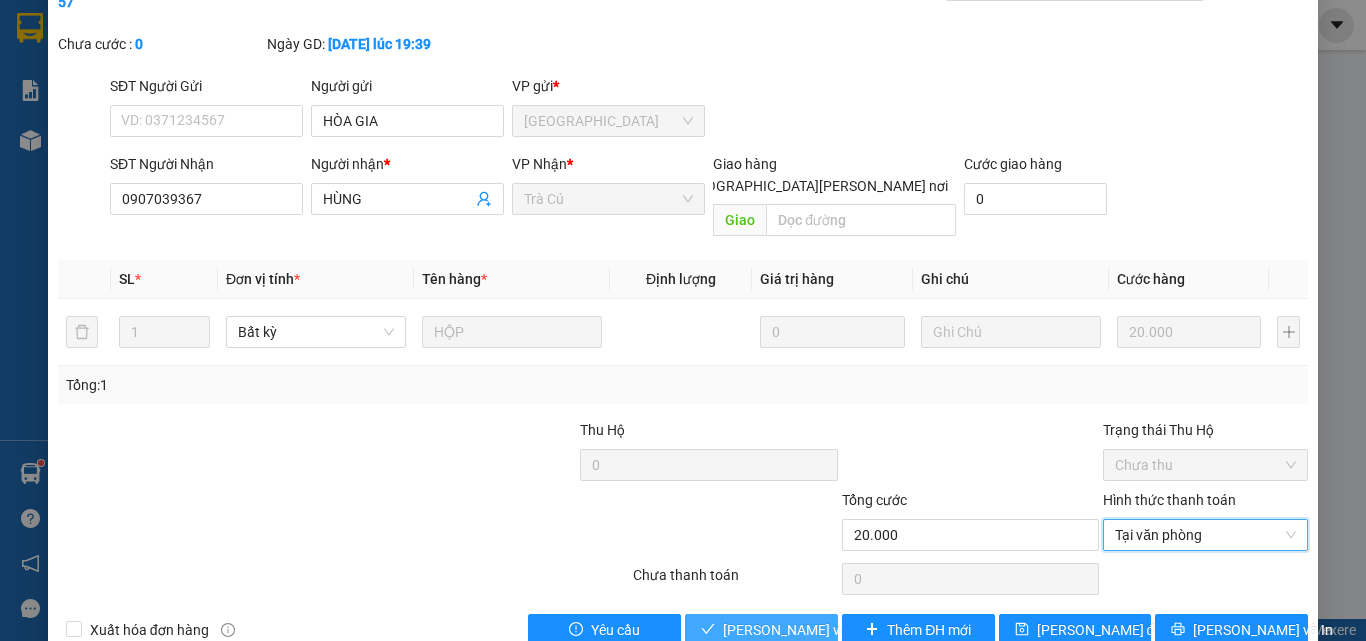 click on "[PERSON_NAME] và Giao hàng" at bounding box center [858, 630] 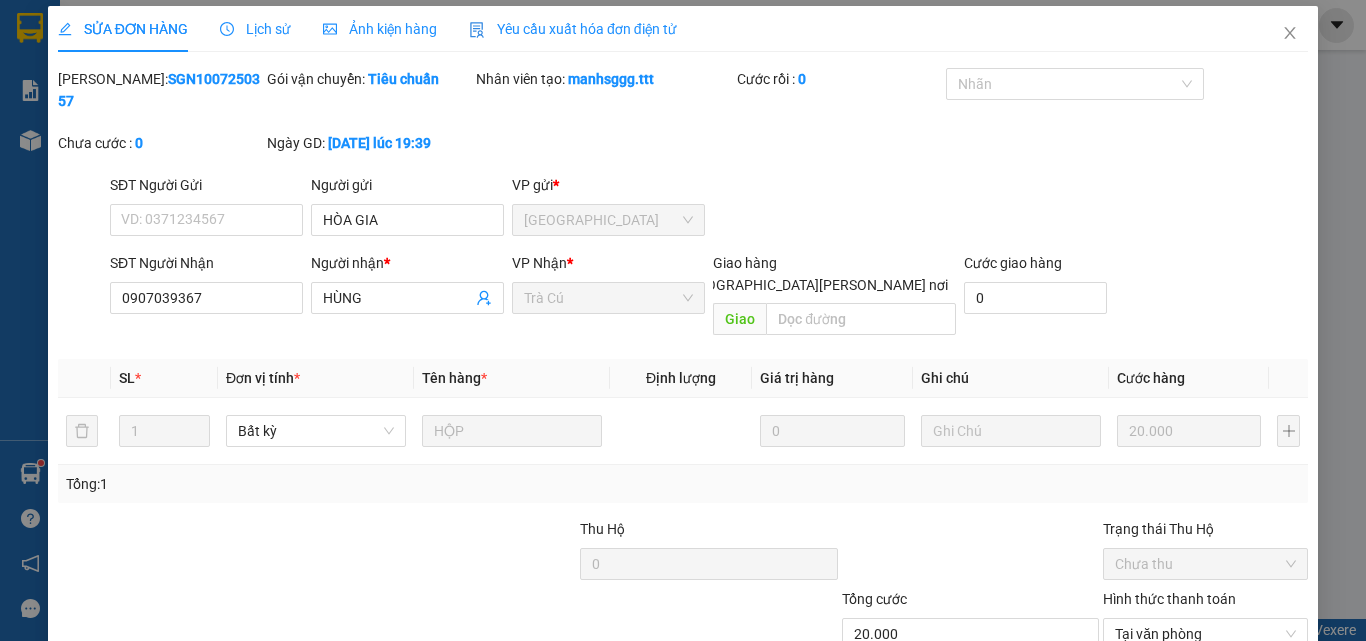 scroll, scrollTop: 3, scrollLeft: 0, axis: vertical 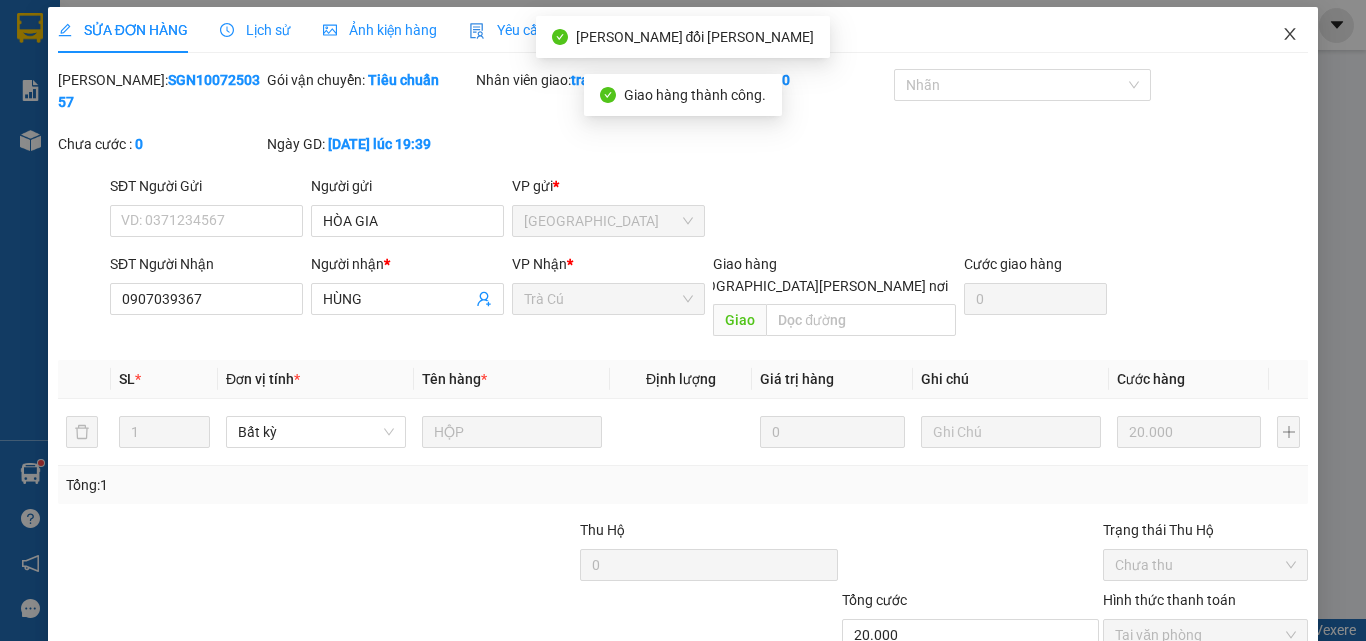 click 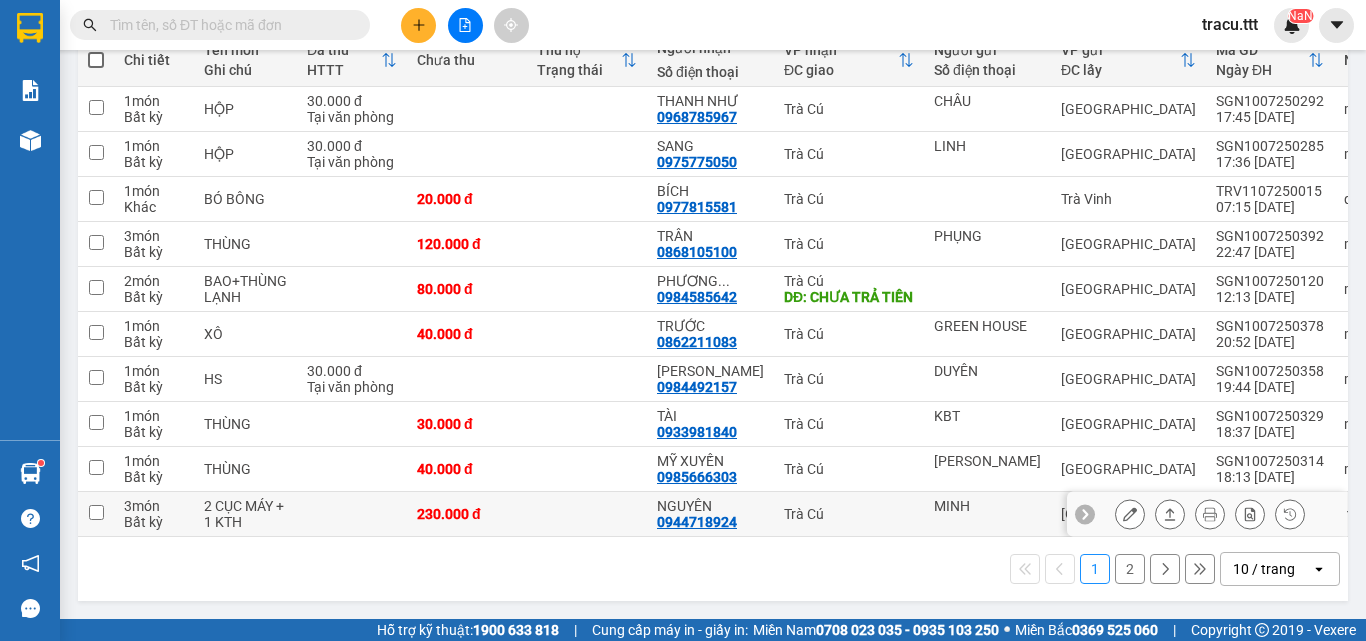 scroll, scrollTop: 288, scrollLeft: 0, axis: vertical 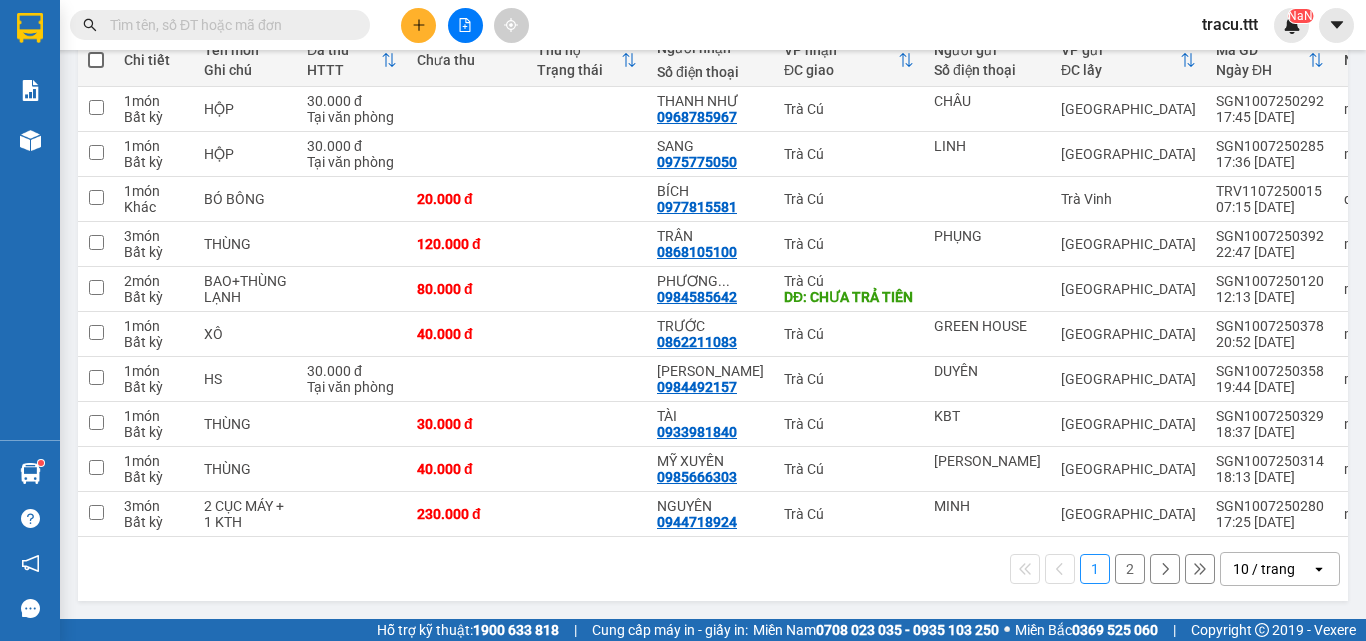 click on "2" at bounding box center [1130, 569] 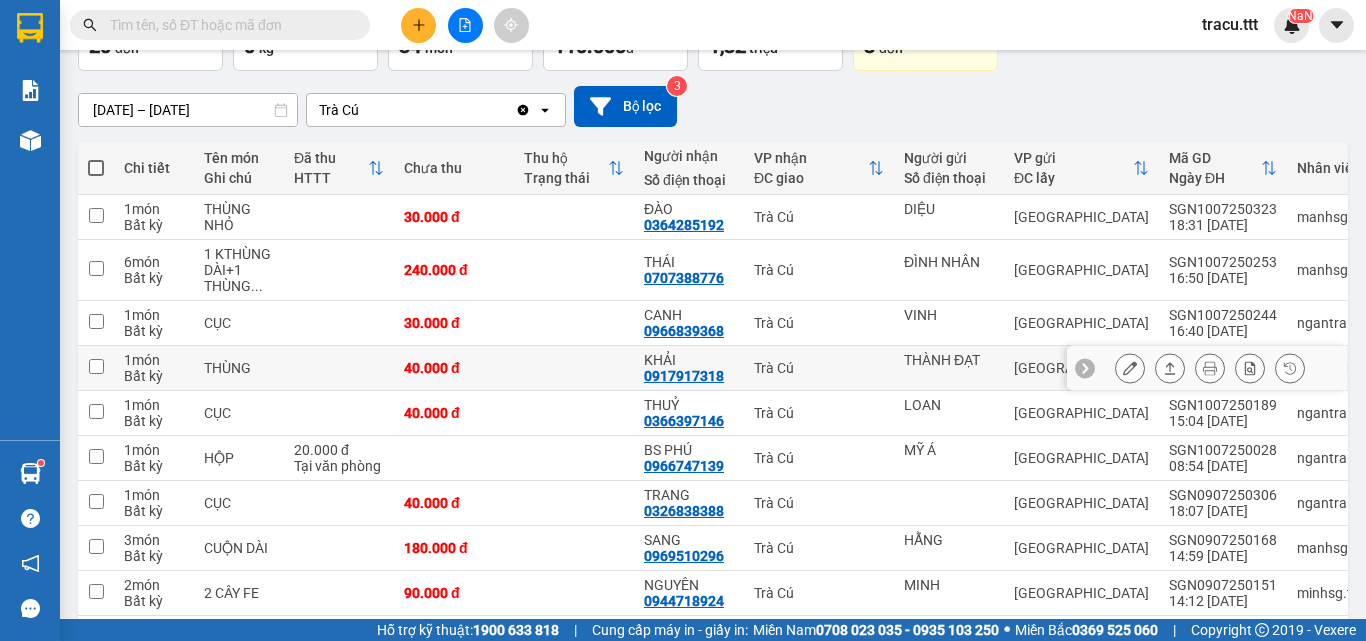 scroll, scrollTop: 72, scrollLeft: 0, axis: vertical 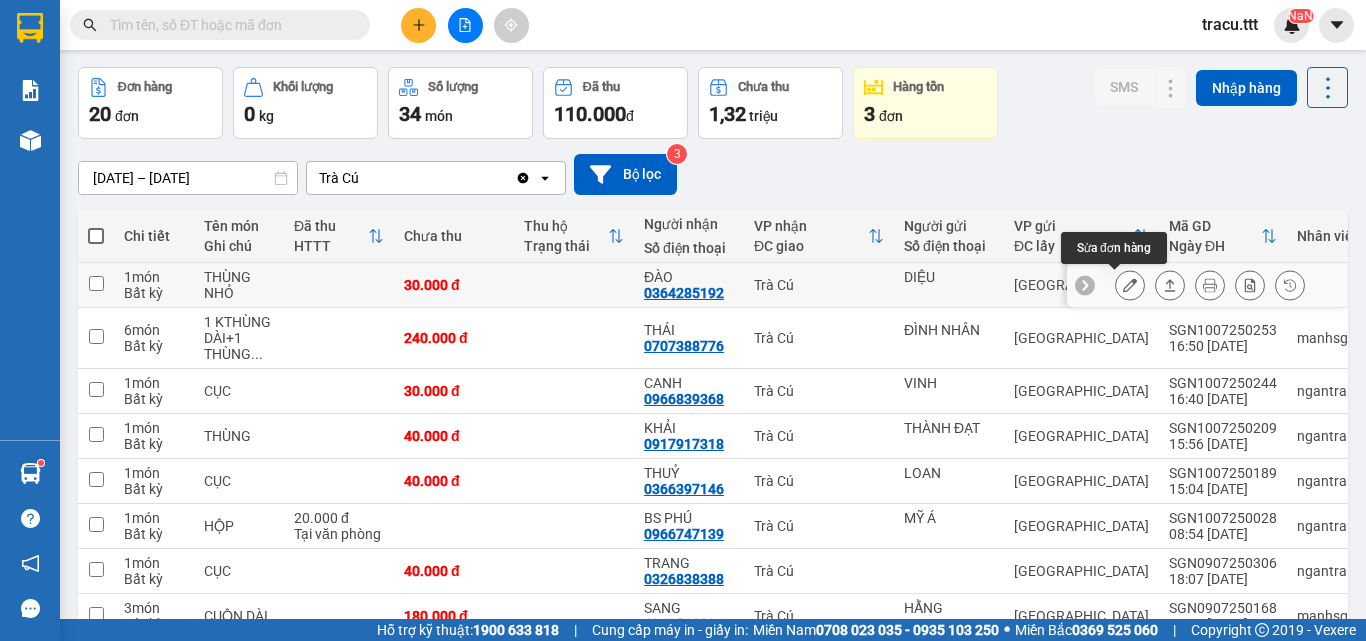click at bounding box center [1130, 285] 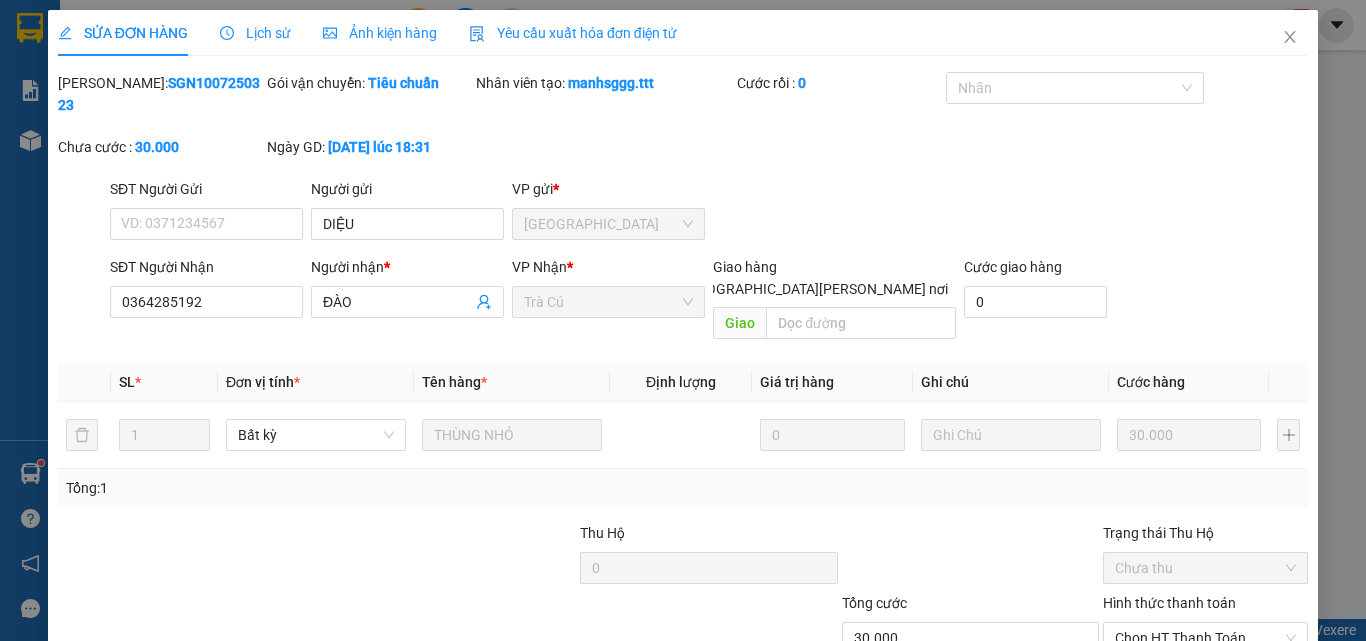 type on "DIỆU" 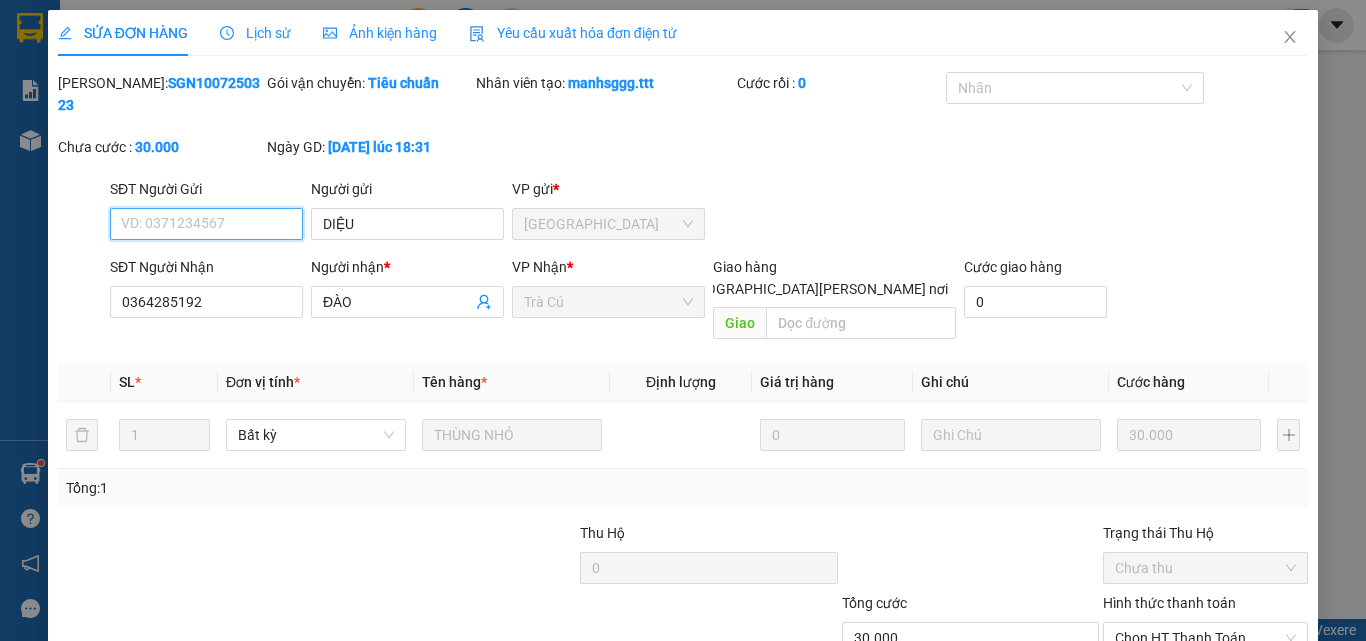 scroll, scrollTop: 103, scrollLeft: 0, axis: vertical 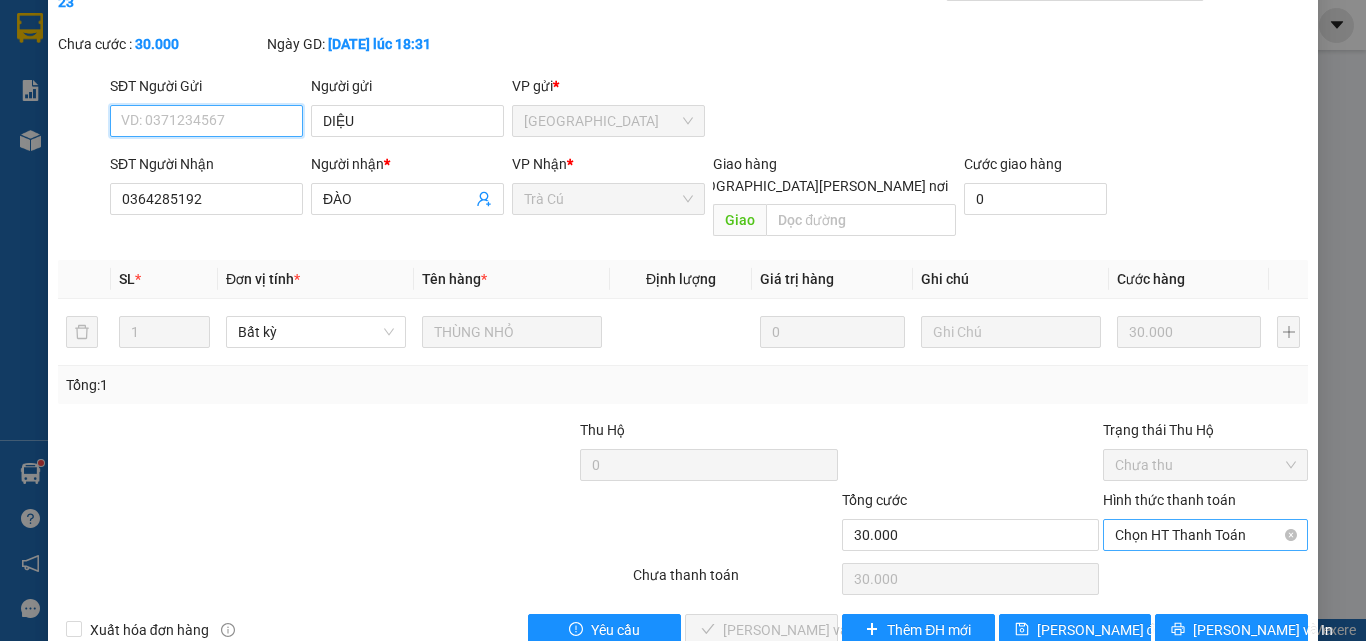 click on "Chọn HT Thanh Toán" at bounding box center [1205, 535] 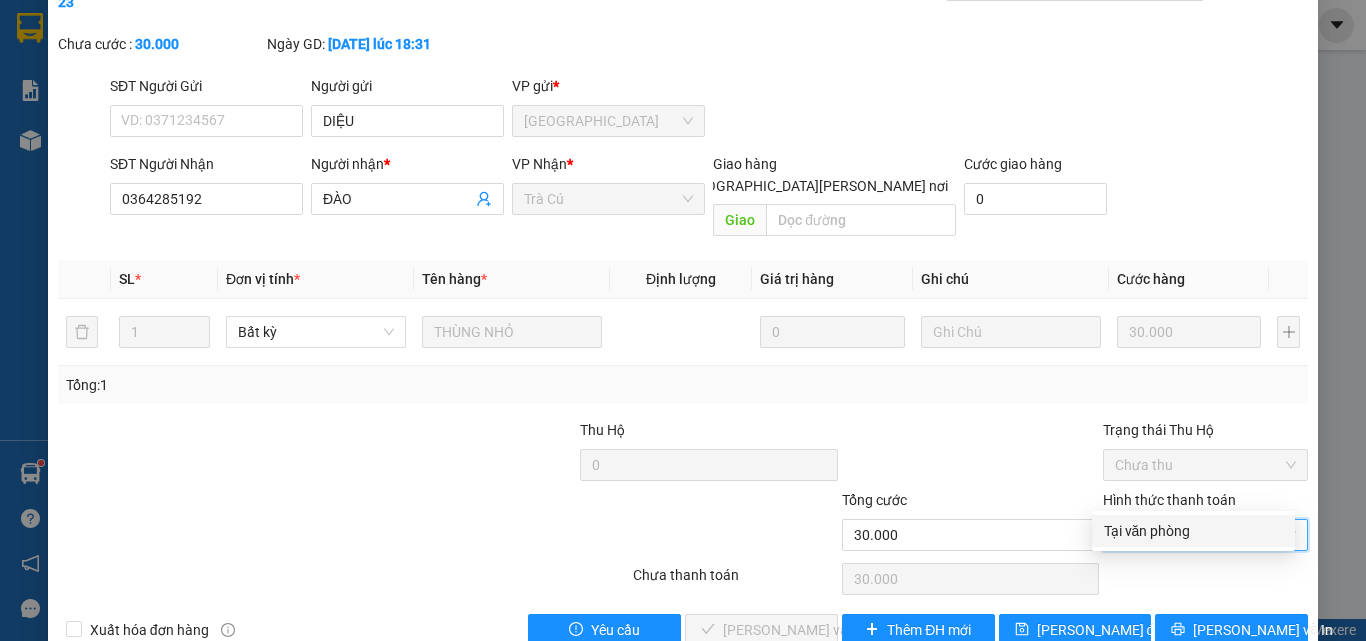 click on "Tại văn phòng" at bounding box center (1193, 531) 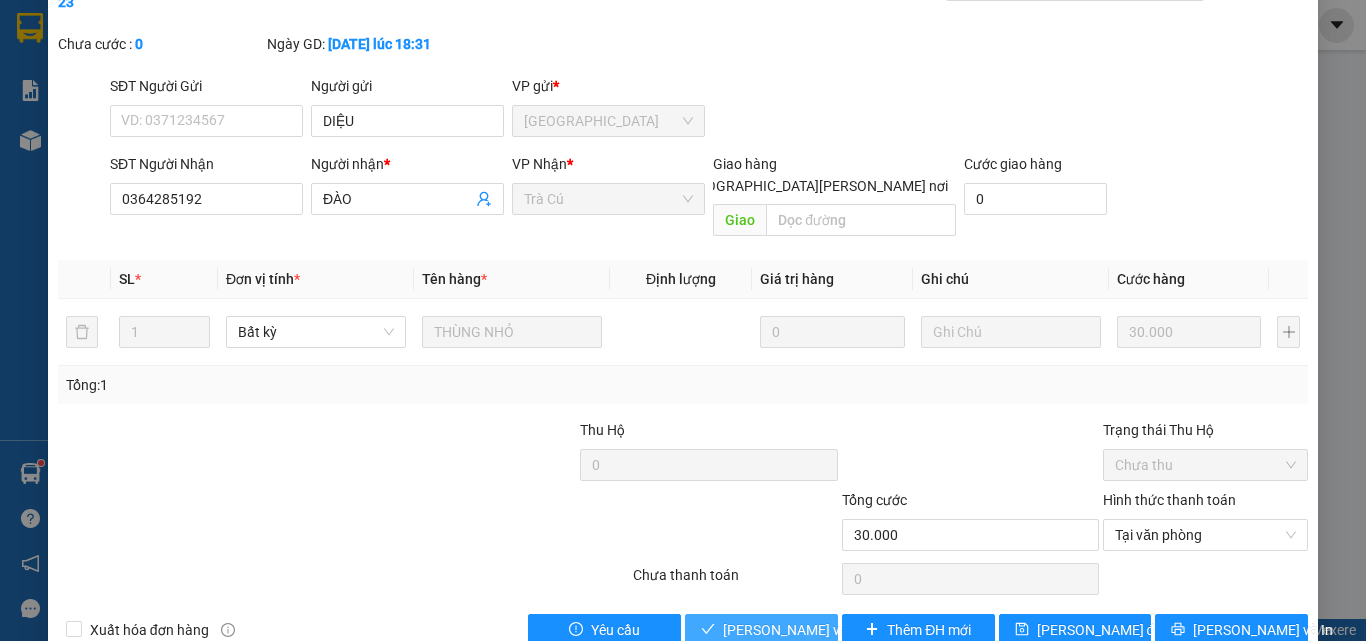 click on "[PERSON_NAME] và Giao hàng" at bounding box center (858, 630) 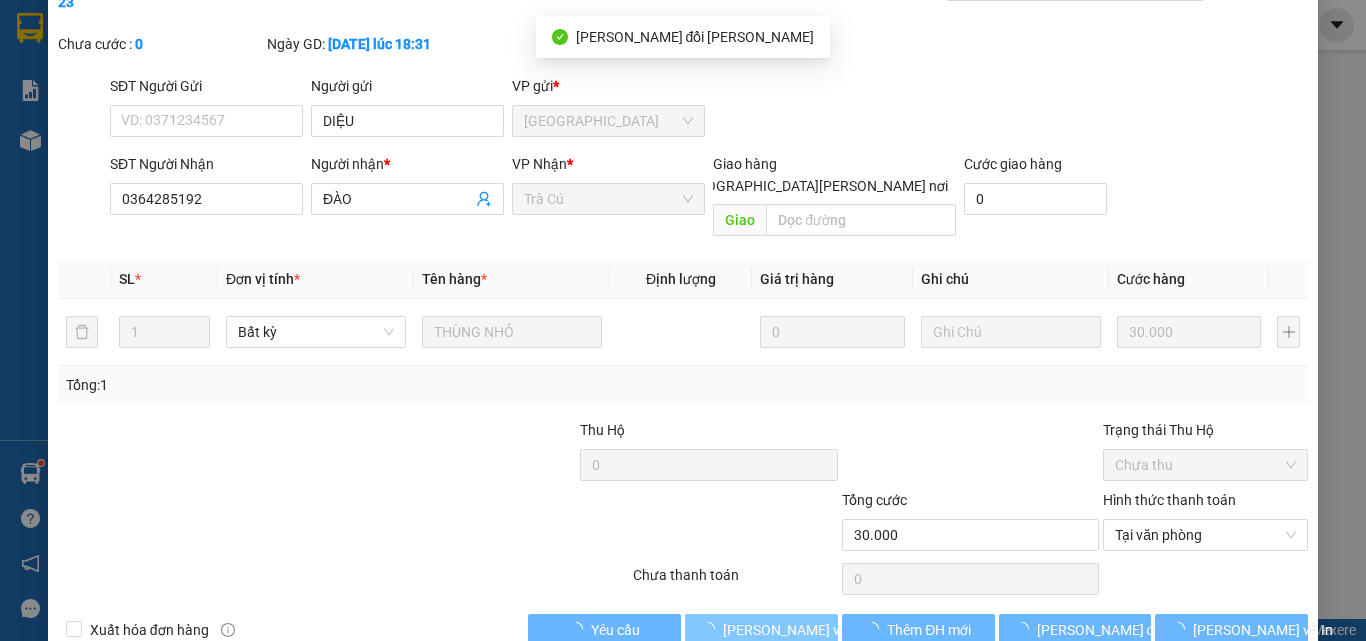 scroll, scrollTop: 0, scrollLeft: 0, axis: both 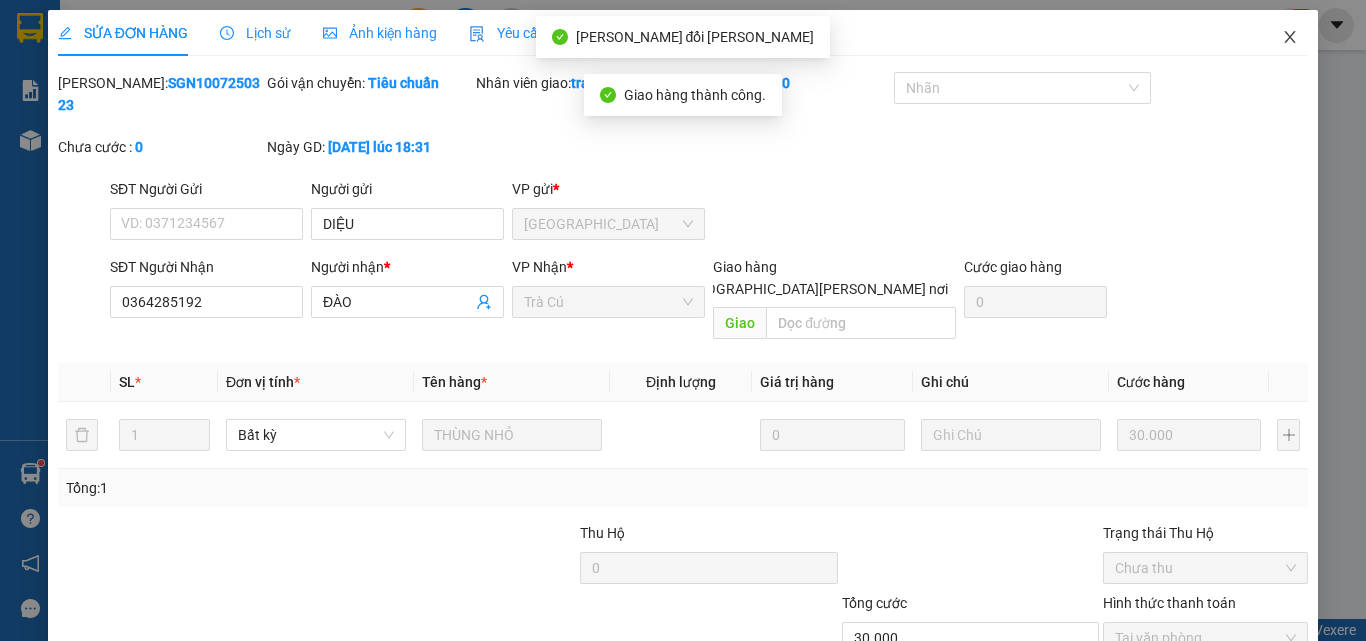 click 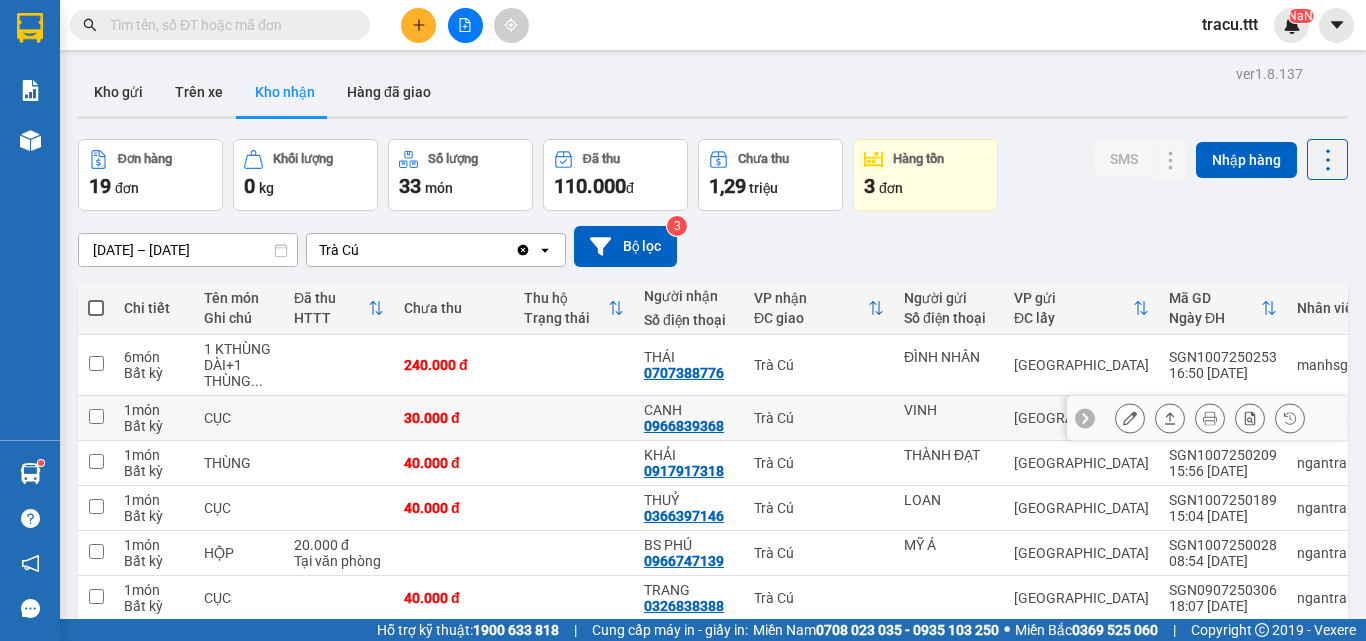 scroll, scrollTop: 100, scrollLeft: 0, axis: vertical 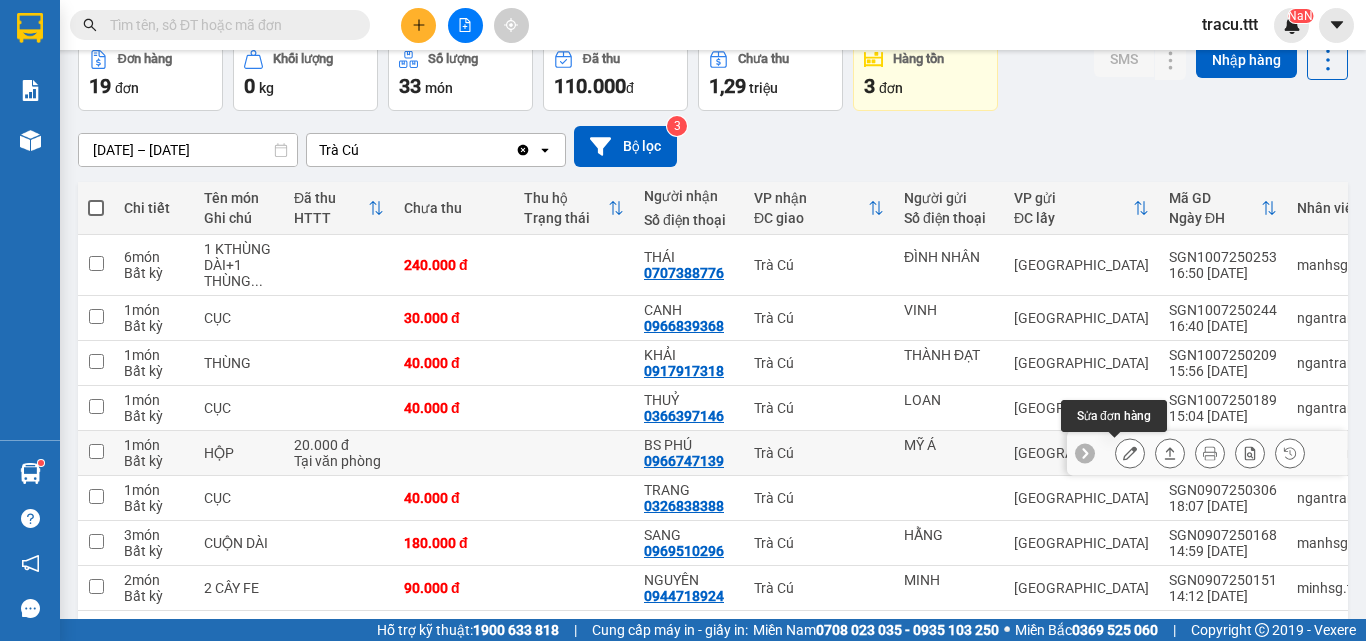 click at bounding box center (1130, 453) 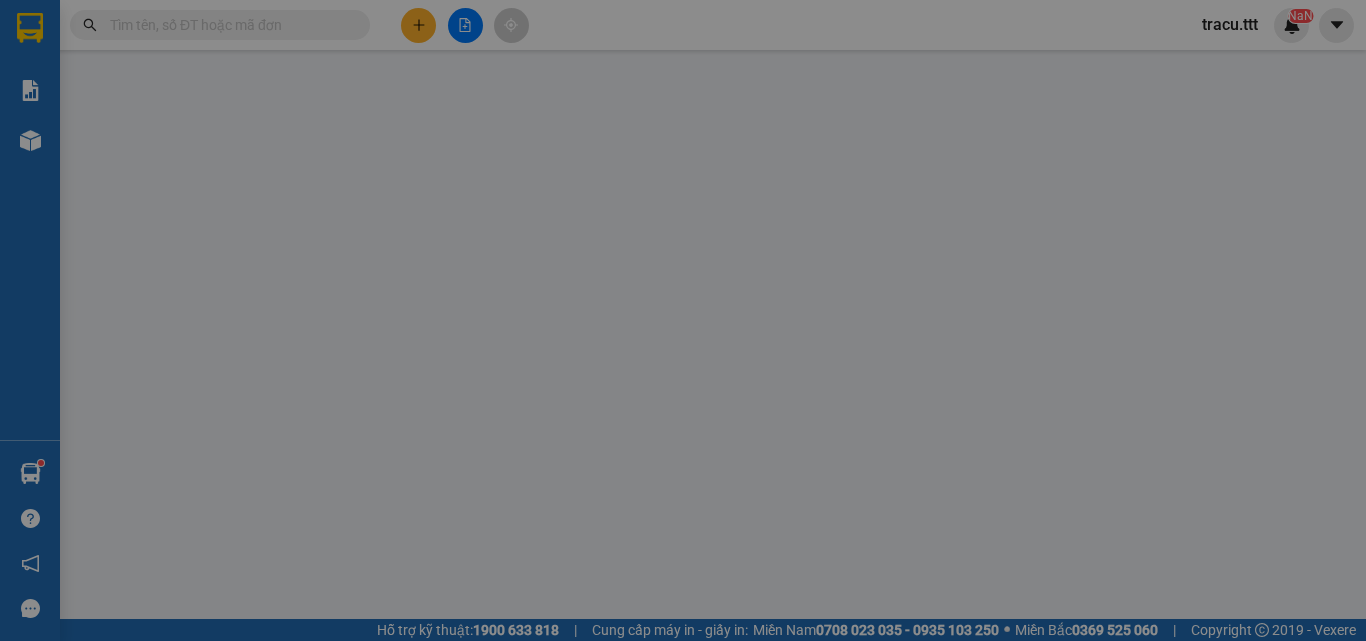 type on "MỸ Á" 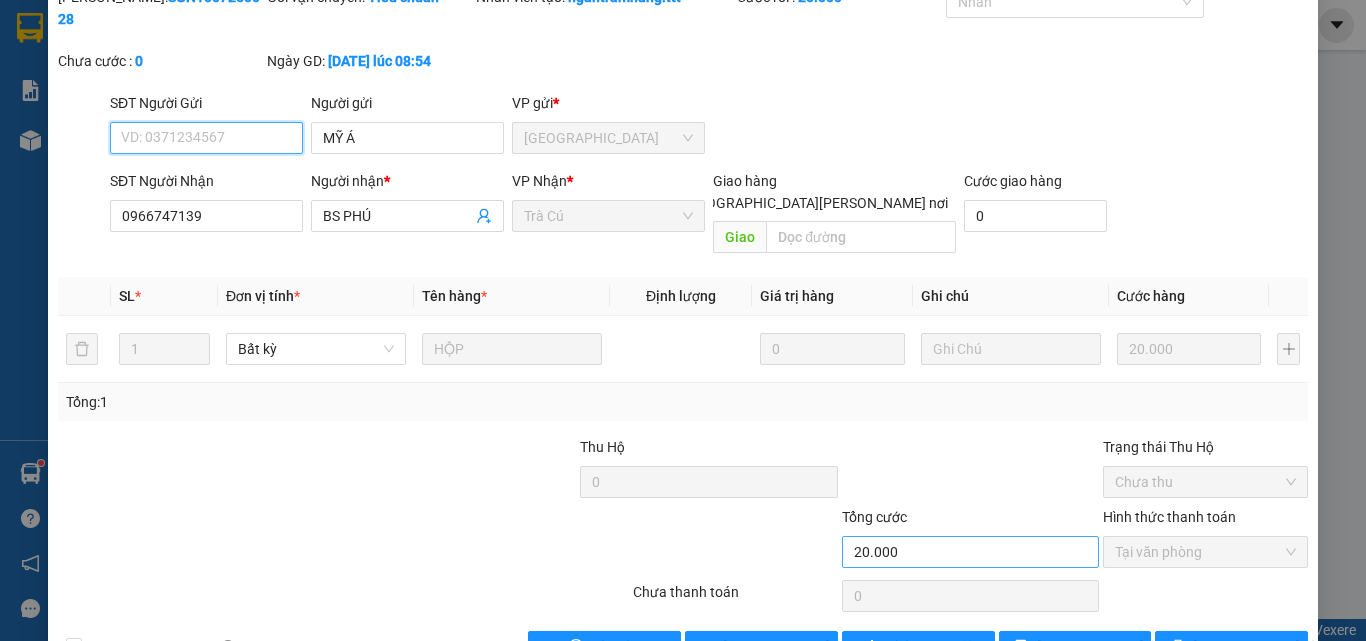 scroll, scrollTop: 103, scrollLeft: 0, axis: vertical 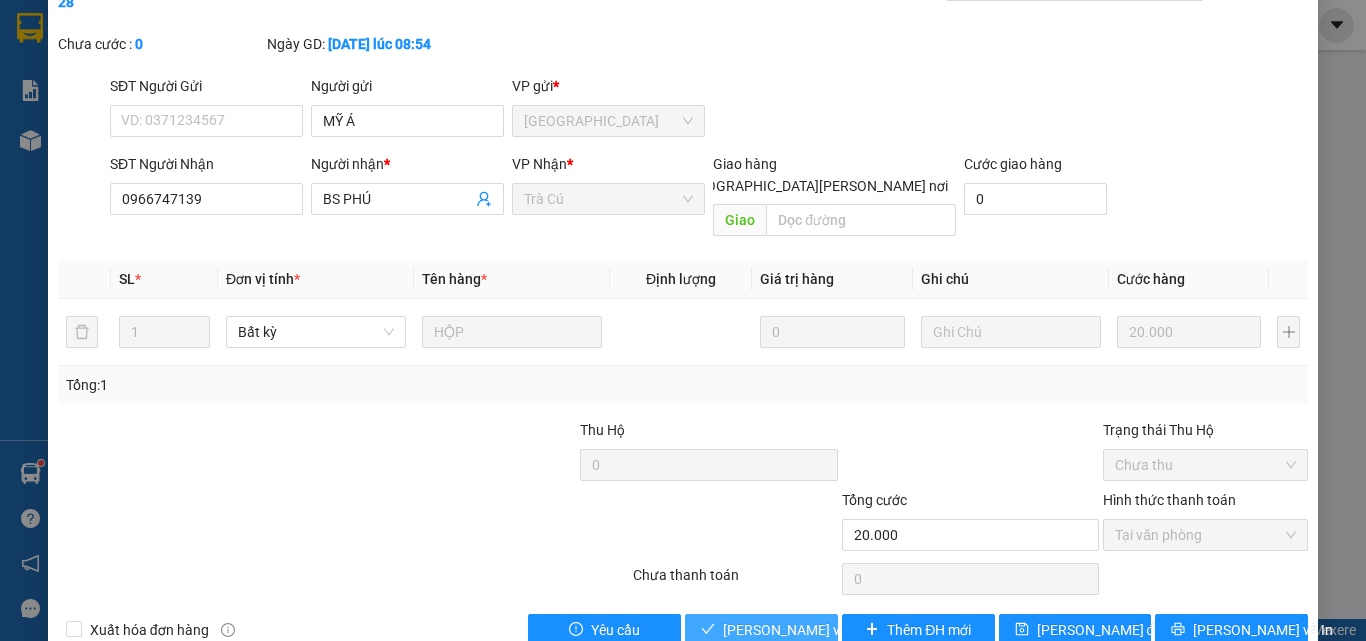 click on "[PERSON_NAME] và Giao hàng" at bounding box center (858, 630) 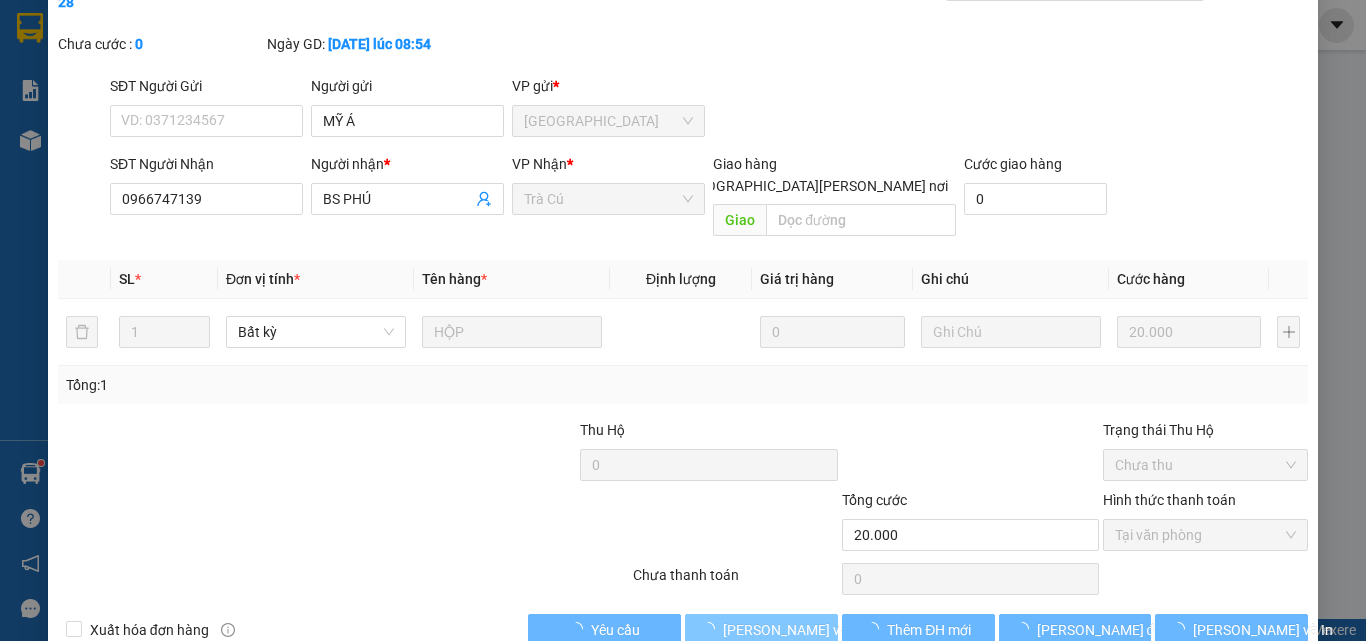 scroll, scrollTop: 0, scrollLeft: 0, axis: both 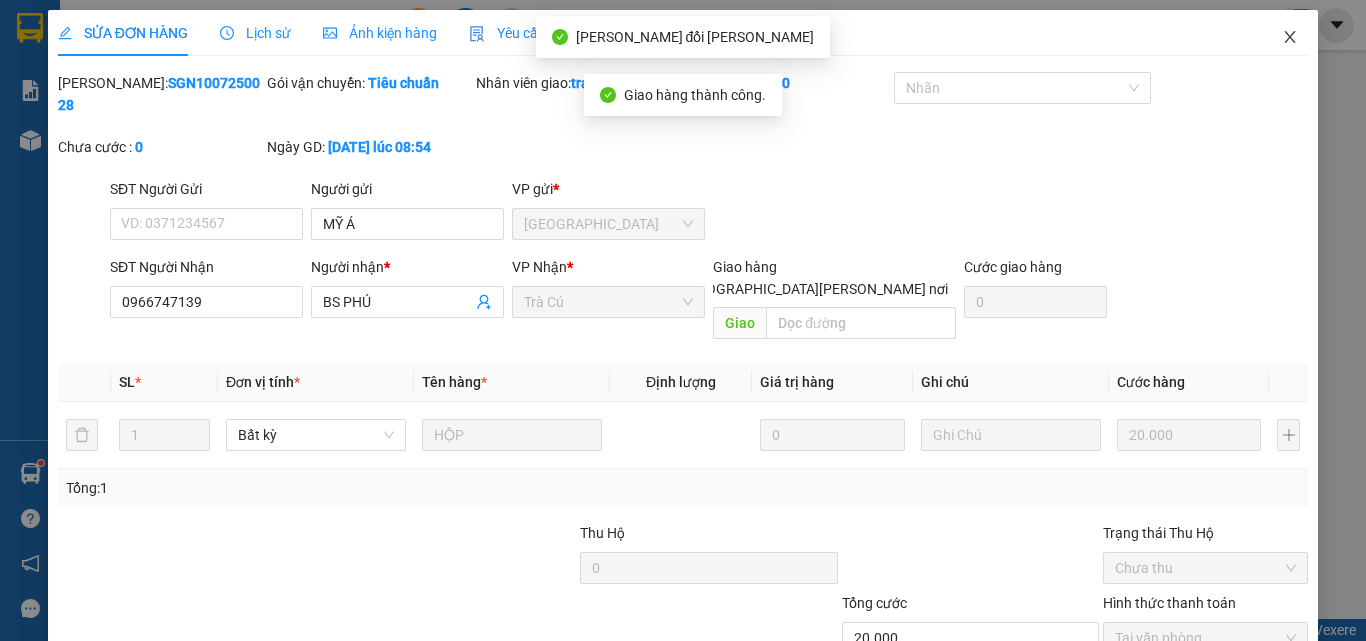 click at bounding box center (1290, 38) 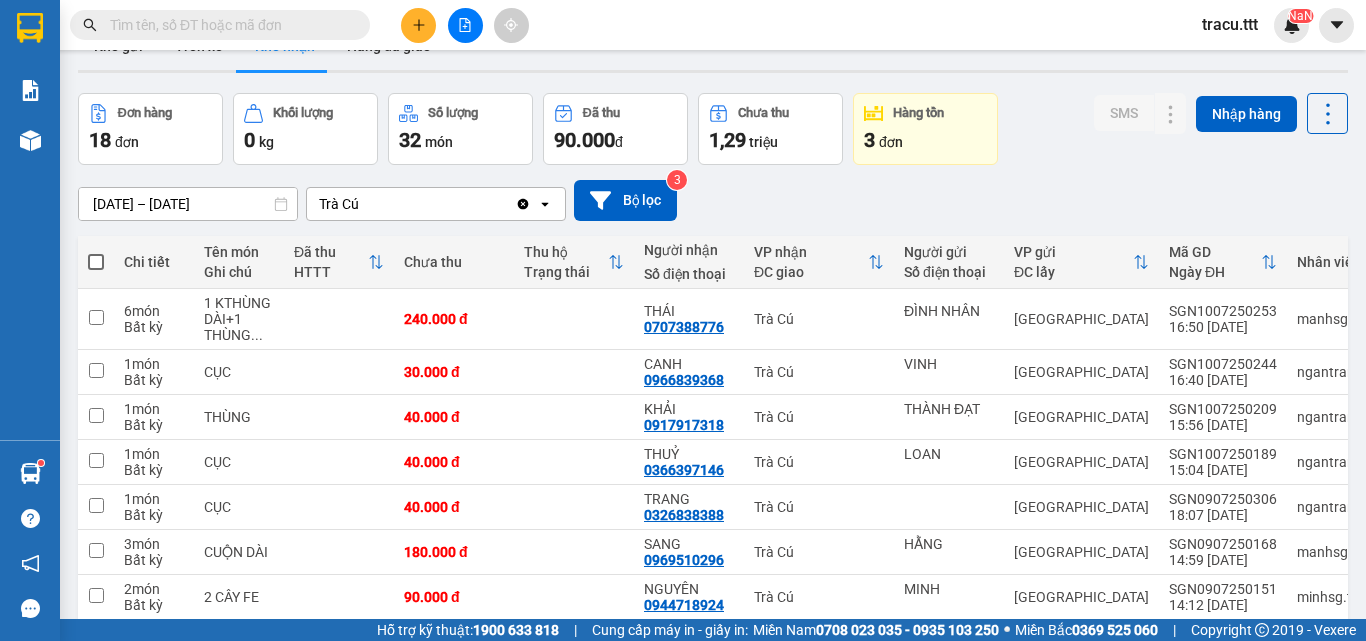 scroll, scrollTop: 0, scrollLeft: 0, axis: both 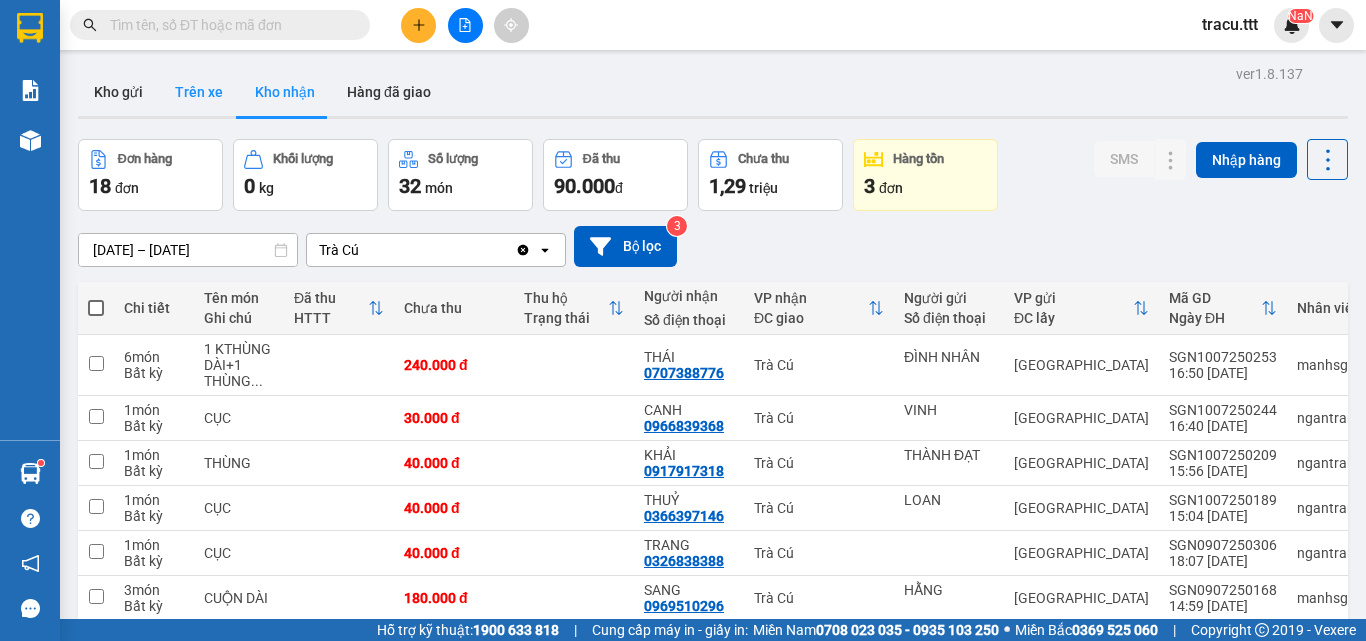 click on "Trên xe" at bounding box center [199, 92] 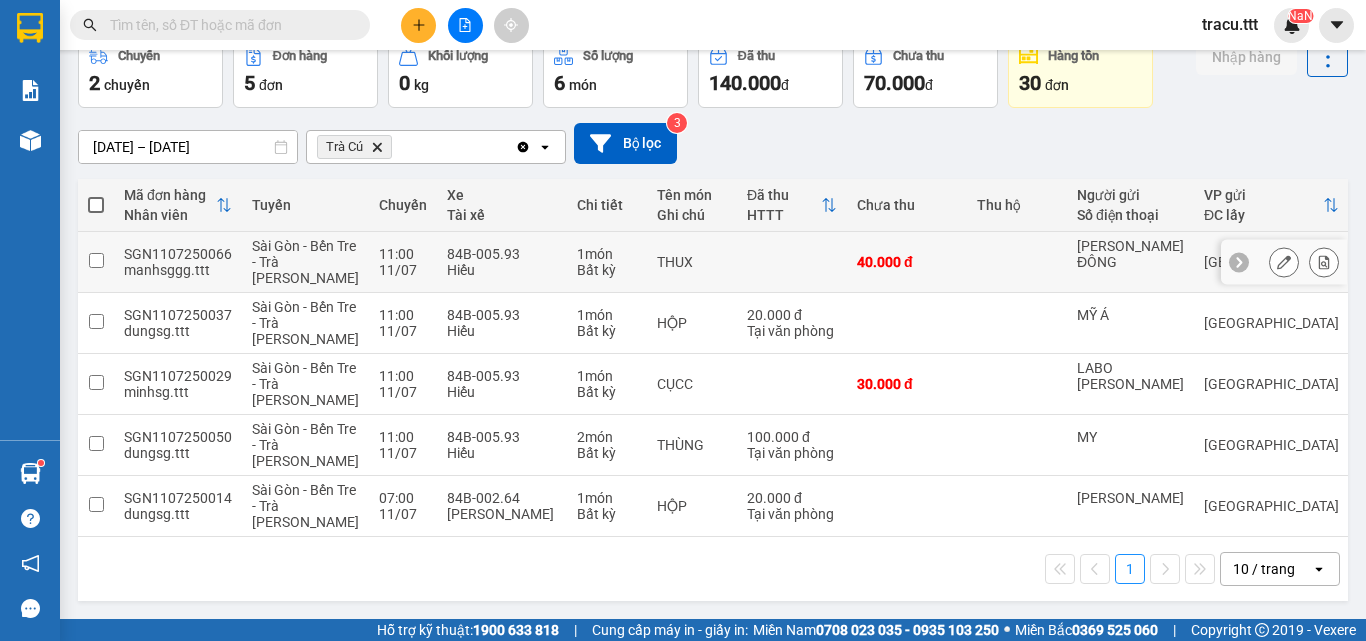 scroll, scrollTop: 0, scrollLeft: 0, axis: both 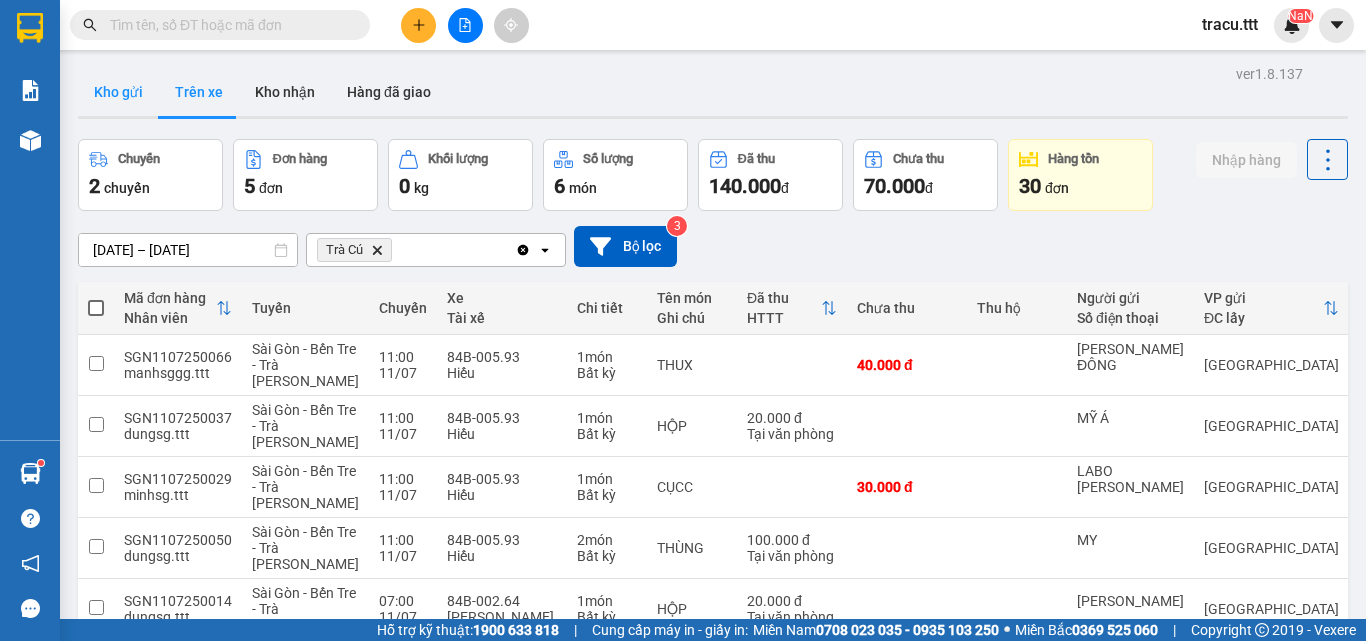 click on "Kho gửi" at bounding box center (118, 92) 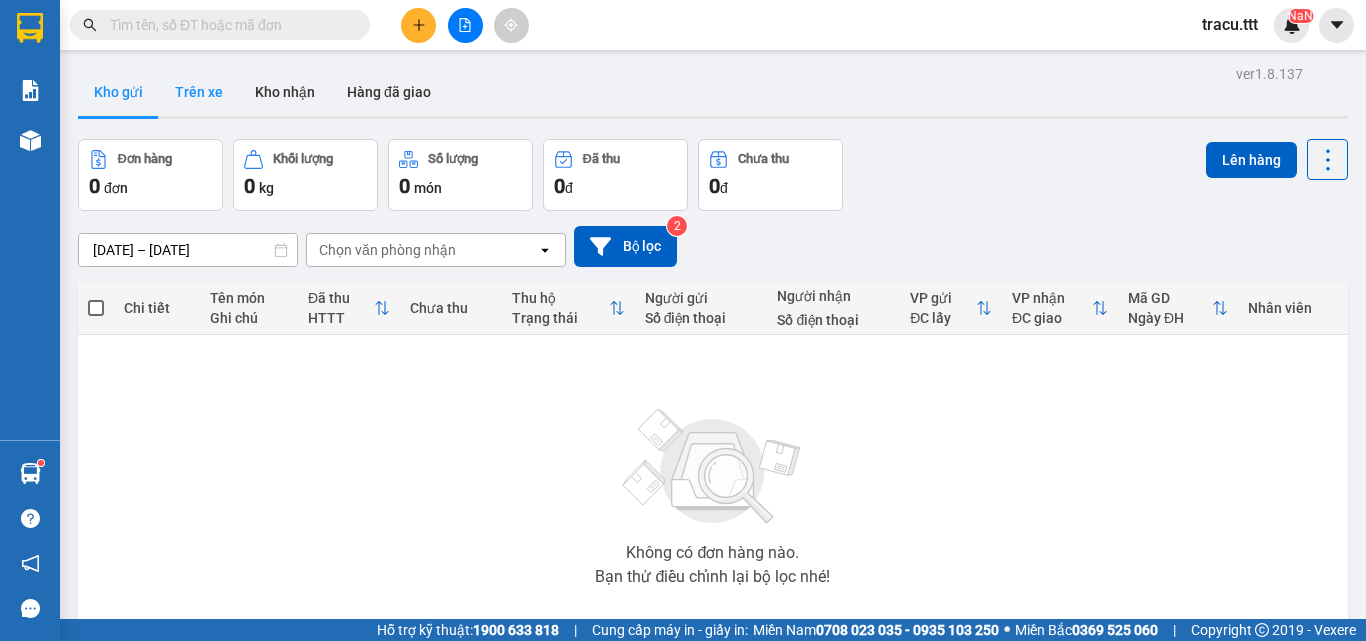 click on "Trên xe" at bounding box center [199, 92] 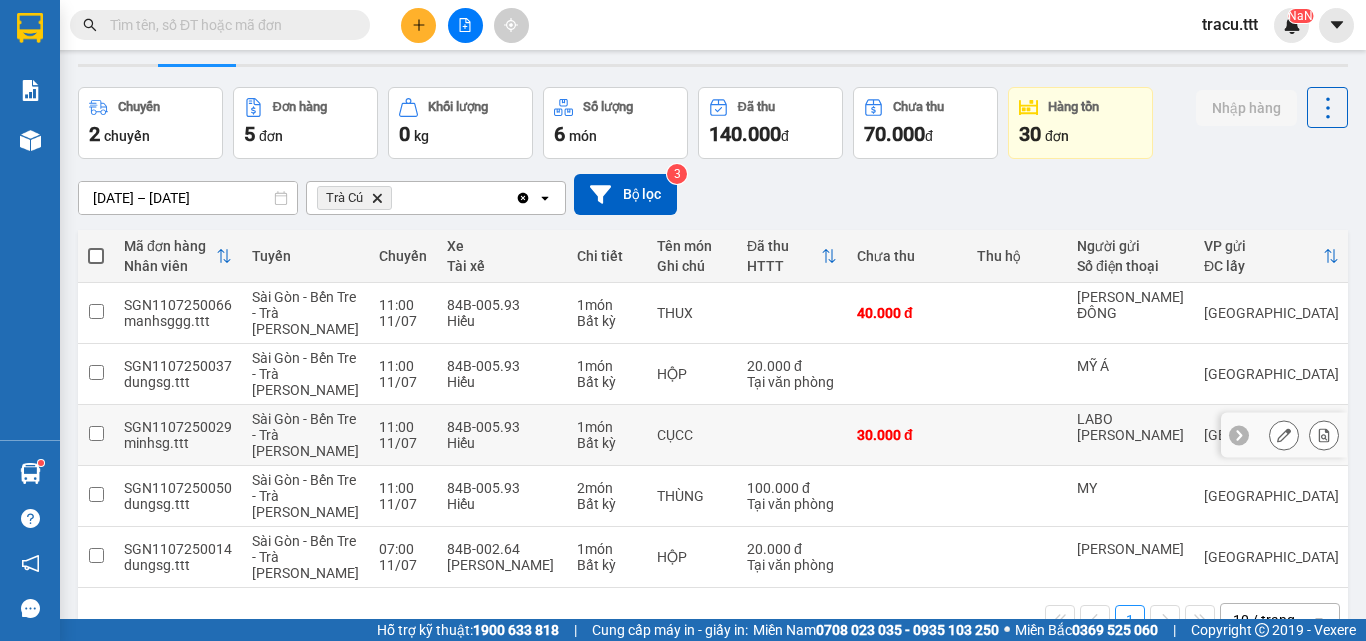 scroll, scrollTop: 0, scrollLeft: 0, axis: both 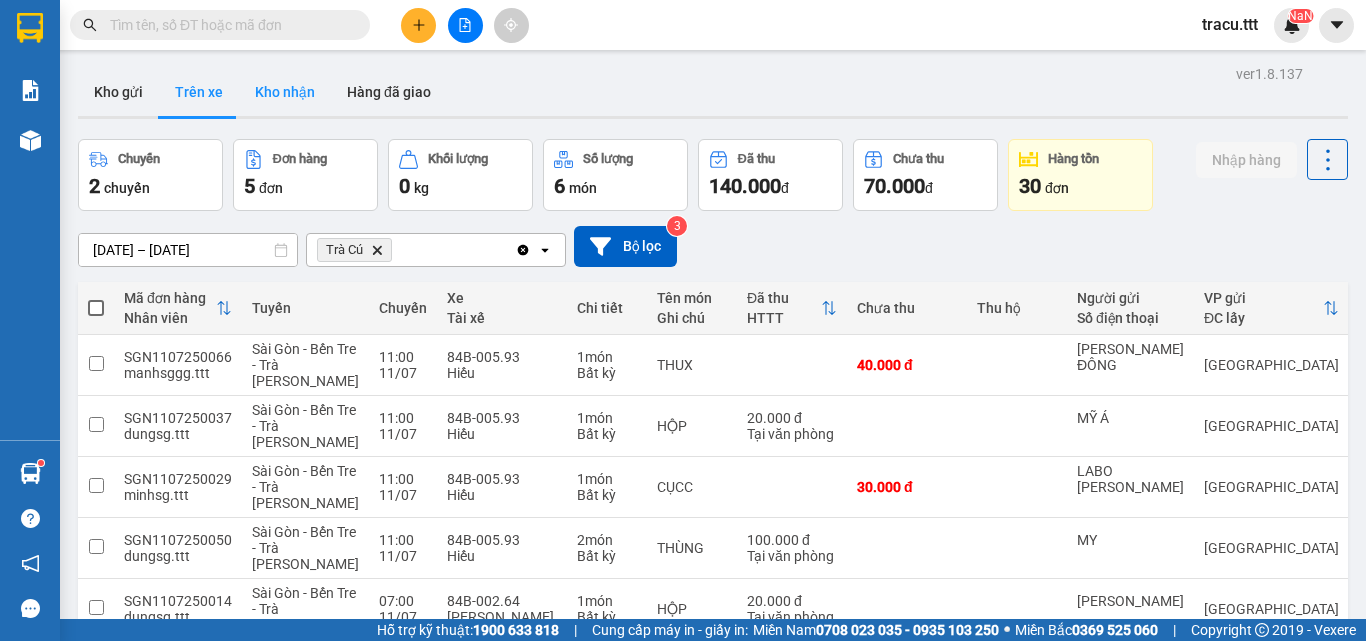 click on "Kho nhận" at bounding box center (285, 92) 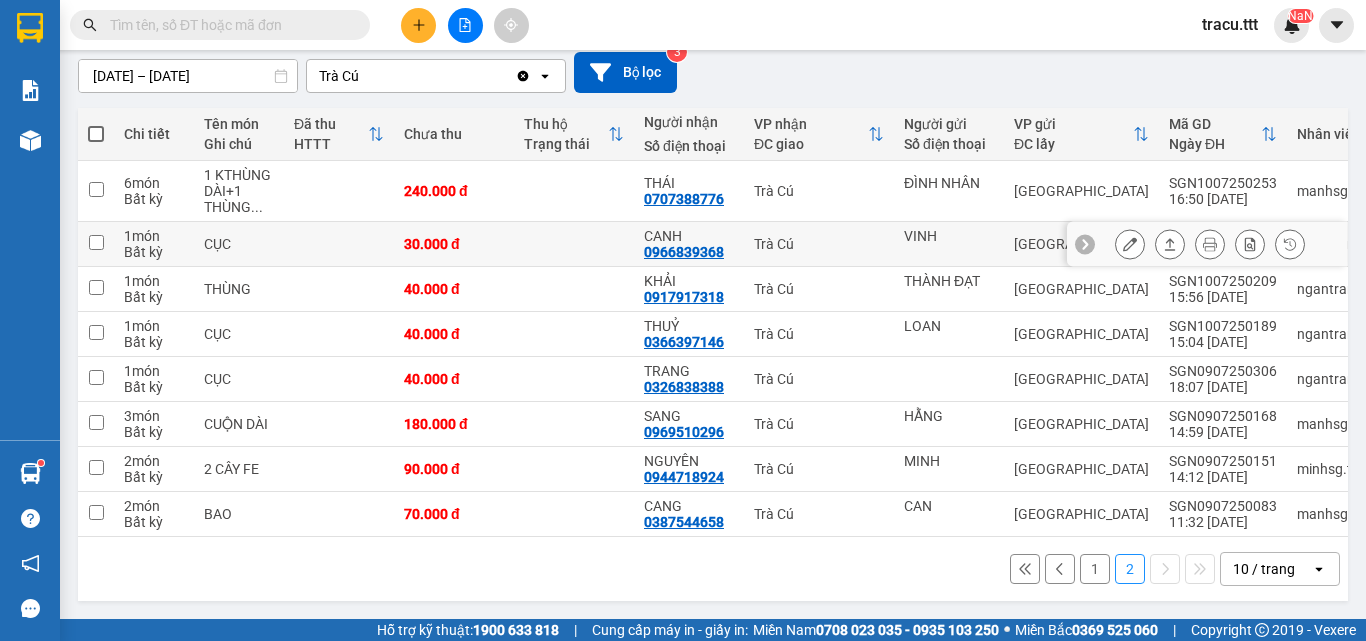 scroll, scrollTop: 182, scrollLeft: 0, axis: vertical 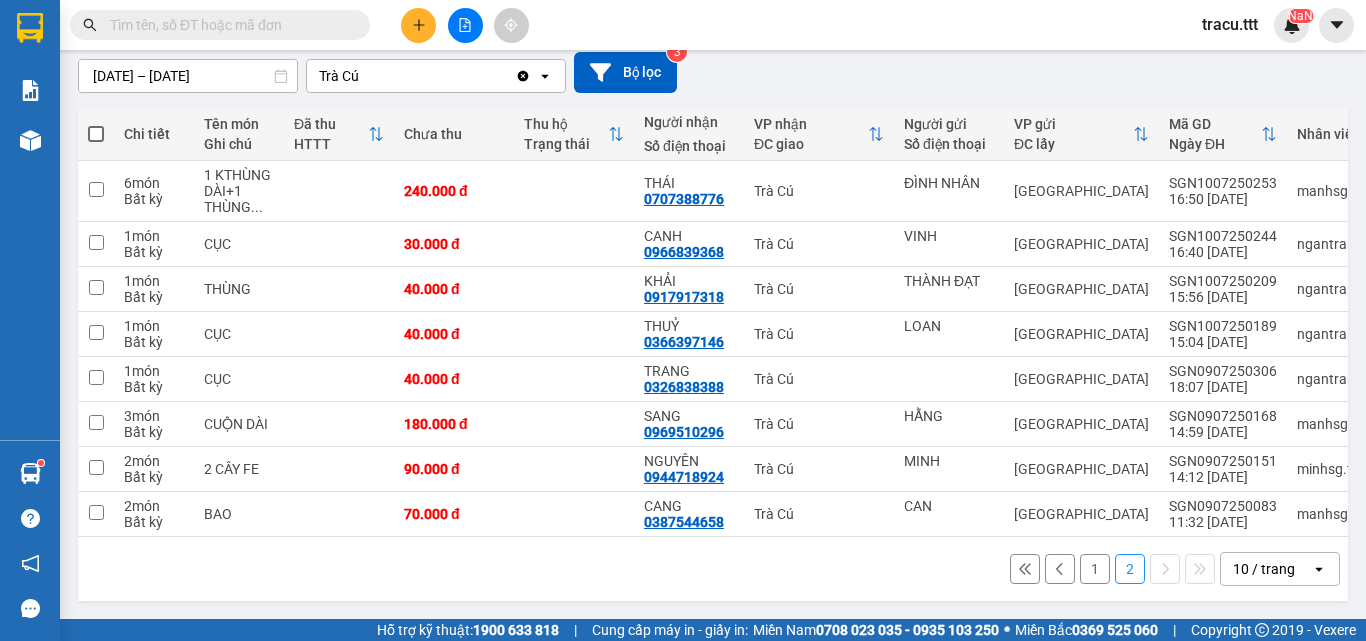 click on "1" at bounding box center (1095, 569) 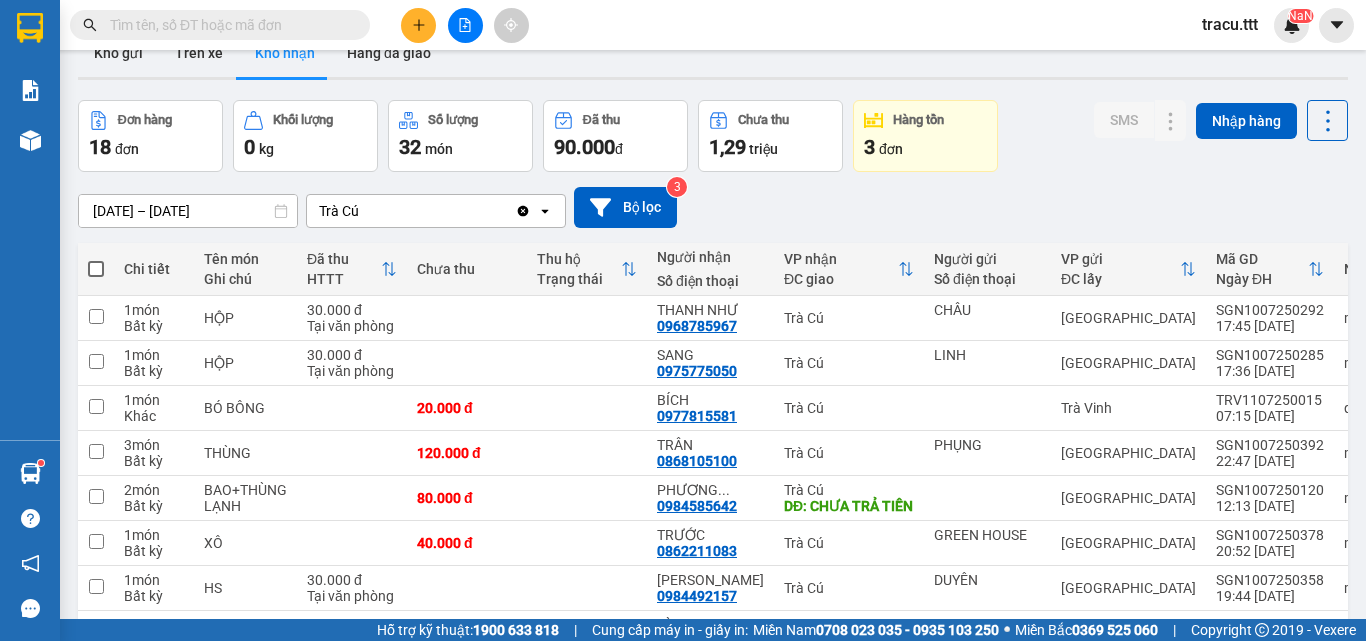 scroll, scrollTop: 0, scrollLeft: 0, axis: both 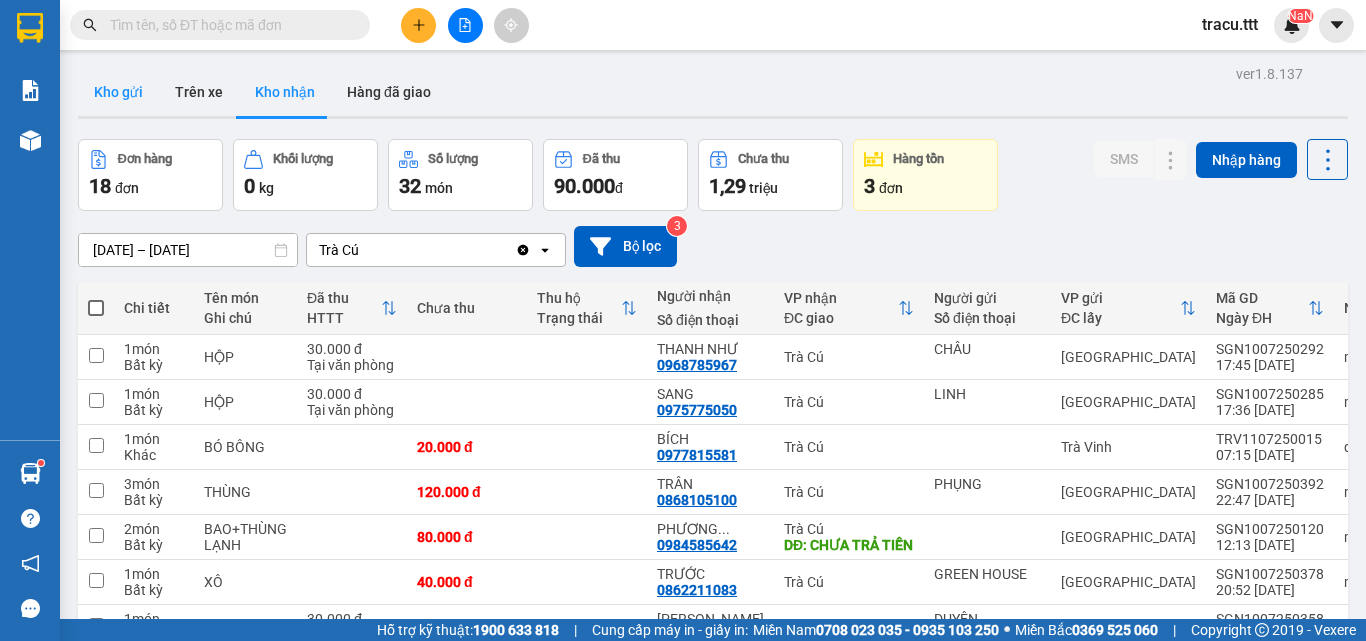 click on "Kho gửi" at bounding box center (118, 92) 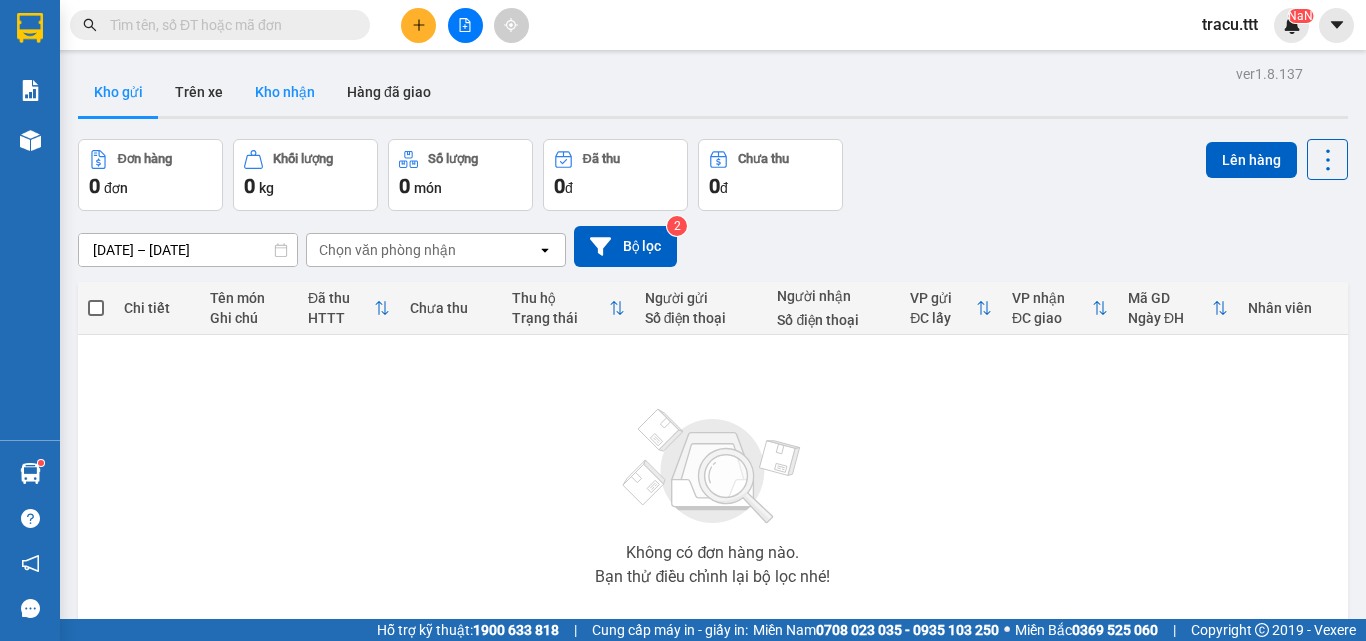 click on "Kho nhận" at bounding box center (285, 92) 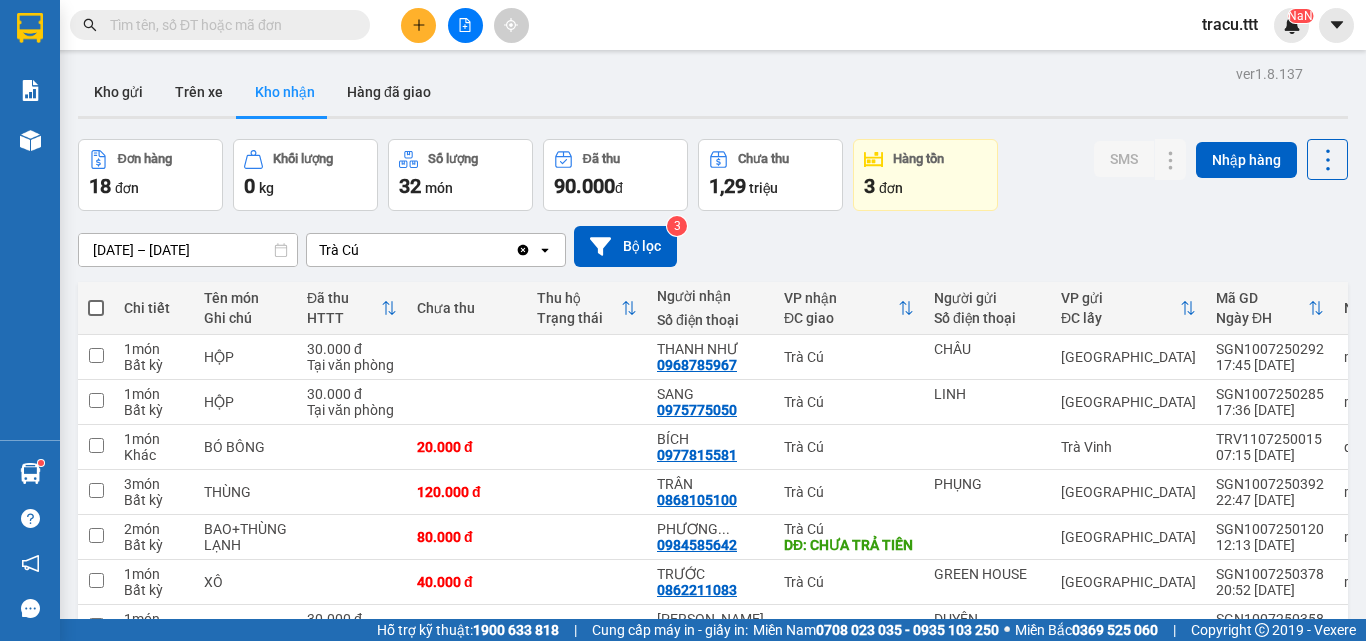 click at bounding box center [228, 25] 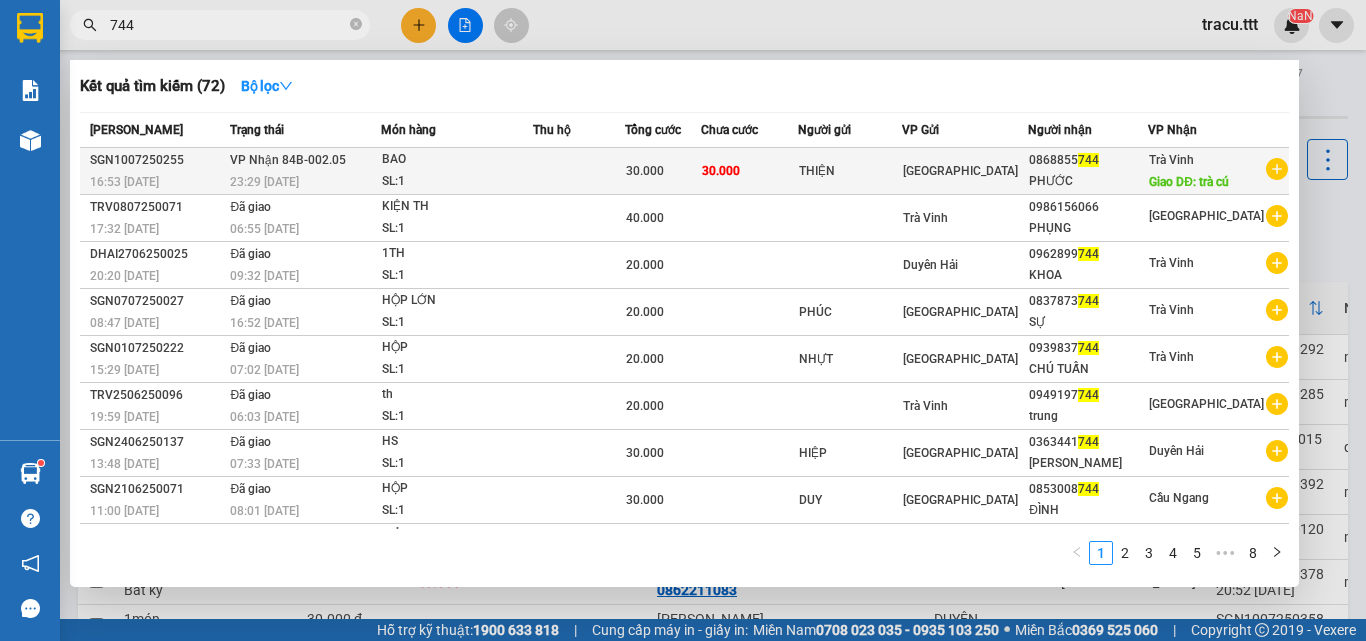 type on "744" 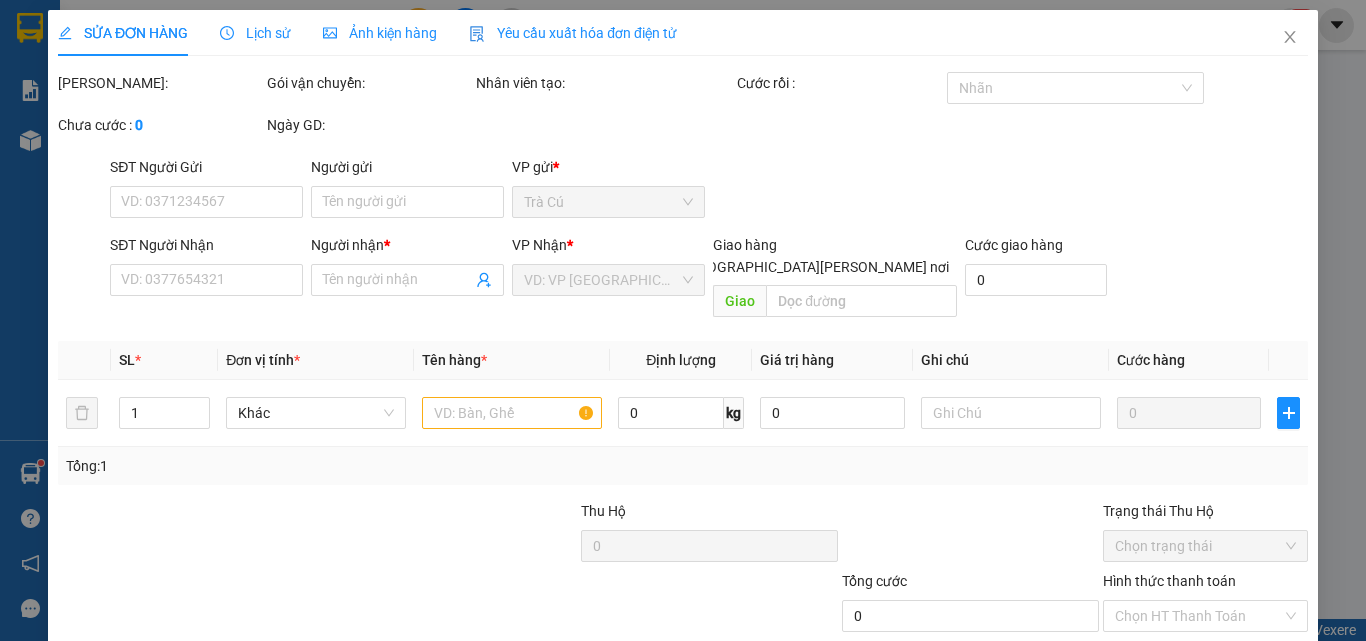 type on "THIỆN" 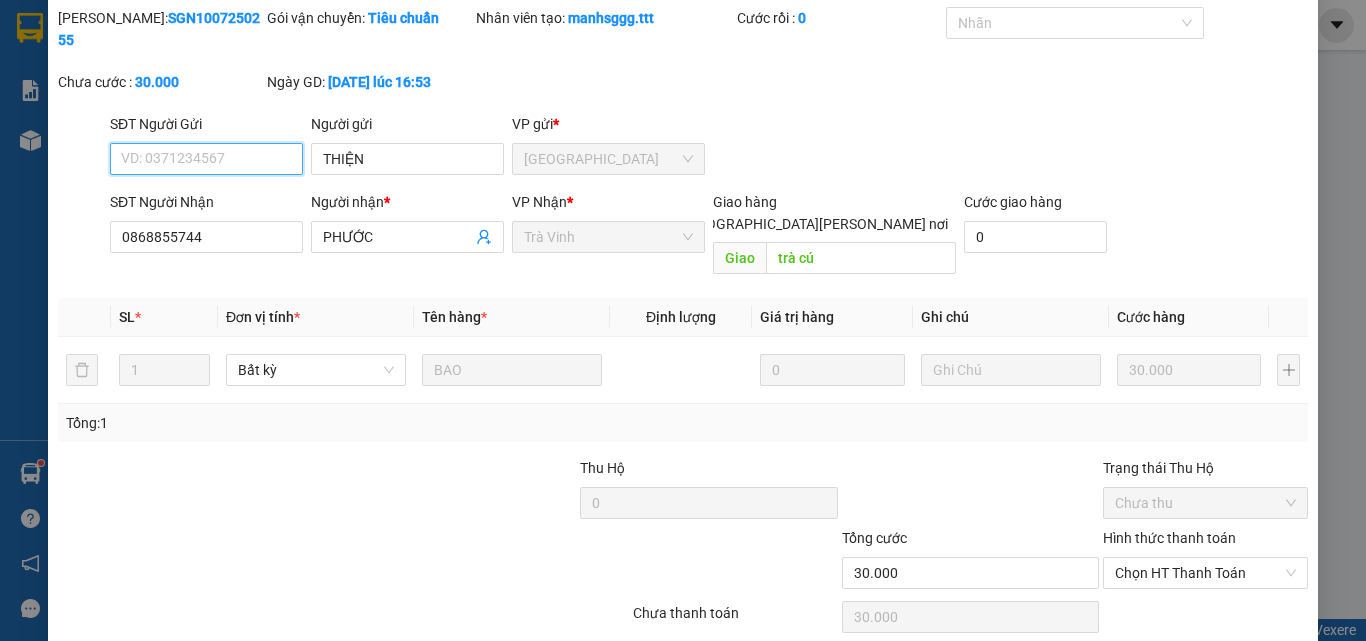 scroll, scrollTop: 103, scrollLeft: 0, axis: vertical 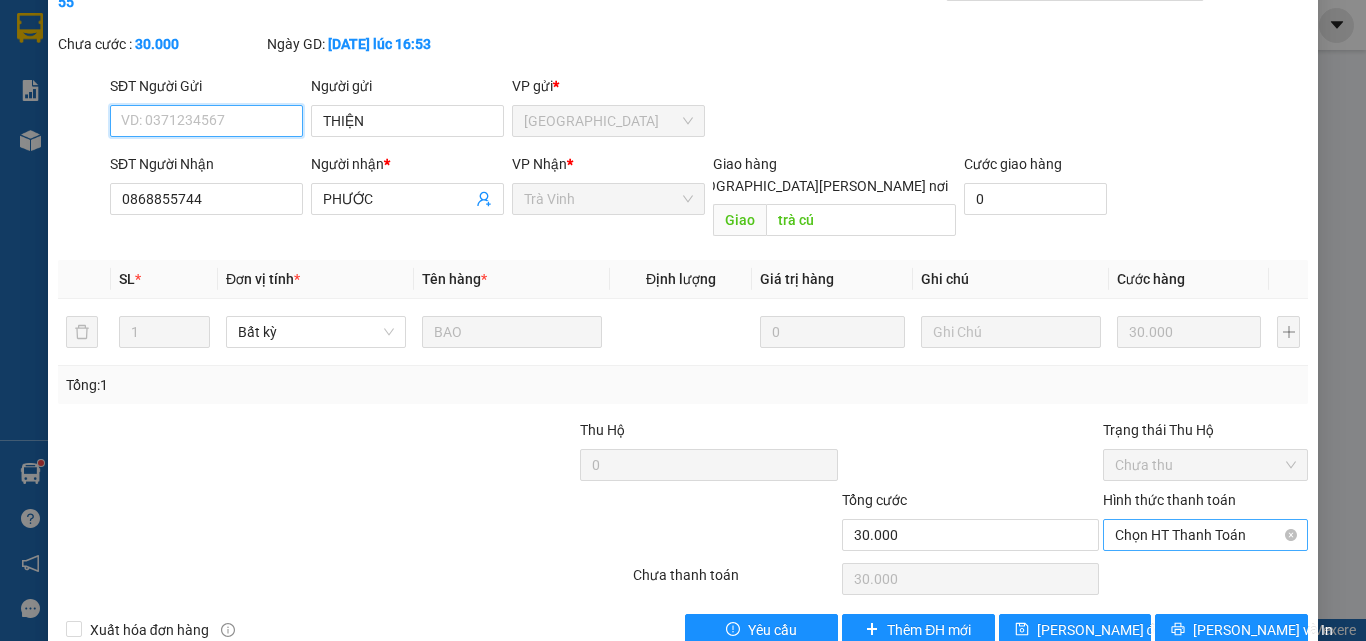 click on "Chọn HT Thanh Toán" at bounding box center (1205, 535) 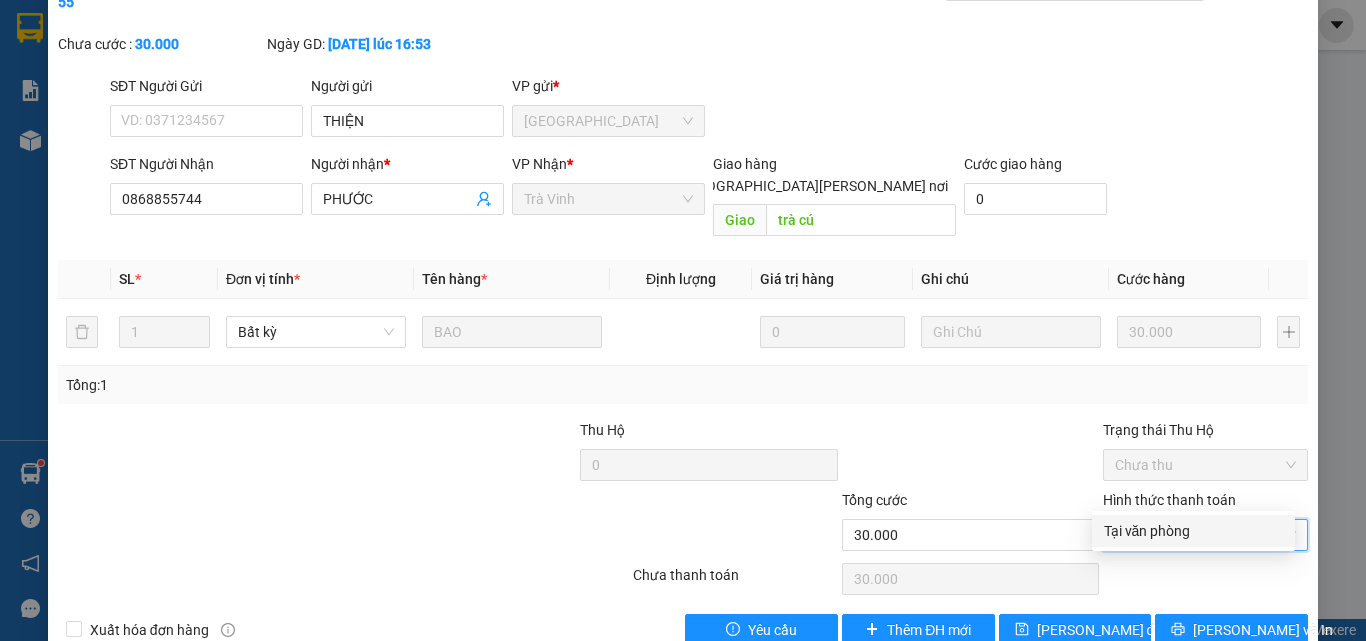 click on "Tại văn phòng" at bounding box center (1193, 531) 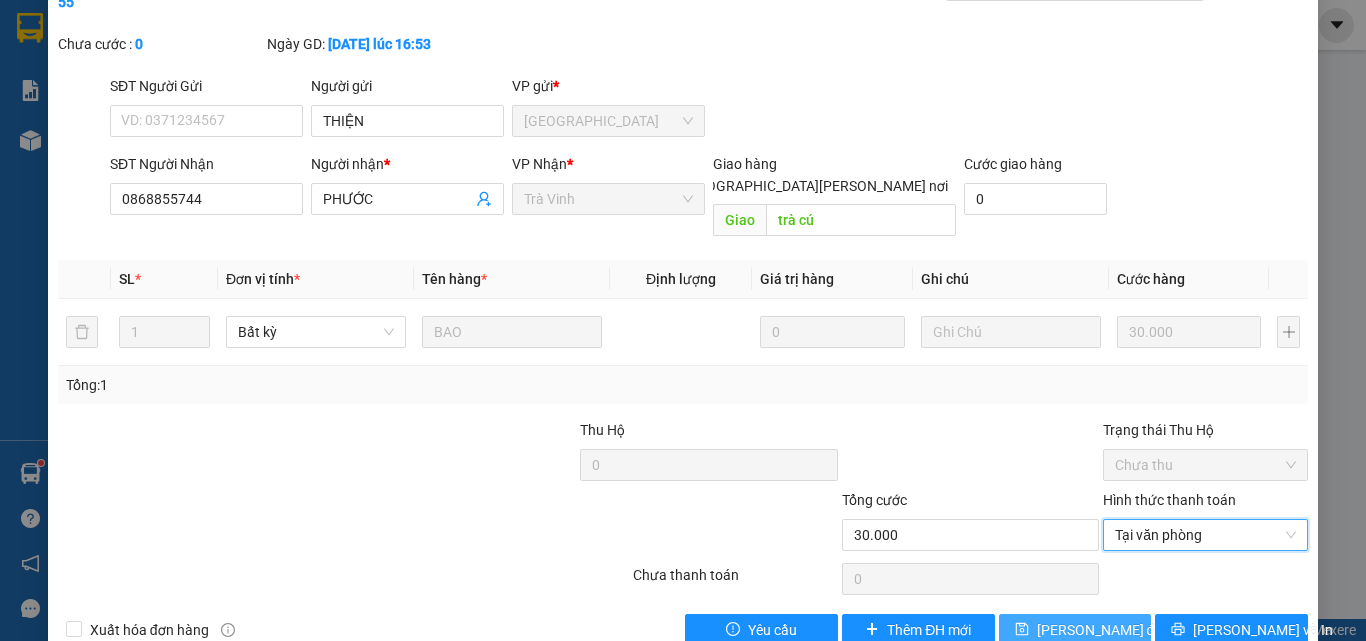 click on "[PERSON_NAME] thay đổi" at bounding box center [1101, 630] 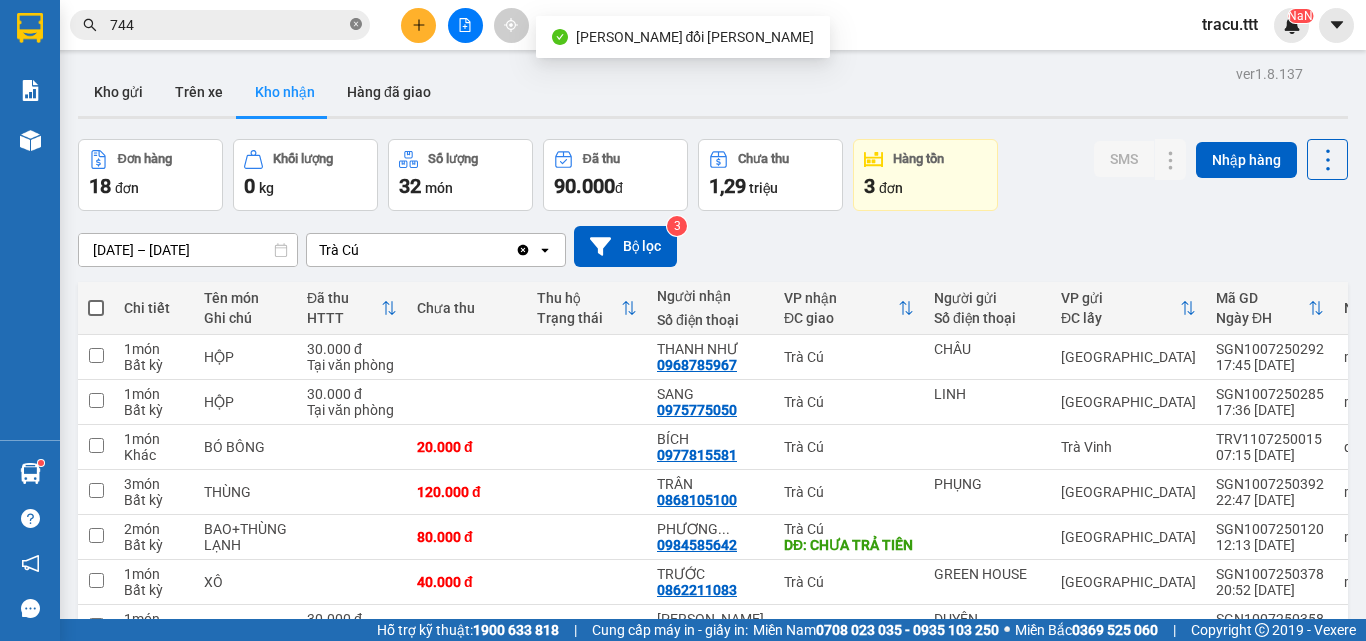 click 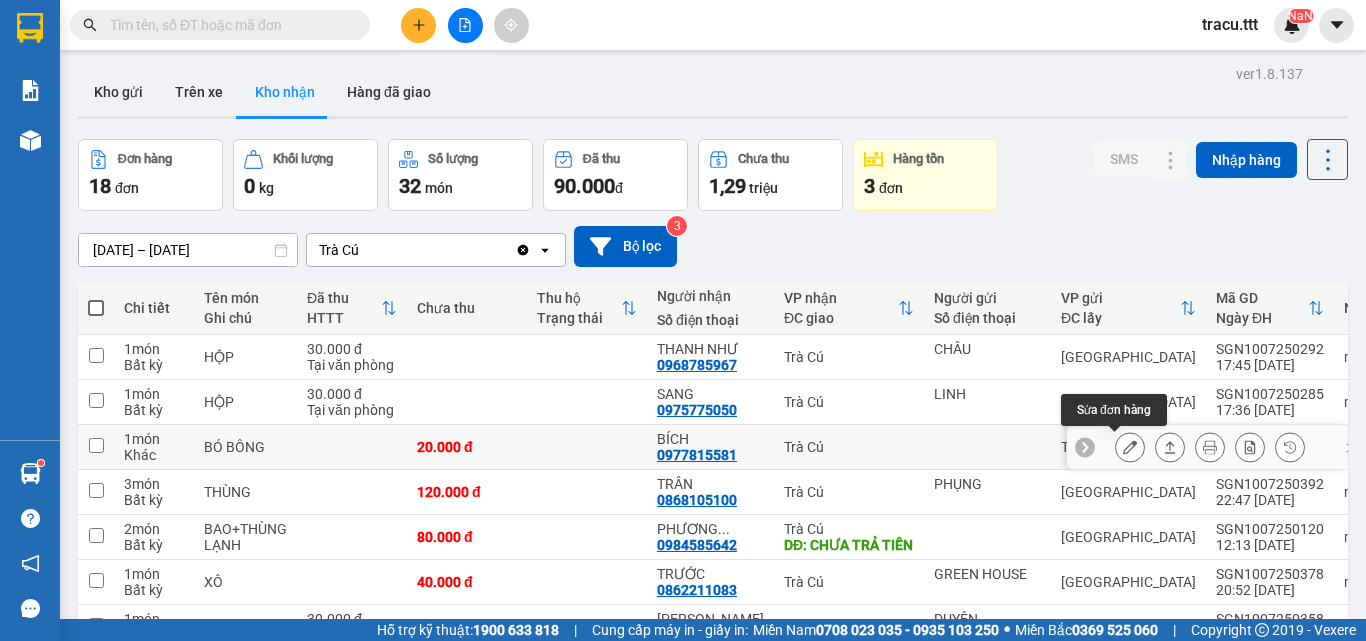 click 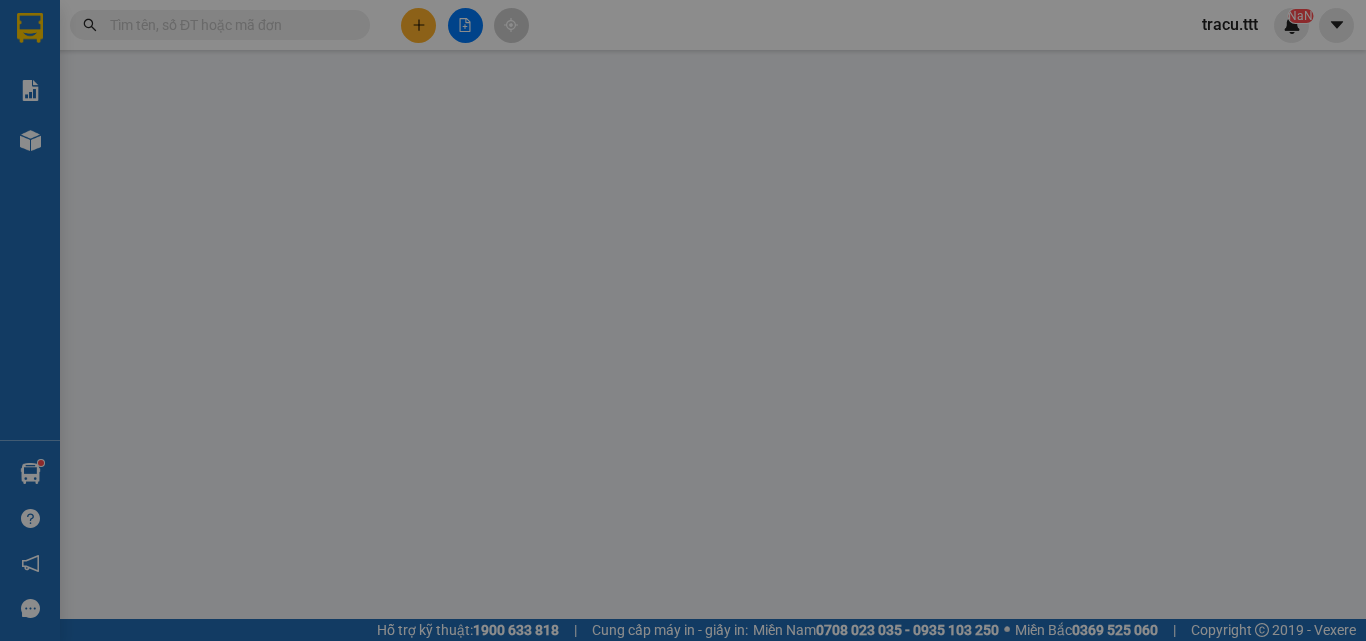 type on "0977815581" 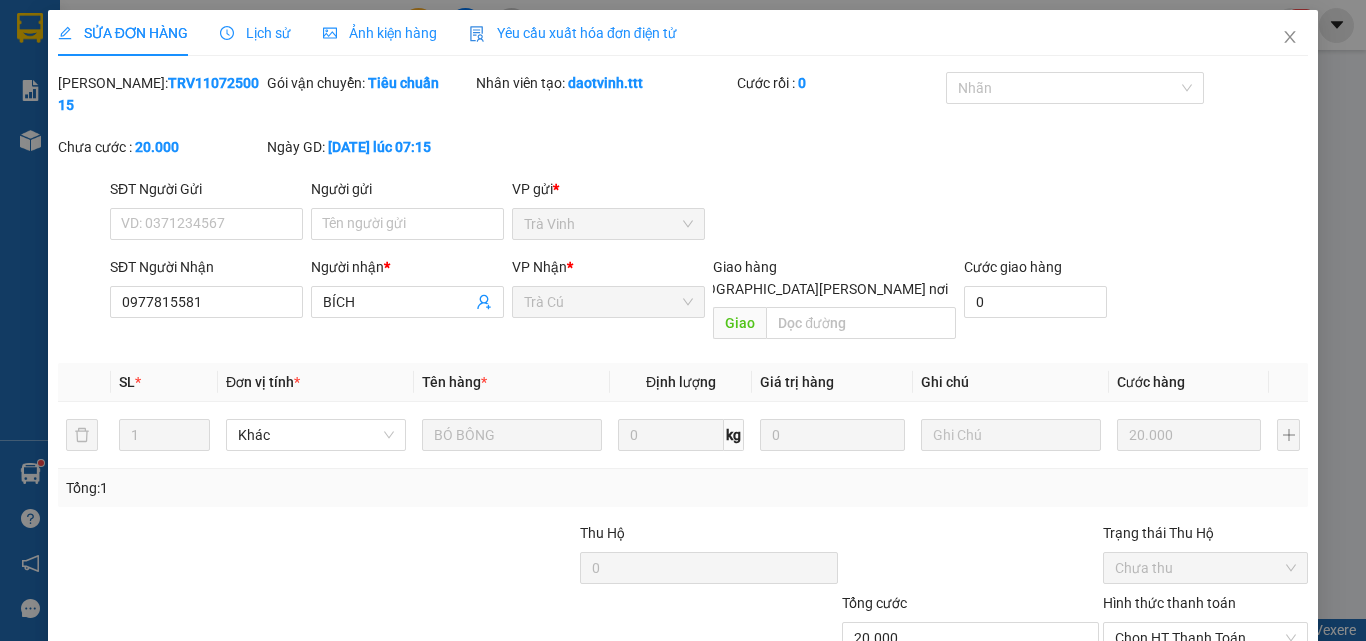 click on "Total Paid Fee 0 Total UnPaid Fee 20.000 Cash Collection Total Fee Mã ĐH:  TRV1107250015 Gói vận chuyển:   Tiêu chuẩn Nhân viên tạo:   daotvinh.ttt Cước rồi :   0   Nhãn Chưa cước :   20.000 Ngày GD:   11-07-2025 lúc 07:15 SĐT Người Gửi VD: 0371234567 Người gửi Tên người gửi VP gửi  * Trà Vinh SĐT Người Nhận 0977815581 Người nhận  * BÍCH VP Nhận  * Trà Cú Giao hàng Giao tận nơi Giao Cước giao hàng 0 SL  * Đơn vị tính  * Tên hàng  * Định lượng Giá trị hàng Ghi chú Cước hàng                   1 Khác BÓ BÔNG 0 kg 0 20.000 Tổng:  1 Thu Hộ 0 Trạng thái Thu Hộ   Chưa thu Tổng cước 20.000 Hình thức thanh toán Chọn HT Thanh Toán Số tiền thu trước 0 Chọn HT Thanh Toán Chưa thanh toán 20.000 Chọn HT Thanh Toán Xuất hóa đơn hàng Yêu cầu Lưu và Giao hàng Thêm ĐH mới Lưu thay đổi Lưu và In" at bounding box center [683, 410] 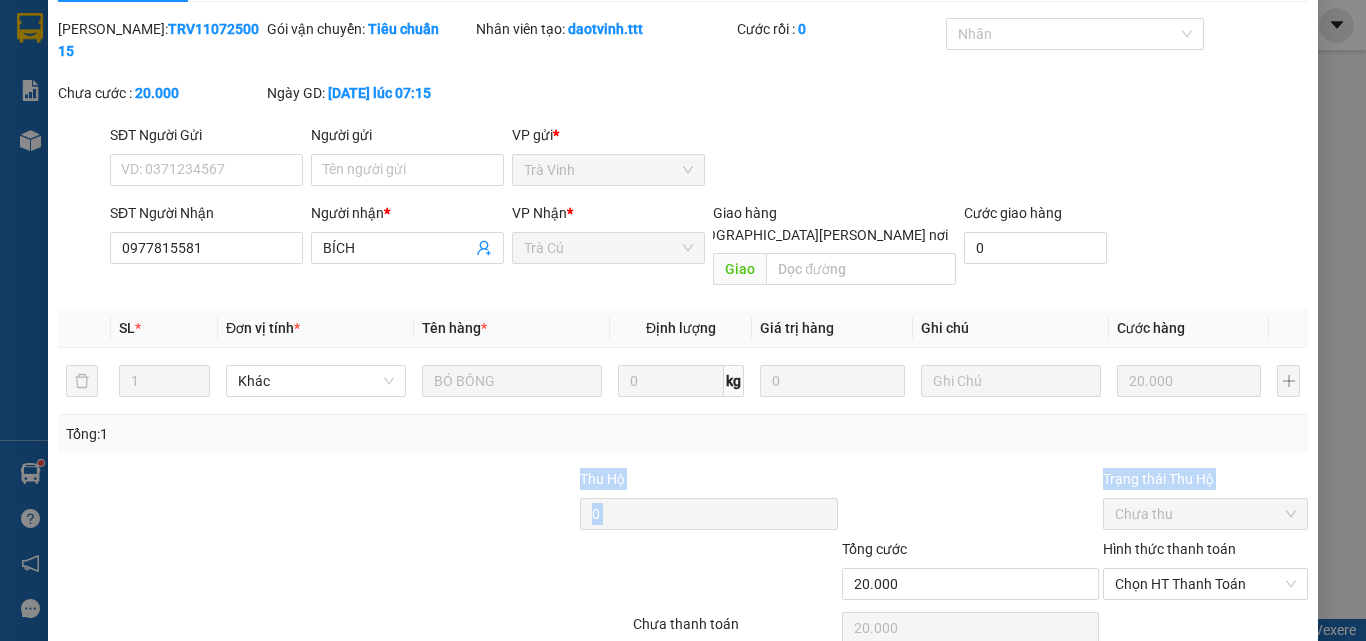 scroll, scrollTop: 103, scrollLeft: 0, axis: vertical 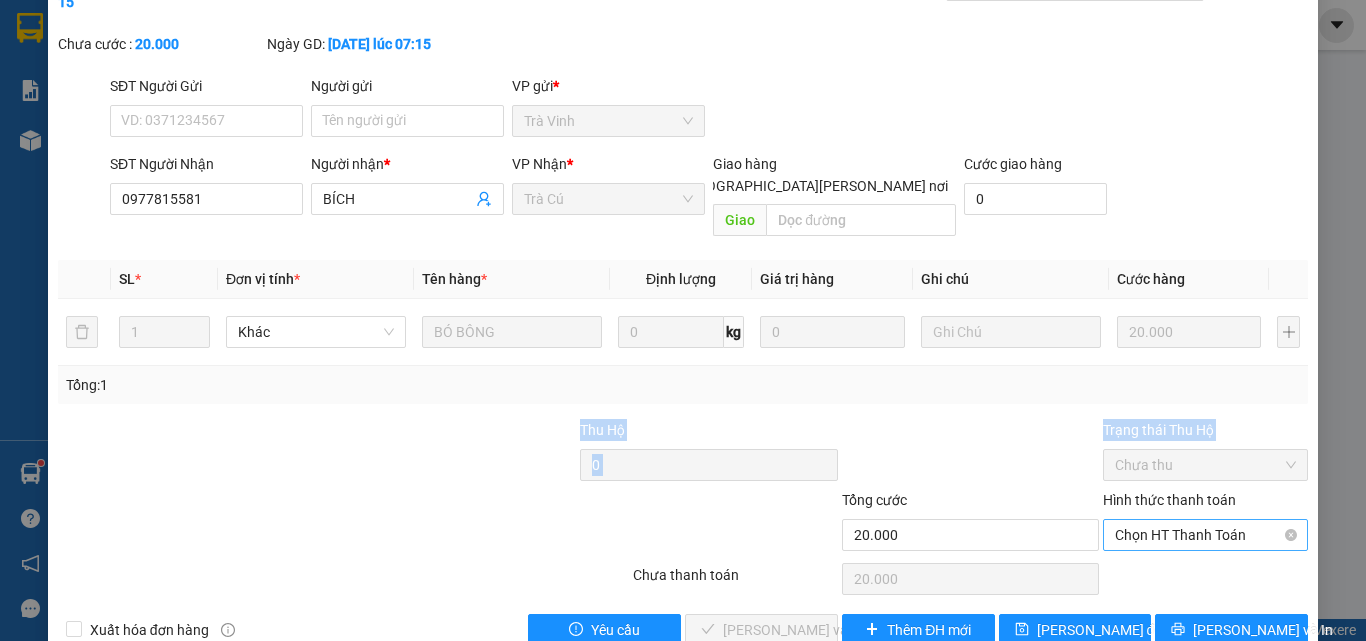 click on "Chọn HT Thanh Toán" at bounding box center (1205, 535) 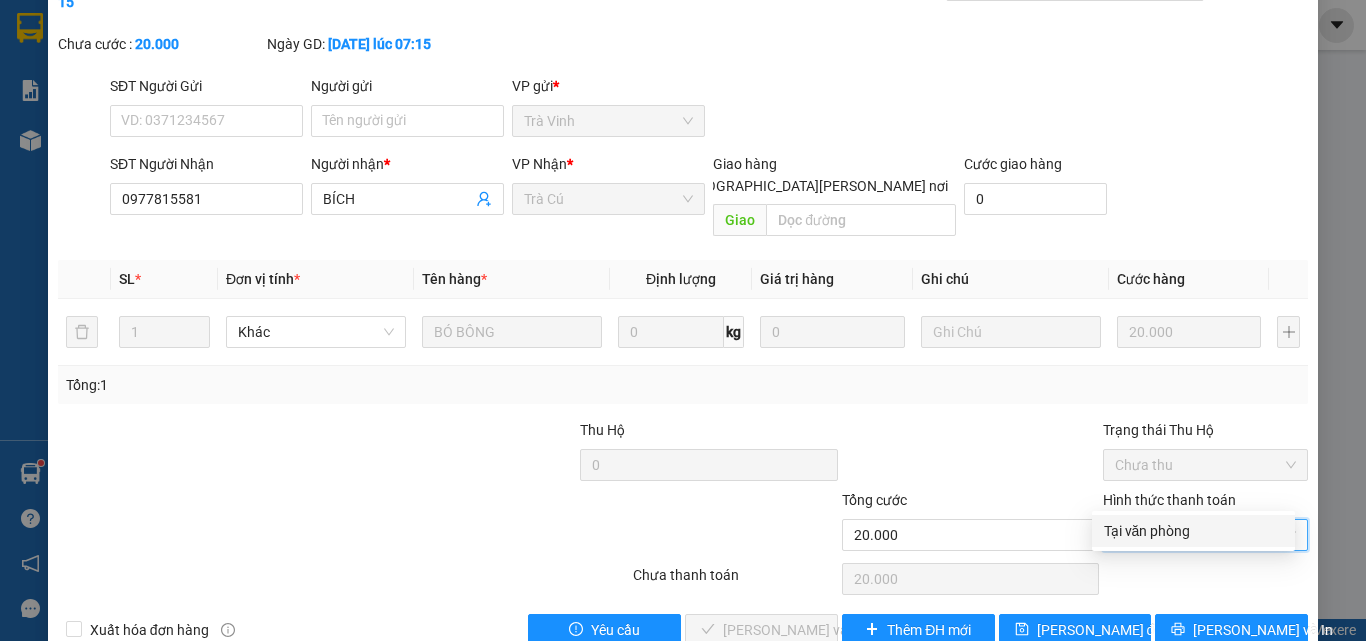 click on "Tại văn phòng" at bounding box center (1193, 531) 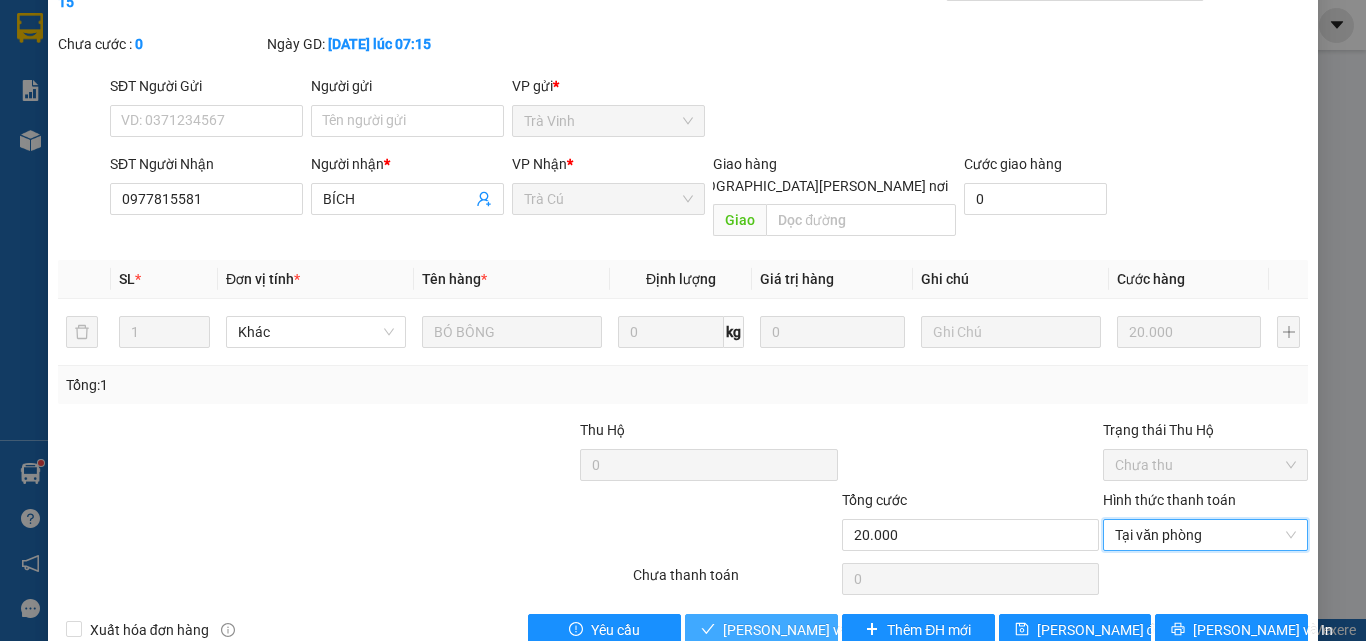 click on "[PERSON_NAME] và Giao hàng" at bounding box center (858, 630) 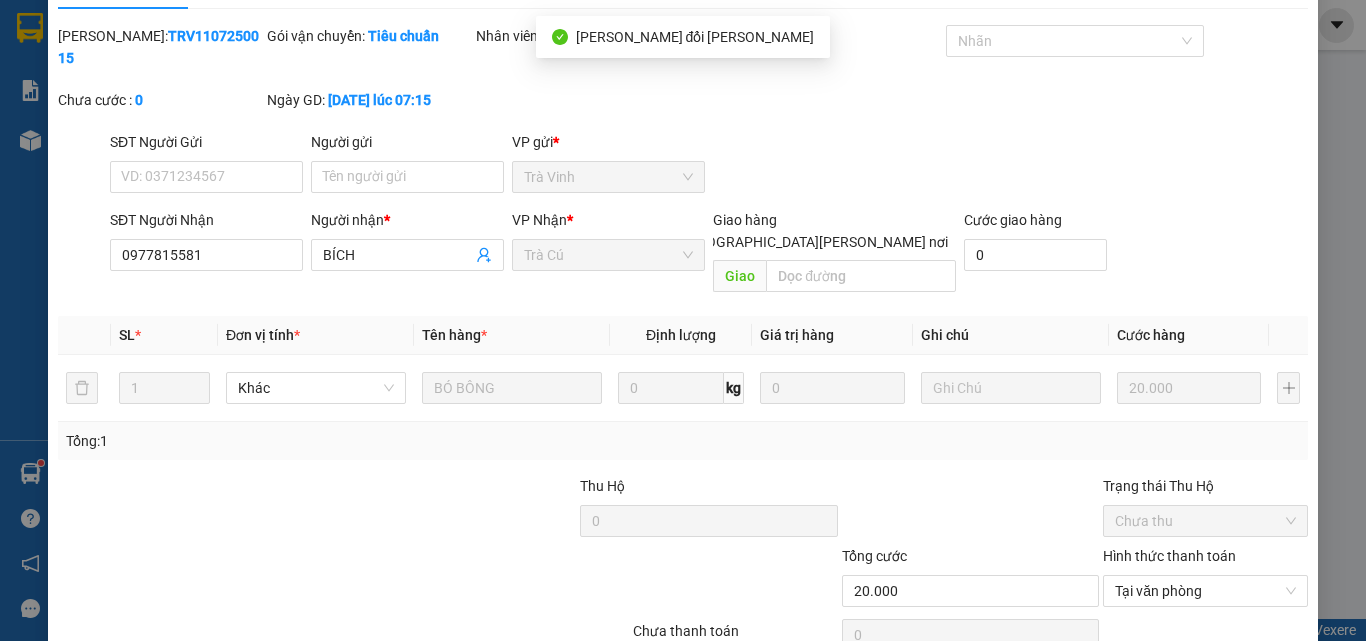 scroll, scrollTop: 0, scrollLeft: 0, axis: both 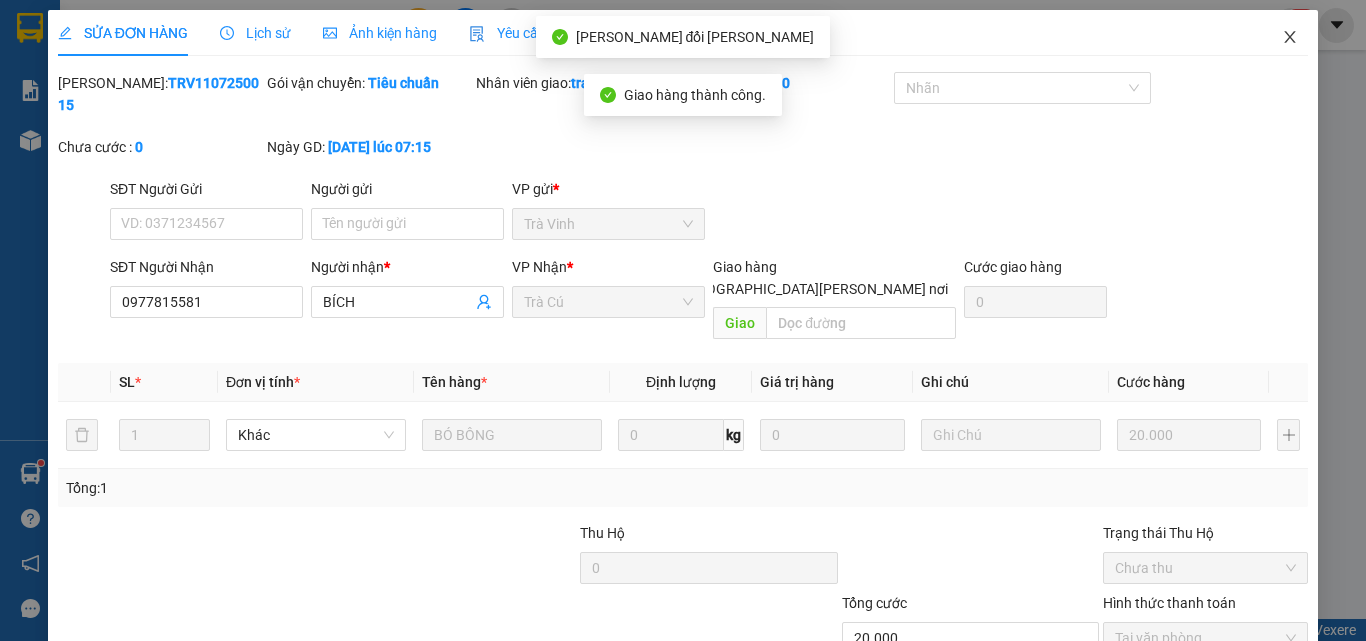 click 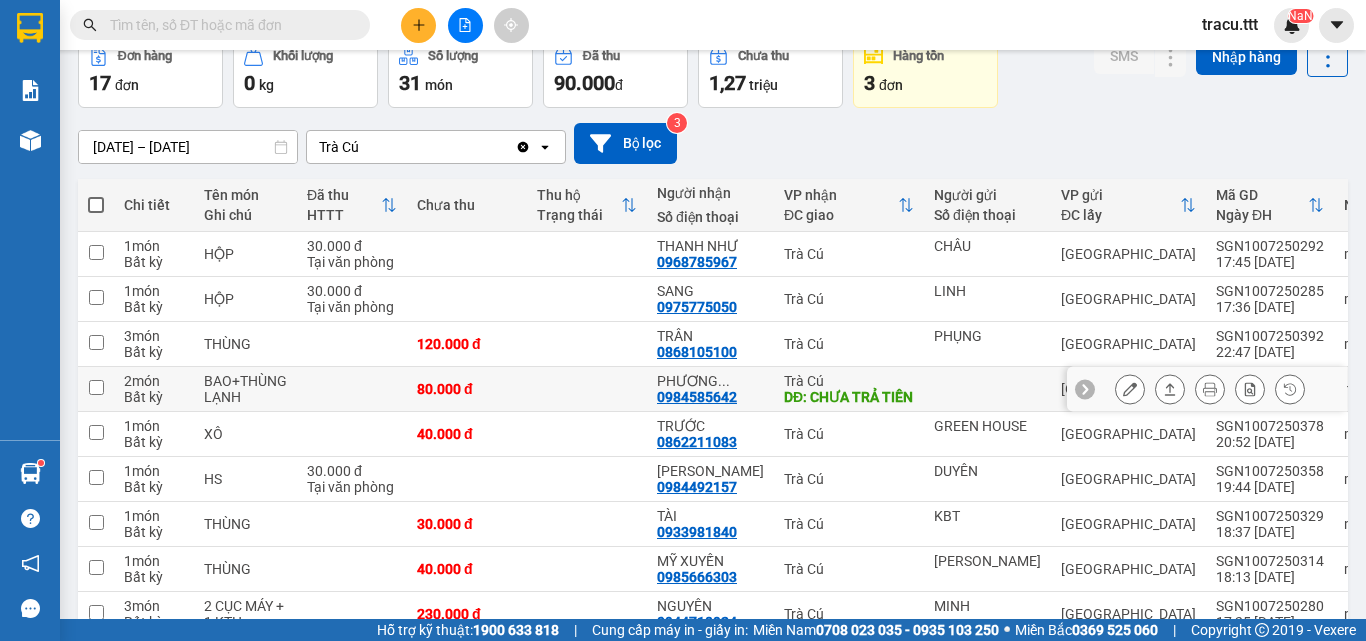 scroll, scrollTop: 0, scrollLeft: 0, axis: both 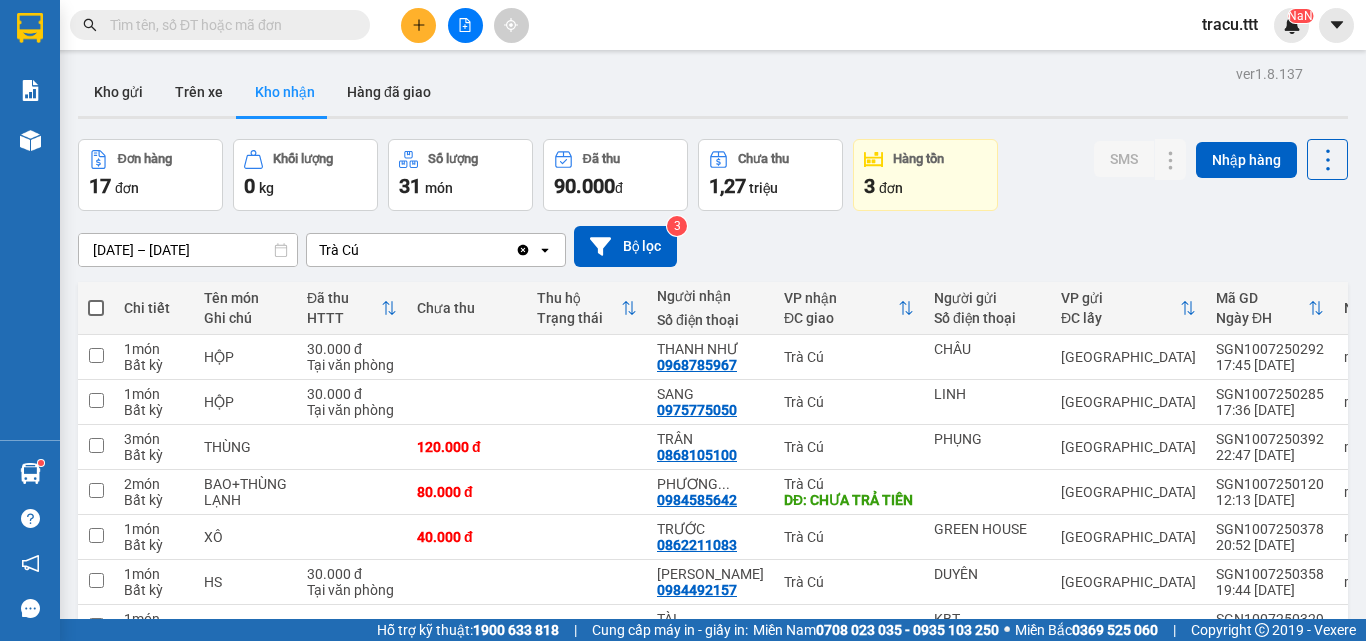 click at bounding box center (228, 25) 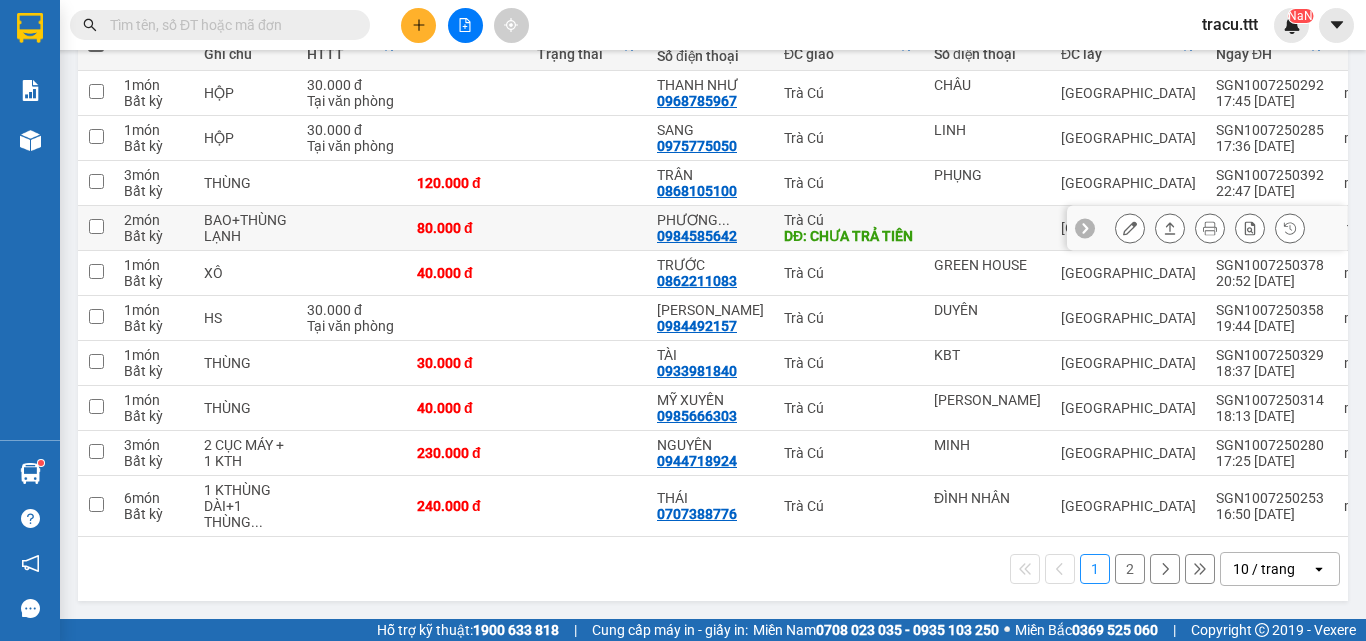 scroll, scrollTop: 304, scrollLeft: 0, axis: vertical 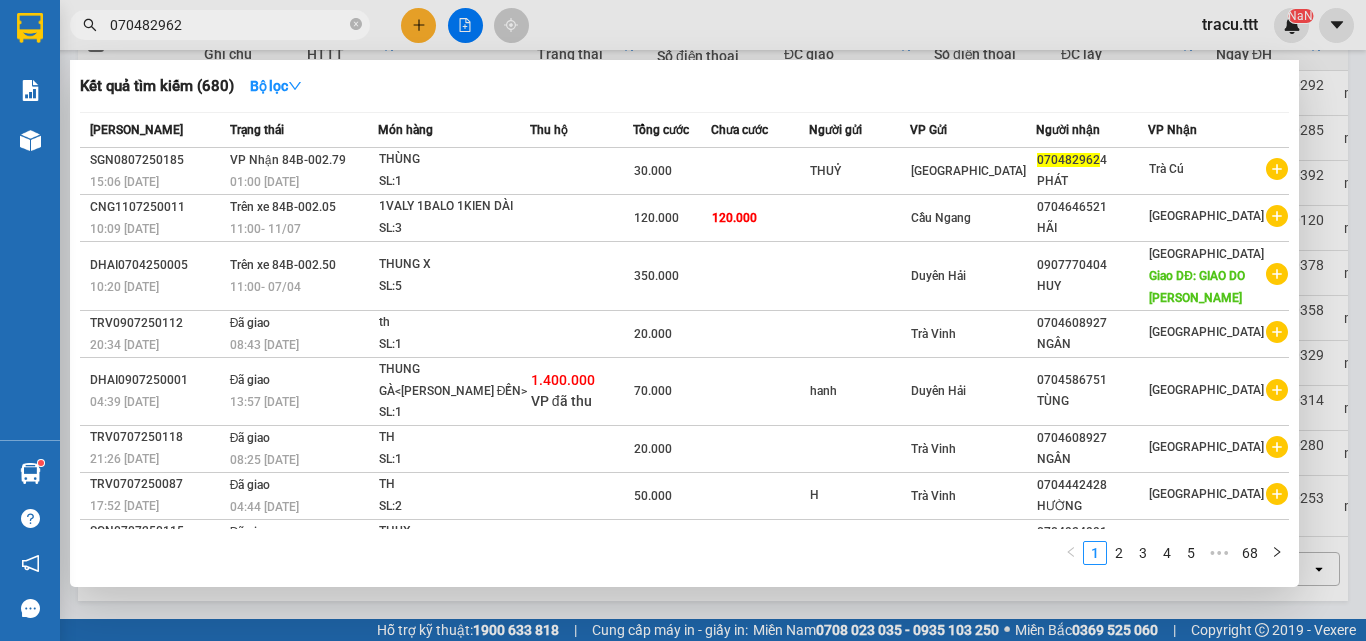 type on "0704829624" 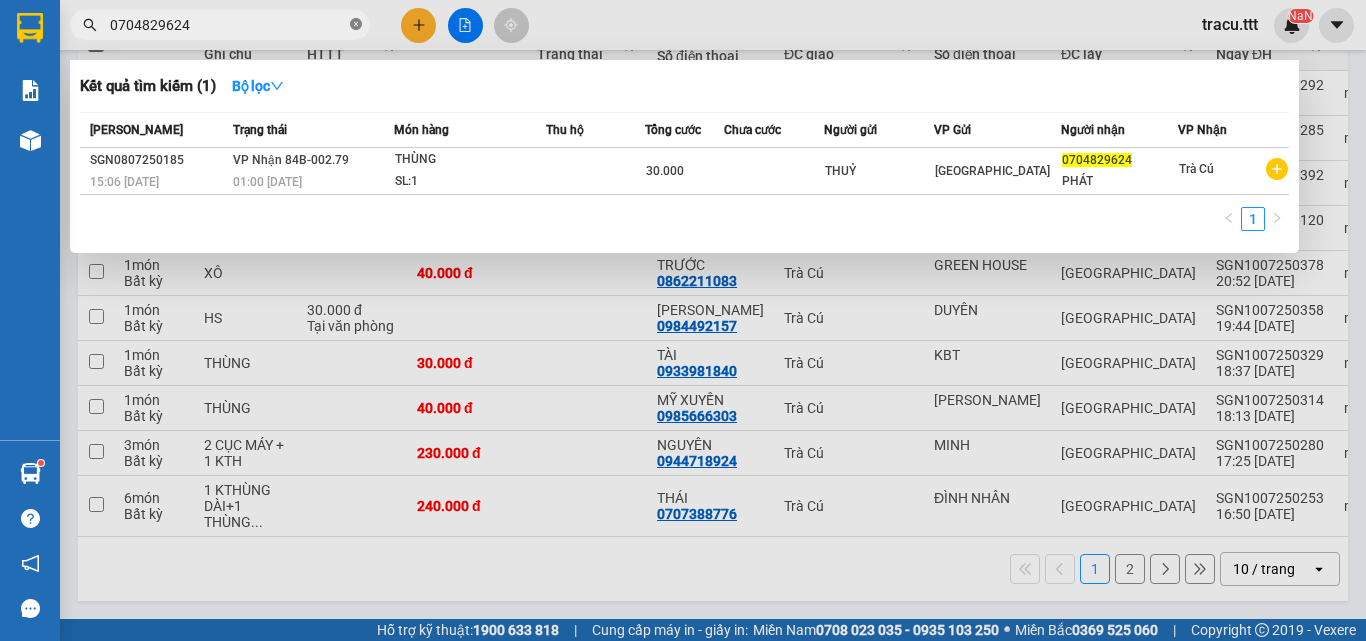 click 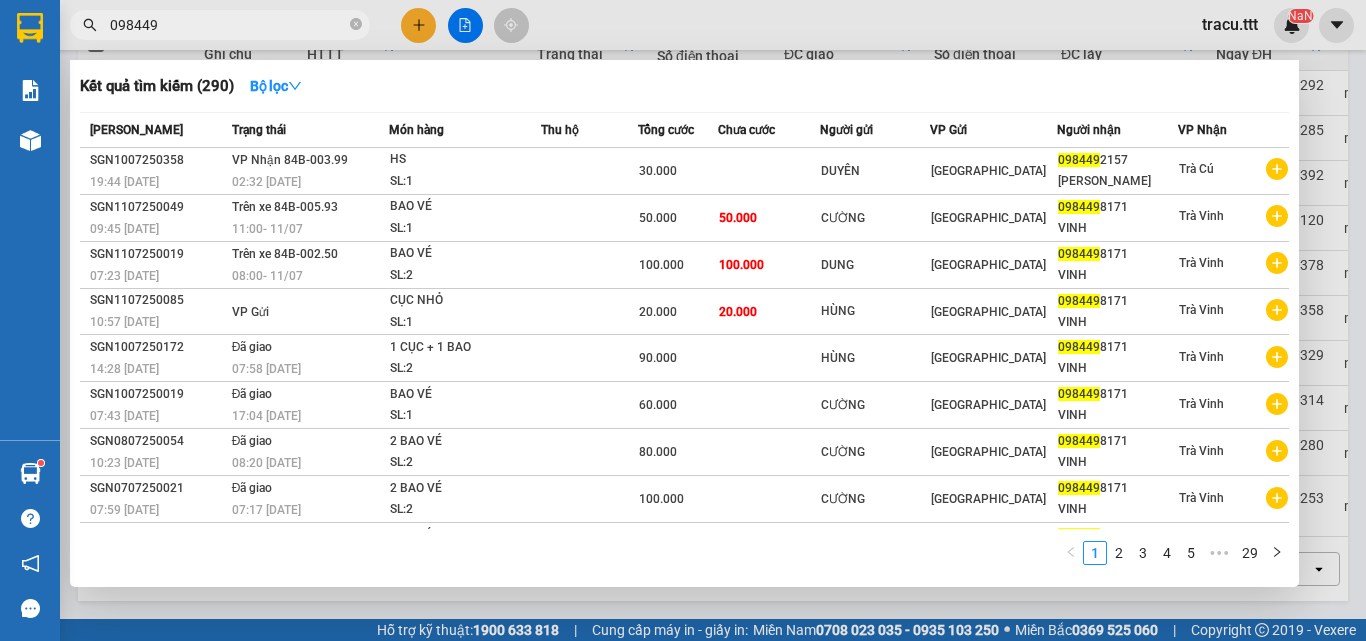 type on "098449" 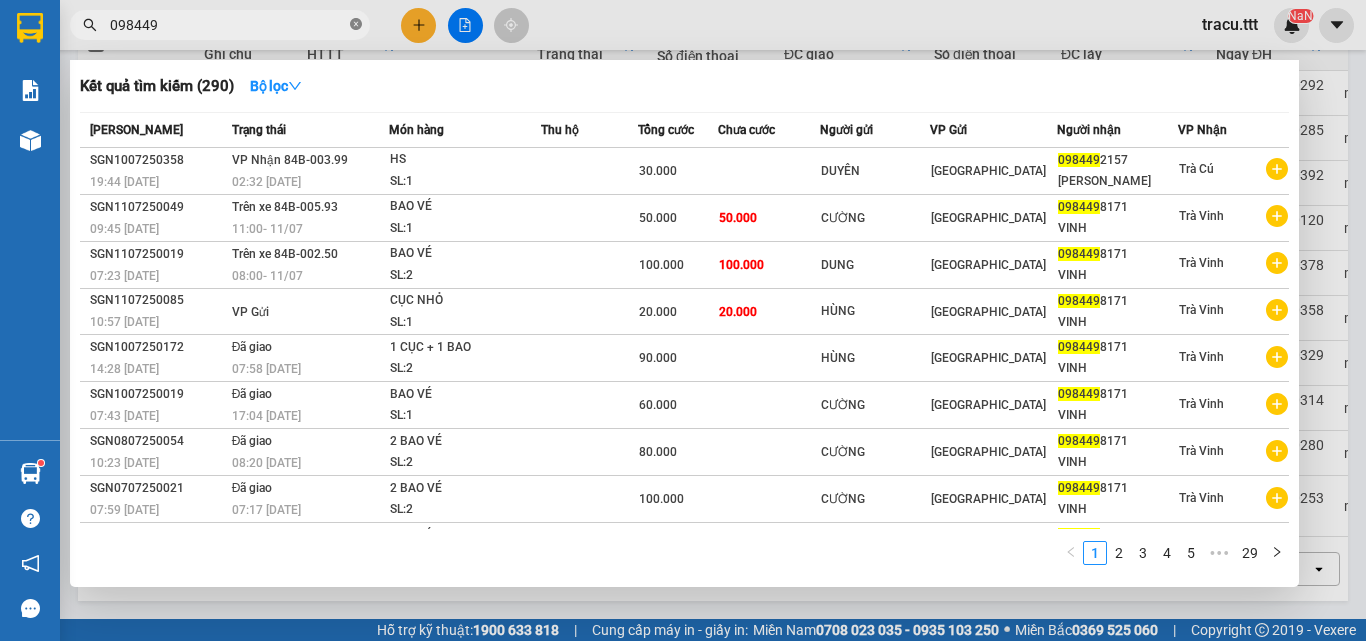 click 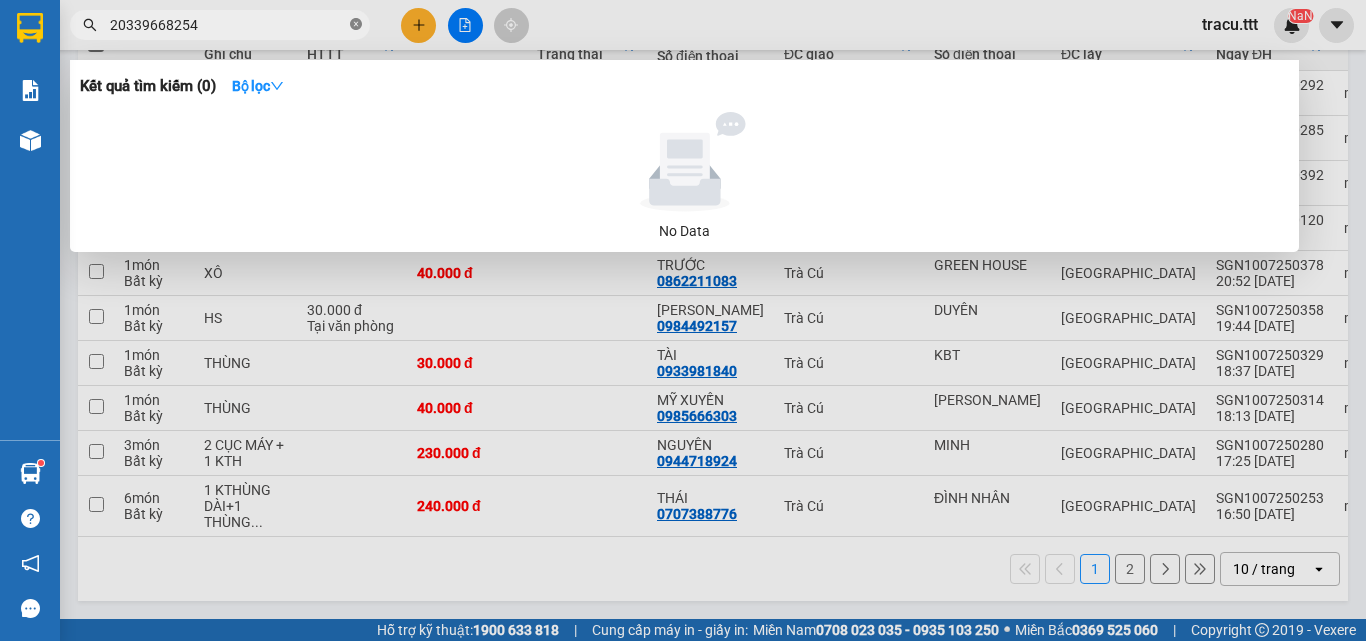 type on "0339668254" 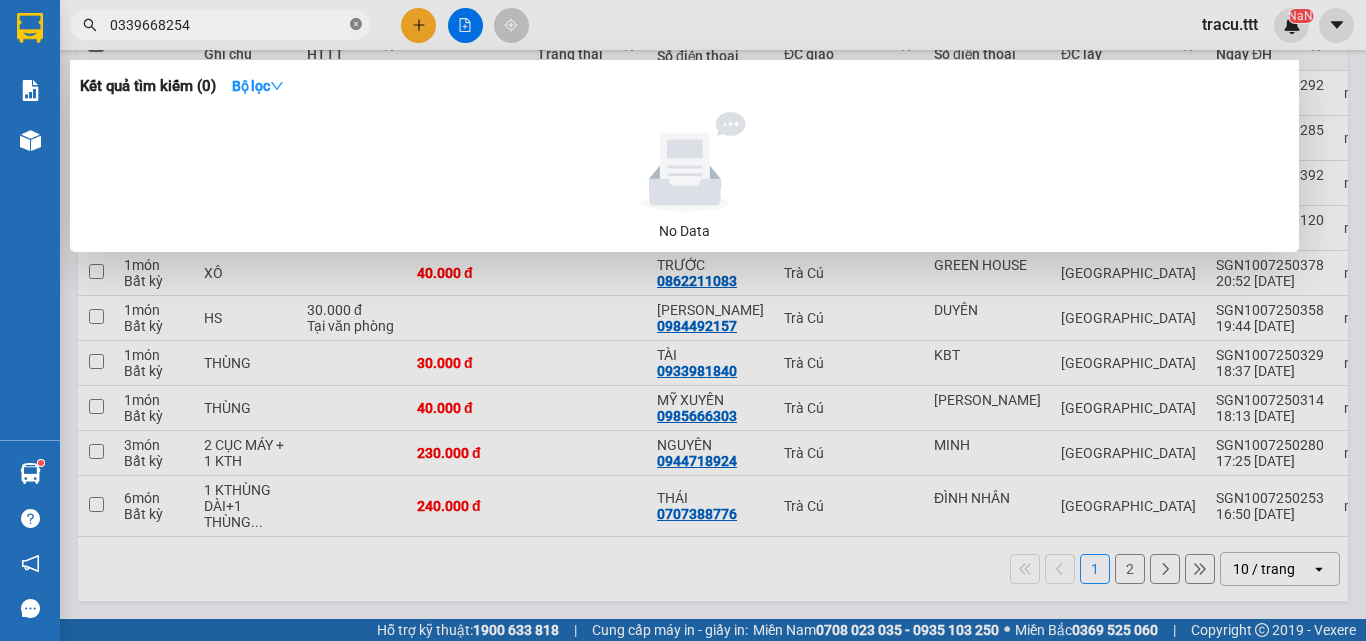 click 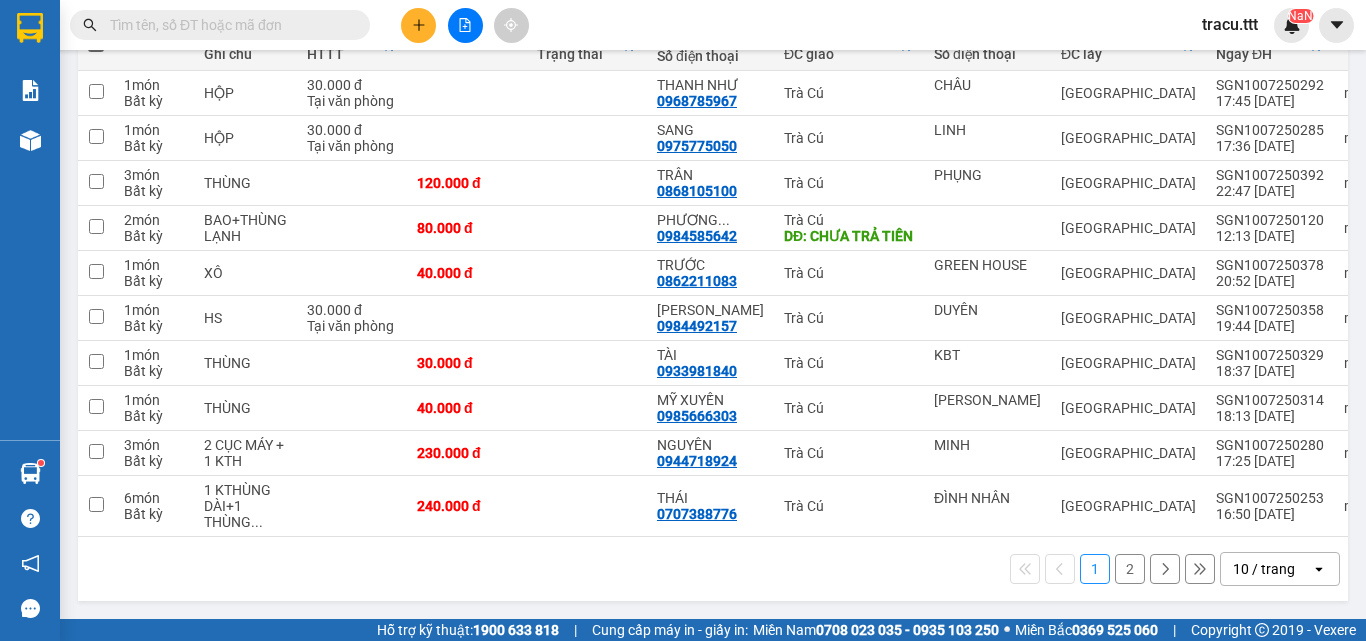 click at bounding box center (228, 25) 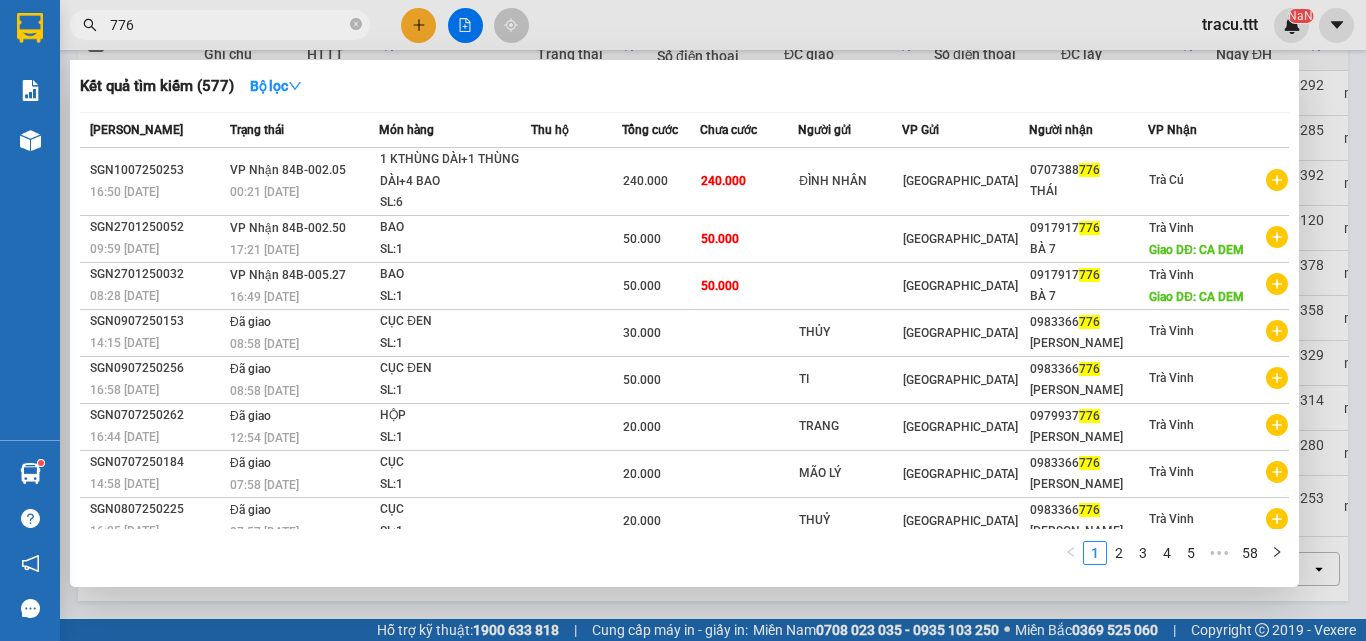 type on "776" 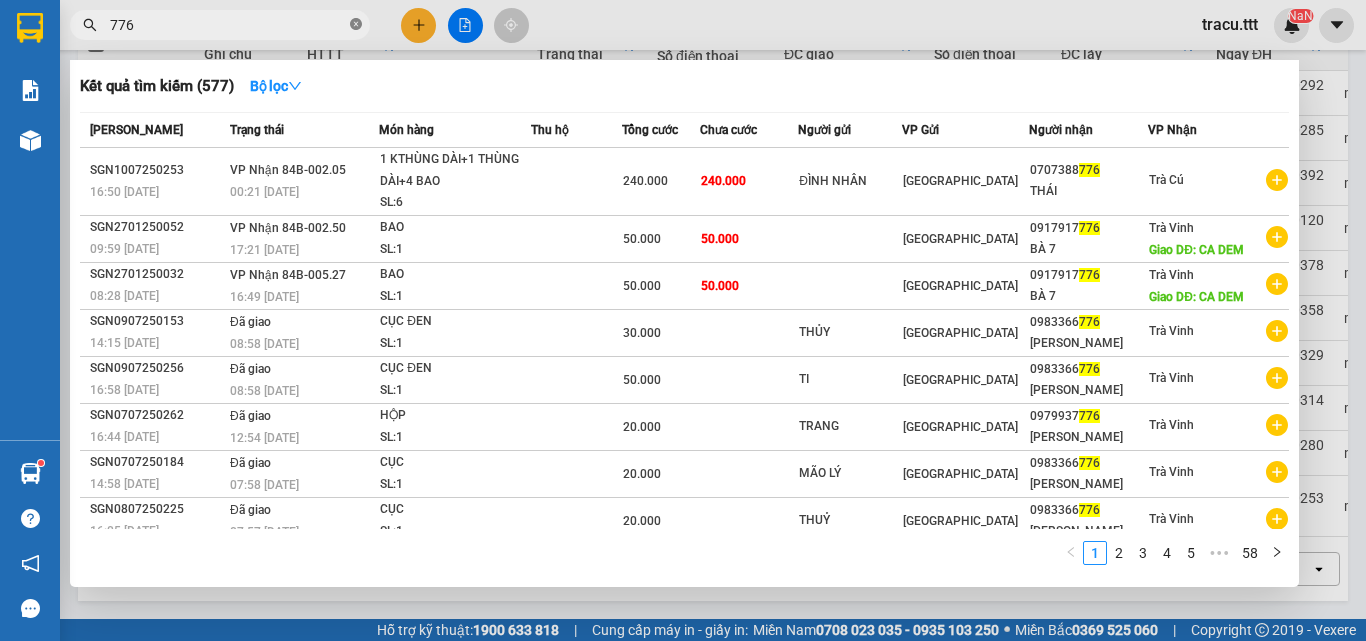 click 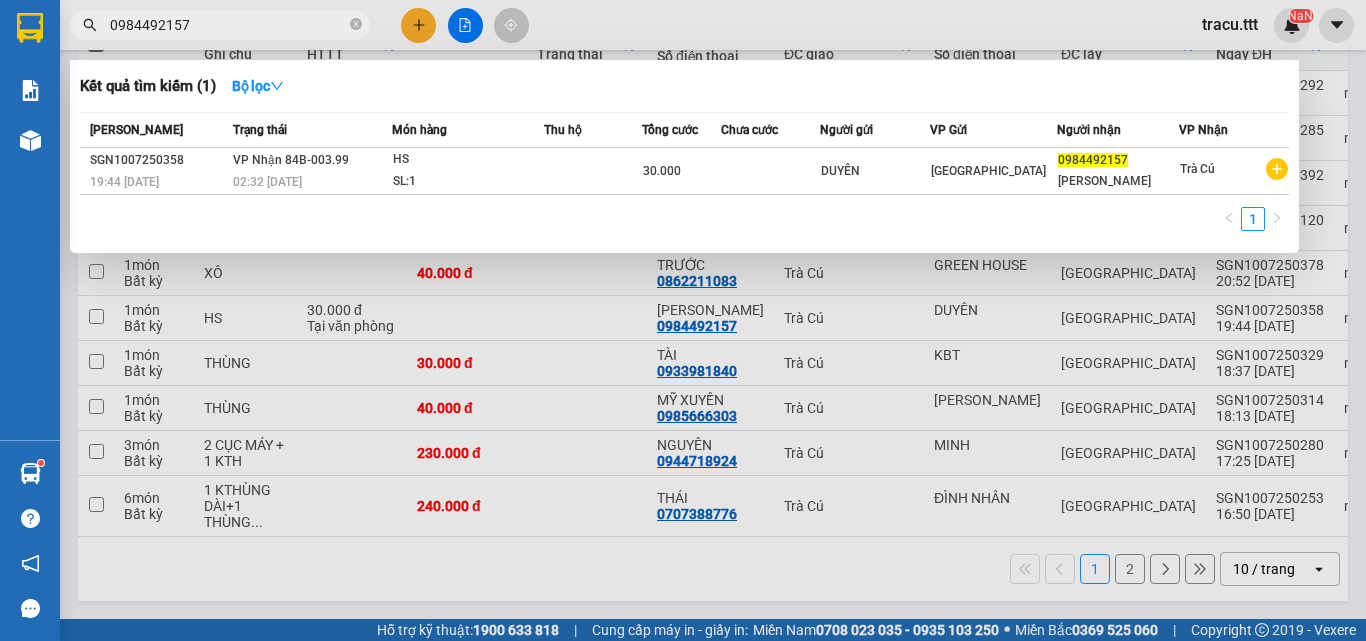 type on "0984492157" 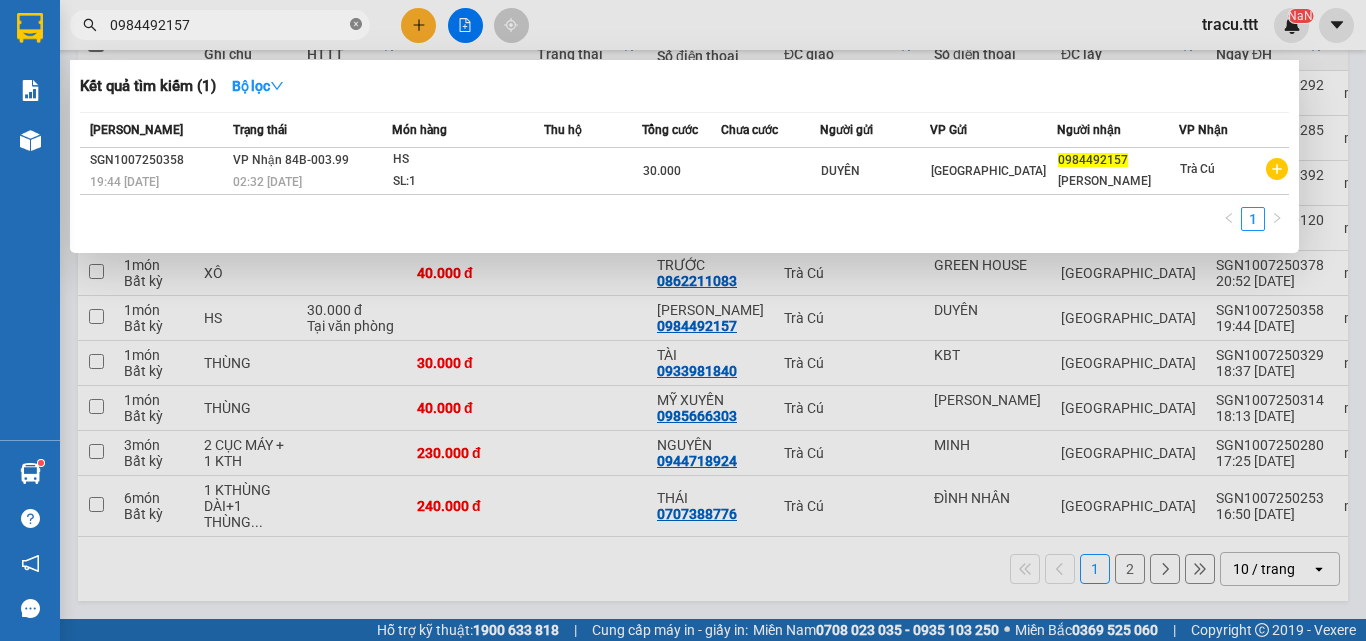 click 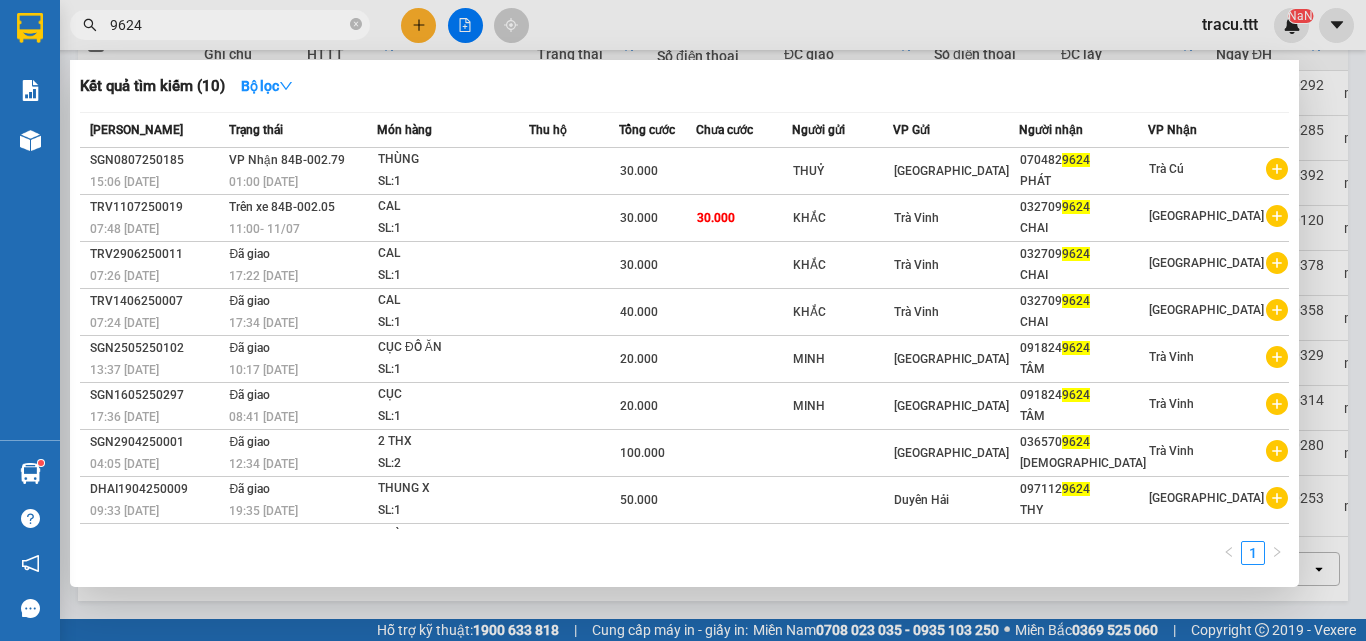 type on "9624" 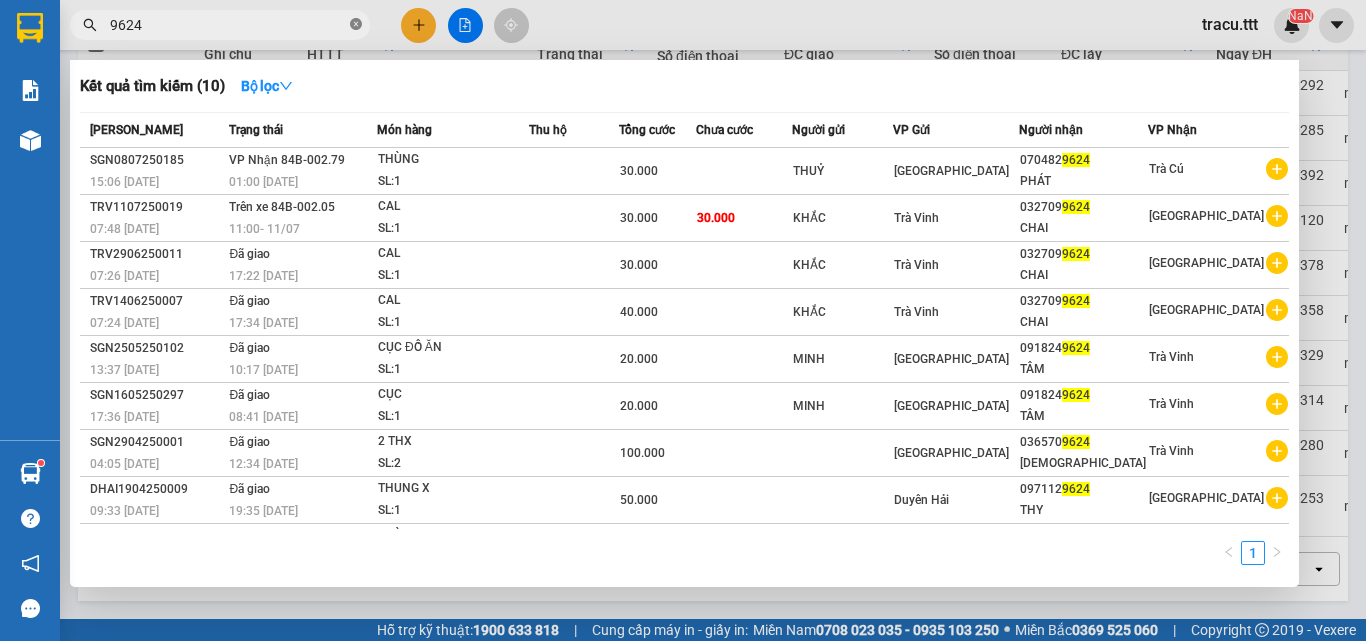 click 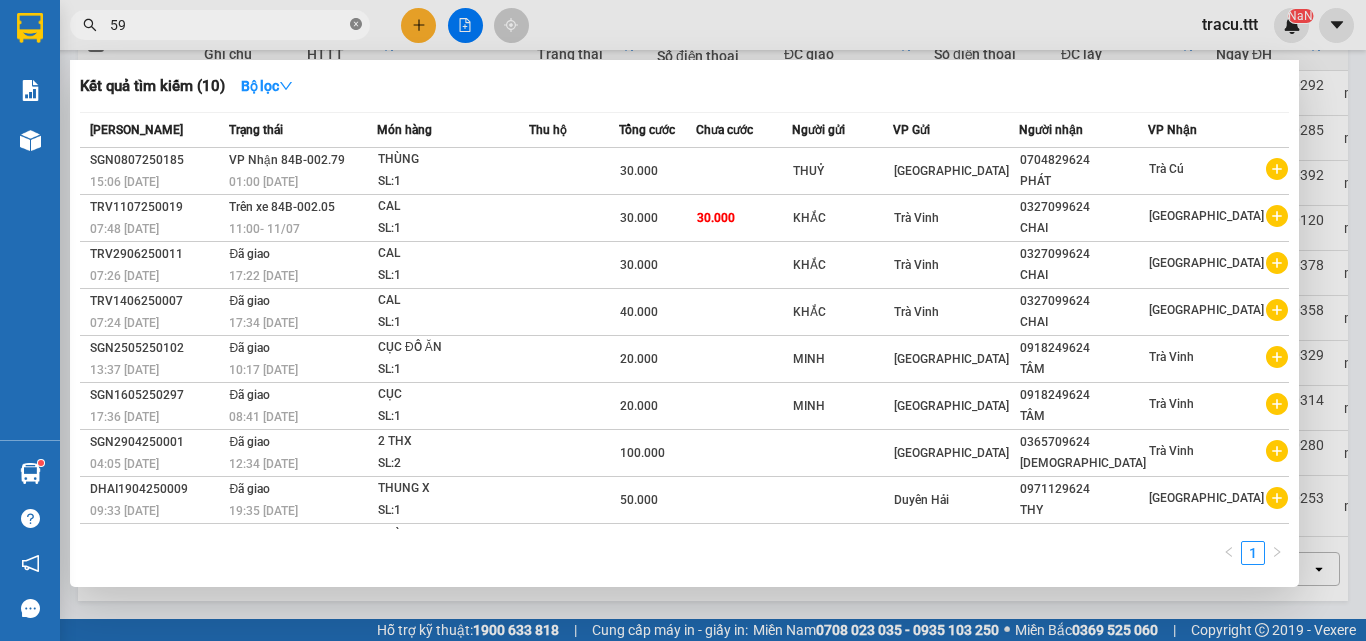 type on "595" 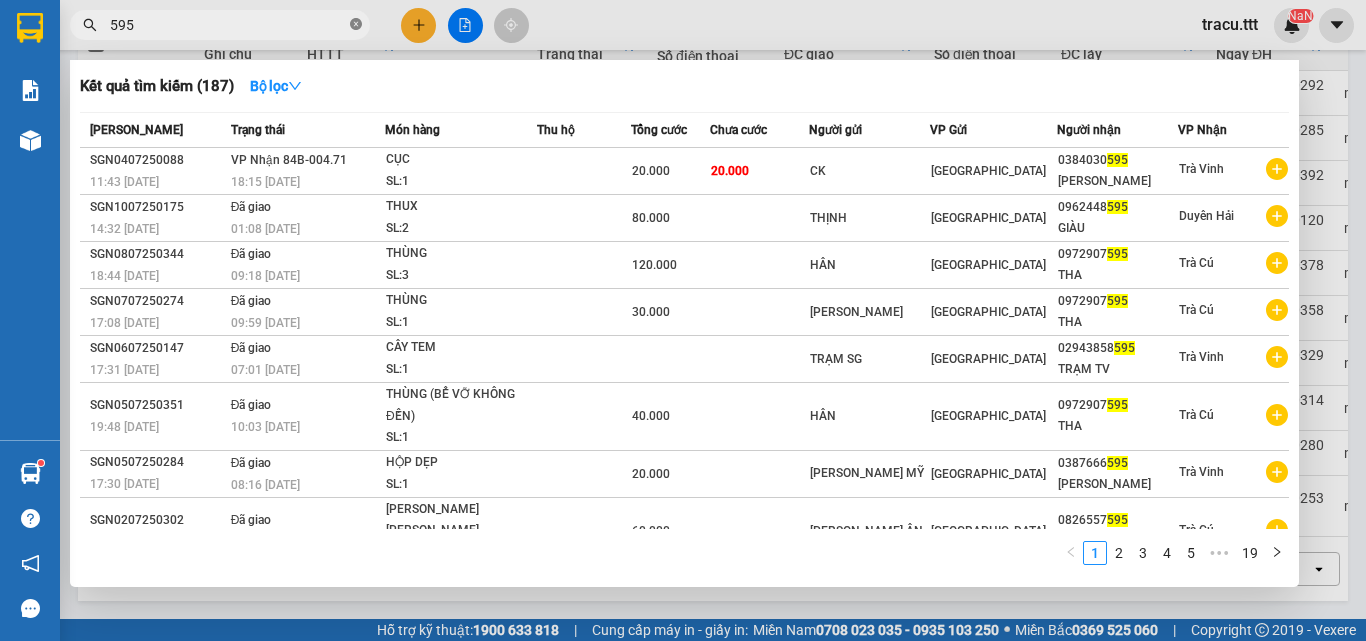 click 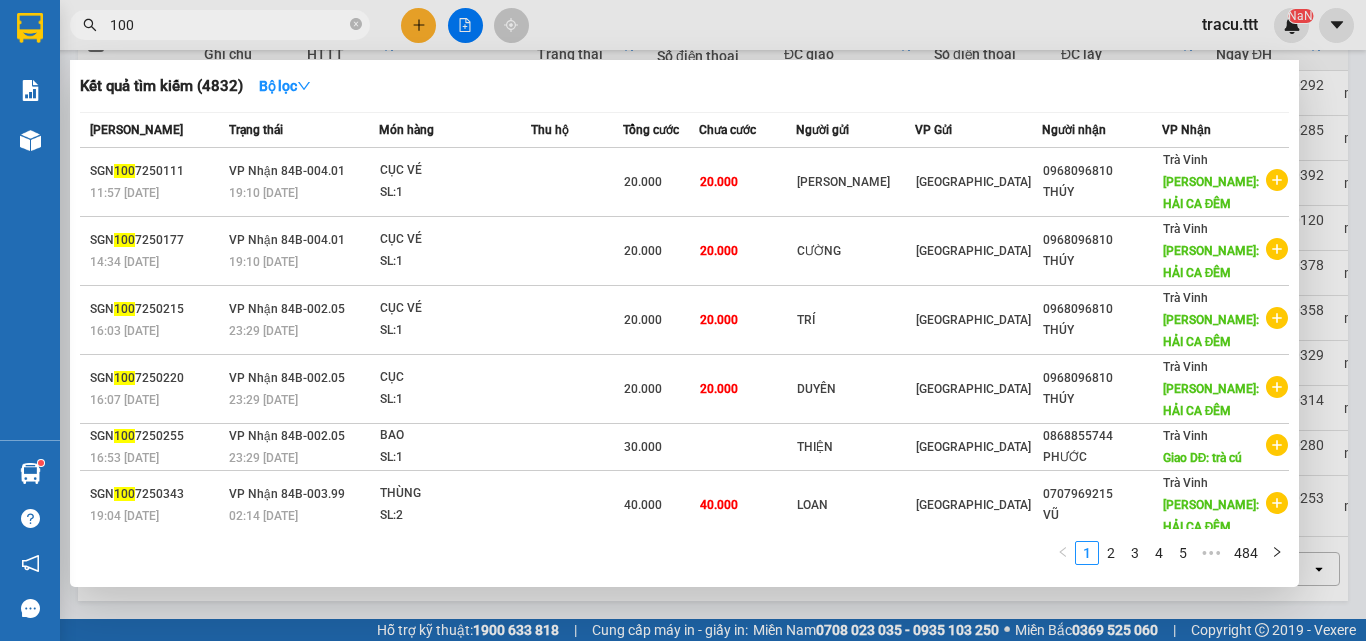 type on "100" 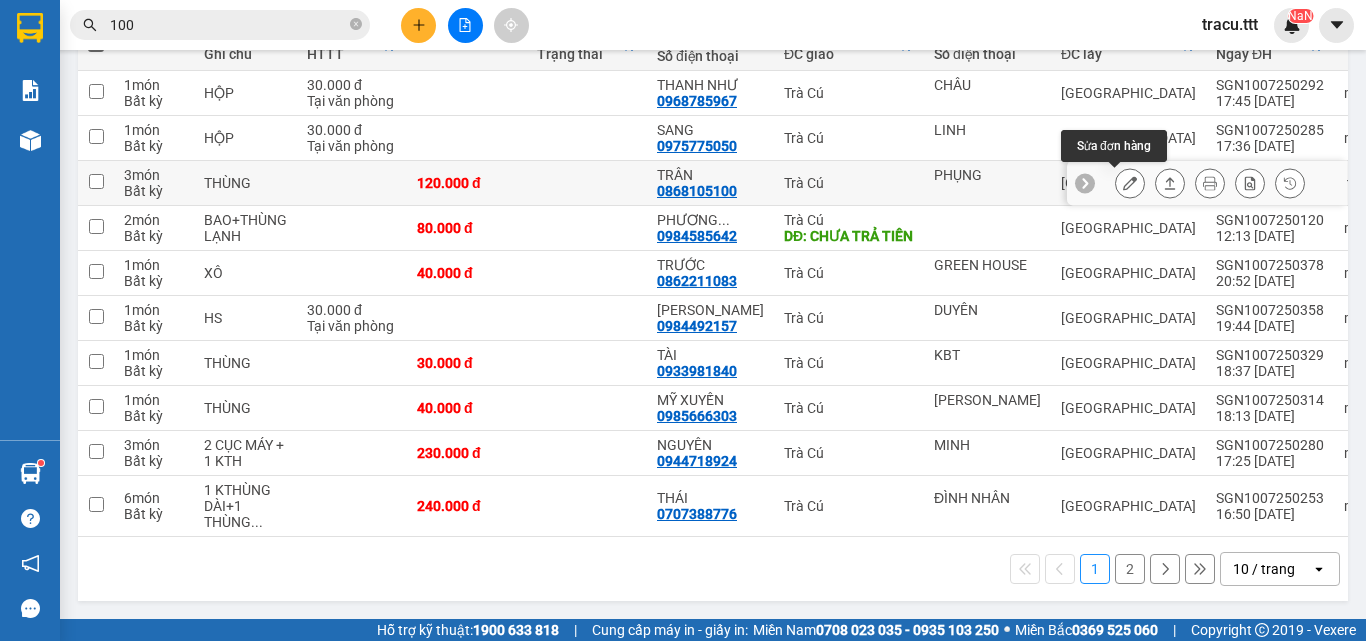 click 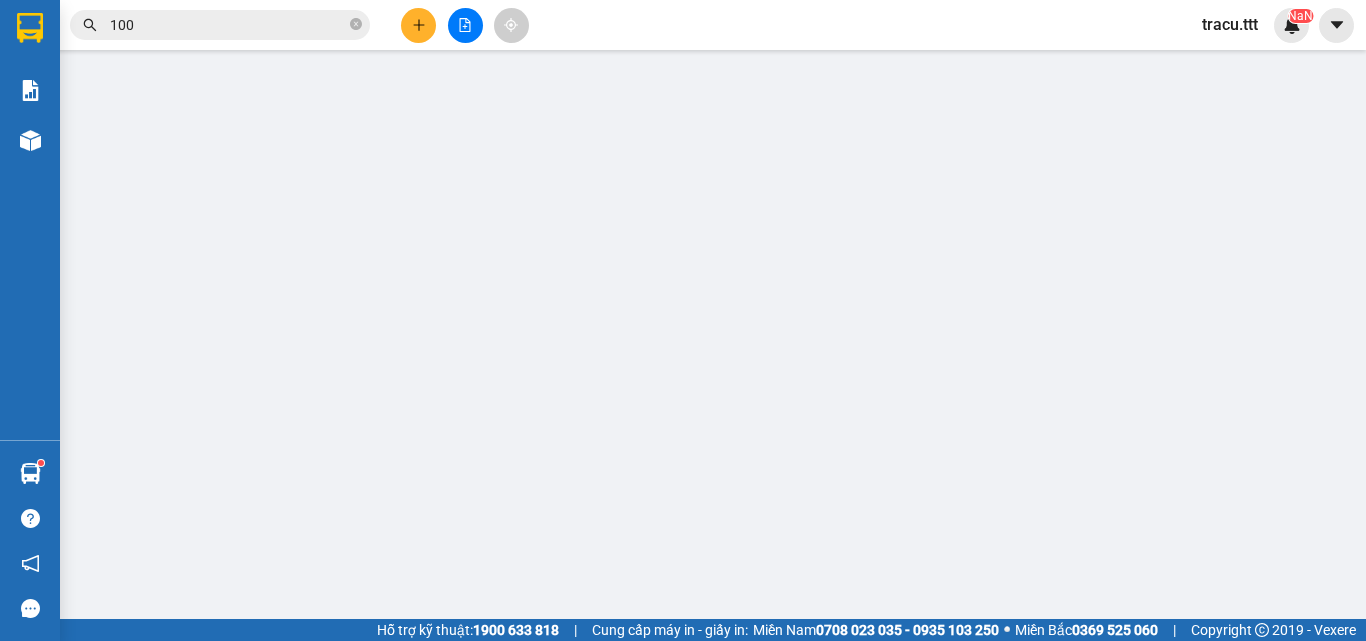 scroll, scrollTop: 0, scrollLeft: 0, axis: both 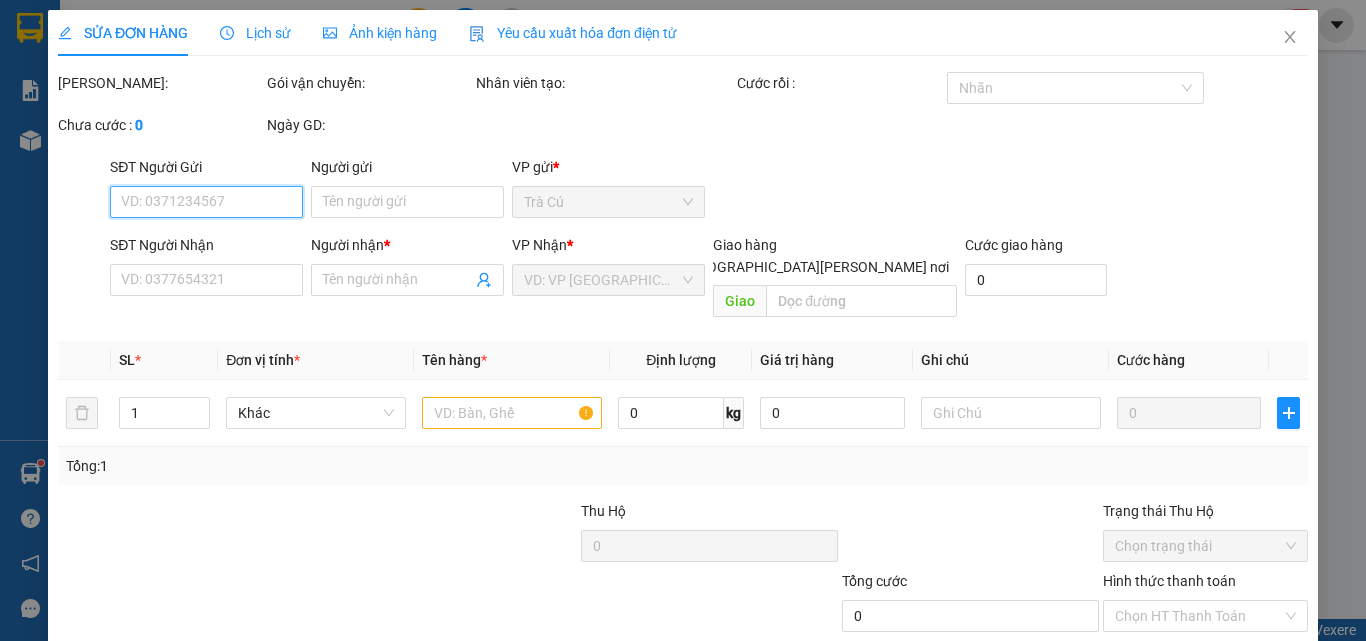 type on "PHỤNG" 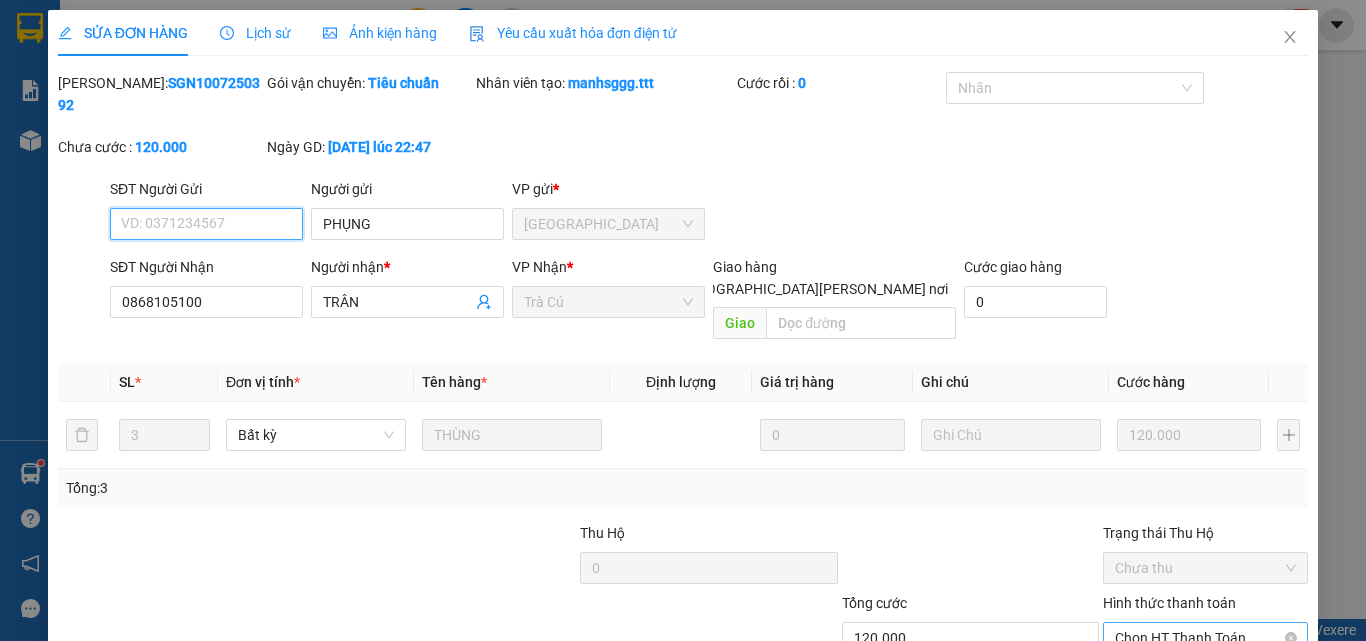 scroll, scrollTop: 103, scrollLeft: 0, axis: vertical 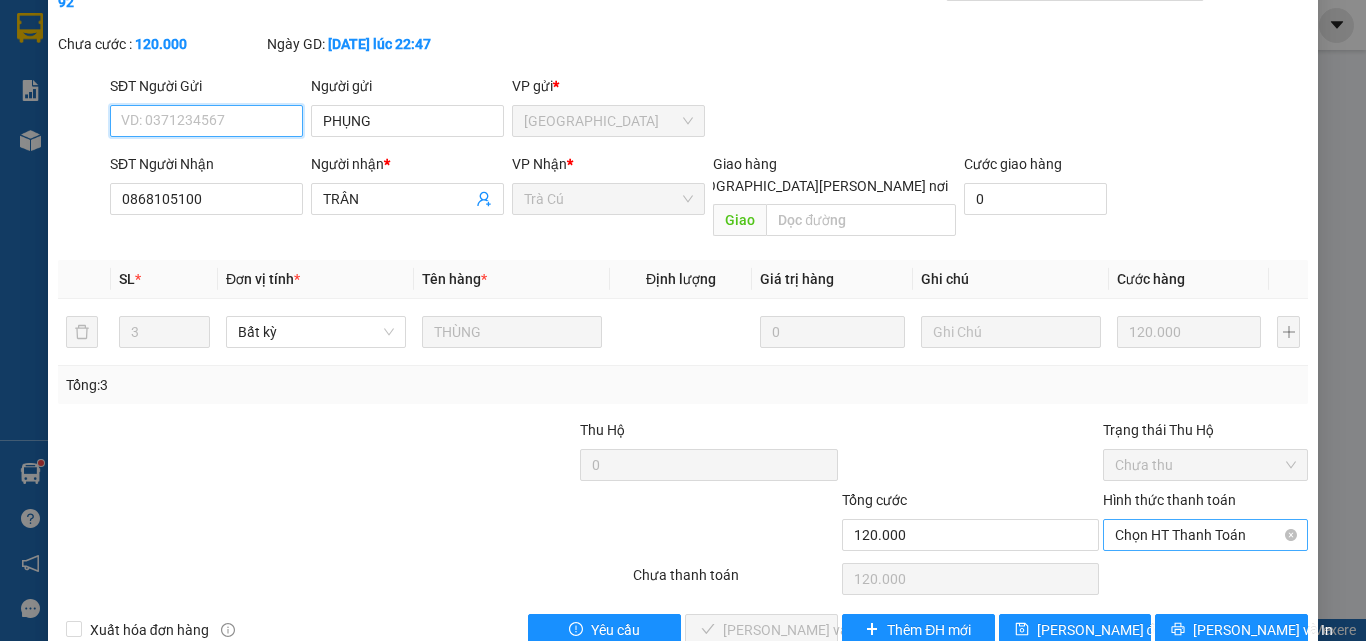 click on "Chọn HT Thanh Toán" at bounding box center [1205, 535] 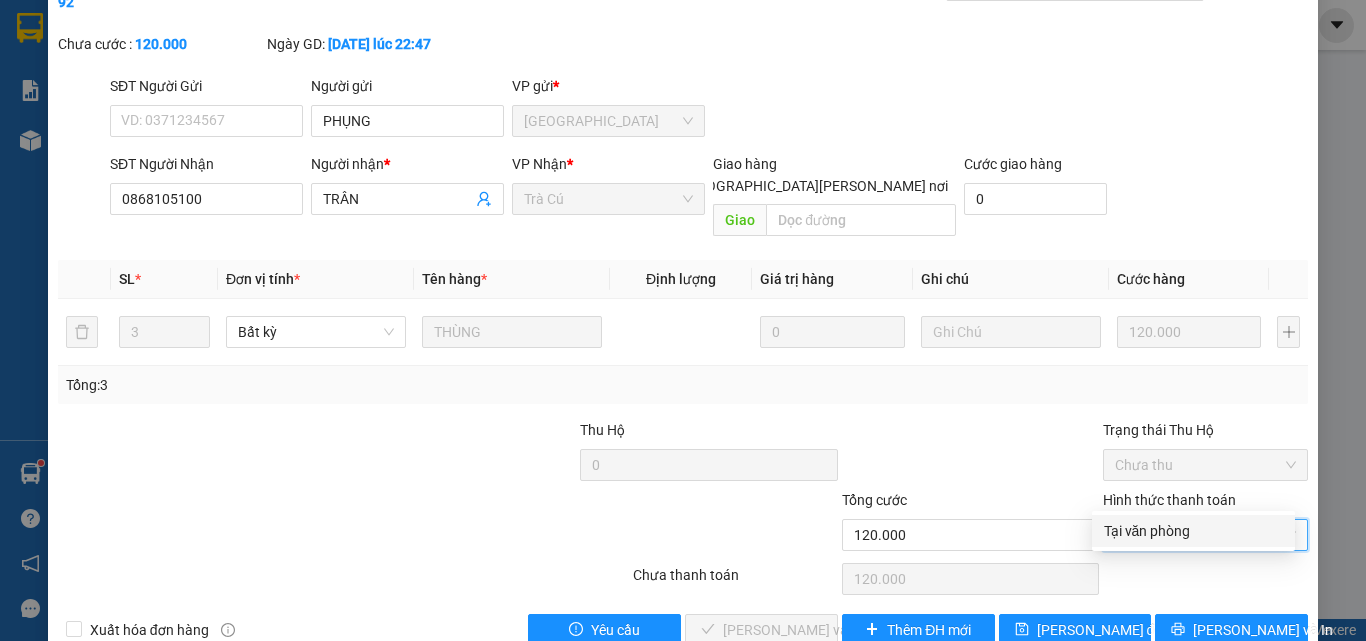 click on "Tại văn phòng" at bounding box center [1193, 531] 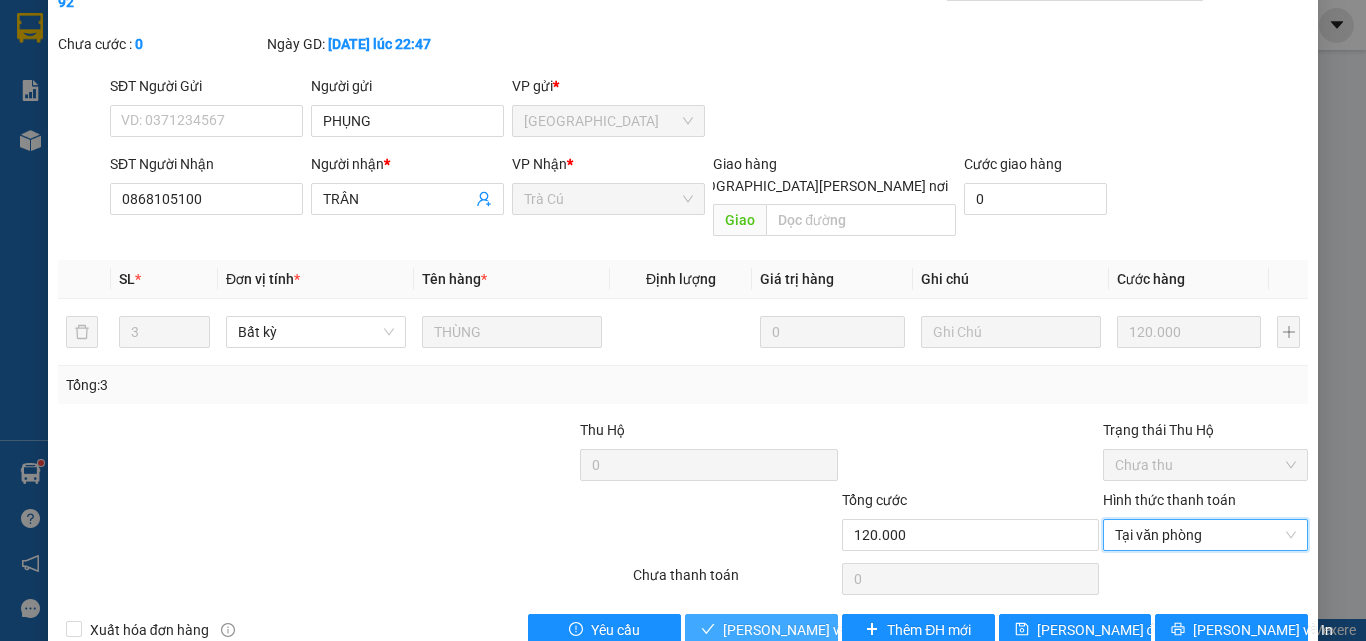 click on "[PERSON_NAME] và Giao hàng" at bounding box center [858, 630] 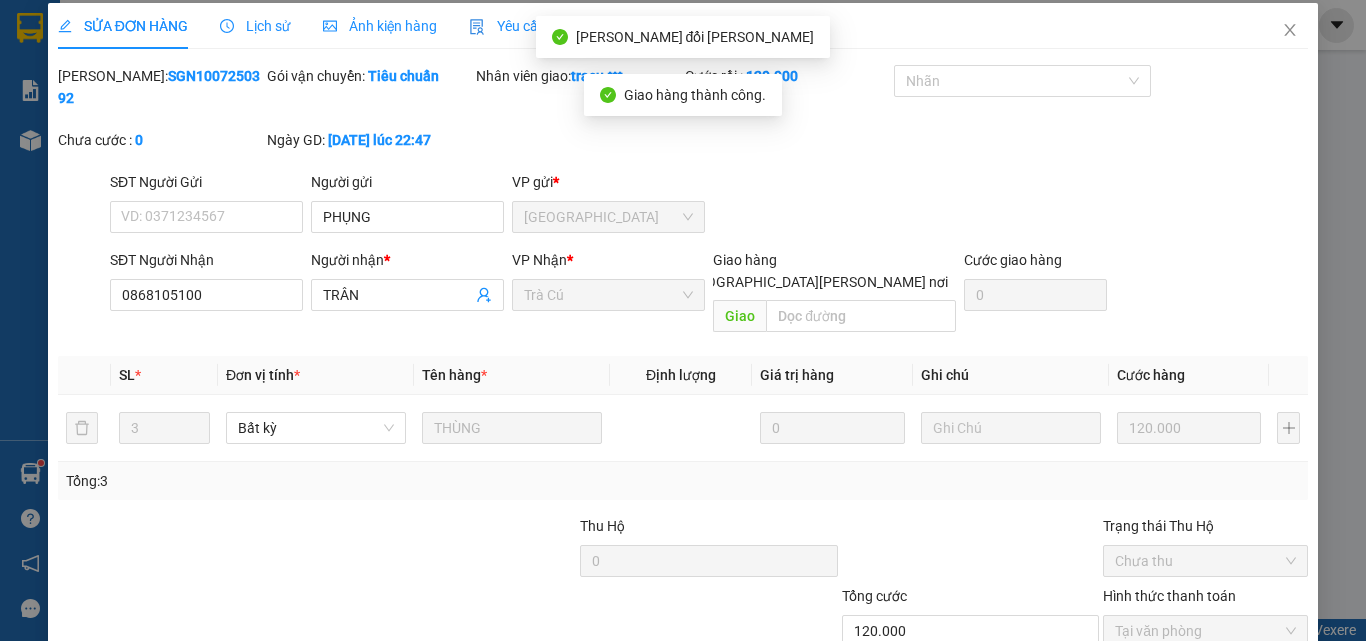 scroll, scrollTop: 0, scrollLeft: 0, axis: both 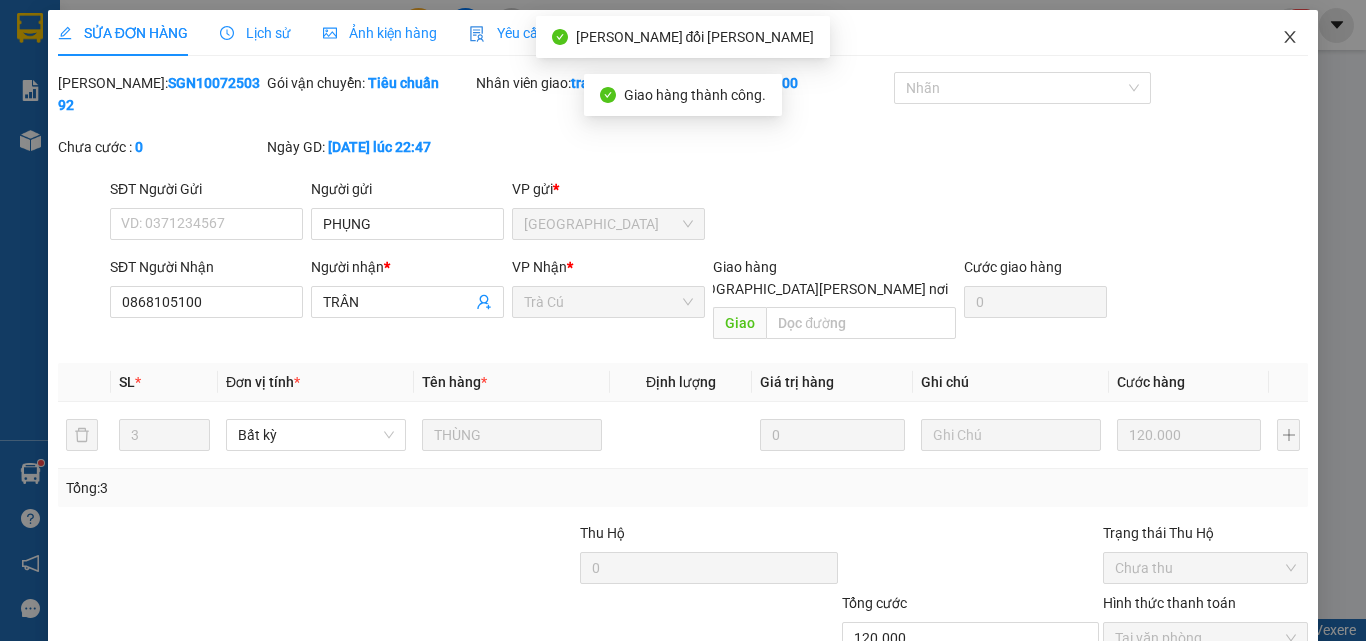click 